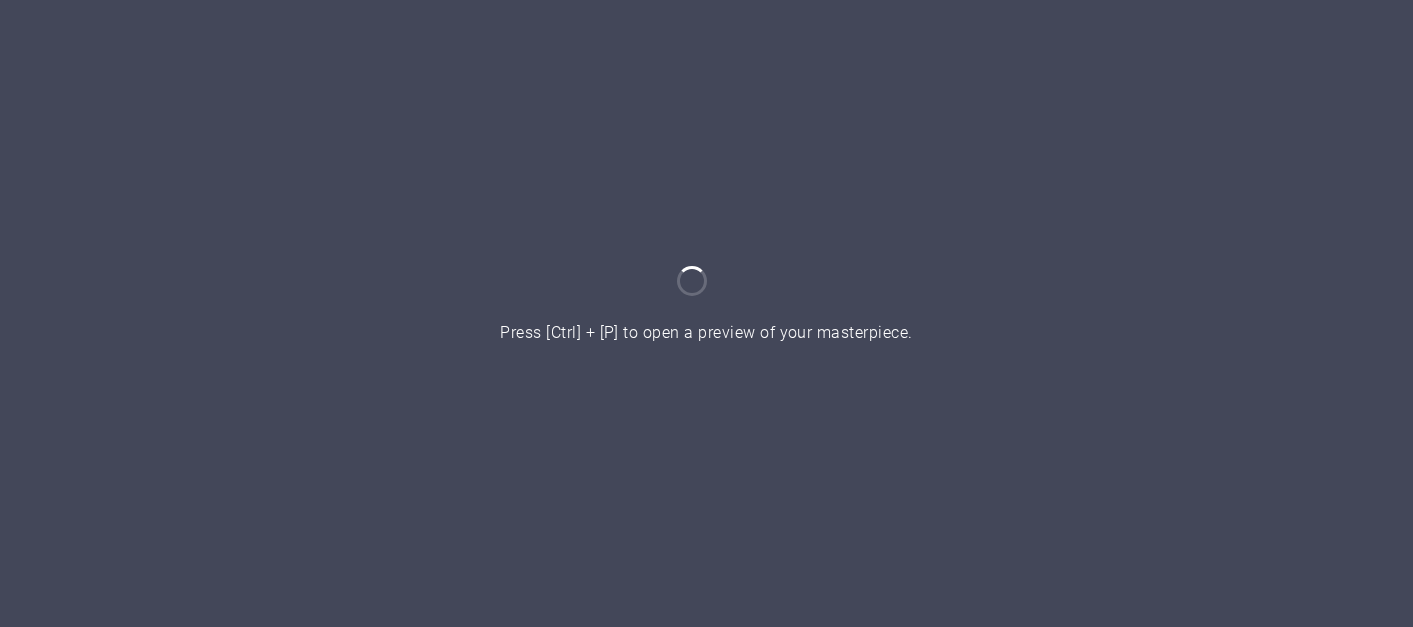 scroll, scrollTop: 0, scrollLeft: 0, axis: both 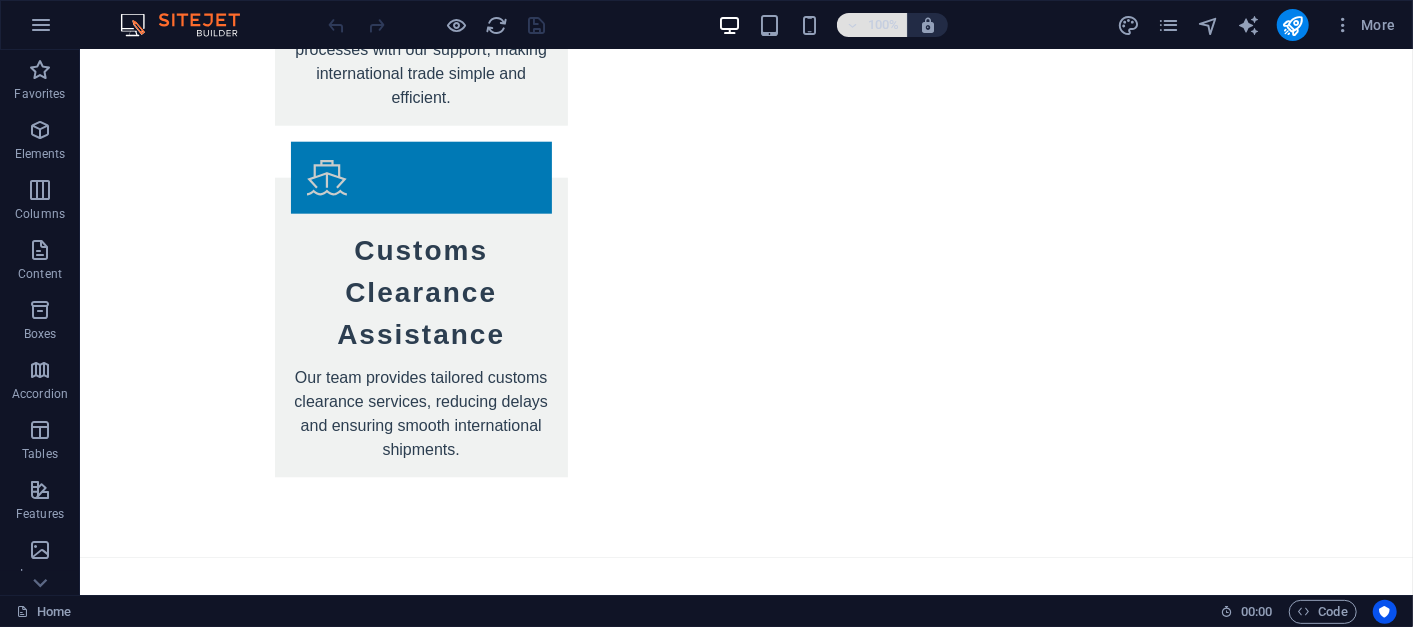 click on "100%" at bounding box center [883, 25] 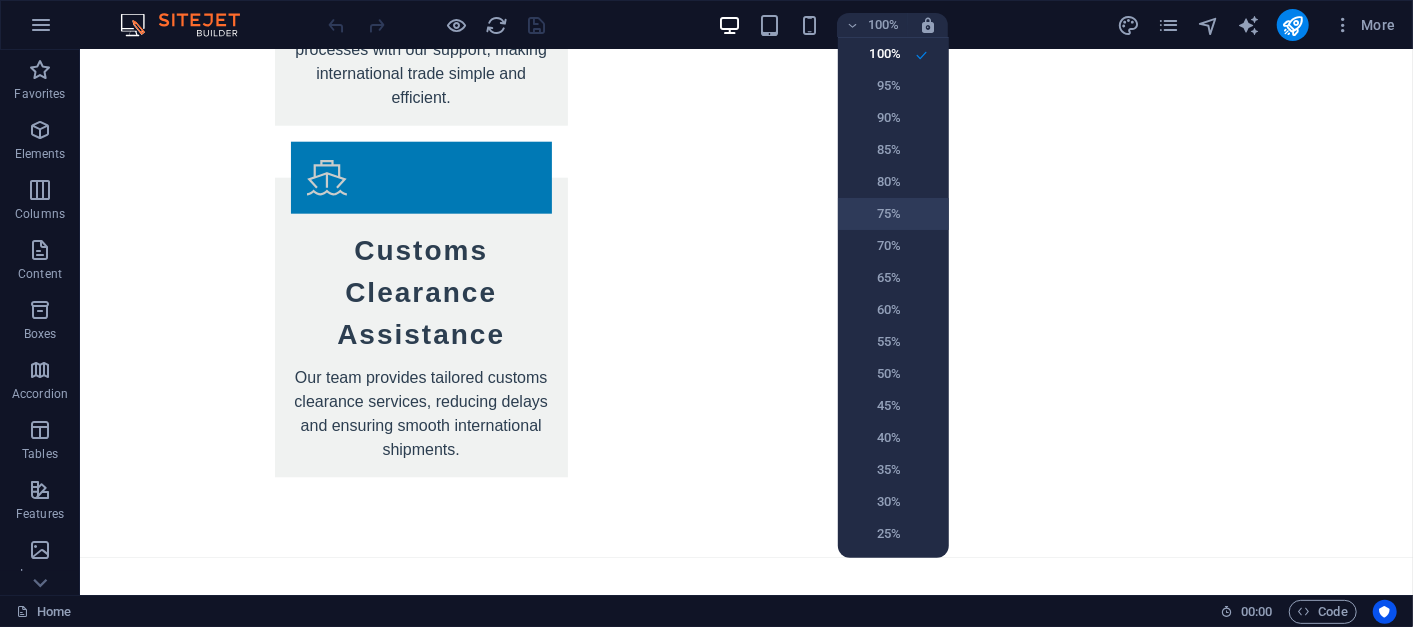 click on "75%" at bounding box center (875, 214) 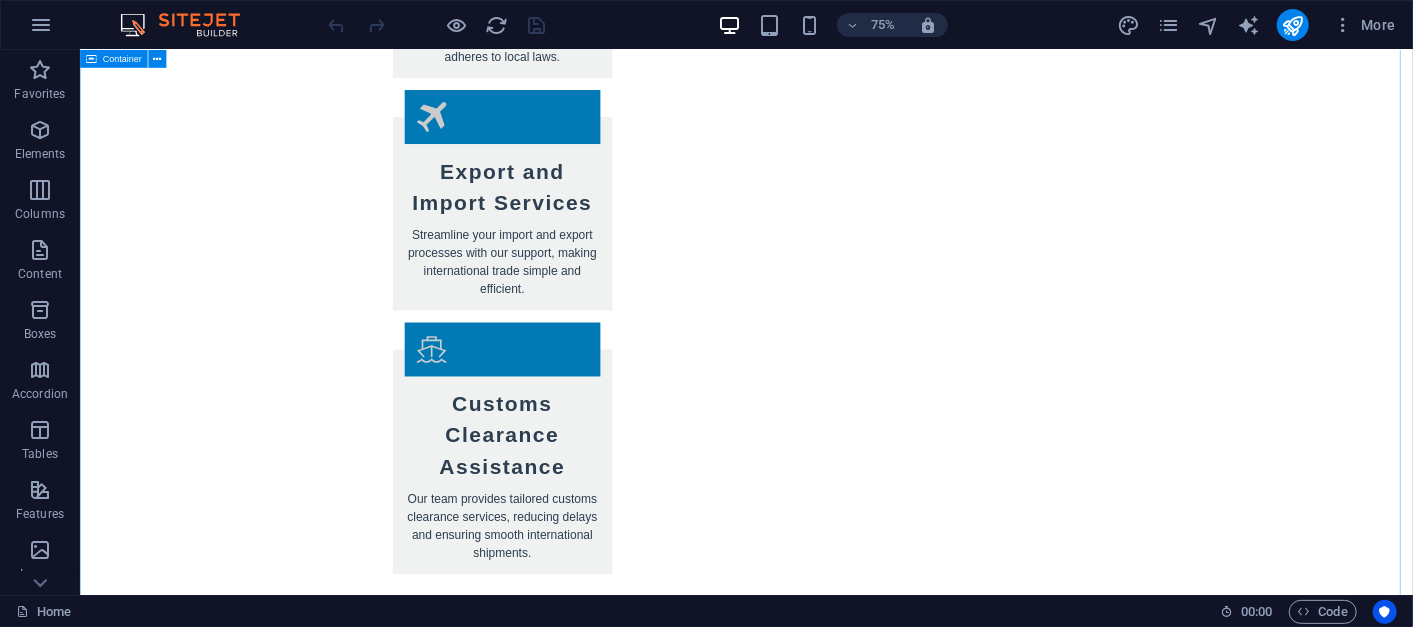 scroll, scrollTop: 5361, scrollLeft: 0, axis: vertical 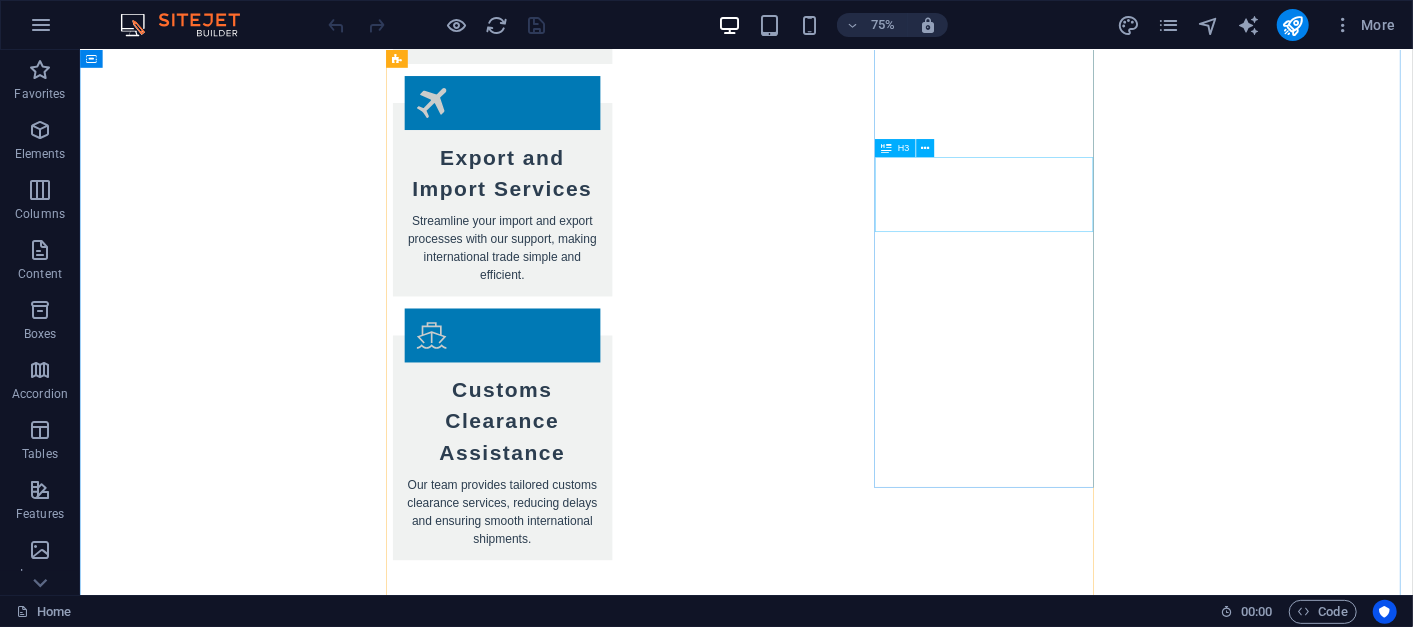 click on "Financial Analyst - Jacob Miller" at bounding box center (643, 5051) 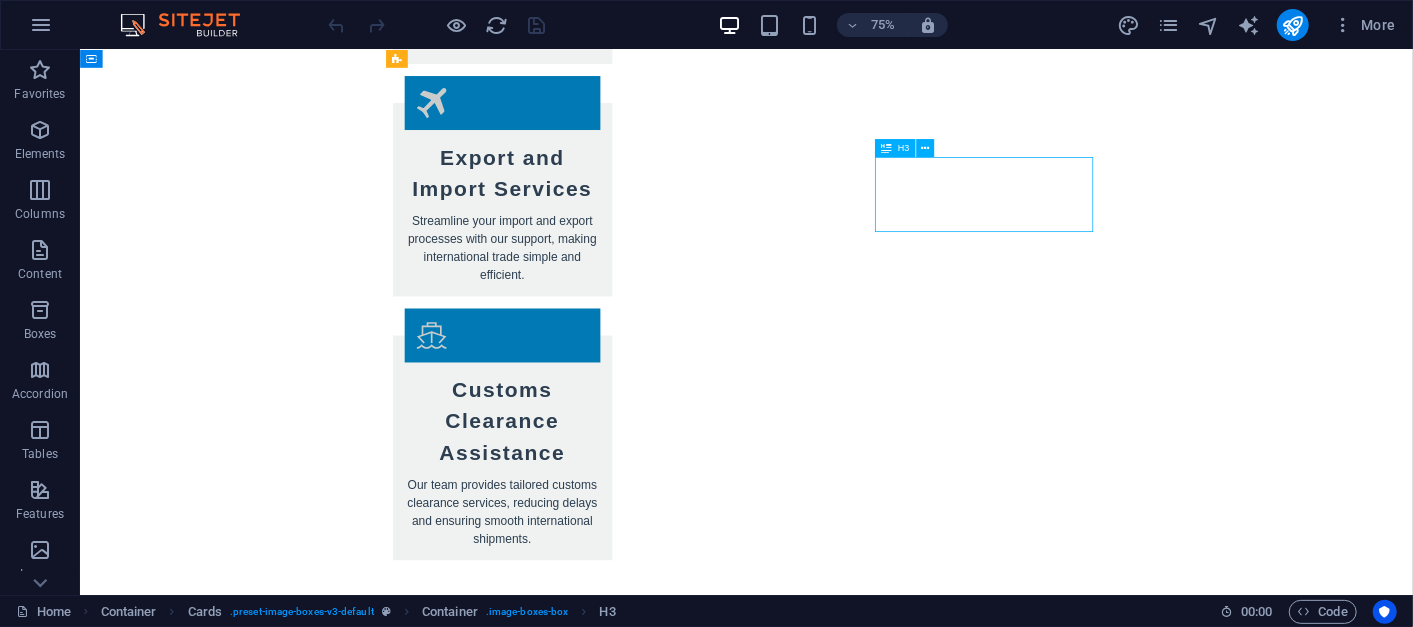 click on "Financial Analyst - Jacob Miller" at bounding box center (643, 5051) 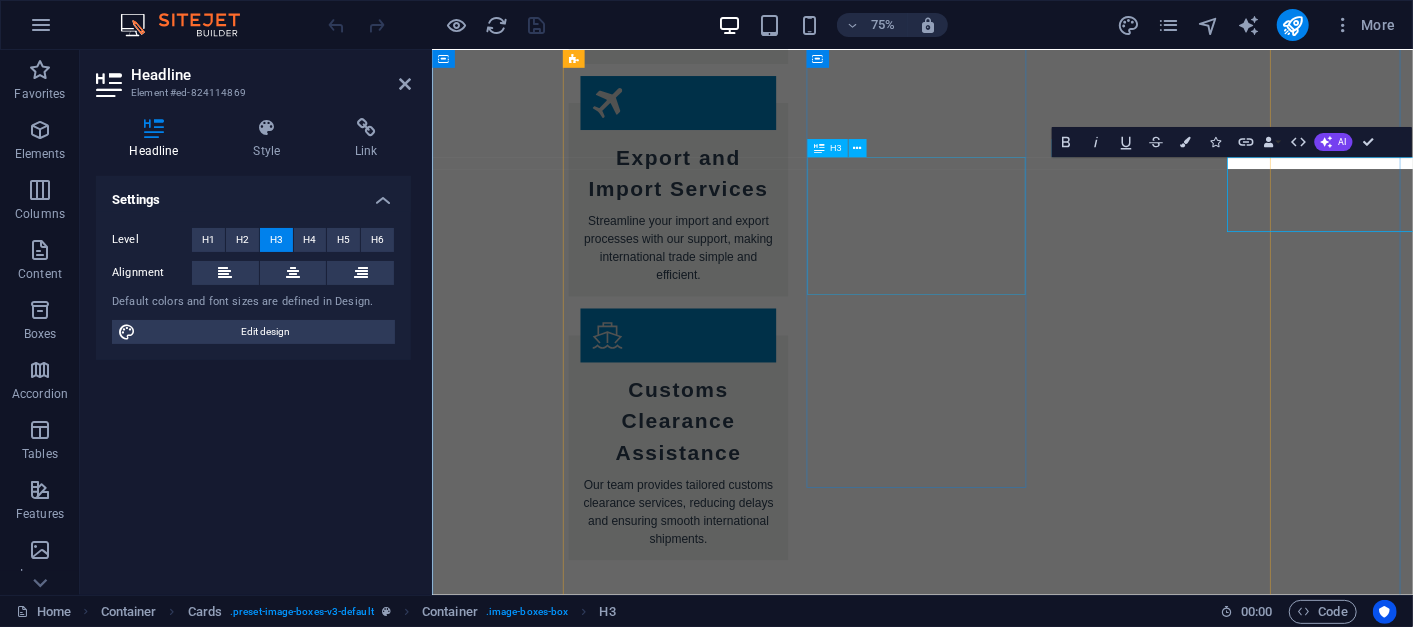 click on "[FIRST] [LAST] Business Development Director [COUNTRY]" at bounding box center [759, 4341] 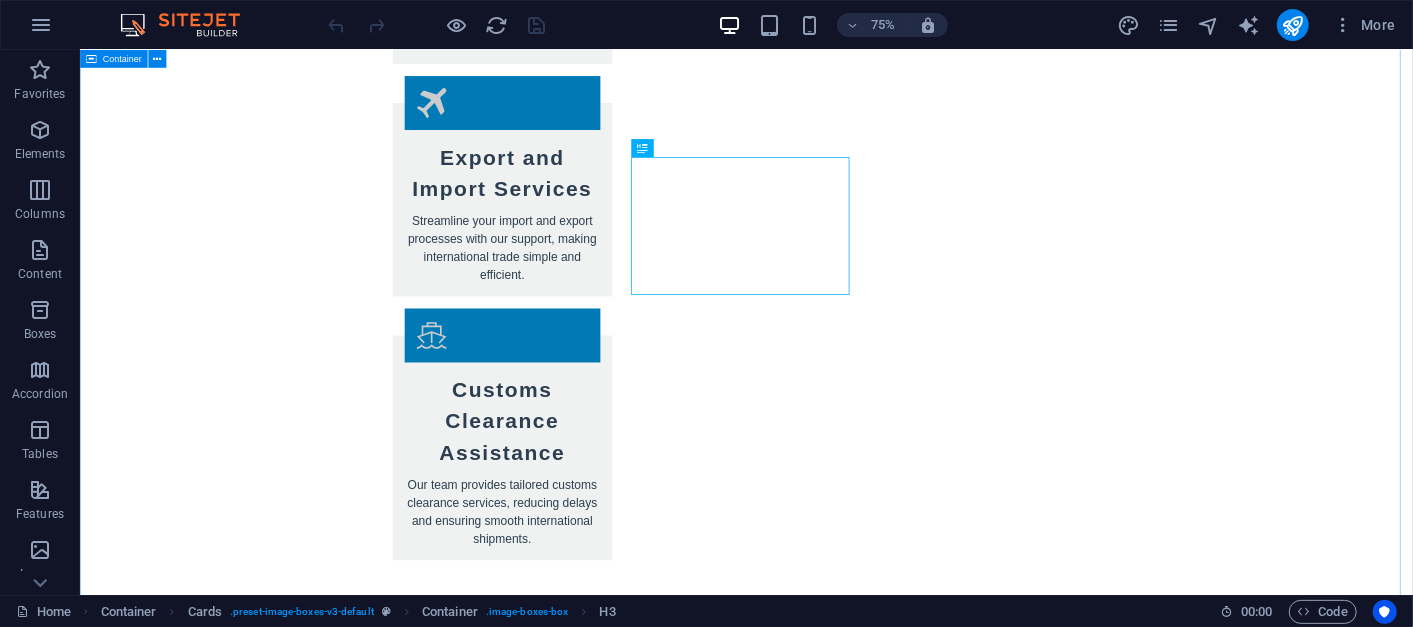 click on "Team CEO - Andrés Sánchez Jiménez With over 12 years of extensive experience in the field of international business, I am a seasoned expert dedicated to navigating the complexities of global markets. My journey has equipped me with a deep understanding of international trade dynamics and cross-cultural business practices. Aymane Rochd Business Development Director Morocco We specialize in developing innovative market strategies and identifying lucrative investment opportunities to help our clients achieve their financial goals. Our expertise allows us to navigate the complexities of the market, ensuring that we provide tailored solutions that align with your unique needs and aspirations. Financial Analyst - Jacob Miller Vi Nguyen Ho ChiMinh City Representative Veronika Seliukova - Marketing & Communications Manager Alvaro Solís Zarzosa -  International Logistics" at bounding box center [968, 5313] 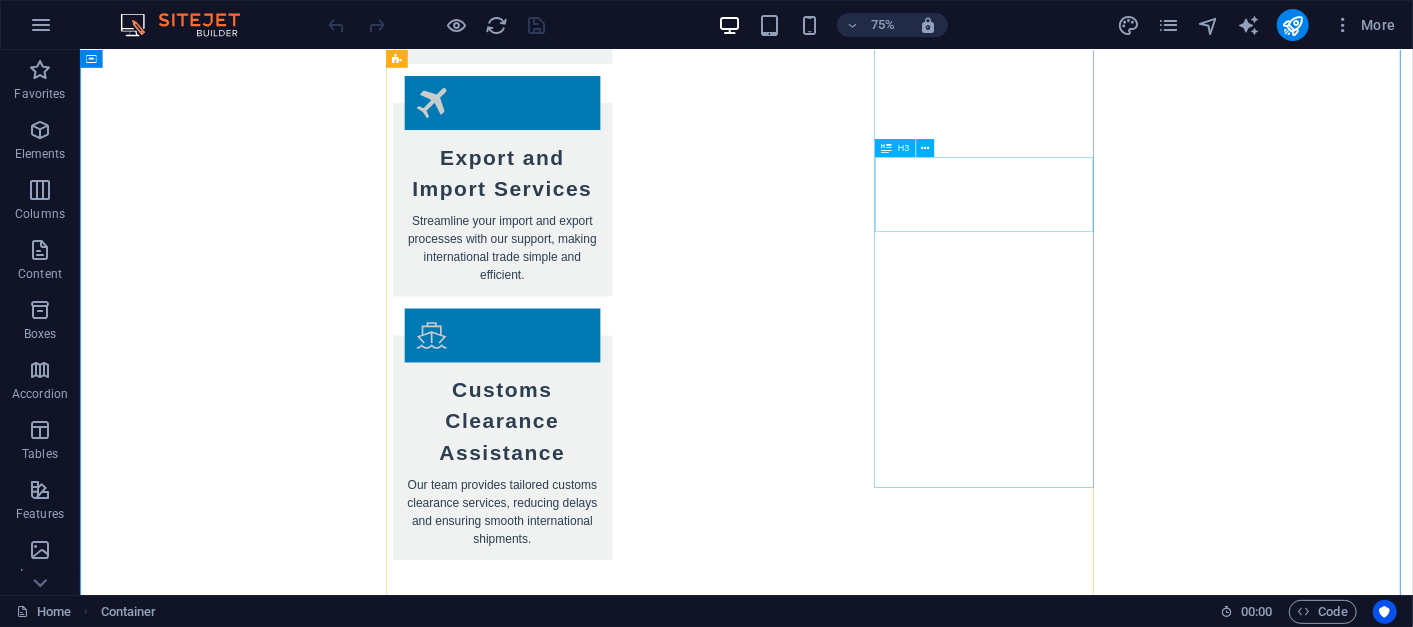 click on "Financial Analyst - Jacob Miller" at bounding box center (643, 5051) 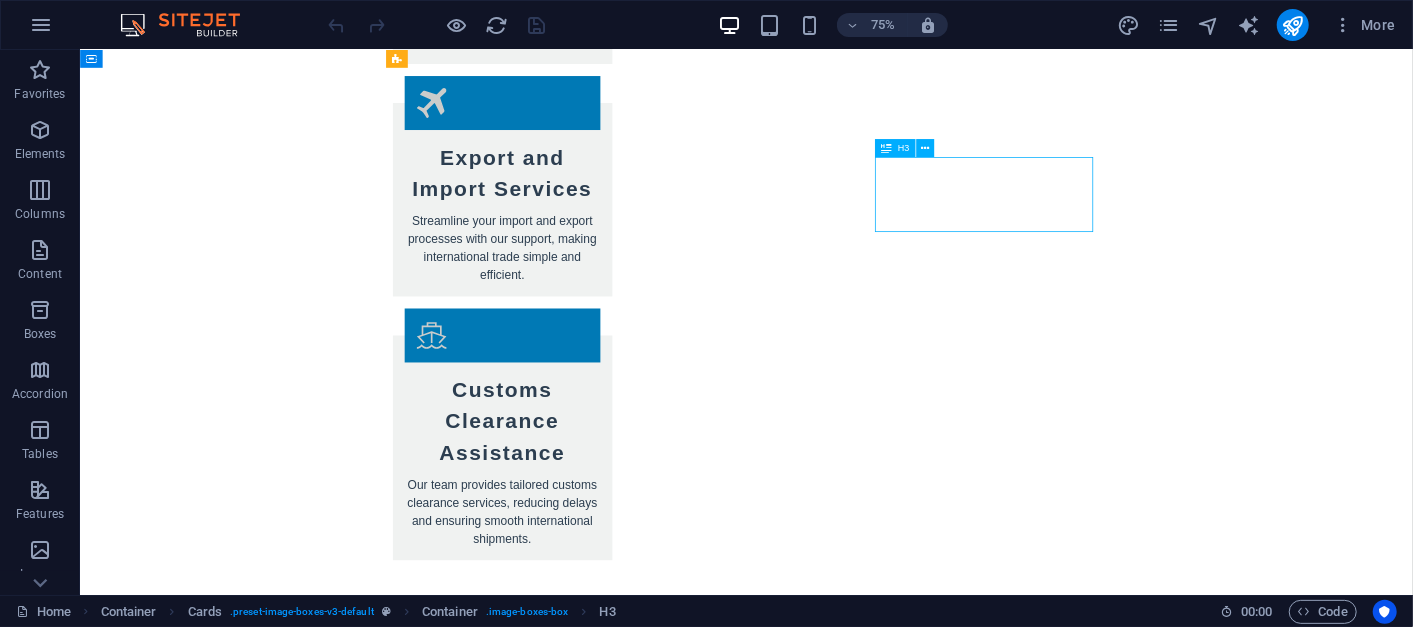 click on "Financial Analyst - Jacob Miller" at bounding box center [643, 5051] 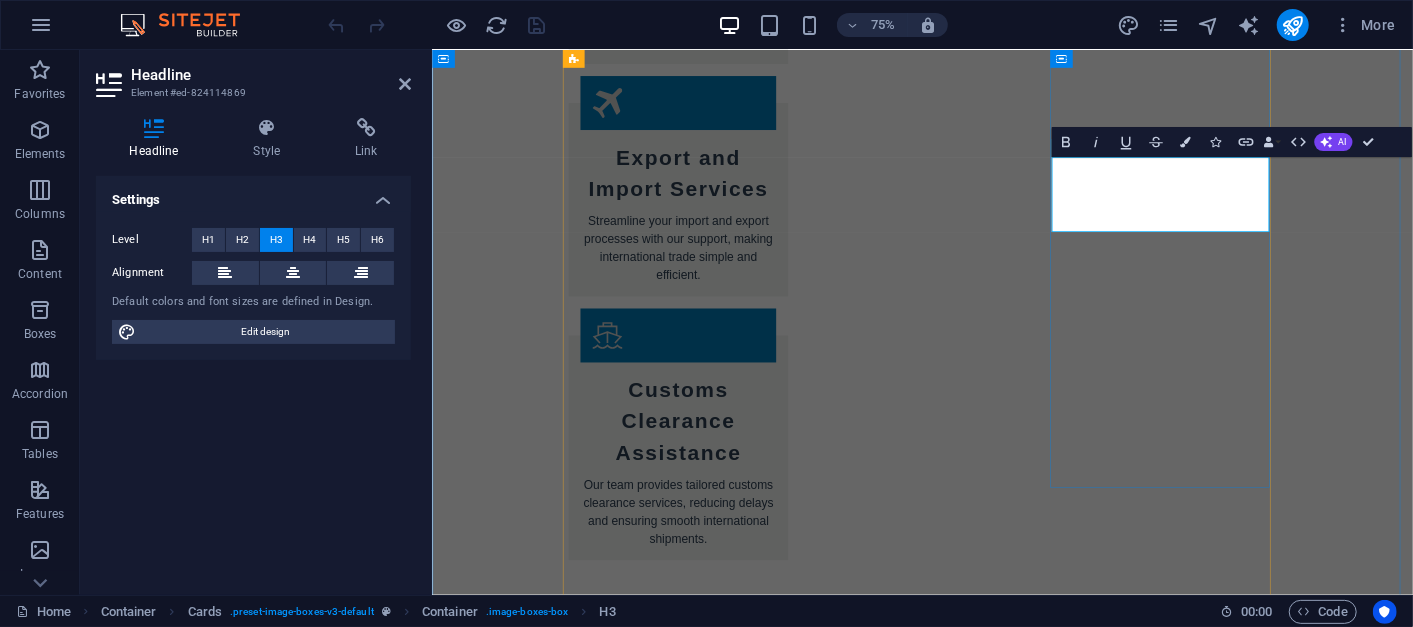 click on "Financial Analyst - Jacob Miller" at bounding box center (759, 5058) 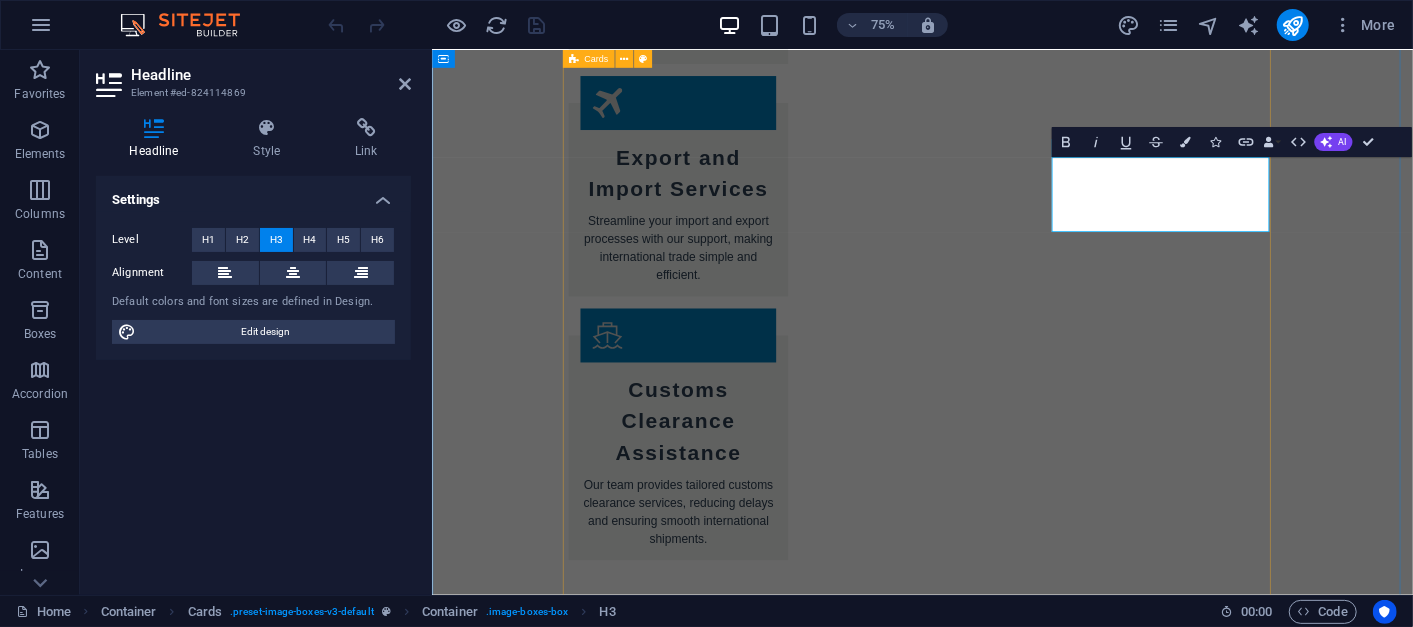 drag, startPoint x: 1507, startPoint y: 265, endPoint x: 1248, endPoint y: 216, distance: 263.5944 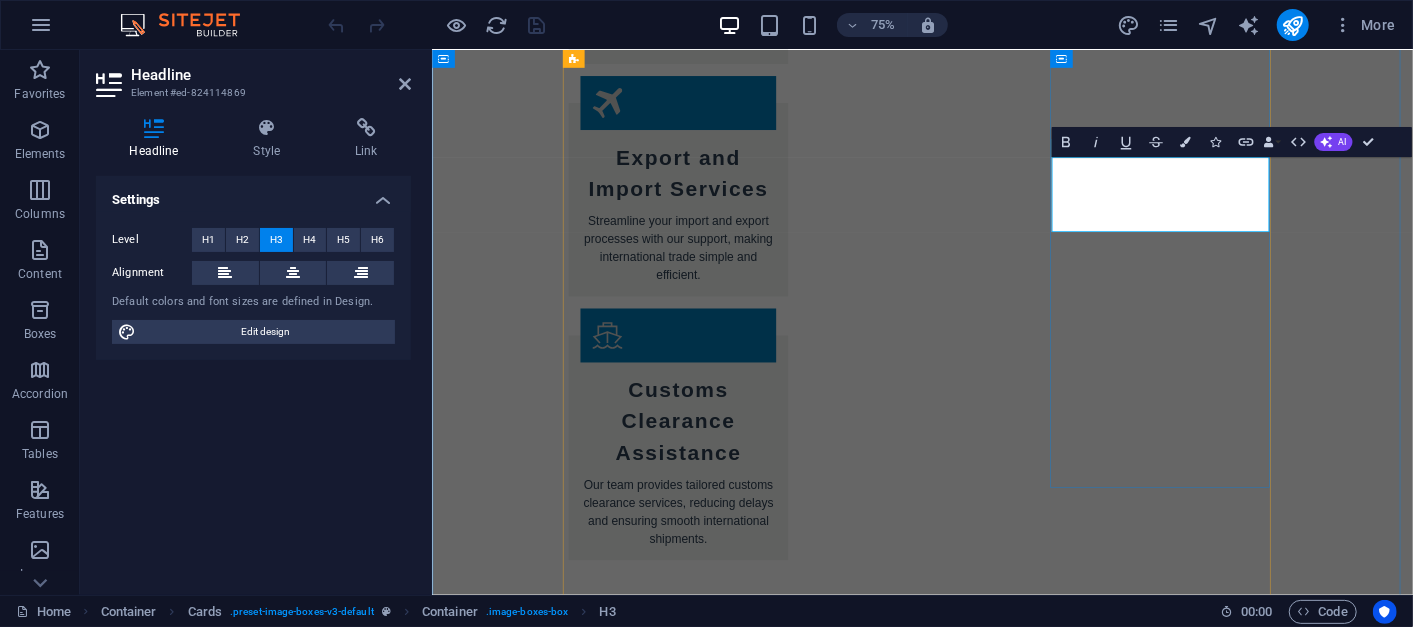 click on "- Jacob Miller ‌Sourcing Analyst" at bounding box center [760, 5058] 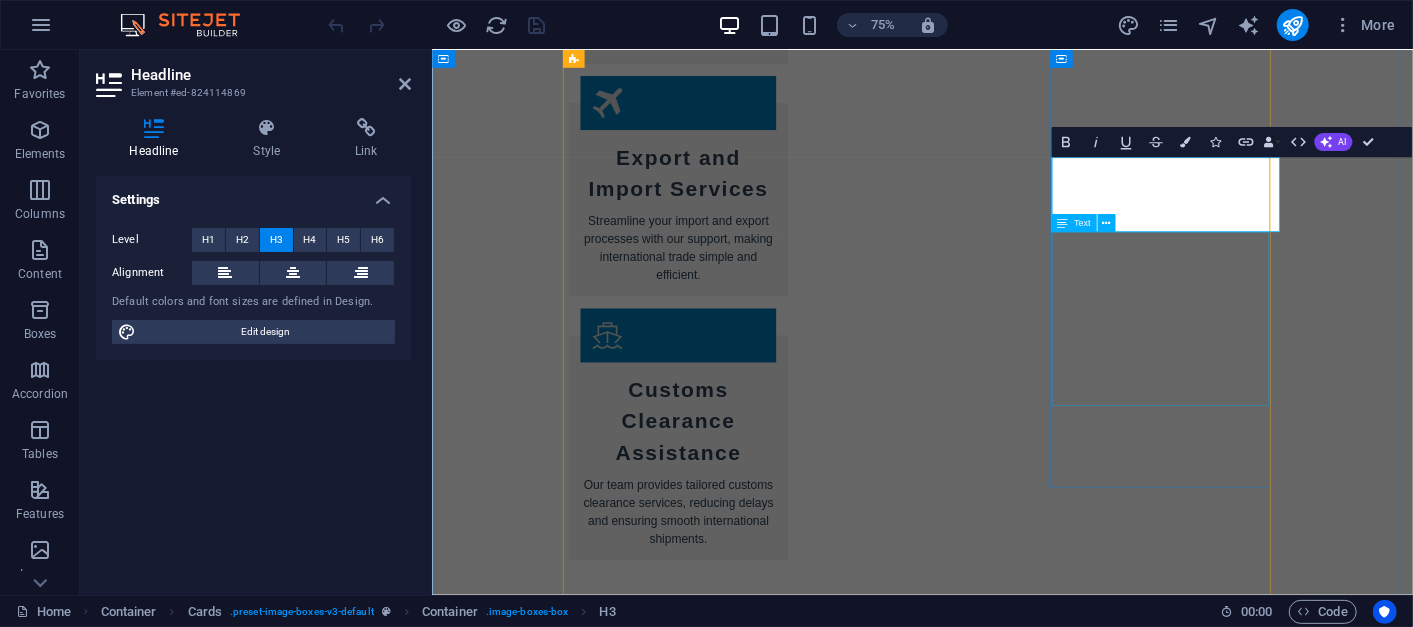 click on "At our firm, we are dedicated to ensuring that our clients benefit from the most effective and optimal financial strategies tailored to their unique needs and goals. Our commitment to understanding each client's individual situation allows us to provide personalized advice that drives financial success." at bounding box center (759, 5238) 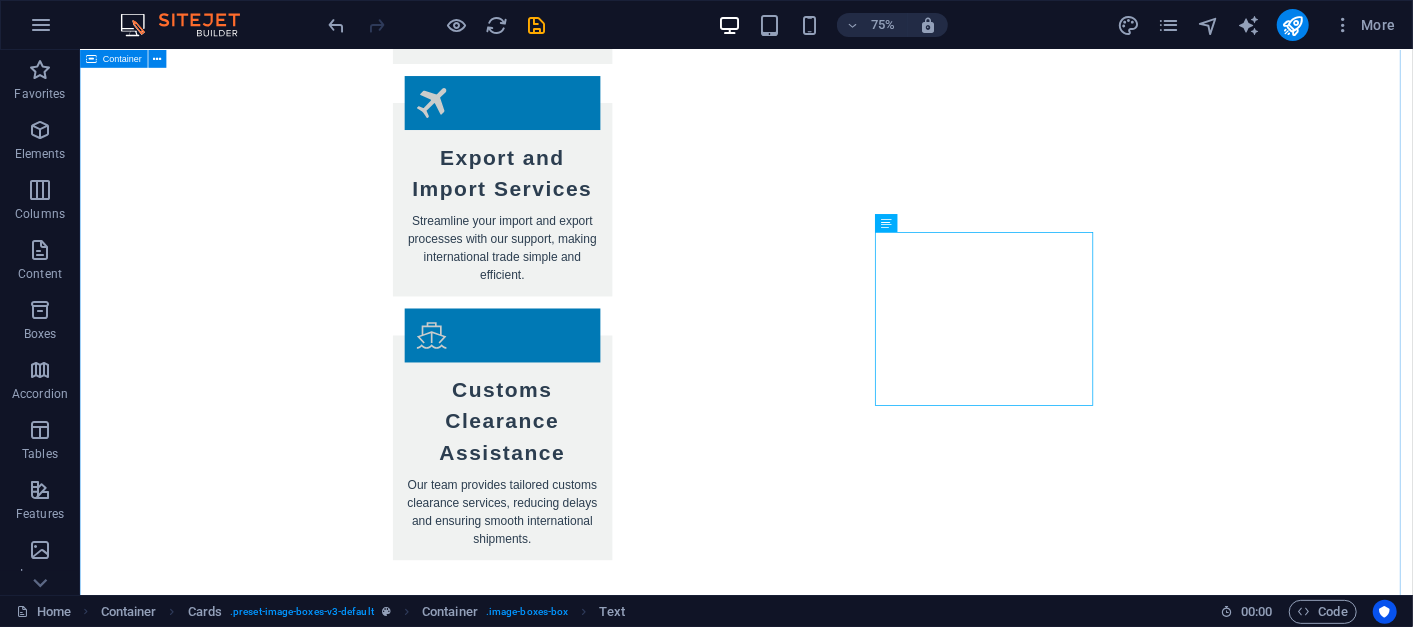 click on "Team CEO - Andrés Sánchez Jiménez With over 12 years of extensive experience in the field of international business, I am a seasoned expert dedicated to navigating the complexities of global markets. My journey has equipped me with a deep understanding of international trade dynamics and cross-cultural business practices. Aymane Rochd Business Development Director Morocco We specialize in developing innovative market strategies and identifying lucrative investment opportunities to help our clients achieve their financial goals. Our expertise allows us to navigate the complexities of the market, ensuring that we provide tailored solutions that align with your unique needs and aspirations.  - Jacob Miller SourcingSpecialist Vi Nguyen Ho ChiMinh City Representative Veronika Seliukova - Marketing & Communications Manager Alvaro Solís Zarzosa -  International Logistics" at bounding box center [968, 5292] 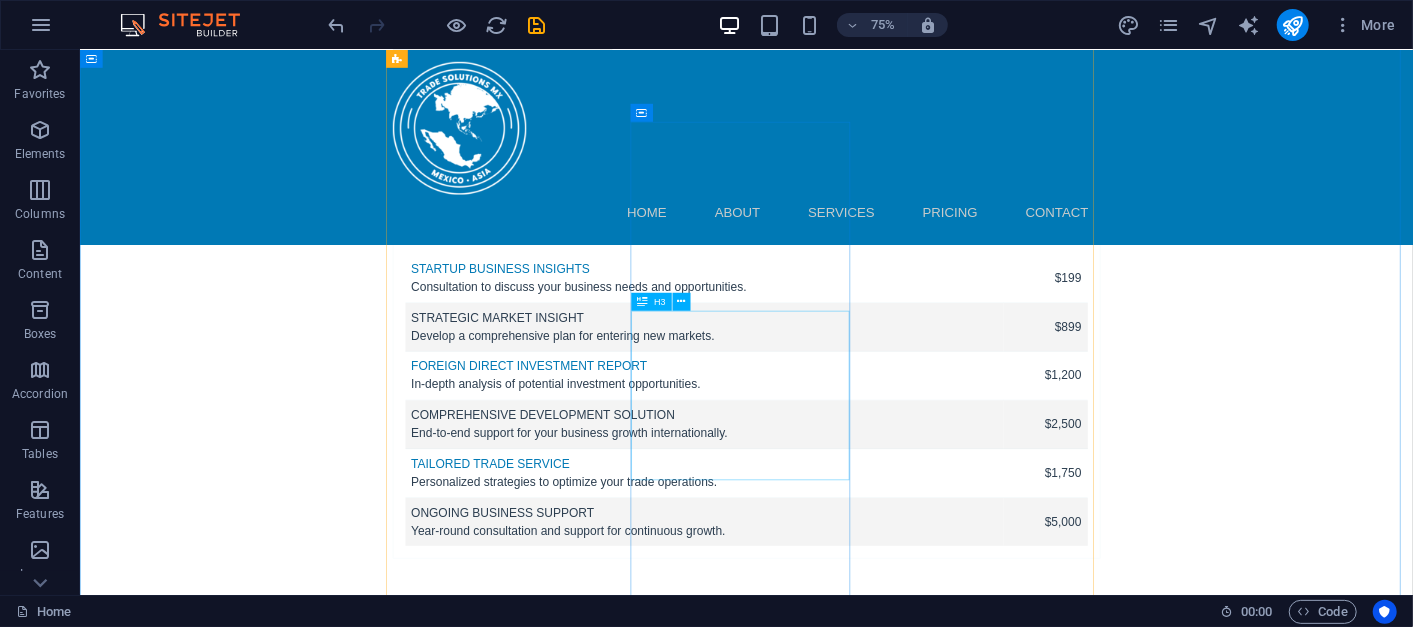 scroll, scrollTop: 5745, scrollLeft: 0, axis: vertical 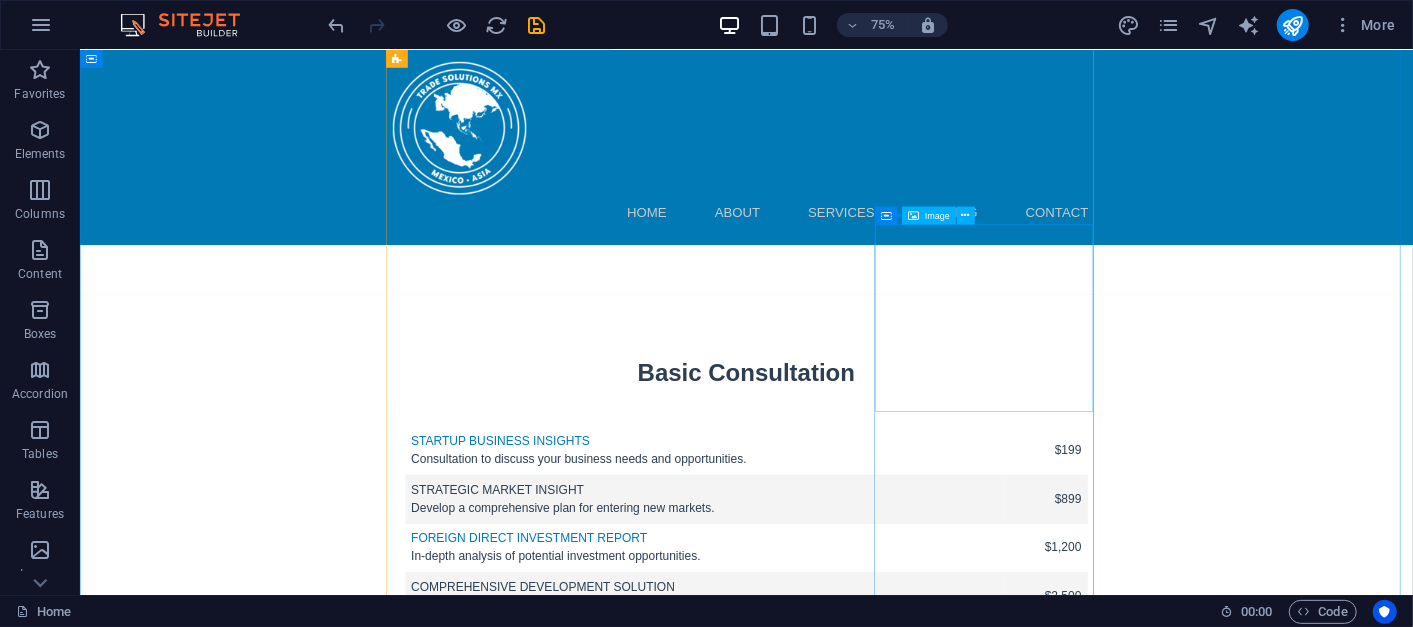 click at bounding box center (643, 6377) 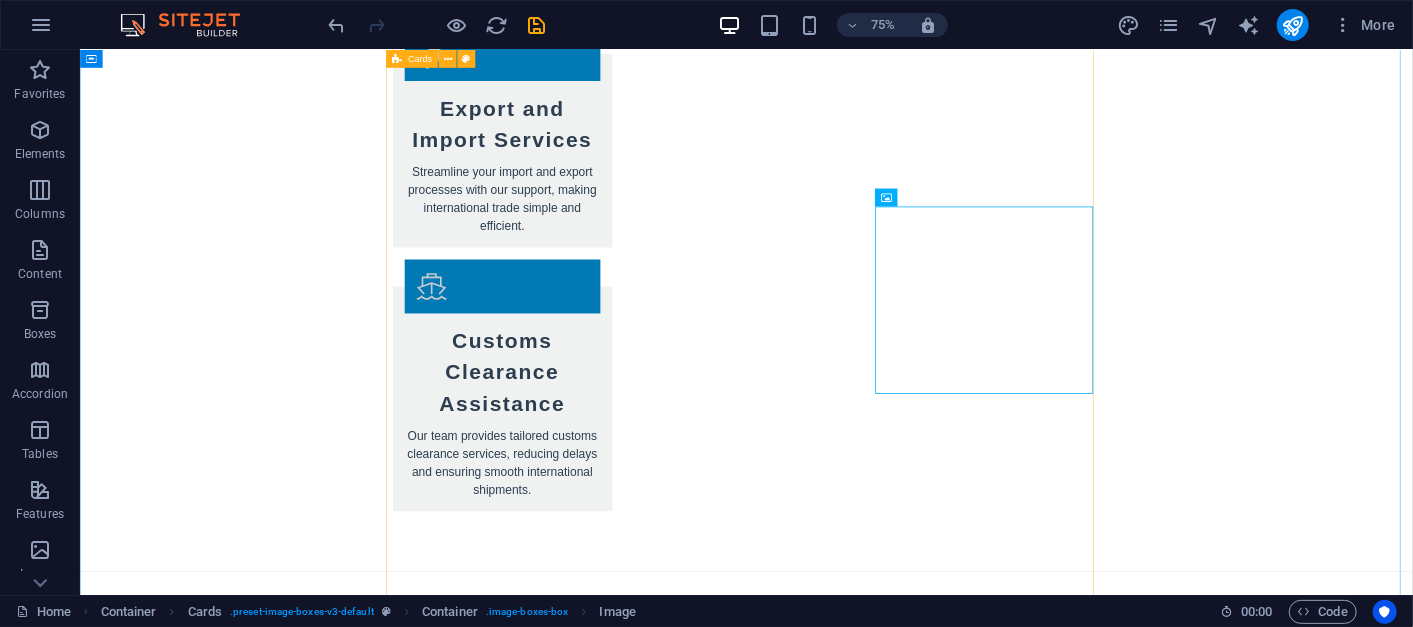scroll, scrollTop: 5770, scrollLeft: 0, axis: vertical 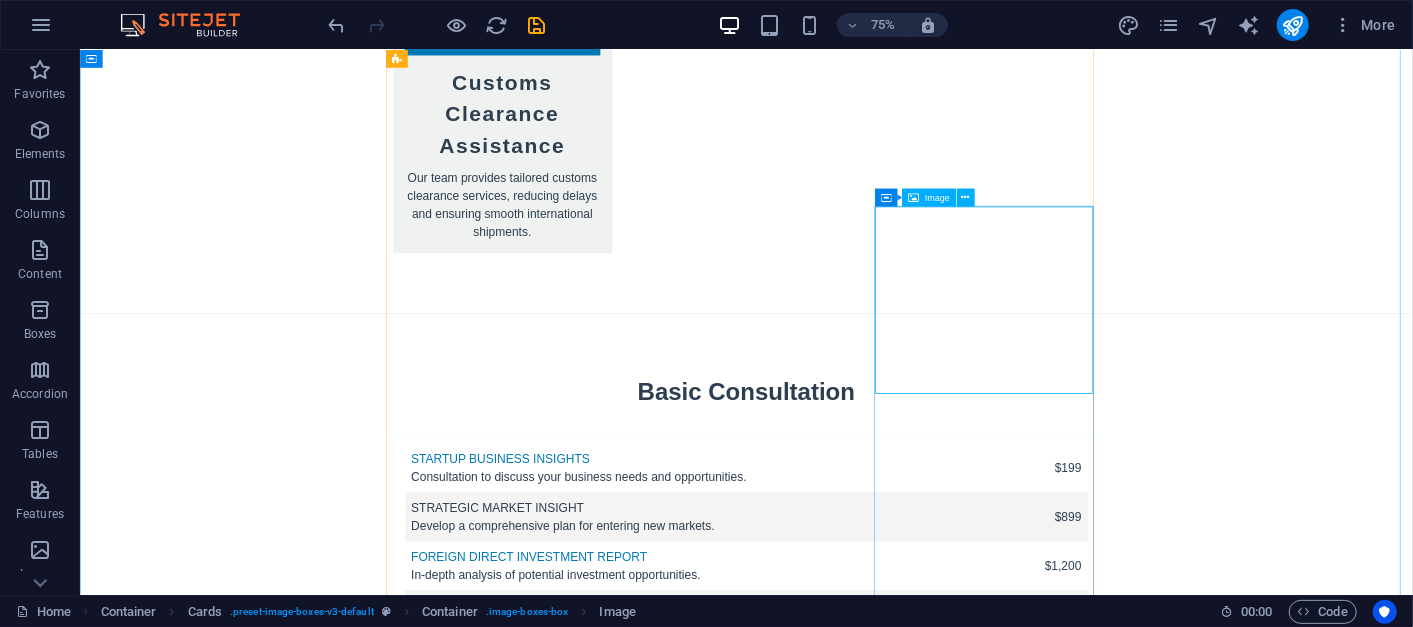 click on "Image" at bounding box center (929, 198) 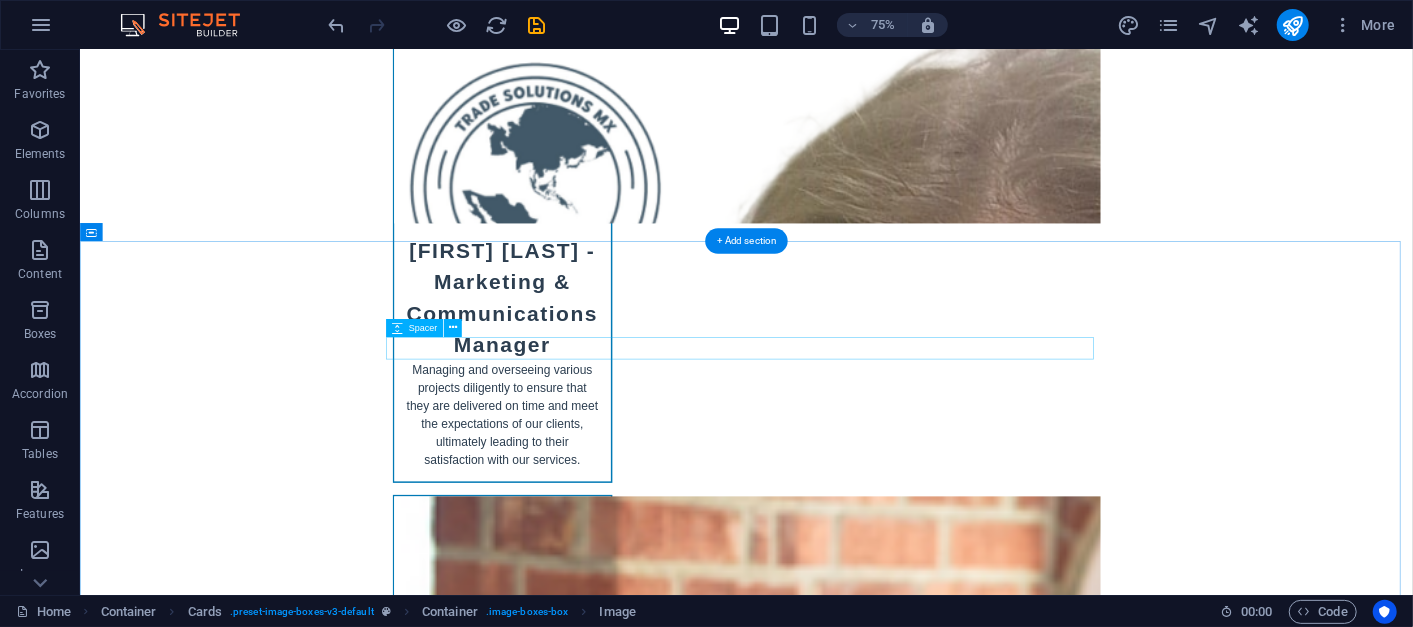 scroll, scrollTop: 12157, scrollLeft: 0, axis: vertical 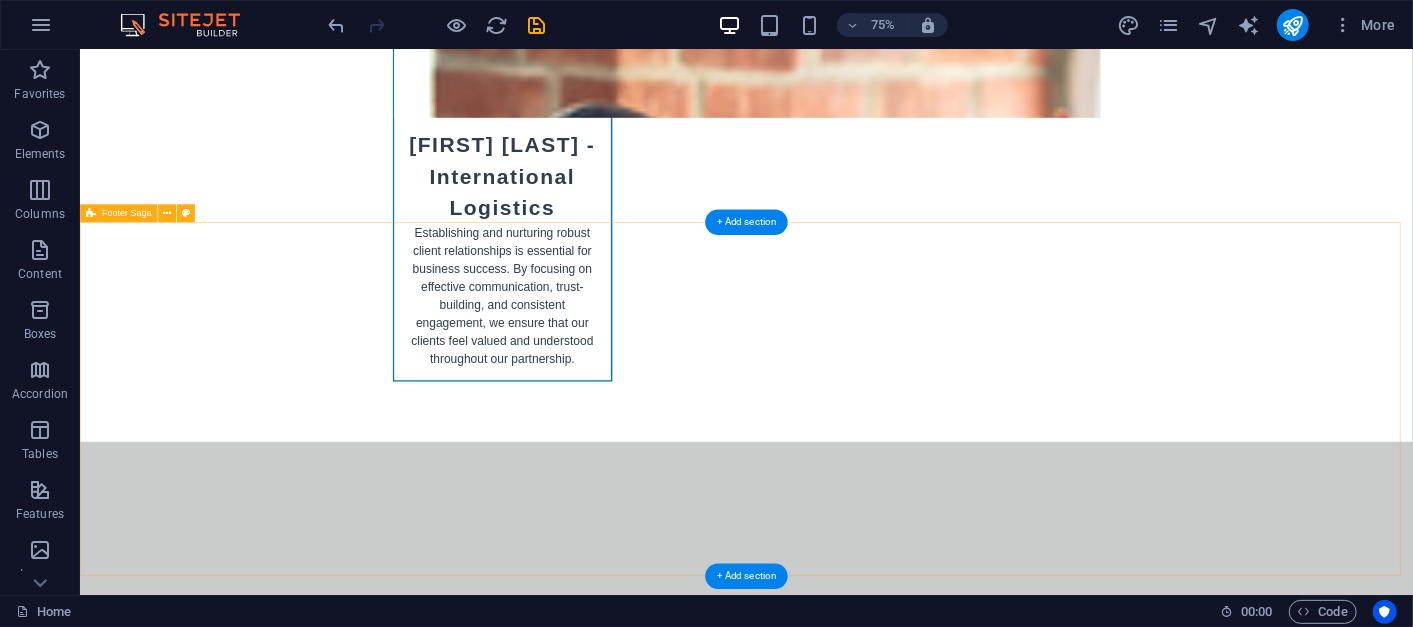 click on "Trade Solutions MX is your partner in exploring global business opportunities. Contact Finca Antigua 3 -2 76908 Corregidora Queretaro, Mexico Phone:  +52 446 111815 Mobile:  +84 38 486 7846 Email:  contact@tradesolutionsmx.com Navigation Home About Services Pricing Contact Legal Notice Privacy Policy Social media Facebook Linkedin Instagram" at bounding box center (968, 8387) 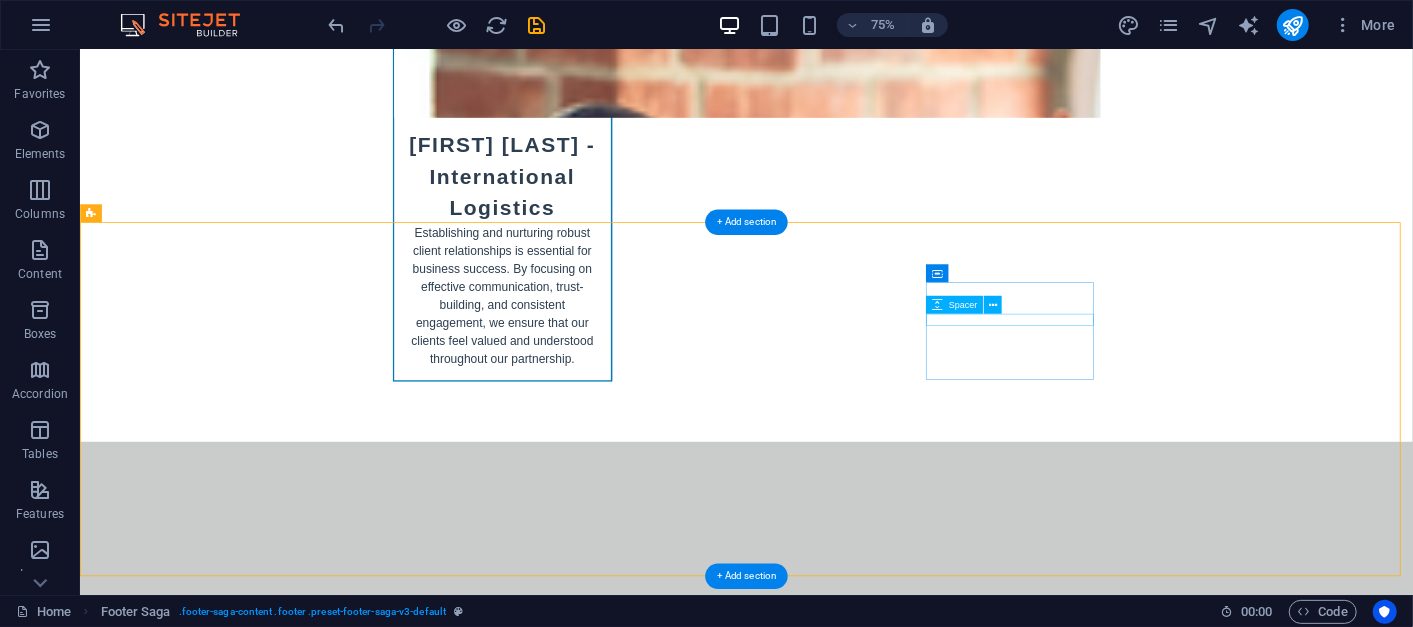 click at bounding box center (208, 9495) 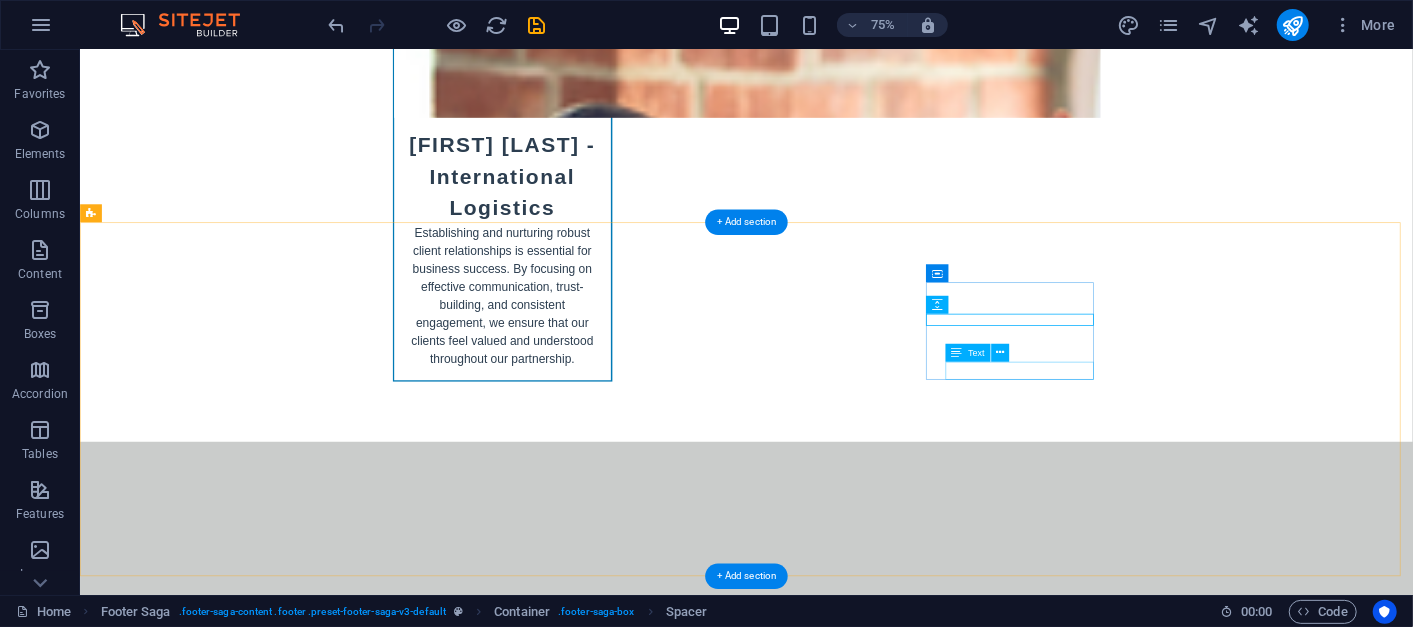 click on "Instagram" at bounding box center (208, 9635) 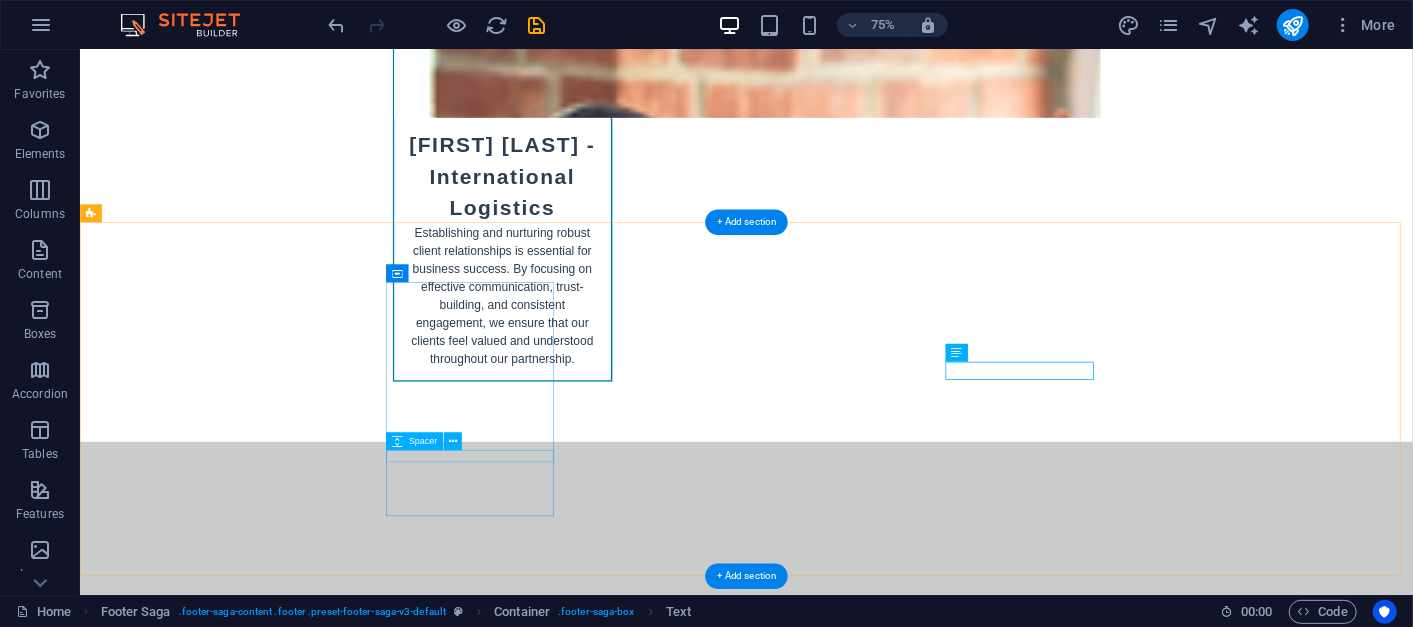 click at bounding box center (208, 8913) 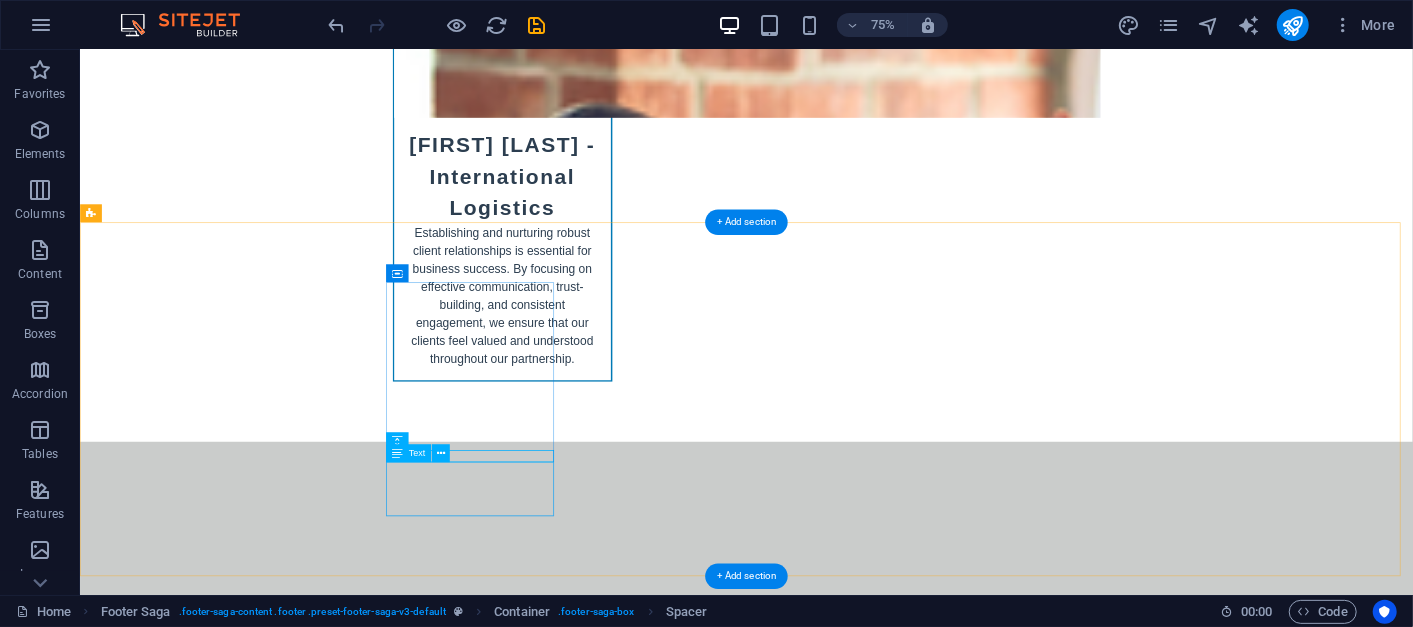 click on "Trade Solutions MX is your partner in exploring global business opportunities." at bounding box center (191, 8956) 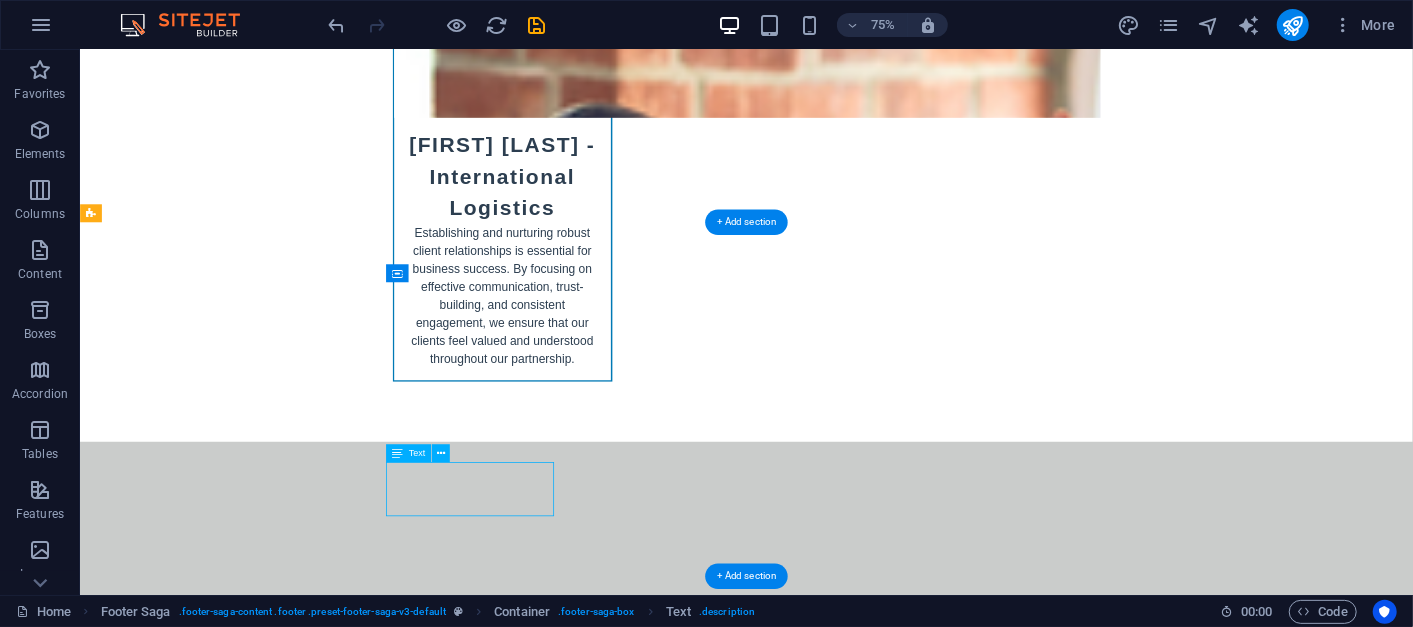 click on "Trade Solutions MX is your partner in exploring global business opportunities." at bounding box center [208, 8957] 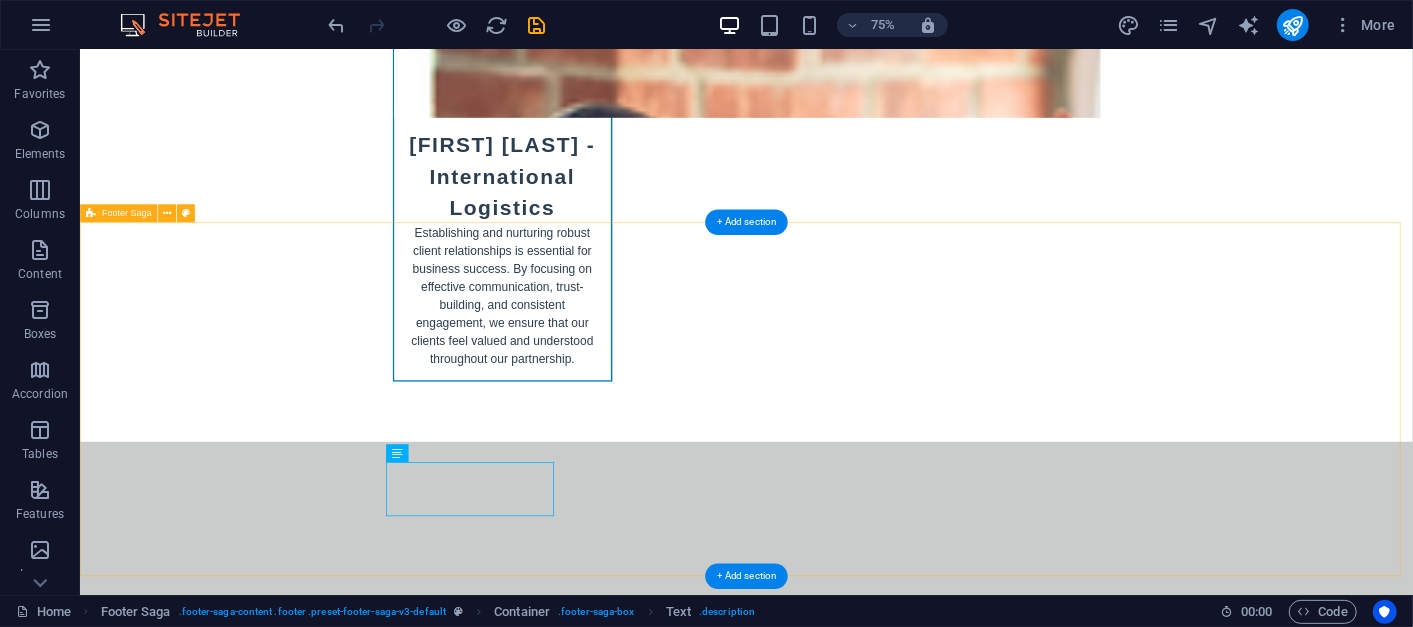 drag, startPoint x: 663, startPoint y: 662, endPoint x: 459, endPoint y: 601, distance: 212.92487 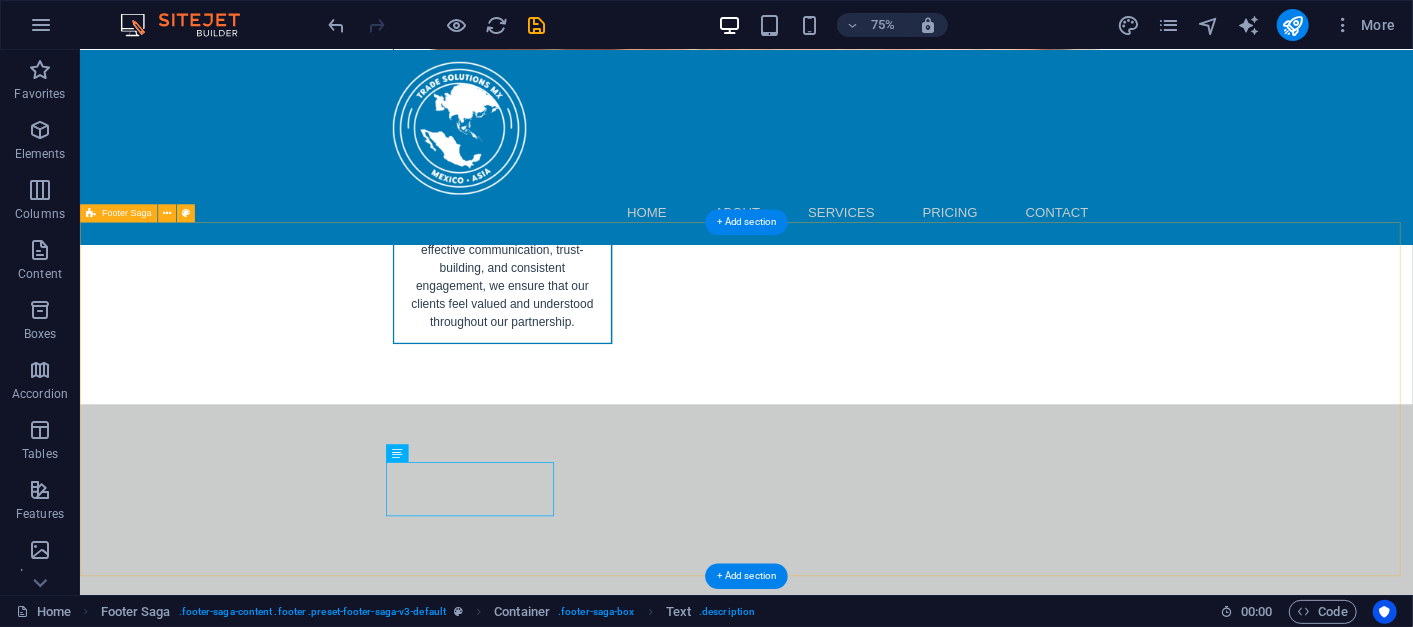 scroll, scrollTop: 12108, scrollLeft: 0, axis: vertical 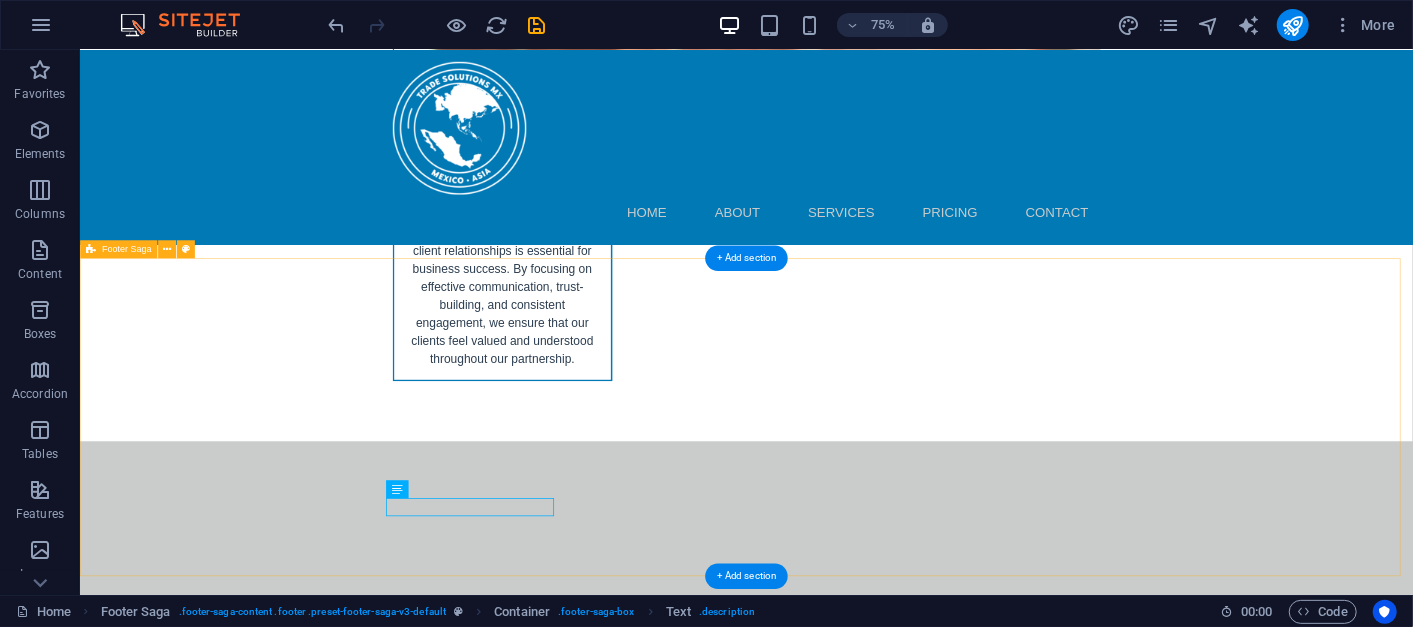 click on "Contact Finca Antigua 3 -2 76908 Corregidora Queretaro, Mexico Phone:  +52 446 111815 Mobile:  +84 38 486 7846 Email:  contact@tradesolutionsmx.com Navigation Home About Services Pricing Contact Legal Notice Privacy Policy Social media Facebook Linkedin Instagram" at bounding box center (968, 8363) 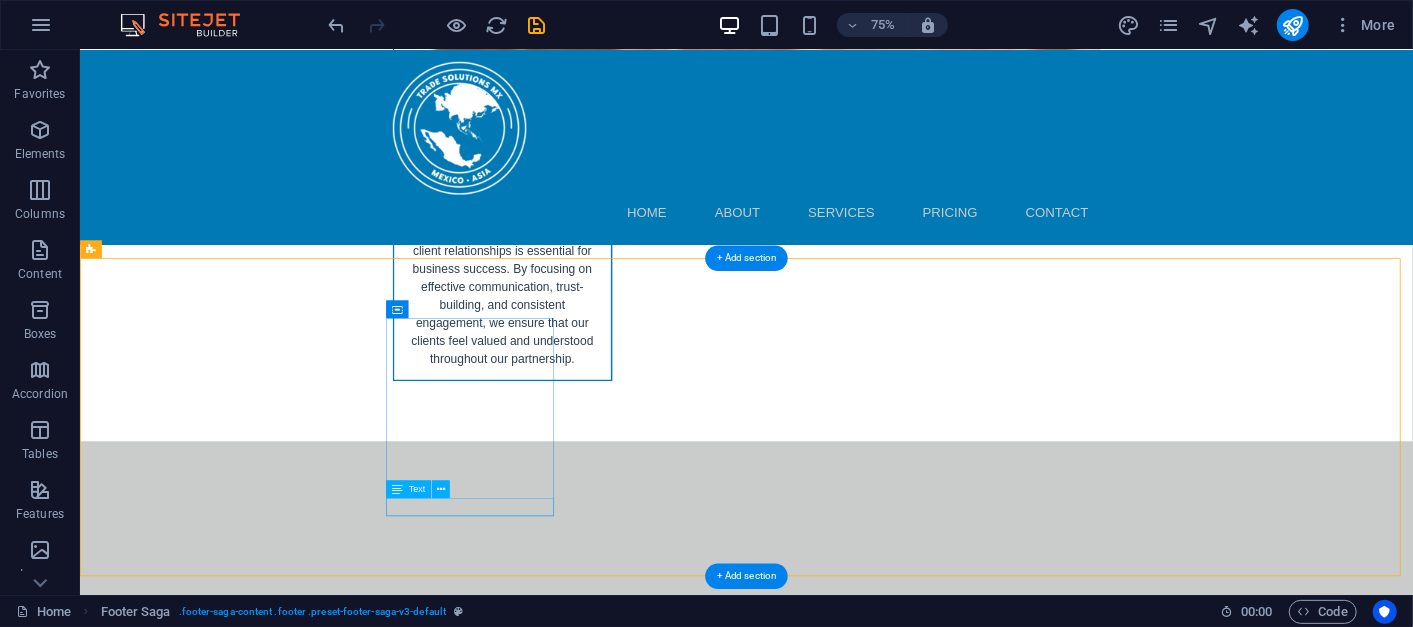 click at bounding box center [208, 8933] 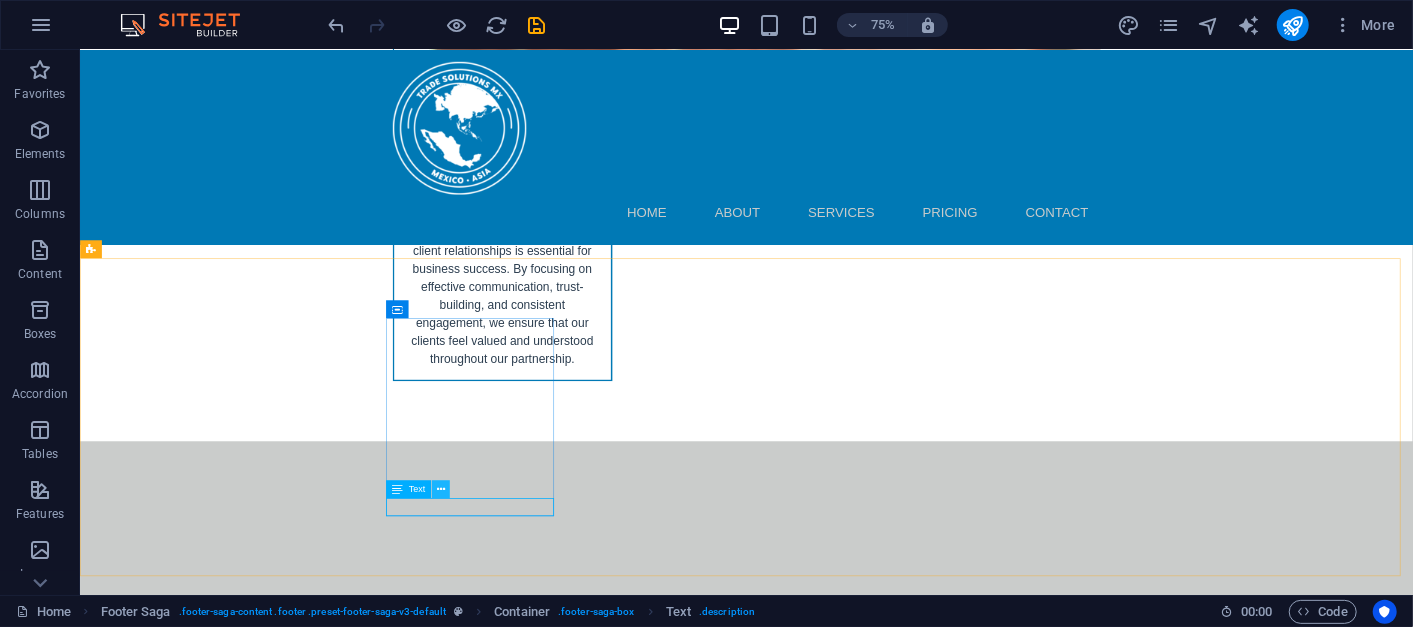 click at bounding box center [441, 490] 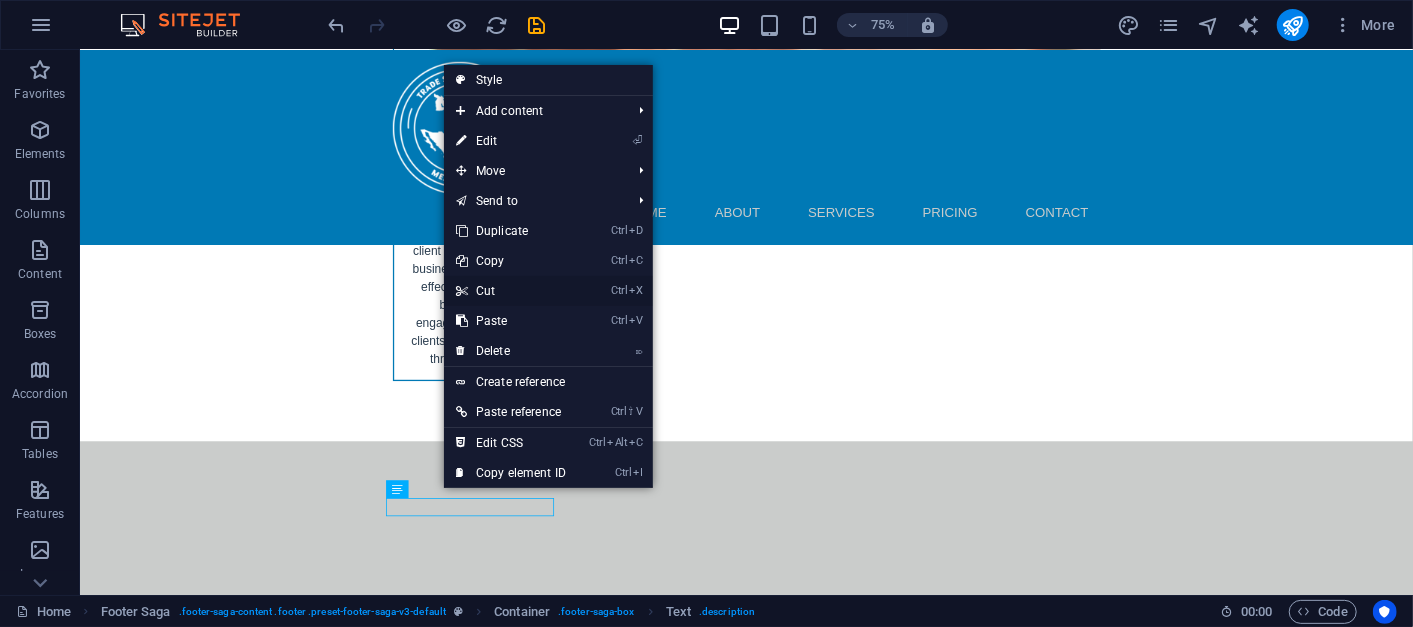click on "Ctrl X  Cut" at bounding box center (511, 291) 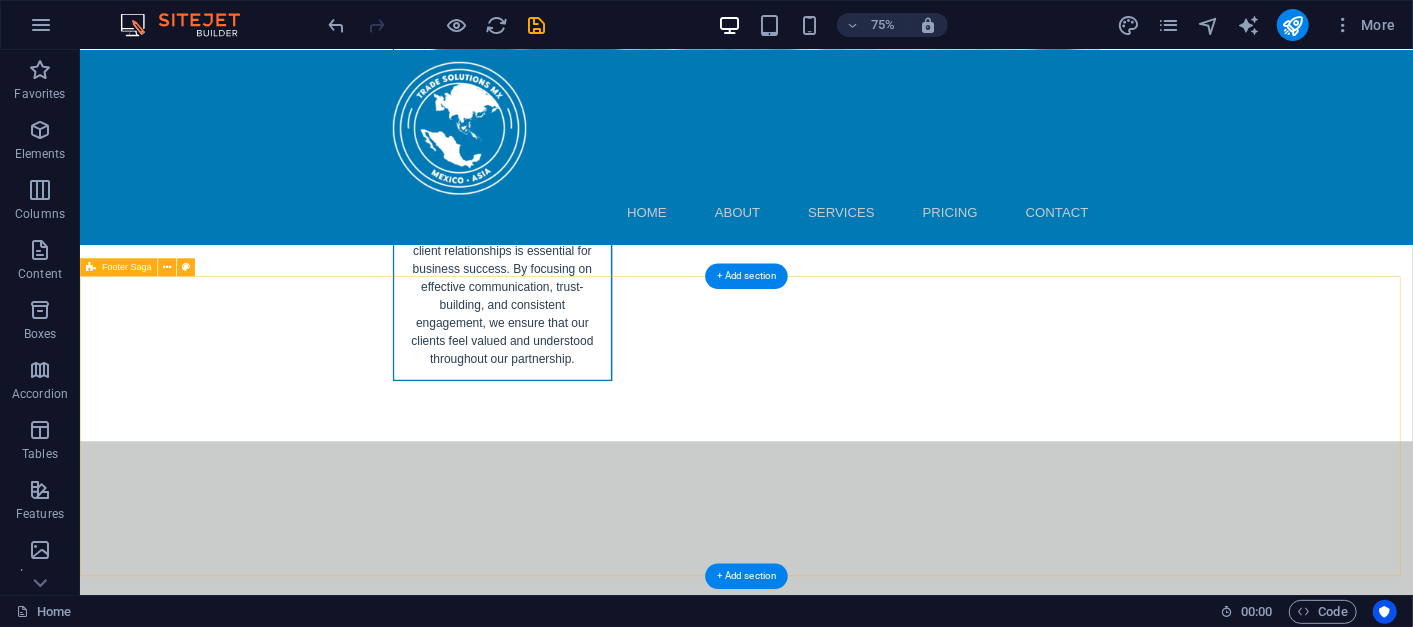 scroll, scrollTop: 12085, scrollLeft: 0, axis: vertical 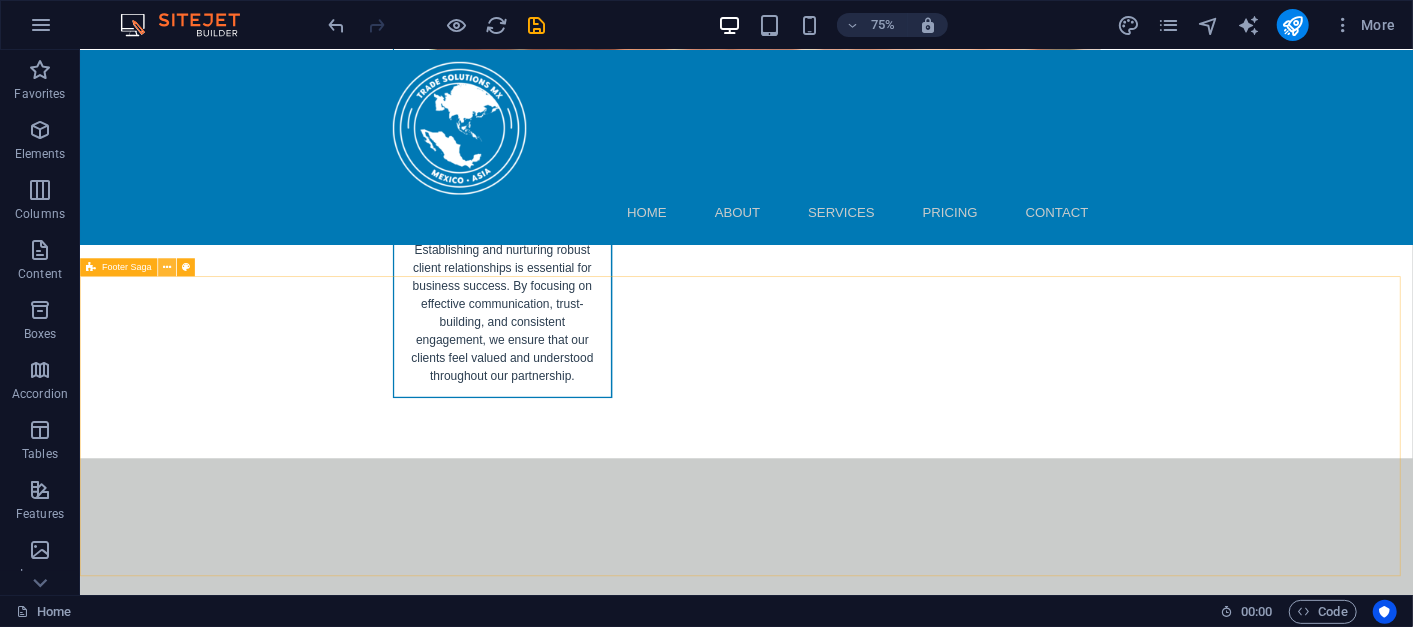 click at bounding box center (167, 268) 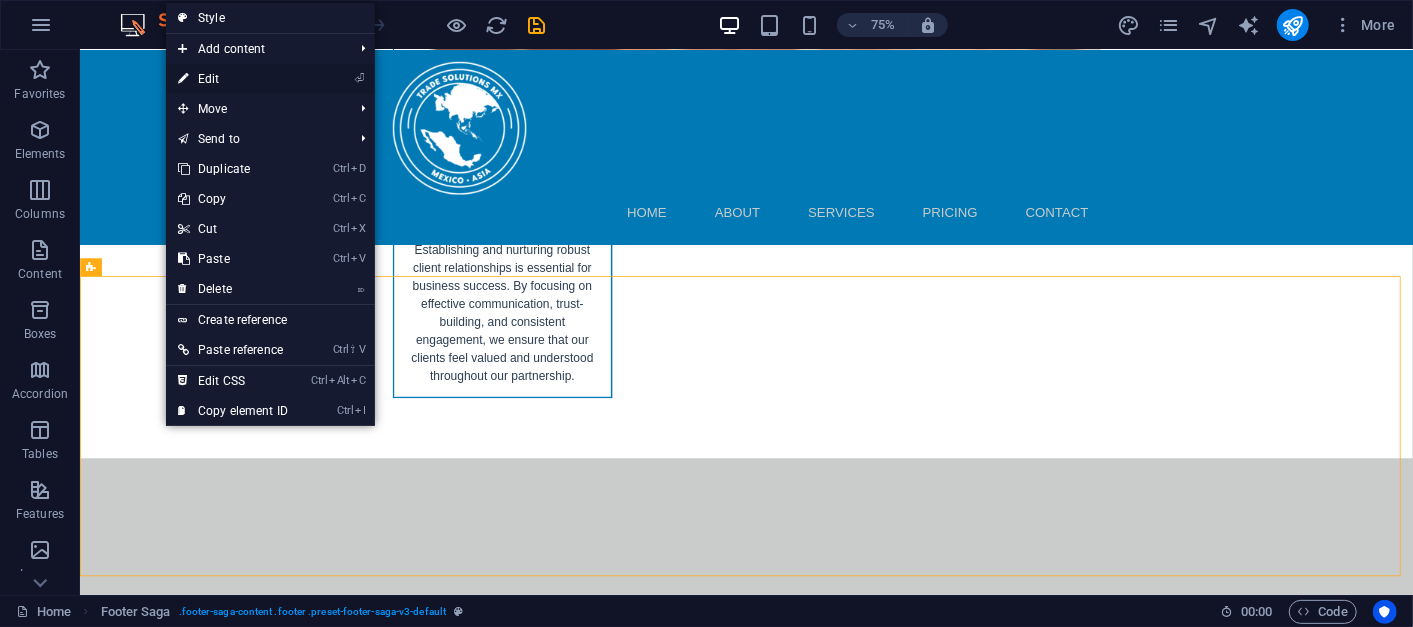 click on "⏎  Edit" at bounding box center [233, 79] 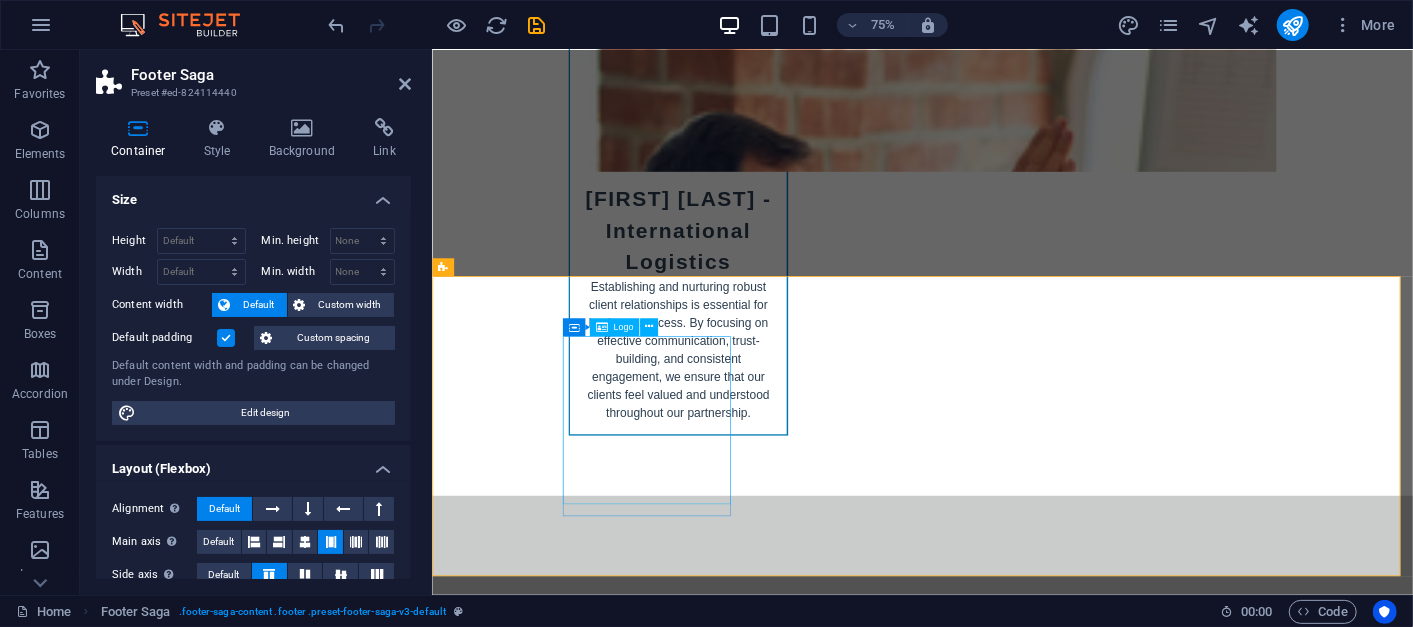 scroll, scrollTop: 11460, scrollLeft: 0, axis: vertical 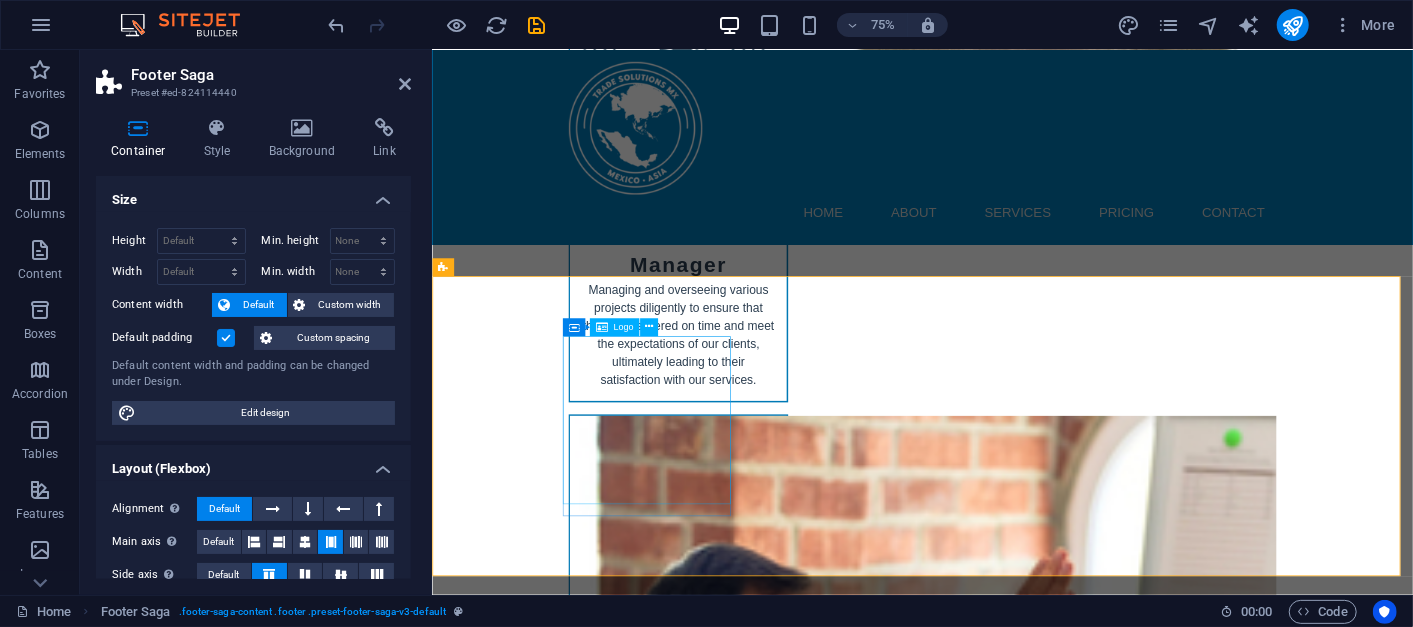 click at bounding box center [559, 7804] 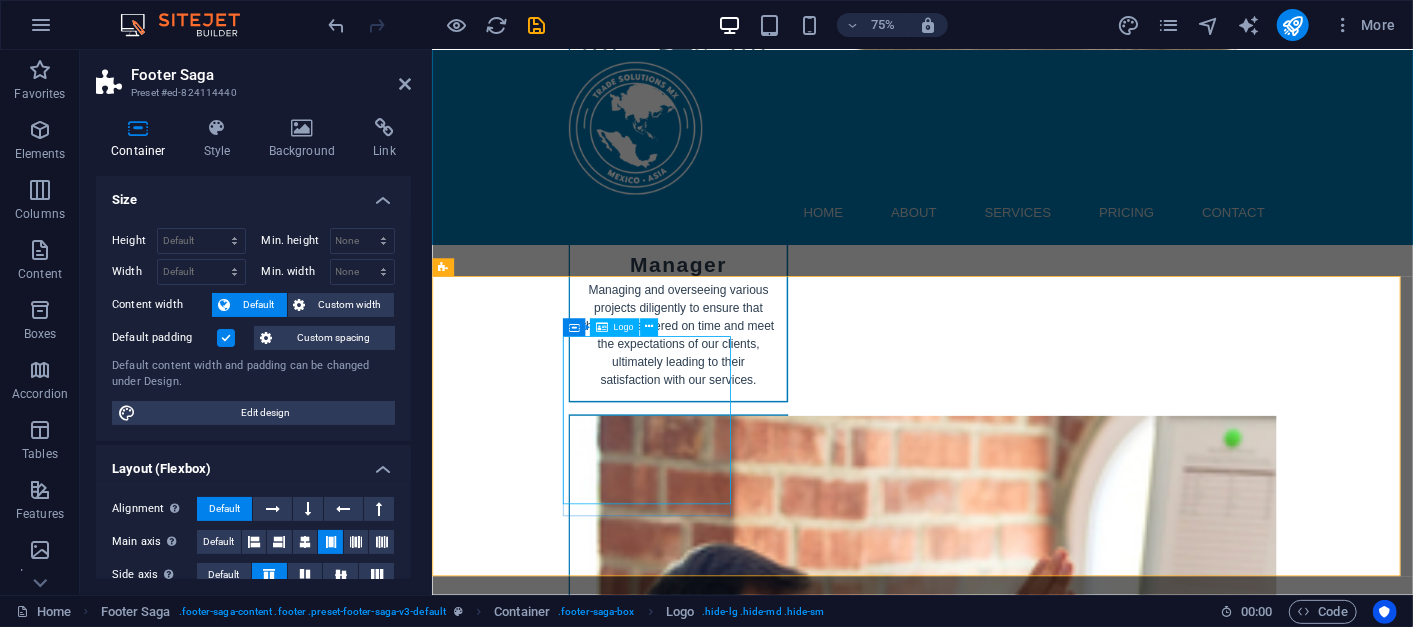 click on "Logo" at bounding box center [623, 327] 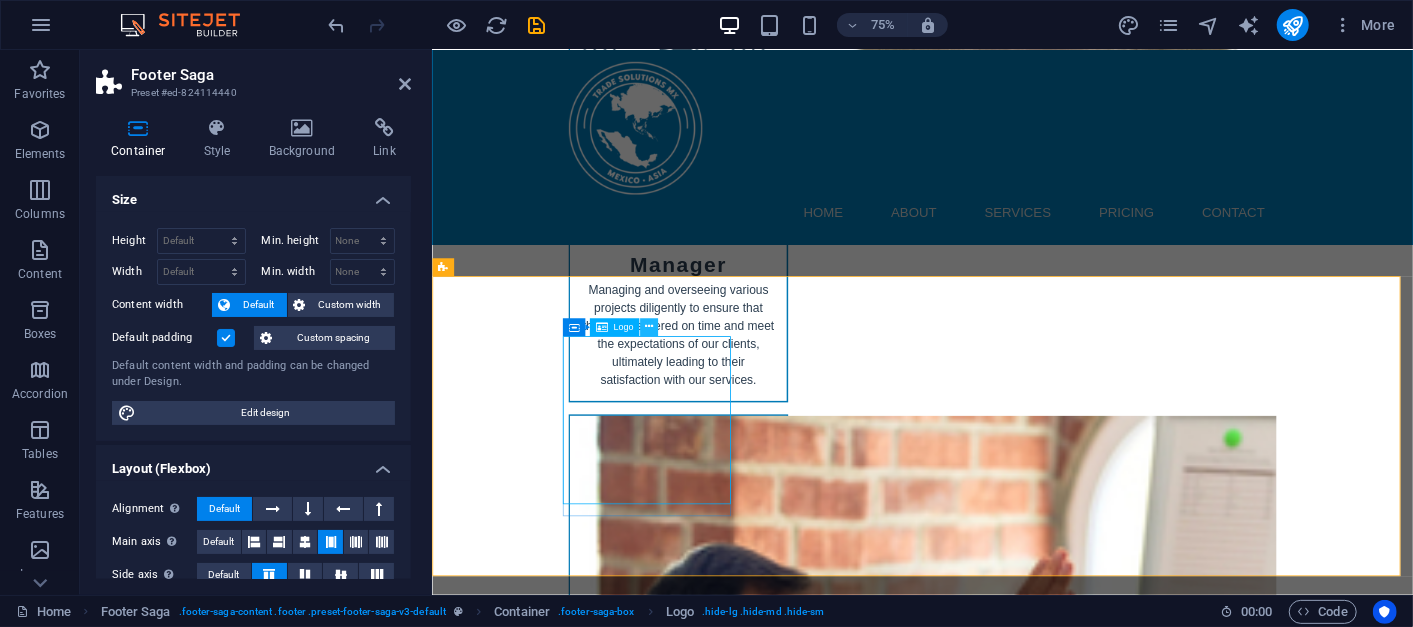 click at bounding box center (649, 327) 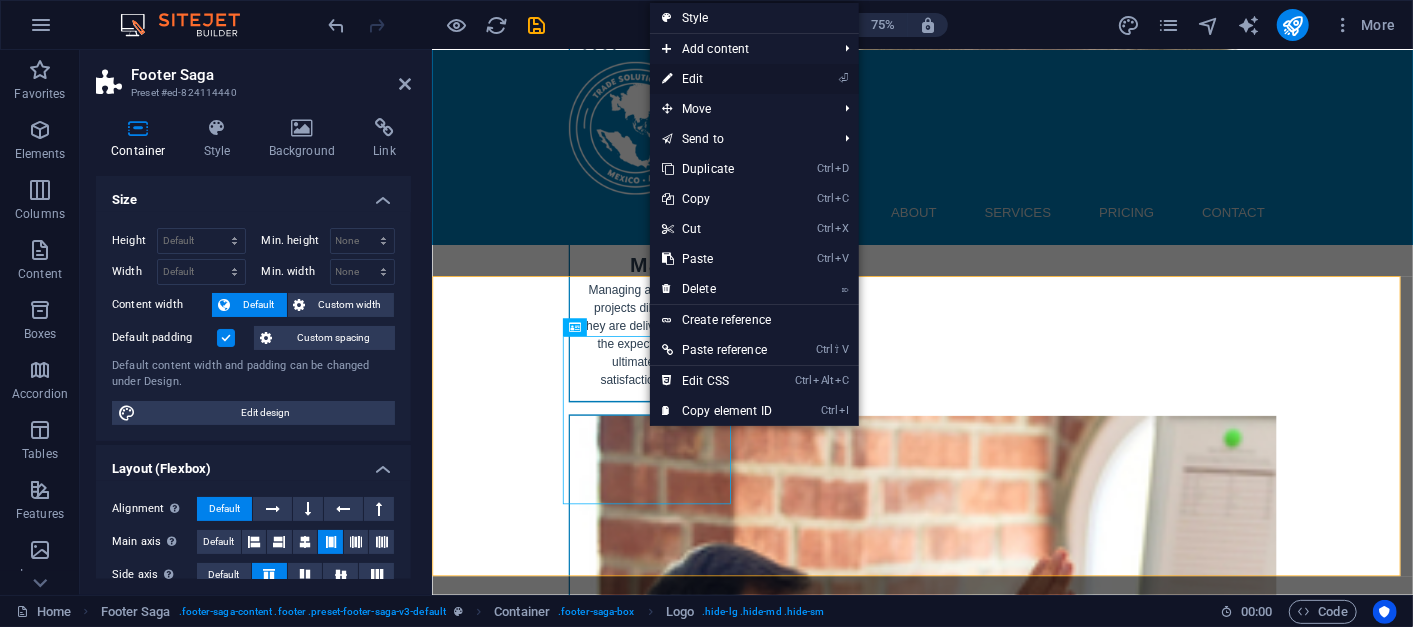 click on "⏎  Edit" at bounding box center [717, 79] 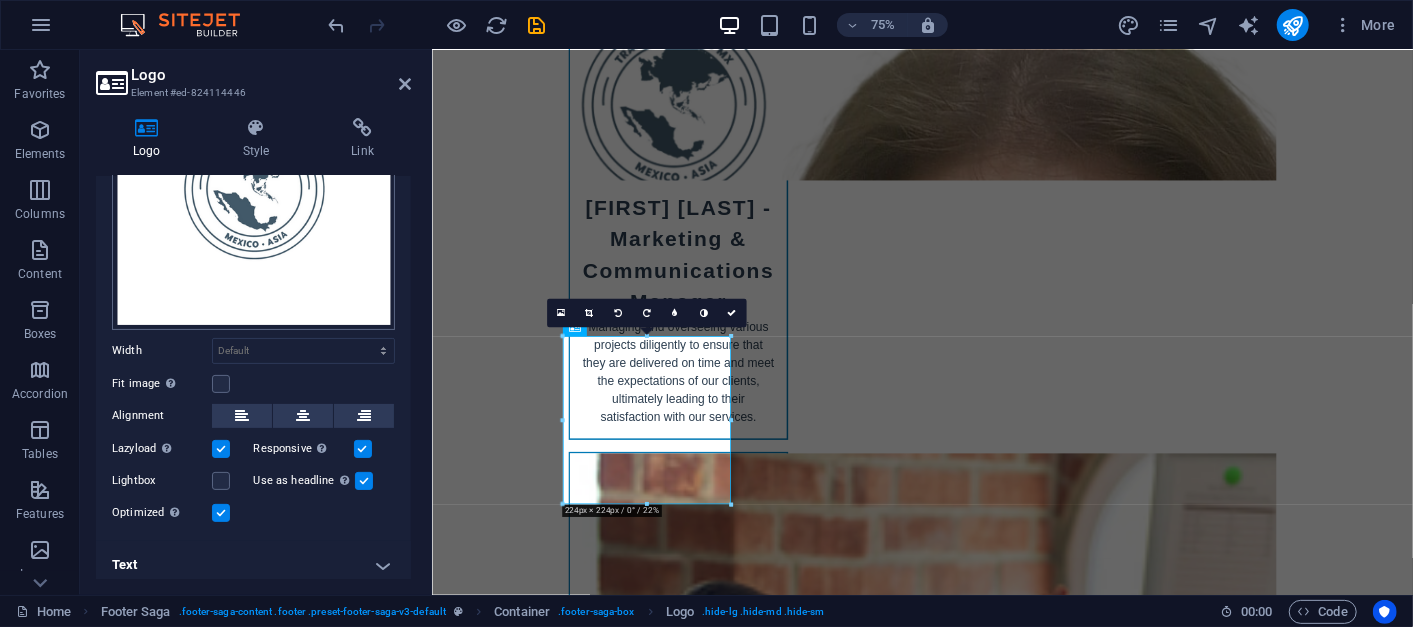 scroll, scrollTop: 220, scrollLeft: 0, axis: vertical 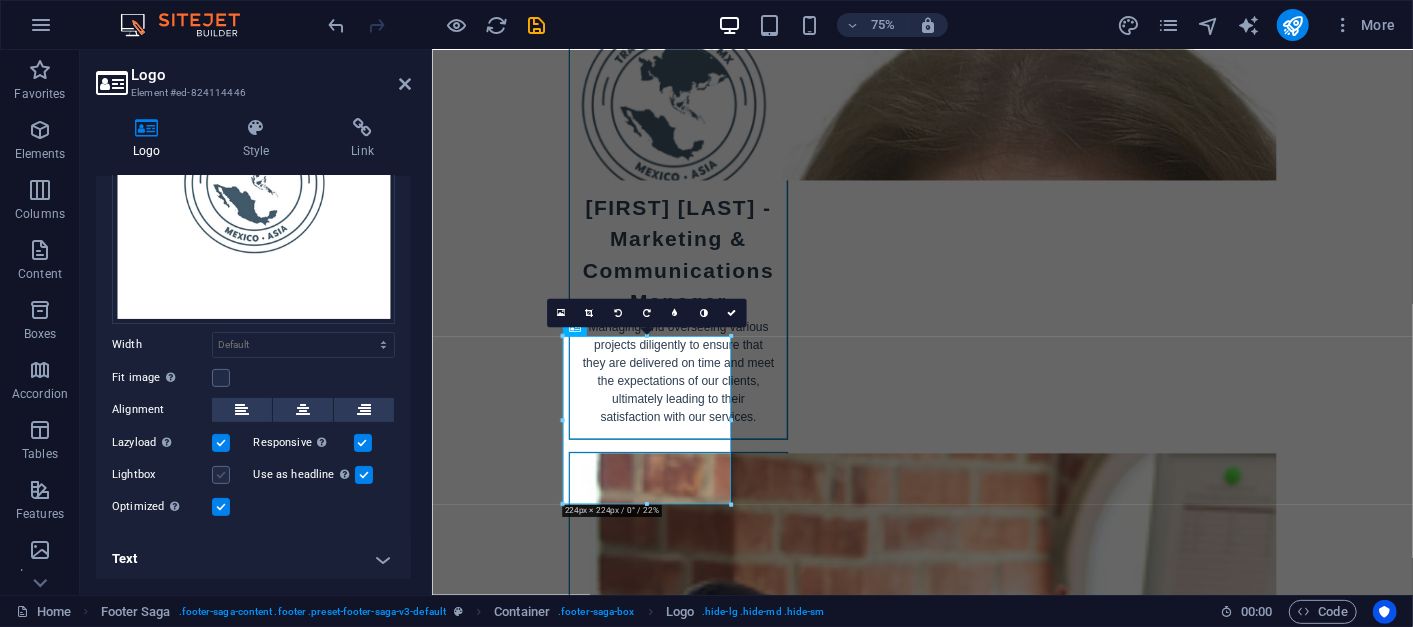 click at bounding box center (221, 475) 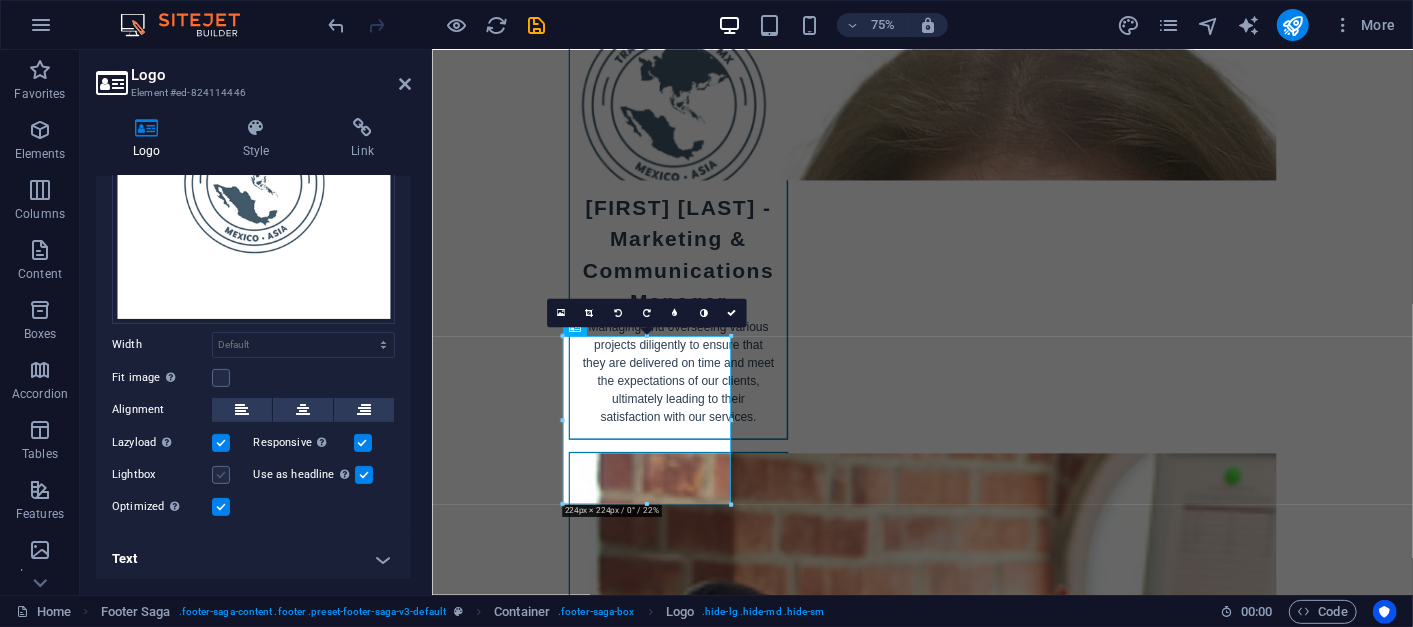 click on "Lightbox" at bounding box center [0, 0] 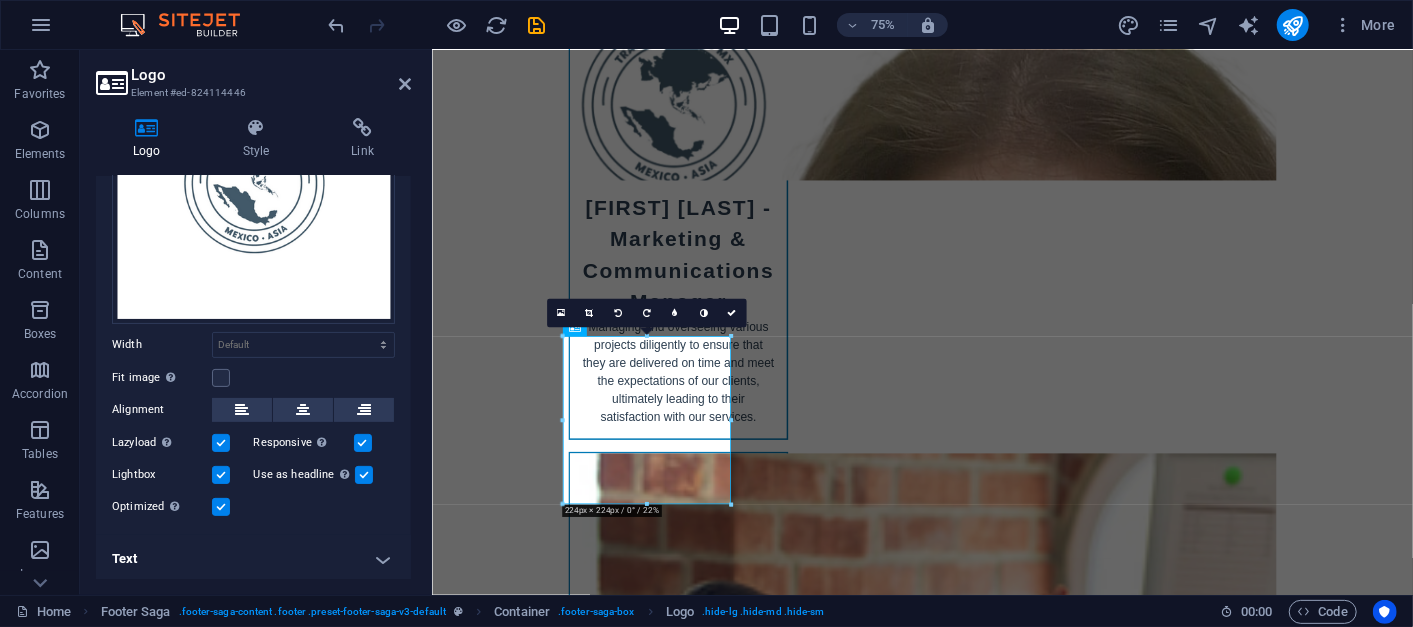 click at bounding box center (221, 378) 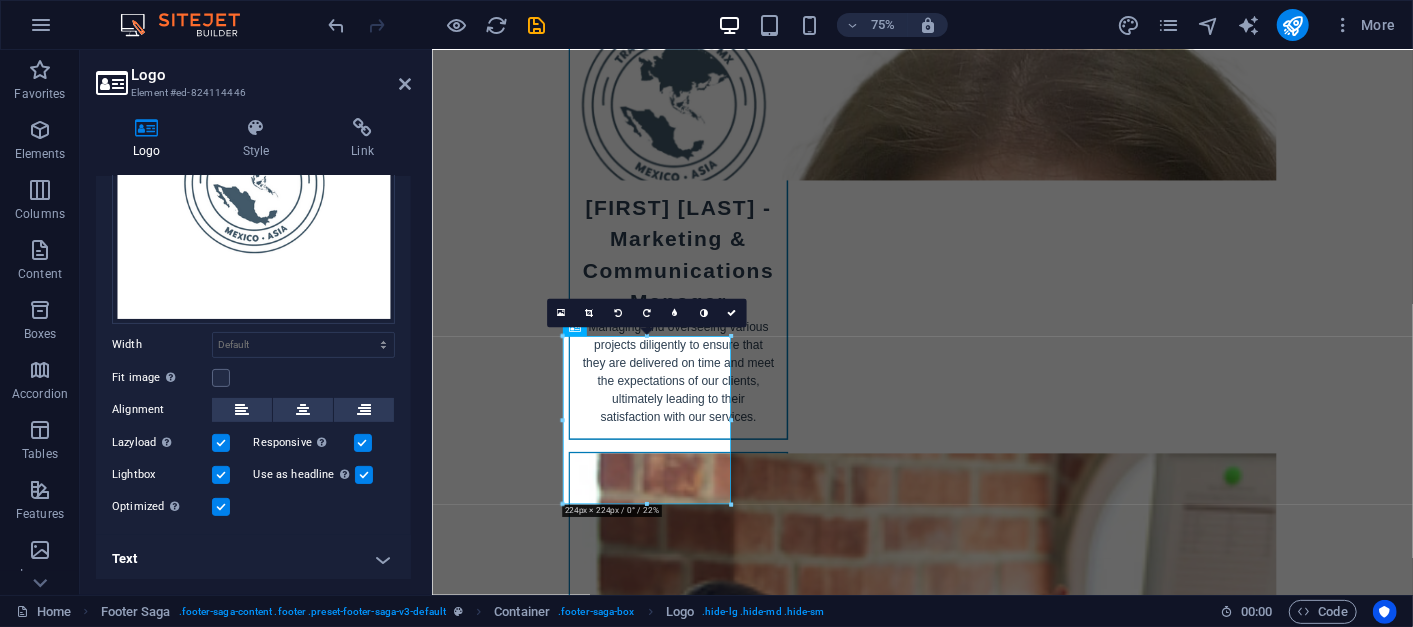 click on "Fit image Automatically fit image to a fixed width and height" at bounding box center [0, 0] 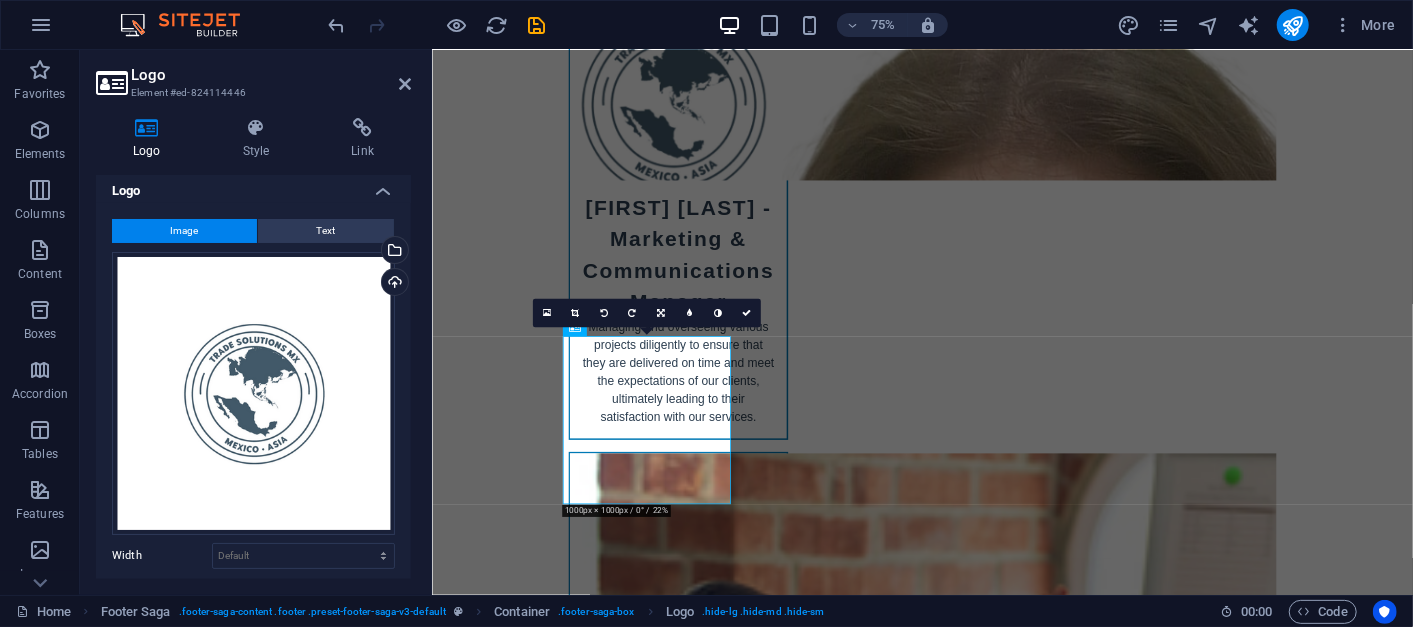 scroll, scrollTop: 0, scrollLeft: 0, axis: both 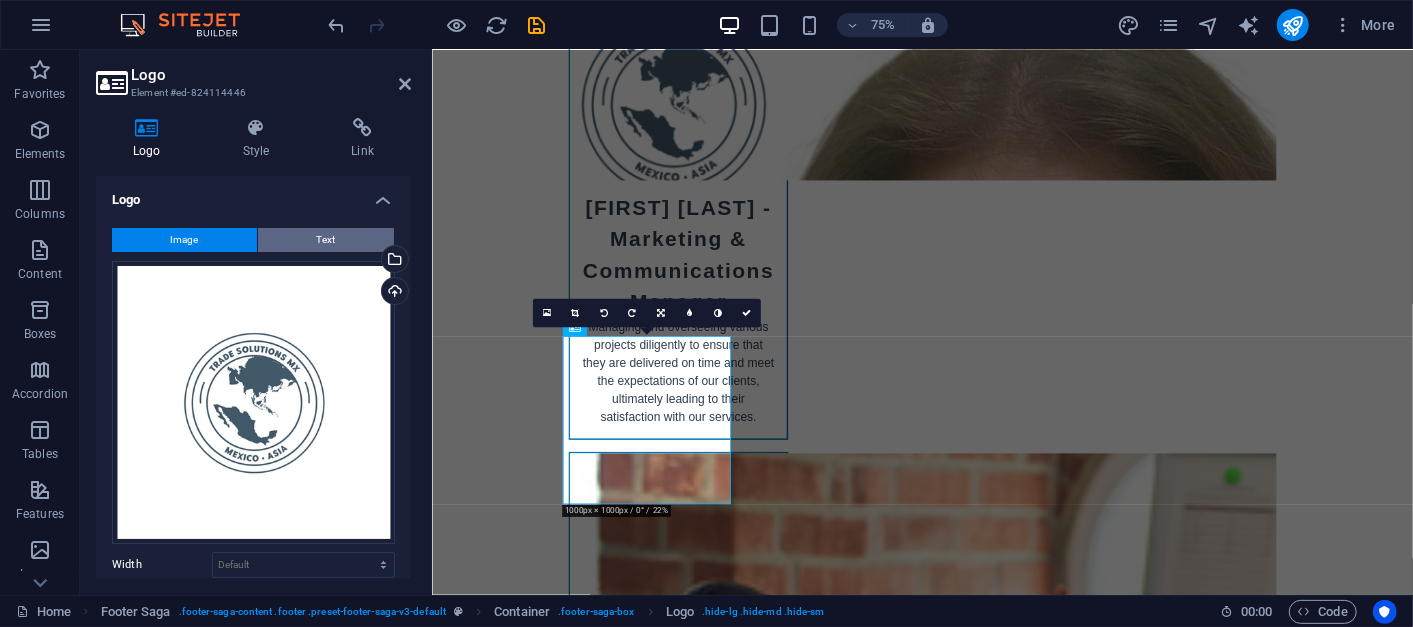 click on "Text" at bounding box center (326, 240) 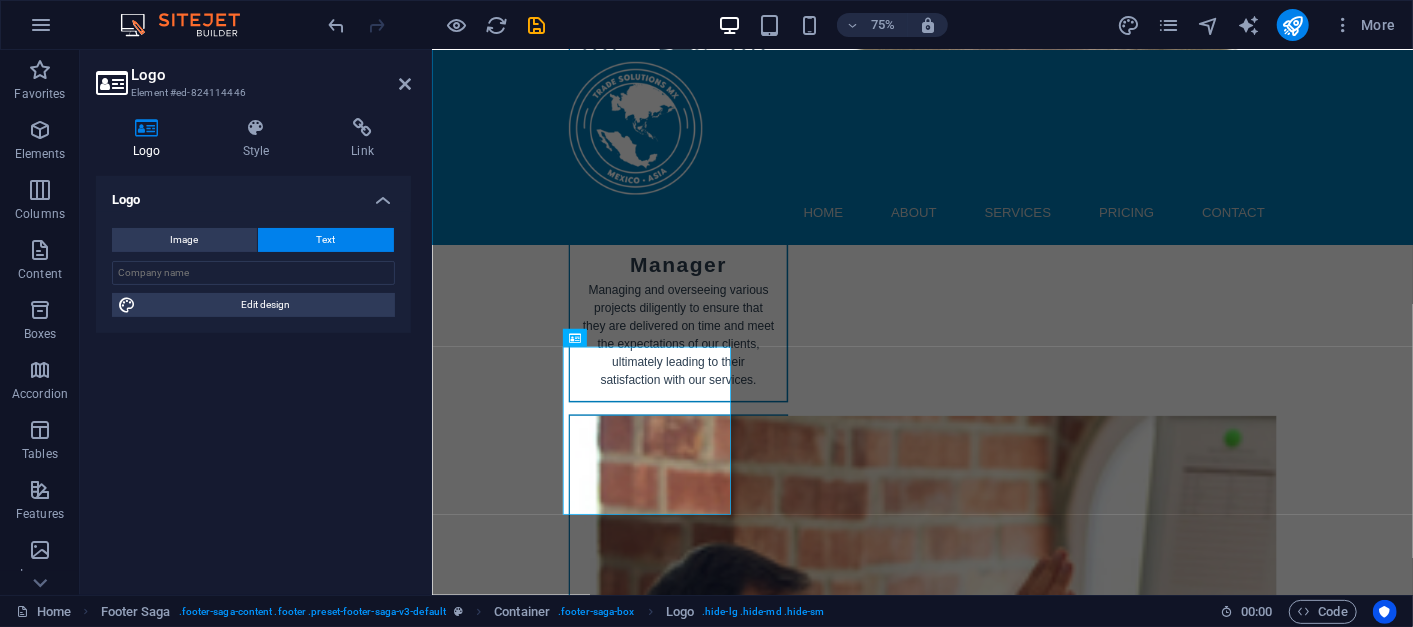 scroll, scrollTop: 11445, scrollLeft: 0, axis: vertical 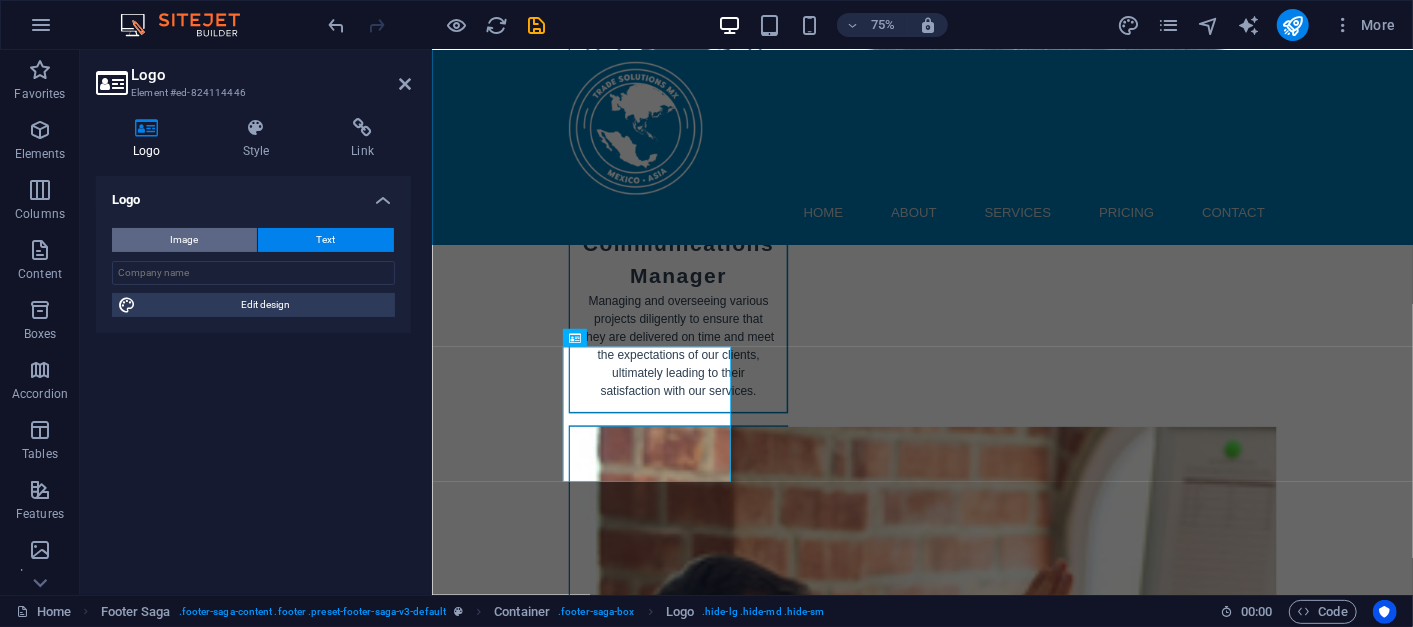 click on "Image" at bounding box center (185, 240) 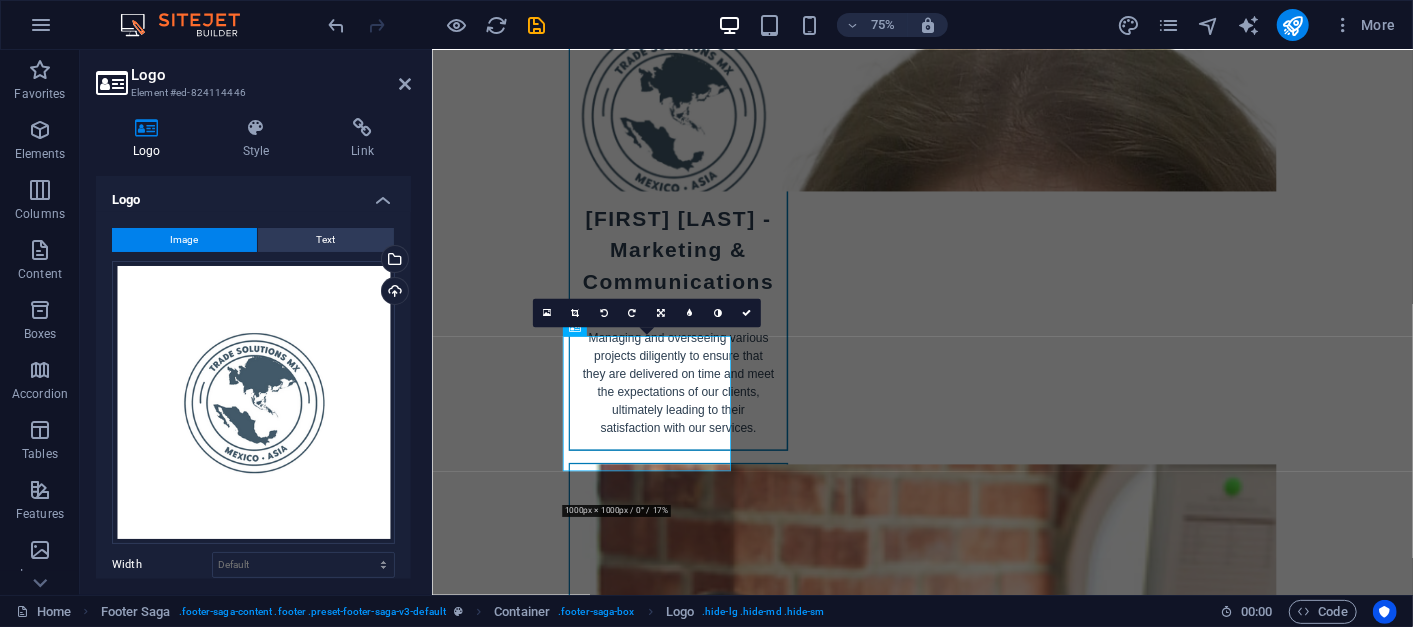 scroll, scrollTop: 11460, scrollLeft: 0, axis: vertical 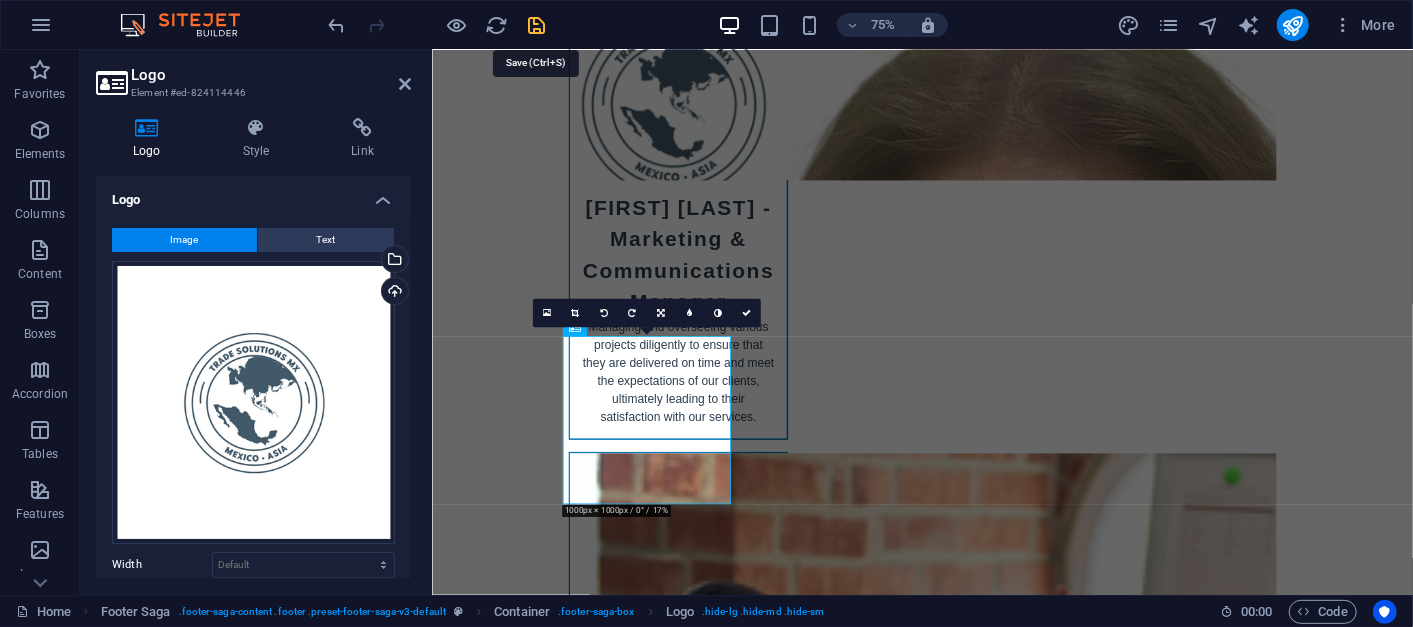 click at bounding box center [537, 25] 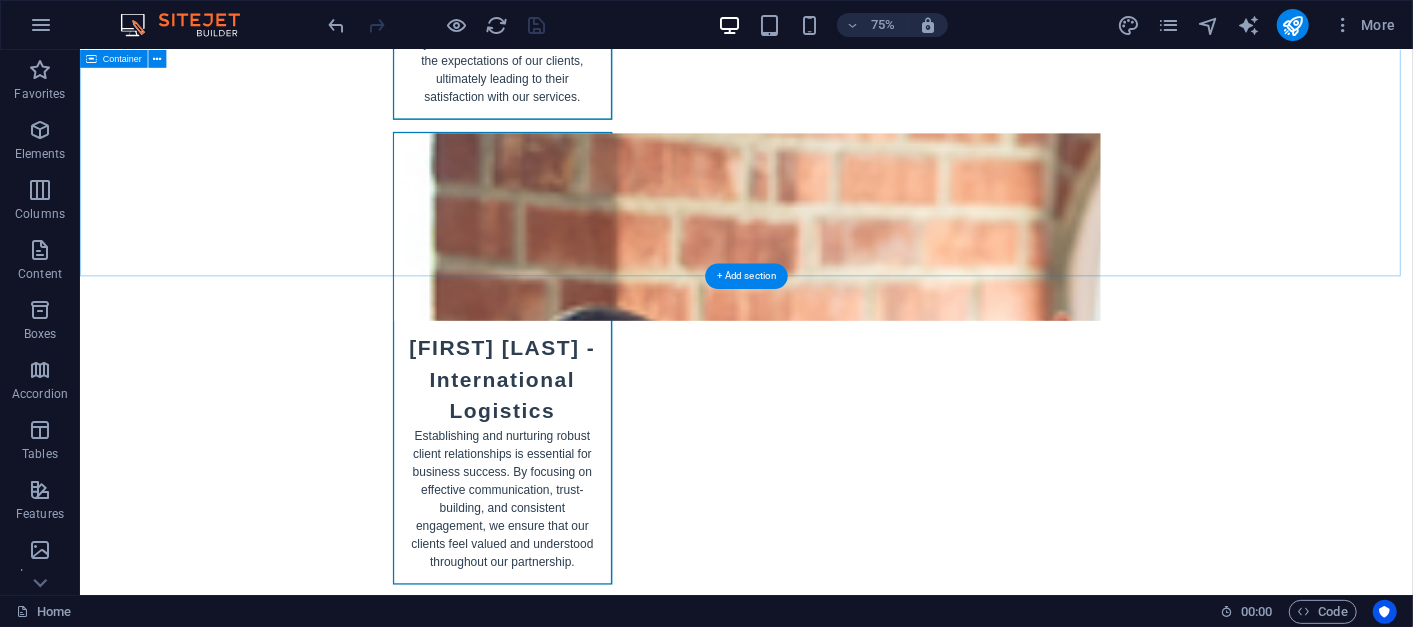 scroll, scrollTop: 12085, scrollLeft: 0, axis: vertical 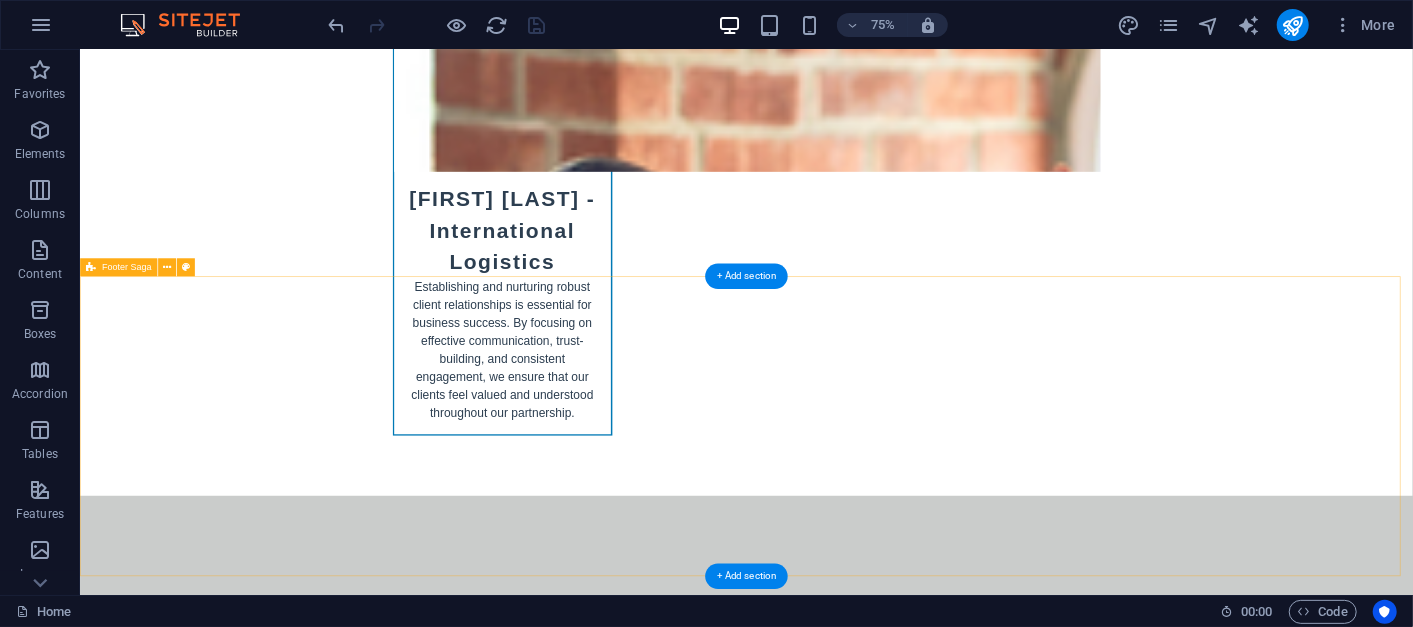 click on "Contact Finca Antigua 3 -2 76908 Corregidora Queretaro, Mexico Phone:  +52 446 111815 Mobile:  +84 38 486 7846 Email:  contact@tradesolutionsmx.com Navigation Home About Services Pricing Contact Legal Notice Privacy Policy Social media Facebook Linkedin Instagram" at bounding box center [968, 8423] 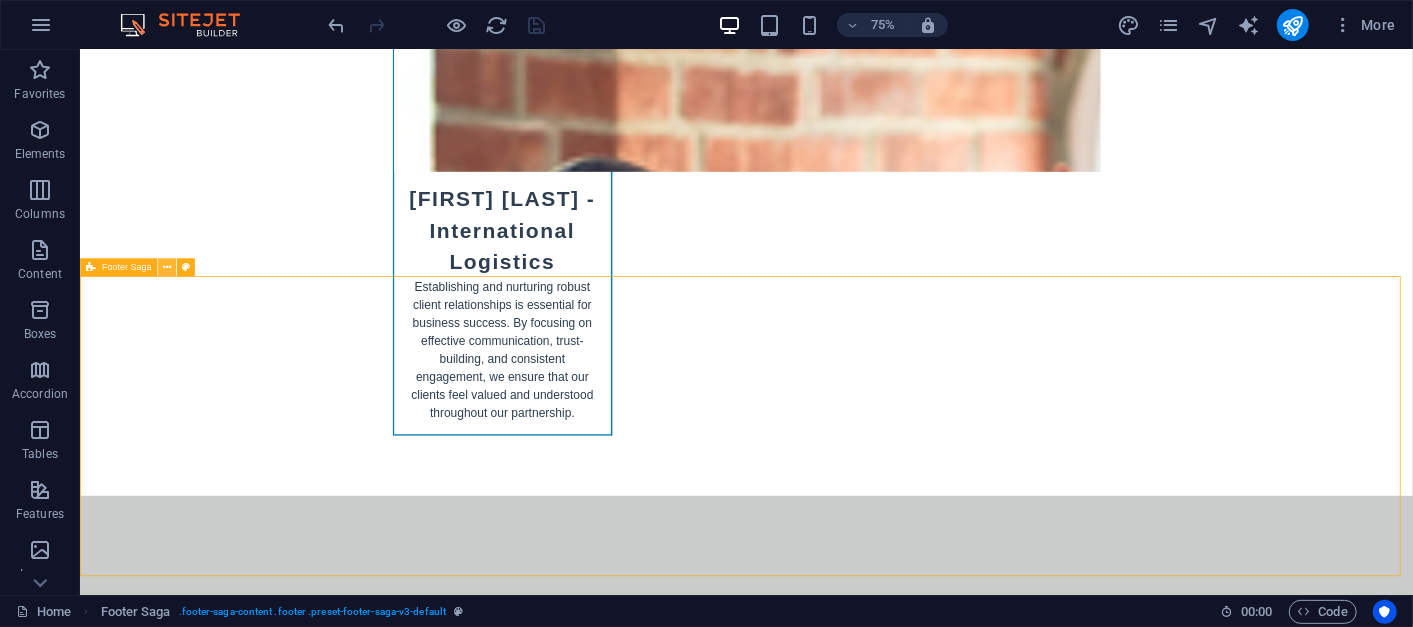 click at bounding box center (167, 268) 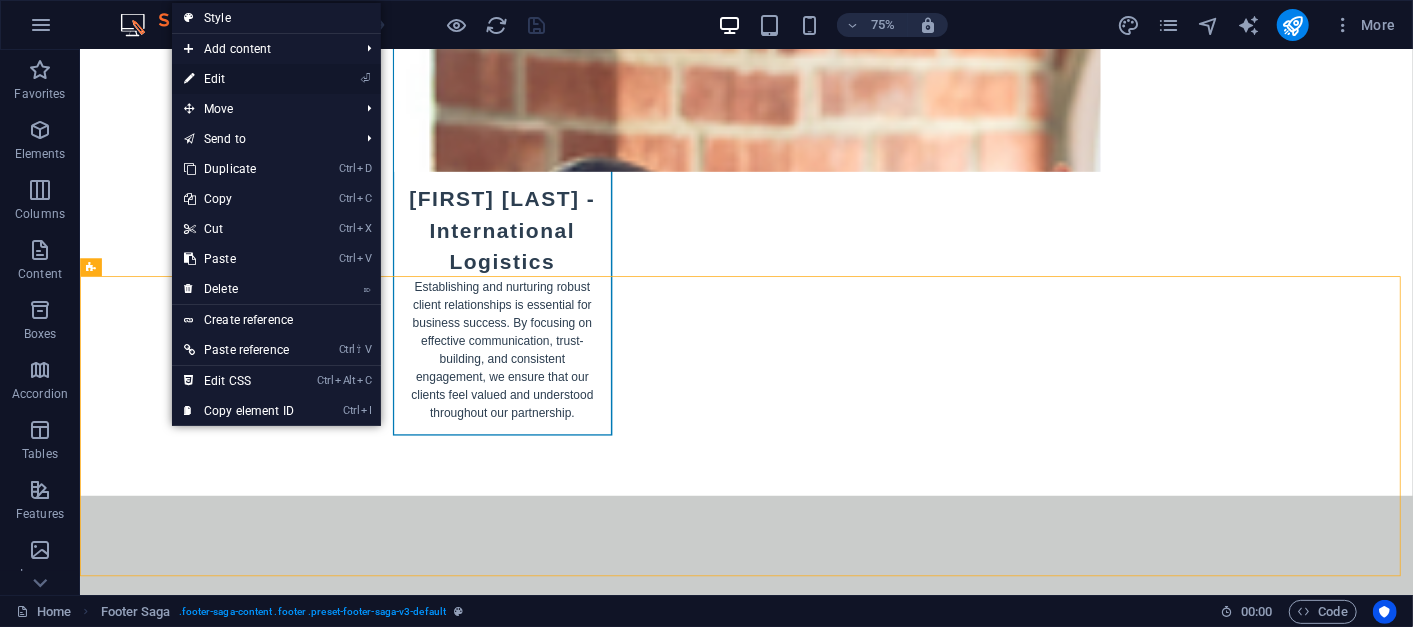 click on "⏎  Edit" at bounding box center [239, 79] 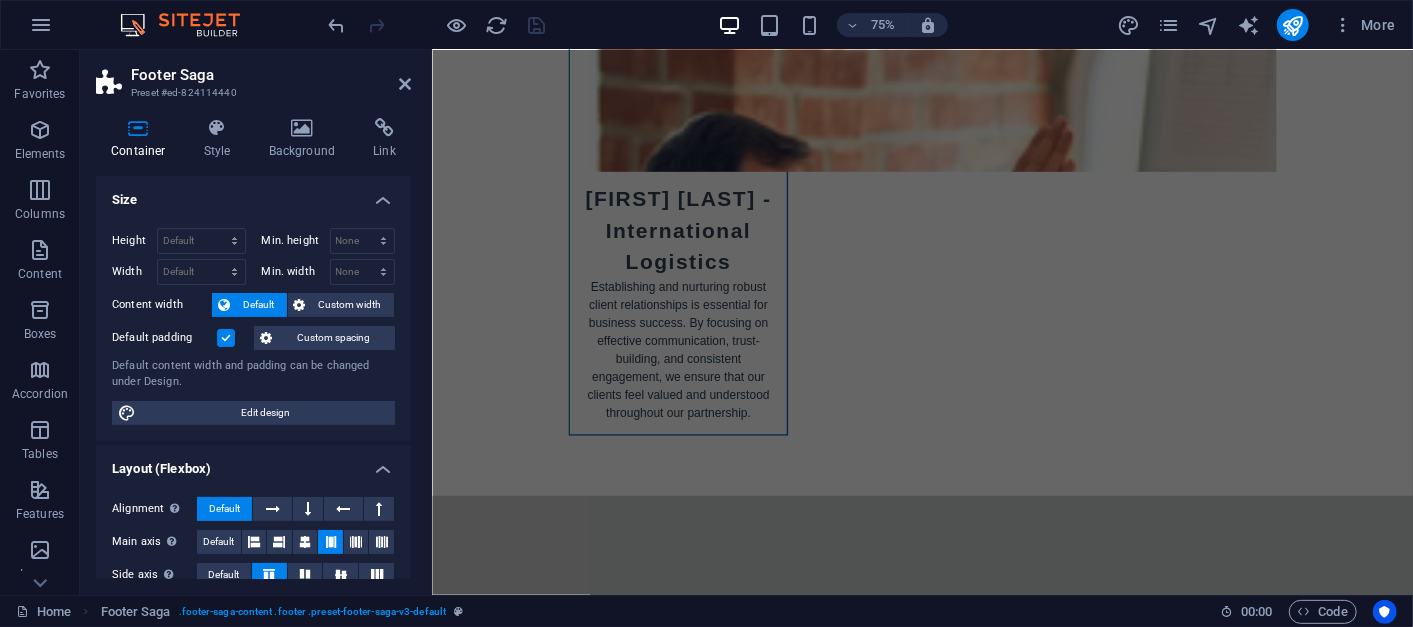 scroll, scrollTop: 11460, scrollLeft: 0, axis: vertical 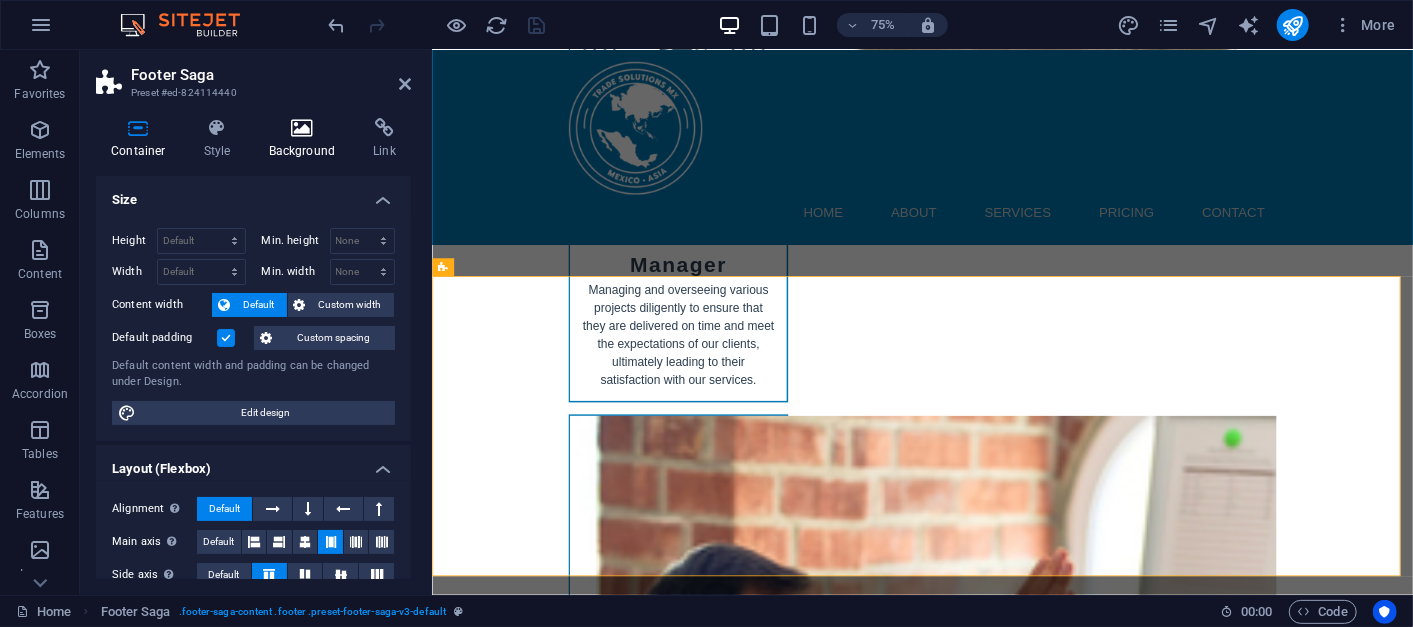 click on "Background" at bounding box center [306, 139] 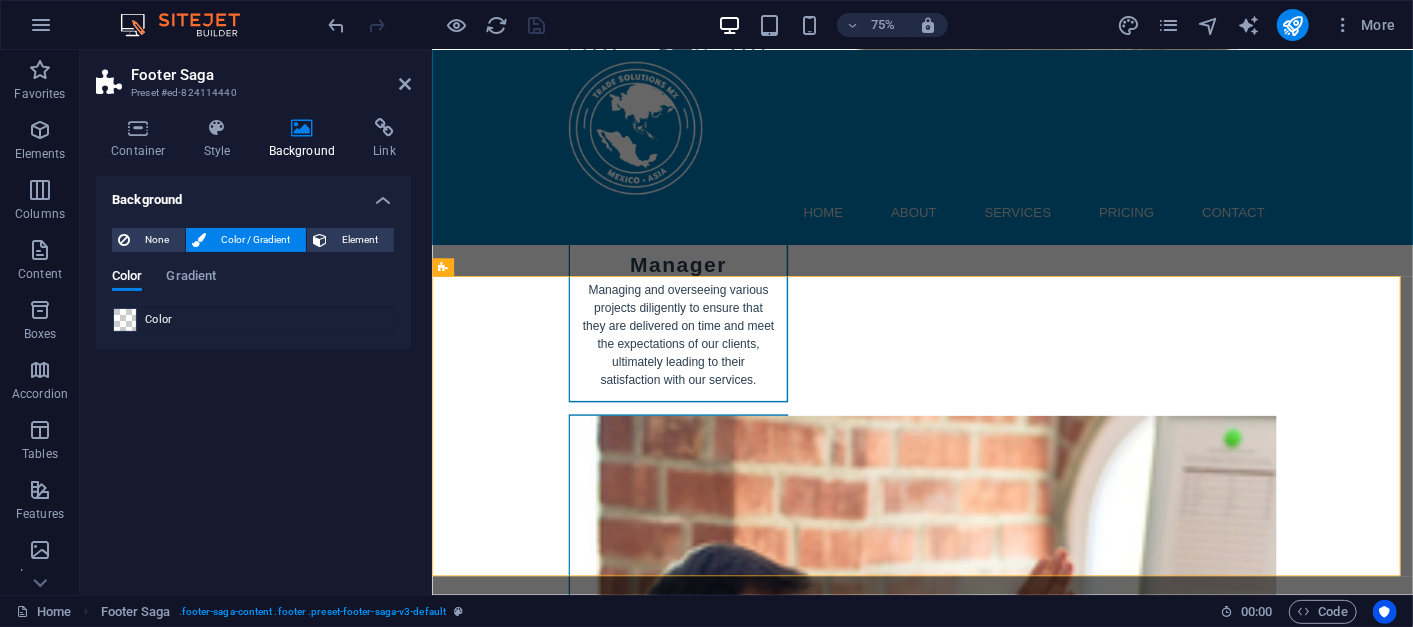 click at bounding box center [125, 320] 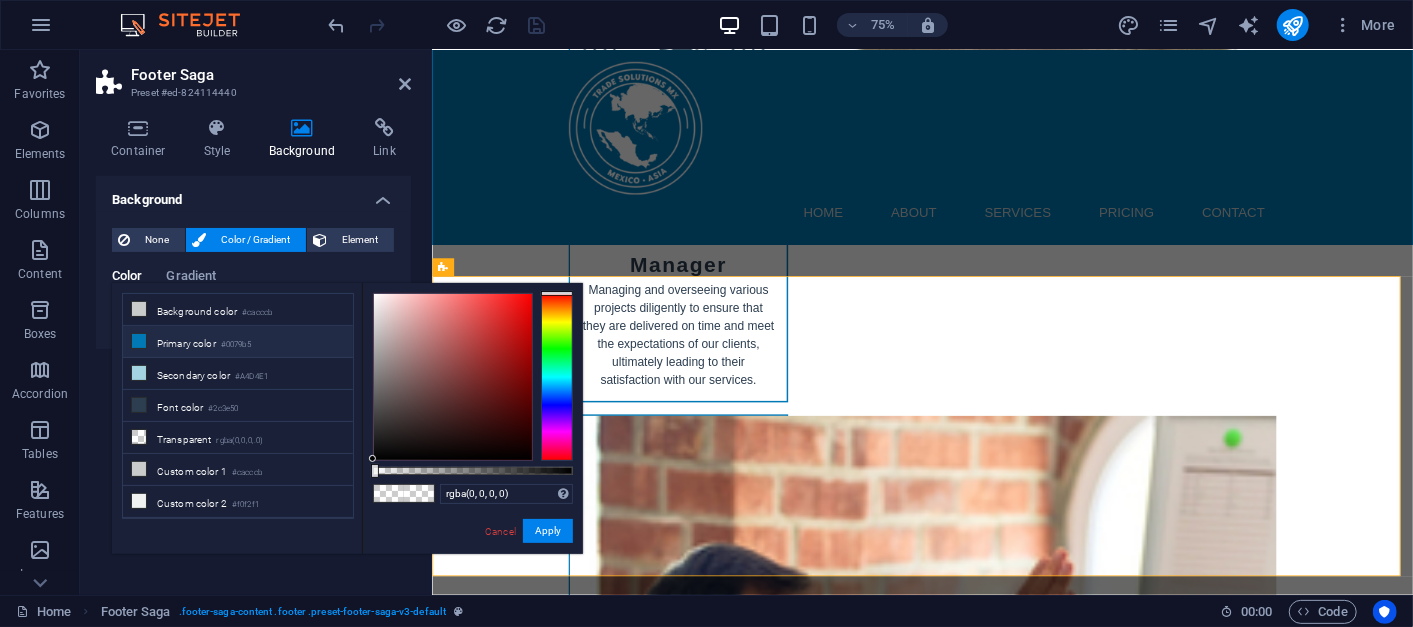 click on "Primary color
#0079b5" at bounding box center [238, 342] 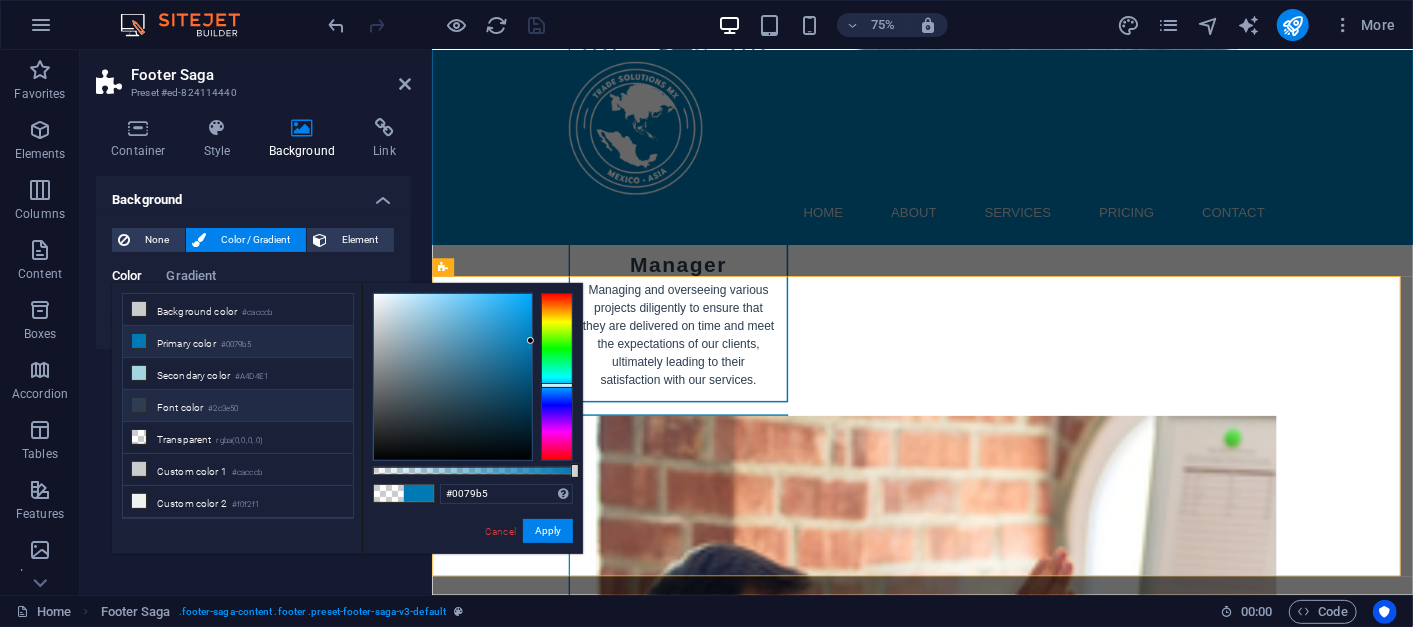 click on "Font color
#2c3e50" at bounding box center [238, 406] 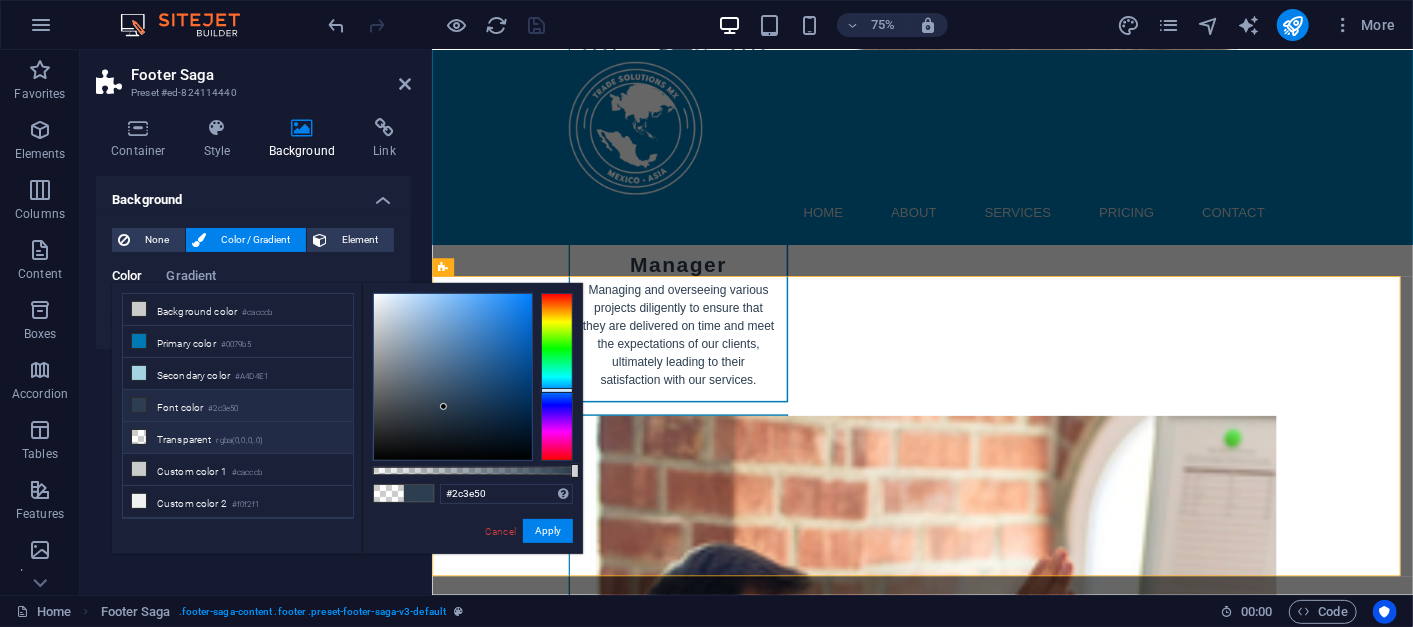 click on "Transparent
rgba(0,0,0,.0)" at bounding box center [238, 438] 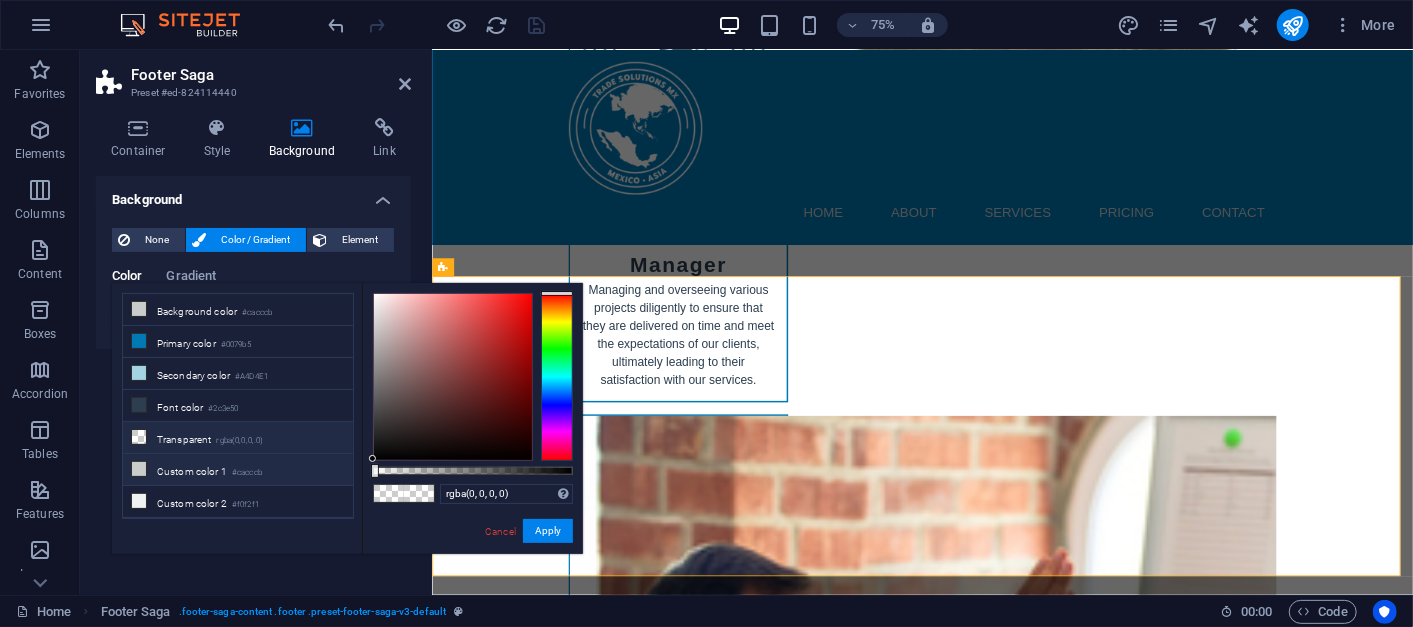 click on "Custom color 1
#cacccb" at bounding box center (238, 470) 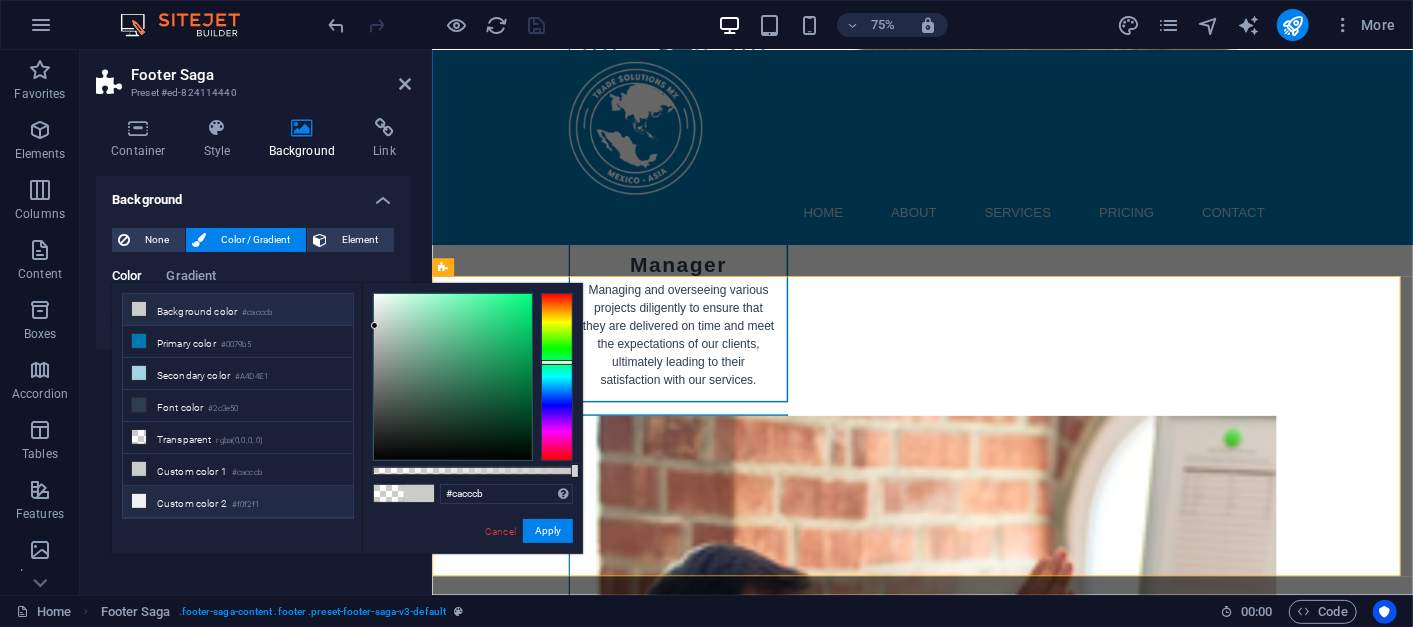 click on "Custom color 2
#f0f2f1" at bounding box center [238, 502] 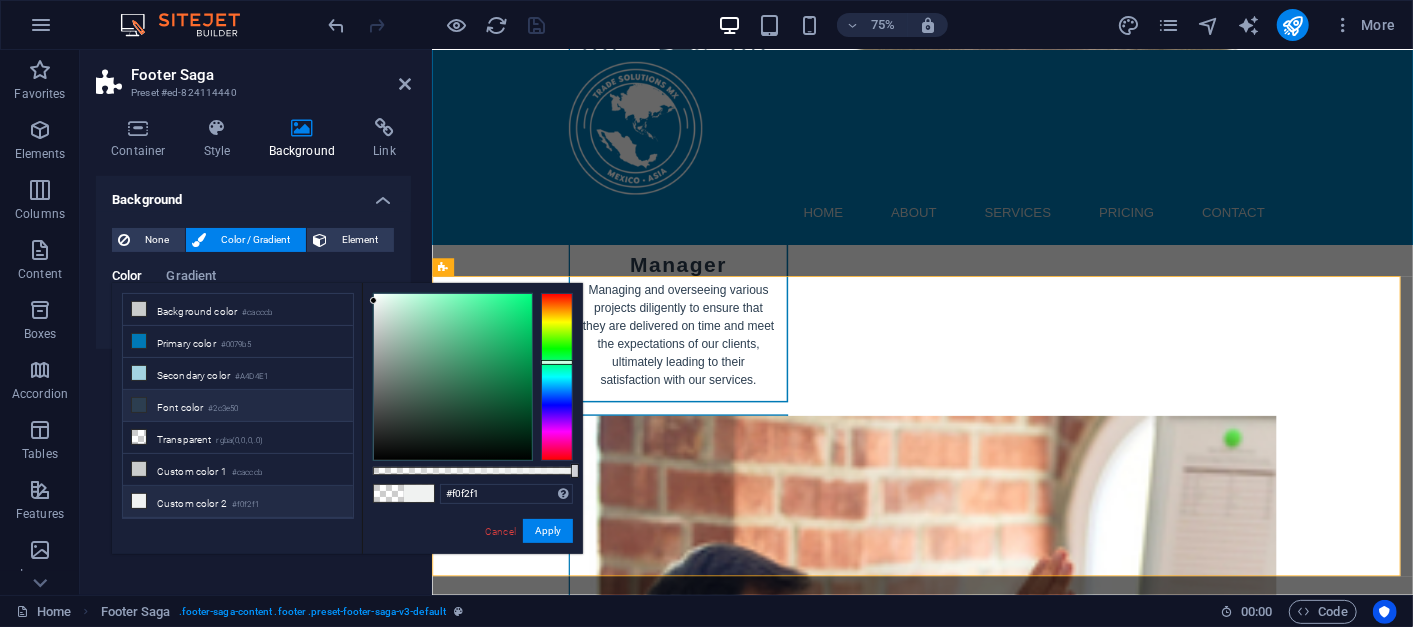 click on "#2c3e50" at bounding box center (223, 409) 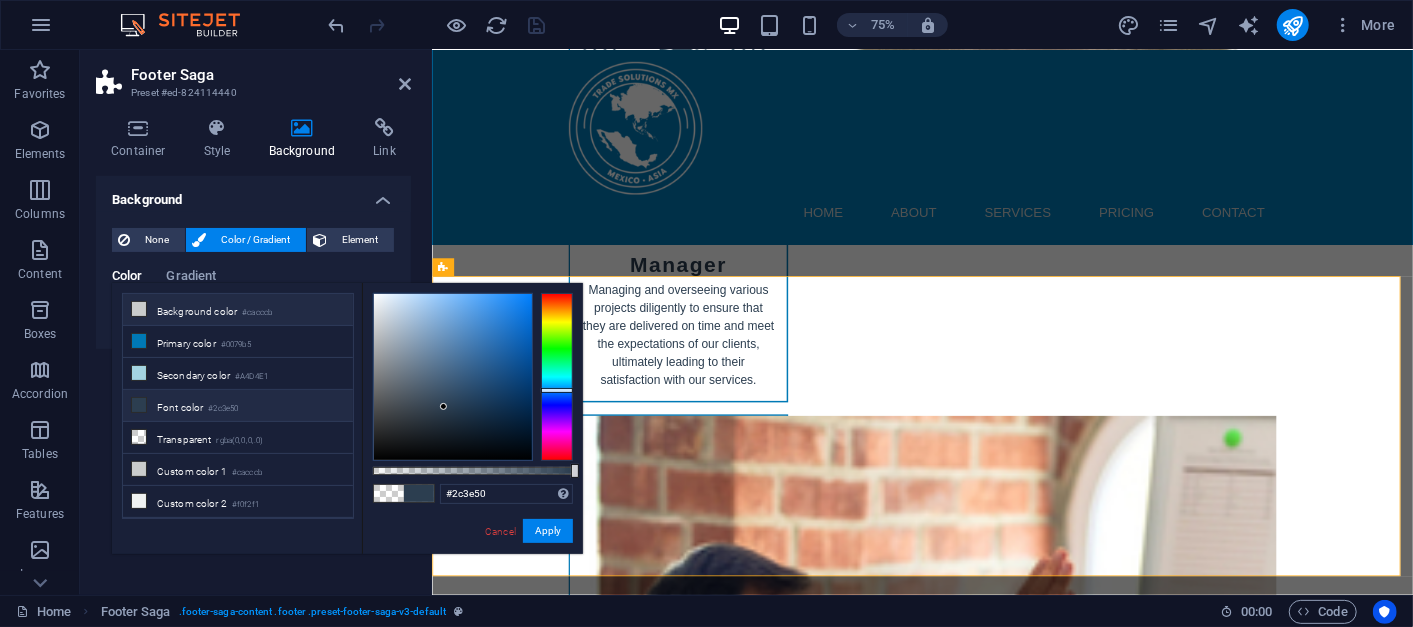 click on "Background color
#cacccb" at bounding box center [238, 310] 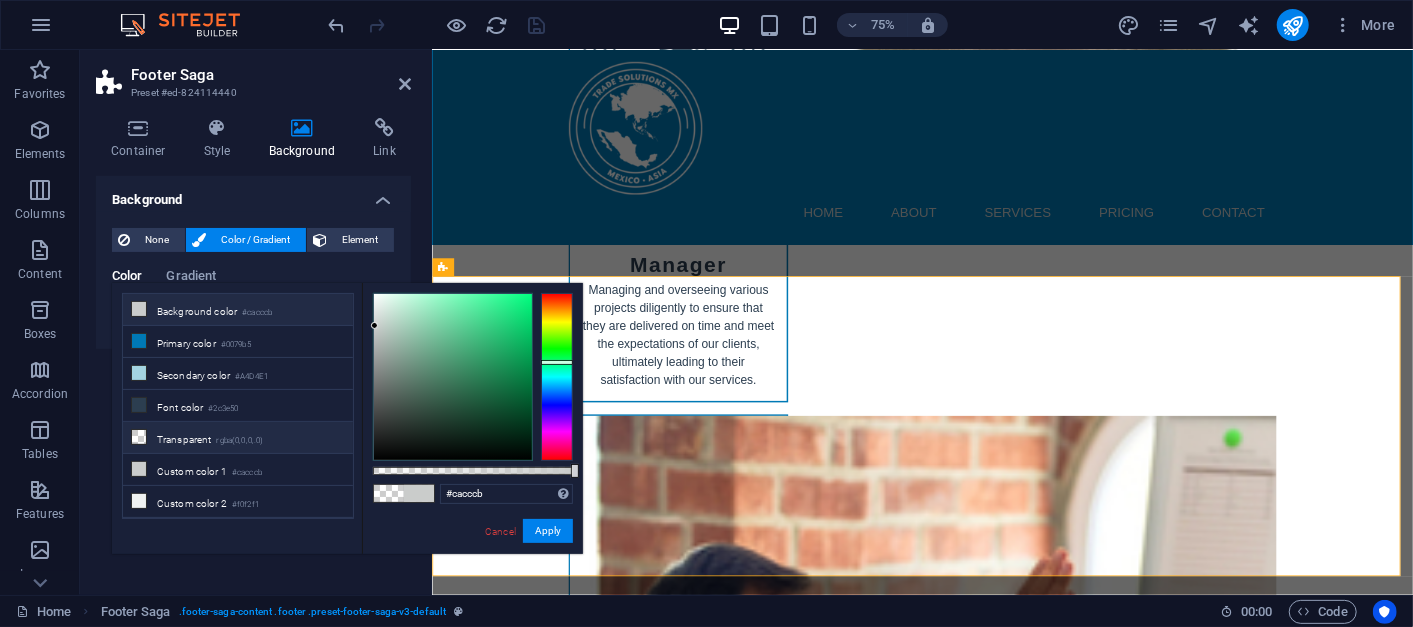 click on "Transparent
rgba(0,0,0,.0)" at bounding box center [238, 438] 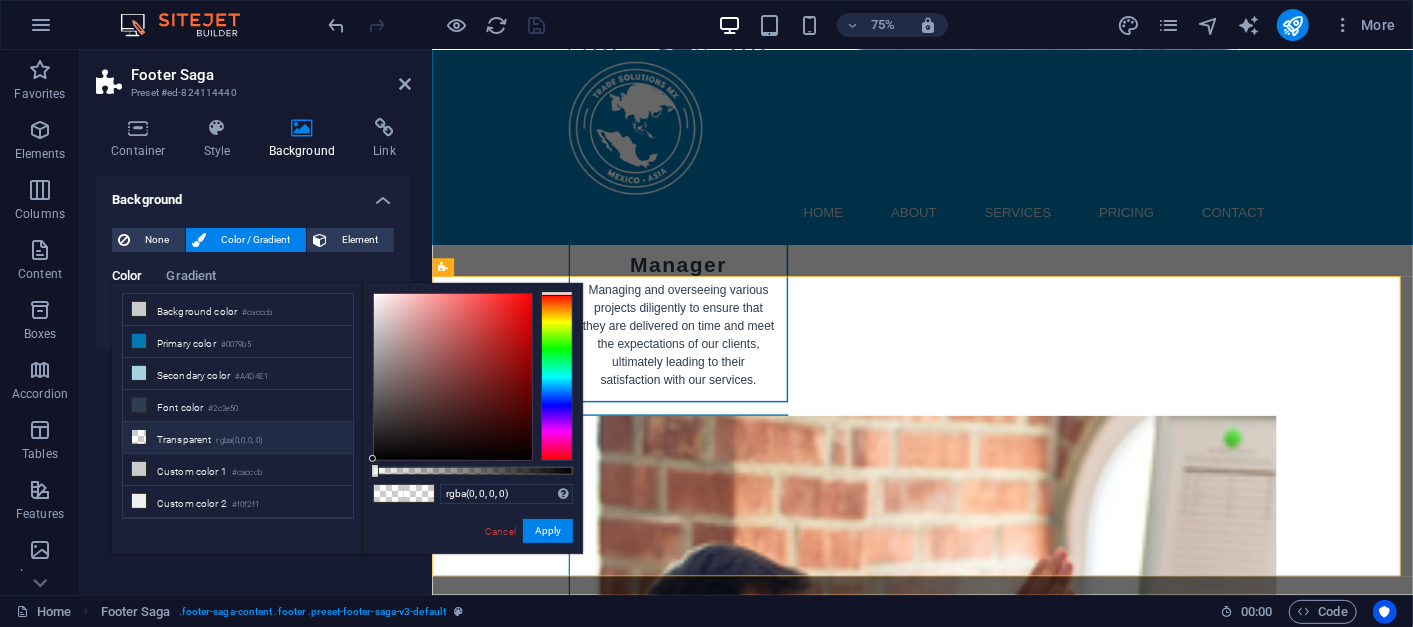 click on "Cancel Apply" at bounding box center (528, 531) 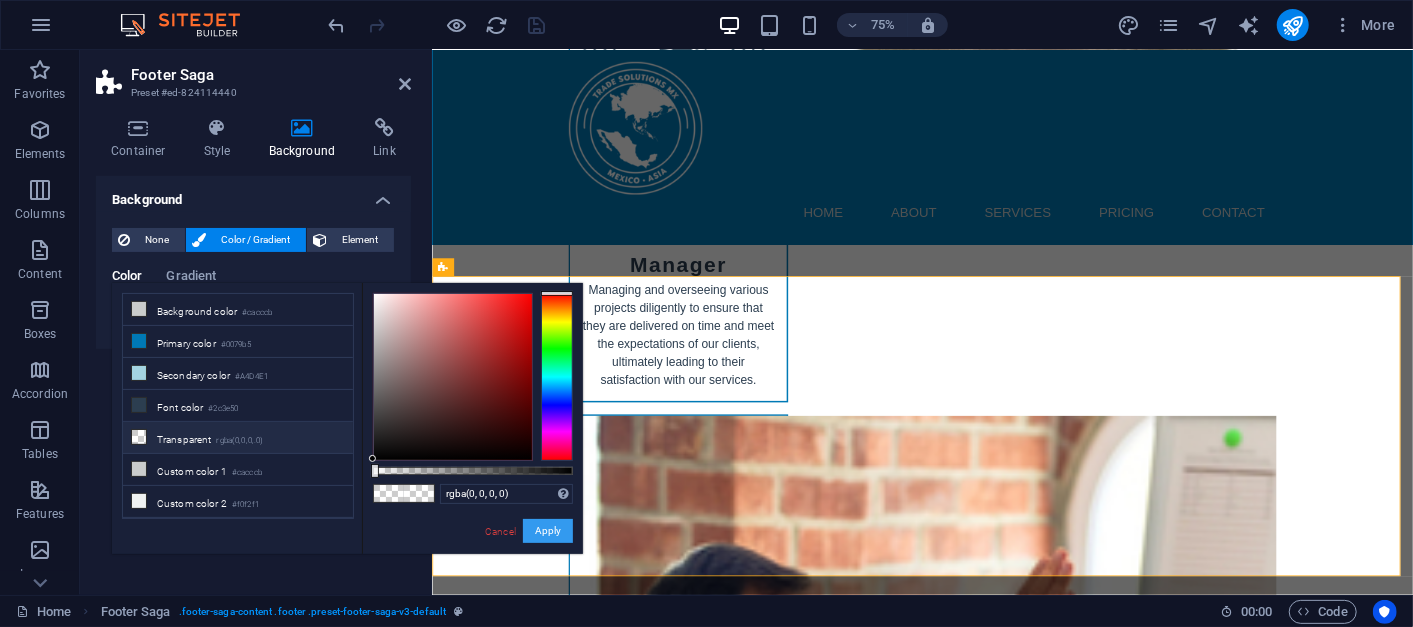 click on "Apply" at bounding box center [548, 531] 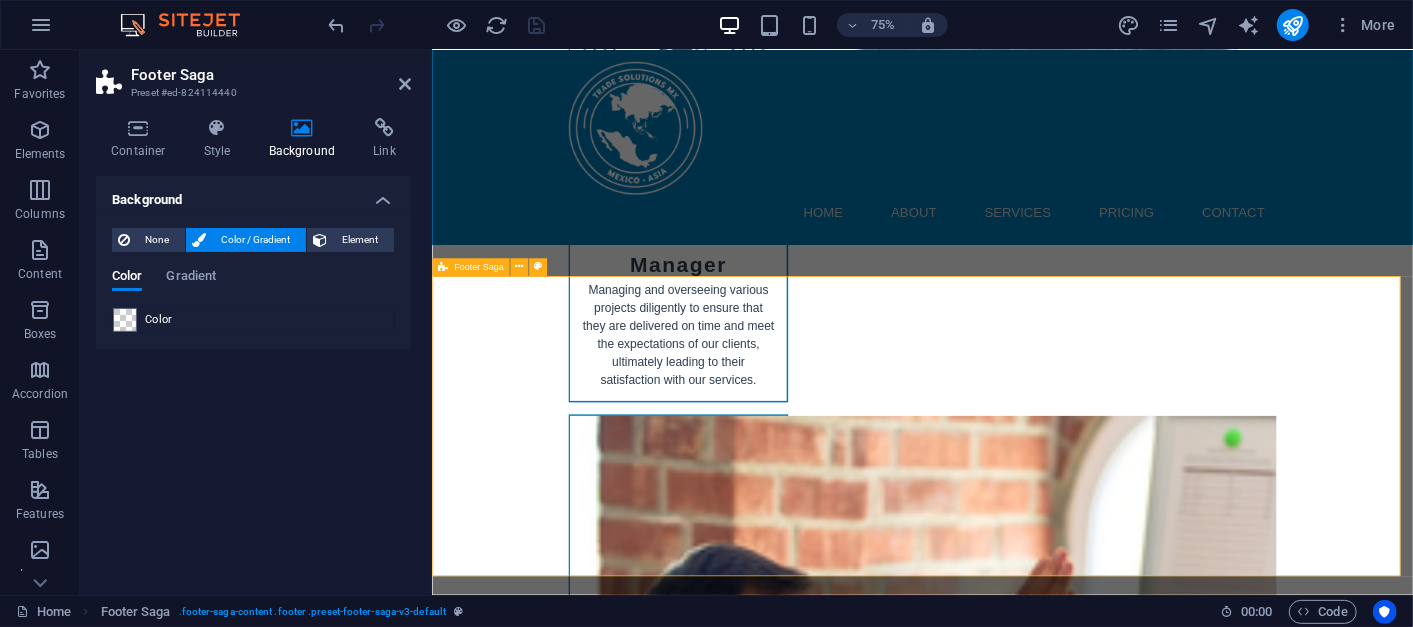 click on "Contact Finca Antigua 3 -2 76908 Corregidora Queretaro, Mexico Phone:  +52 446 111815 Mobile:  +84 38 486 7846 Email:  contact@tradesolutionsmx.com Navigation Home About Services Pricing Contact Legal Notice Privacy Policy Social media Facebook Linkedin Instagram" at bounding box center (1085, 8139) 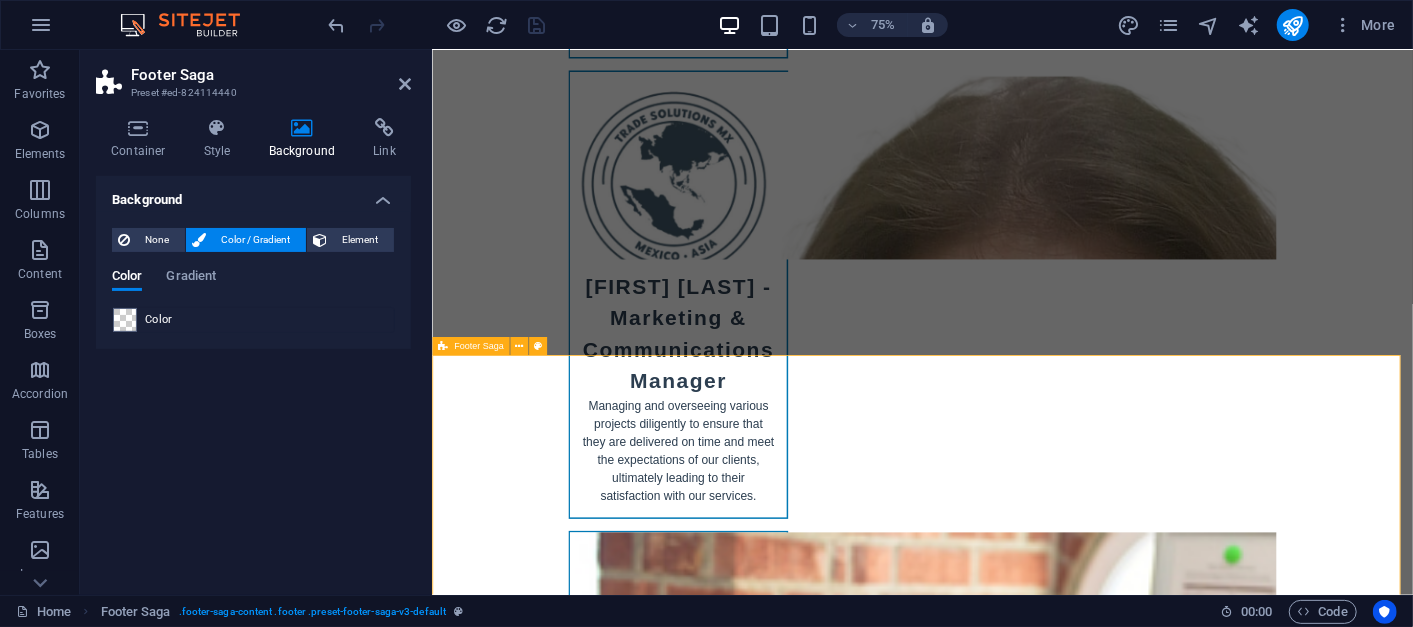scroll, scrollTop: 11460, scrollLeft: 0, axis: vertical 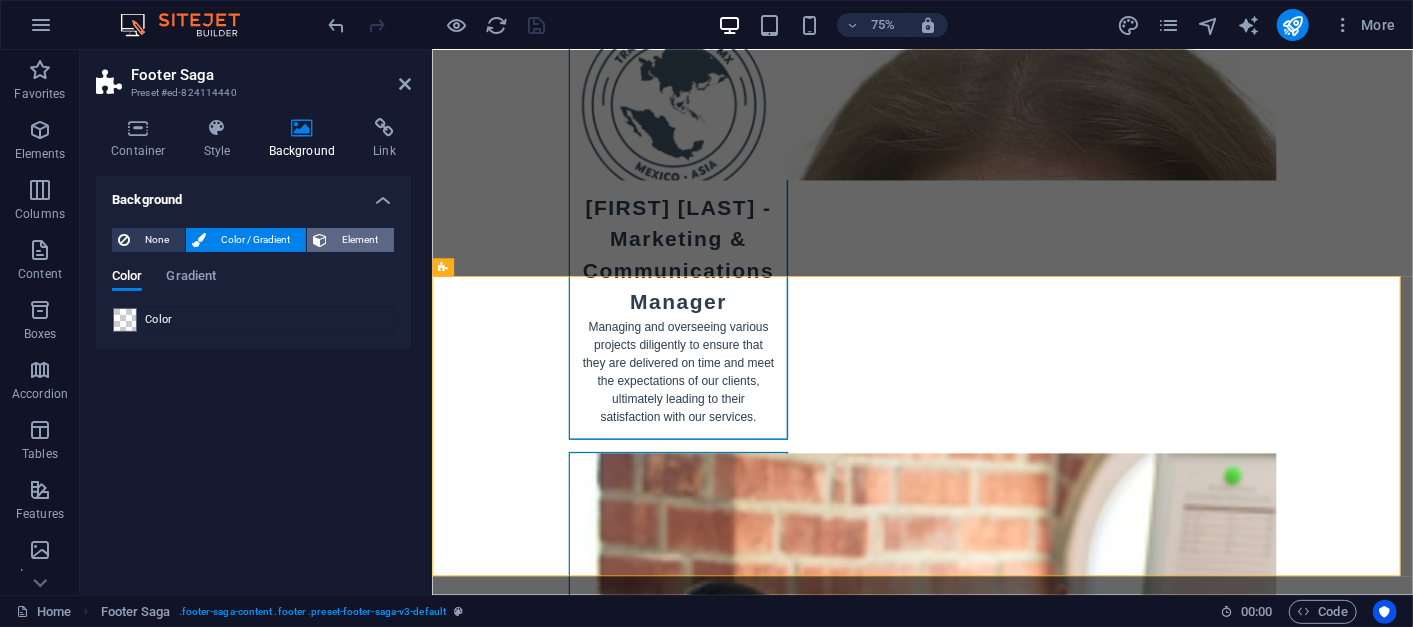 click on "Element" at bounding box center [360, 240] 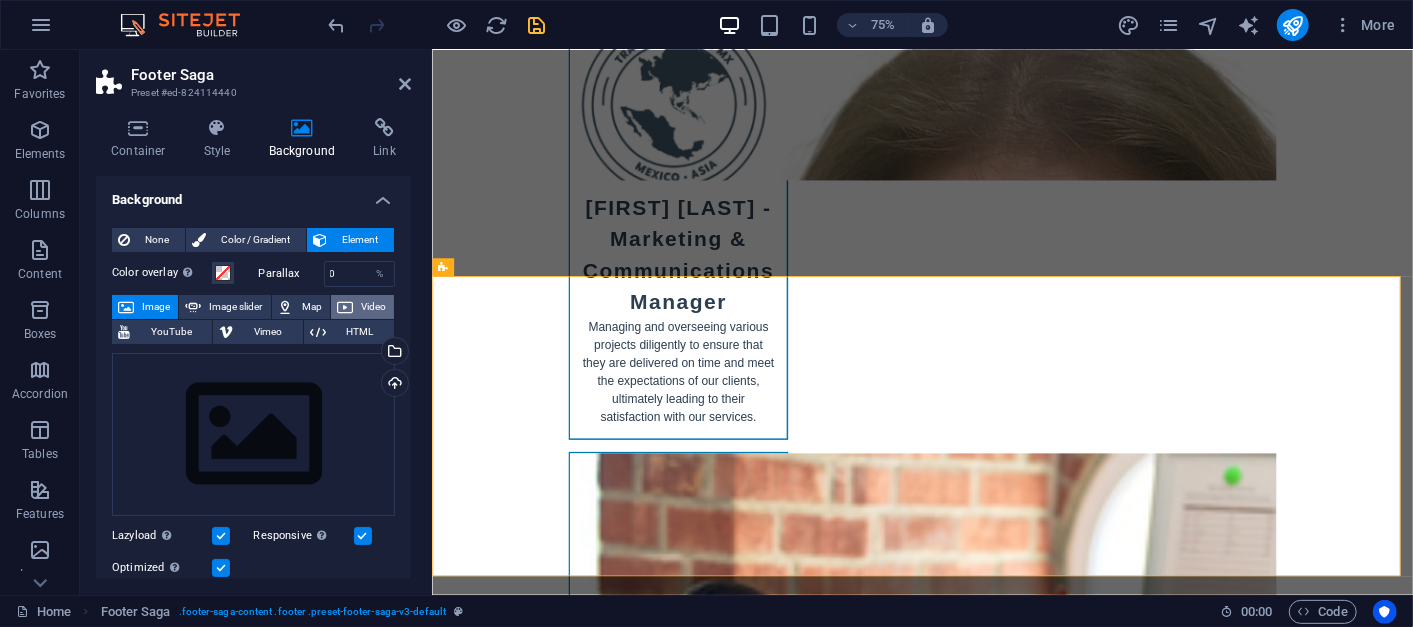 click on "Video" at bounding box center [362, 307] 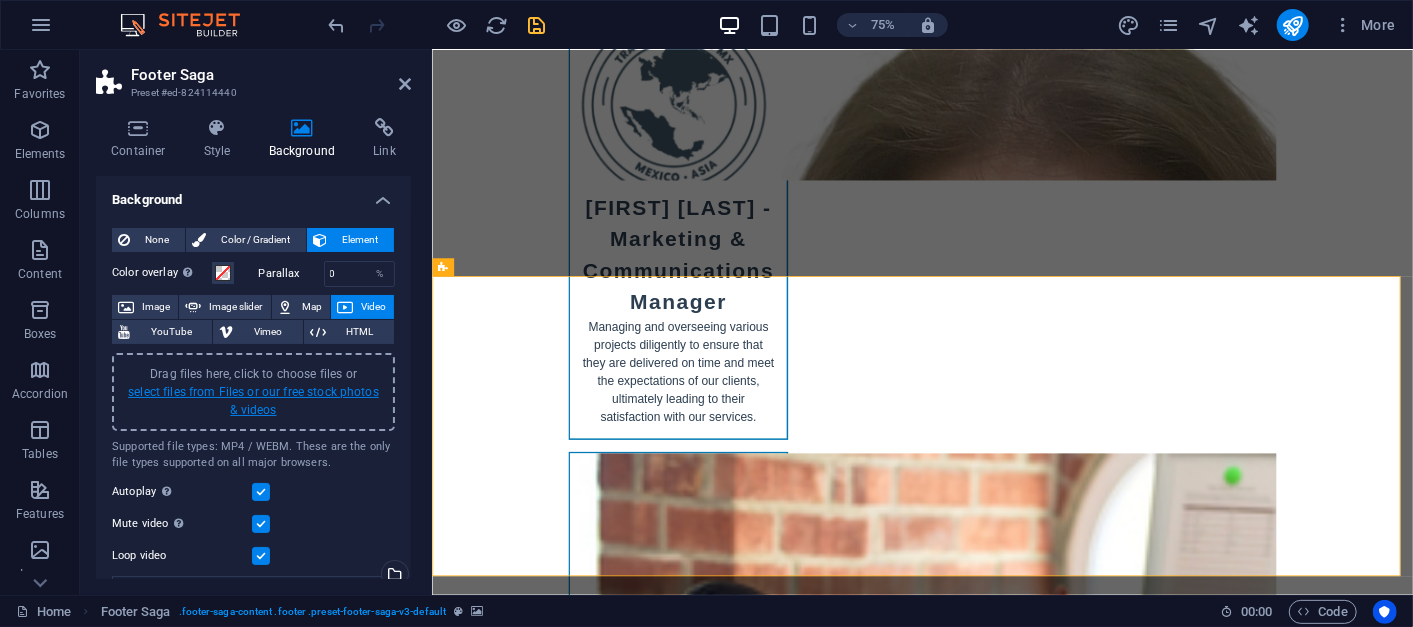 click on "select files from Files or our free stock photos & videos" at bounding box center [253, 401] 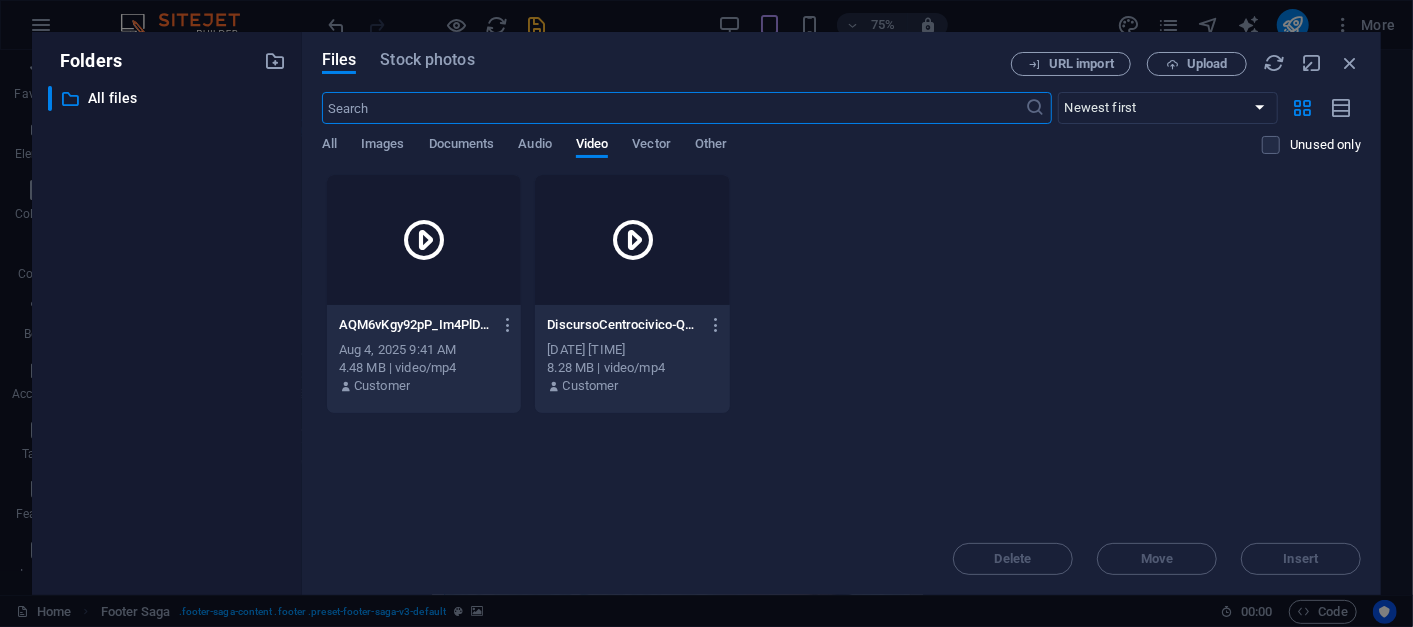 scroll, scrollTop: 11653, scrollLeft: 0, axis: vertical 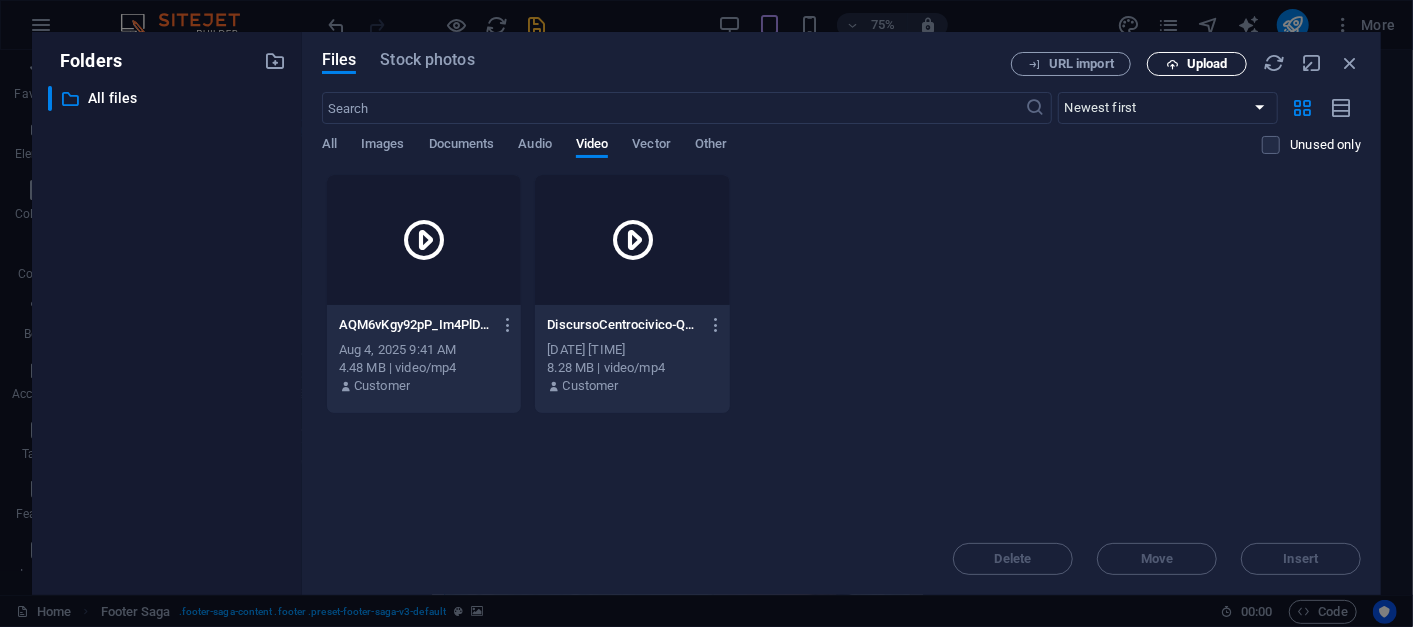 click on "Upload" at bounding box center [1197, 64] 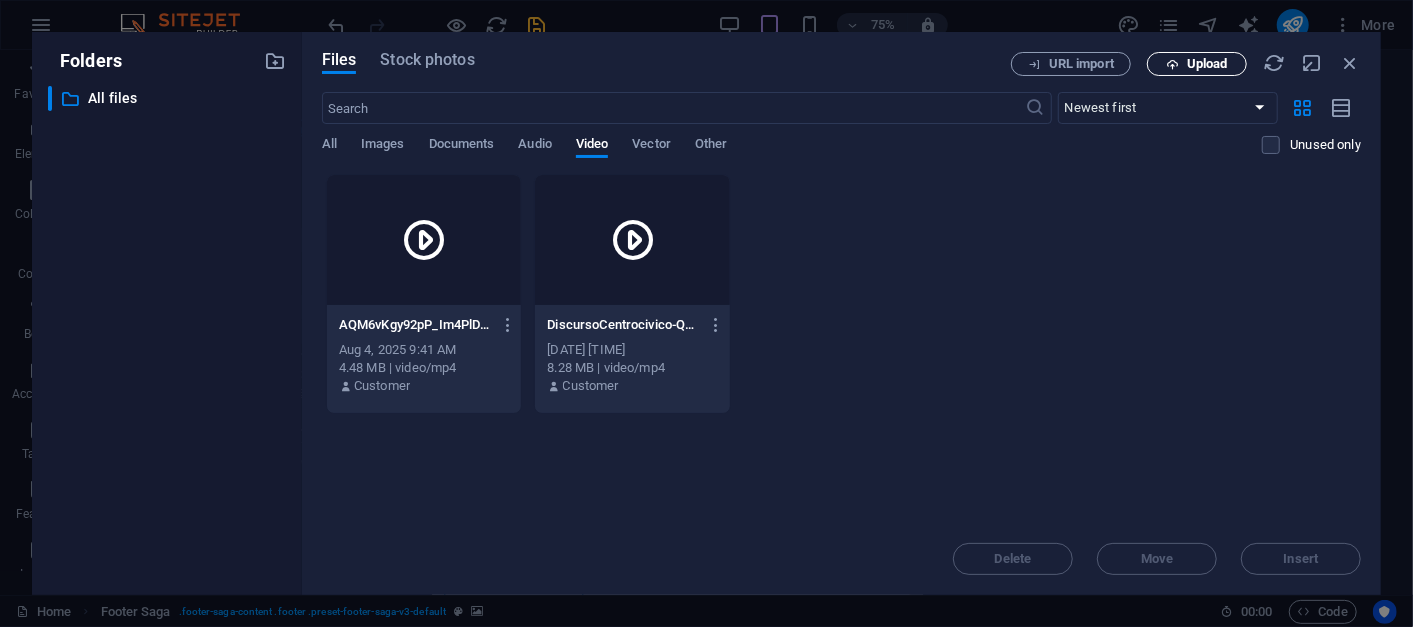 scroll, scrollTop: 11369, scrollLeft: 0, axis: vertical 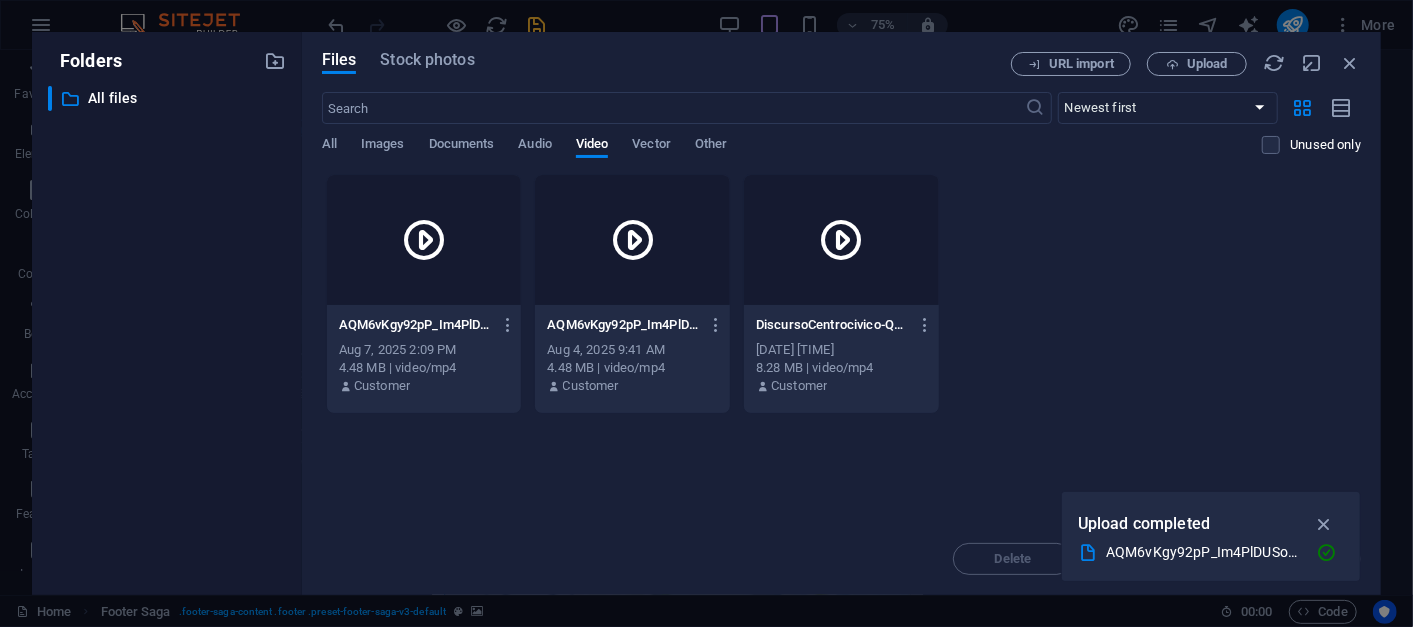 click at bounding box center [424, 240] 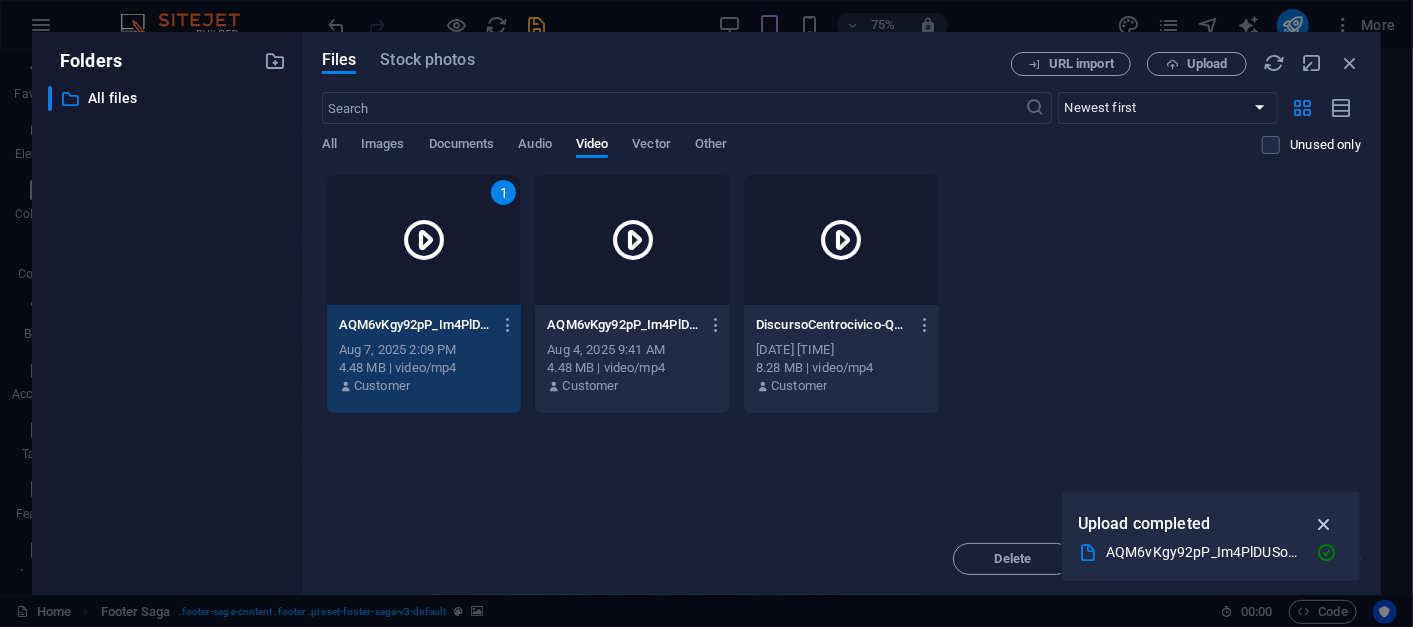 click at bounding box center (1324, 524) 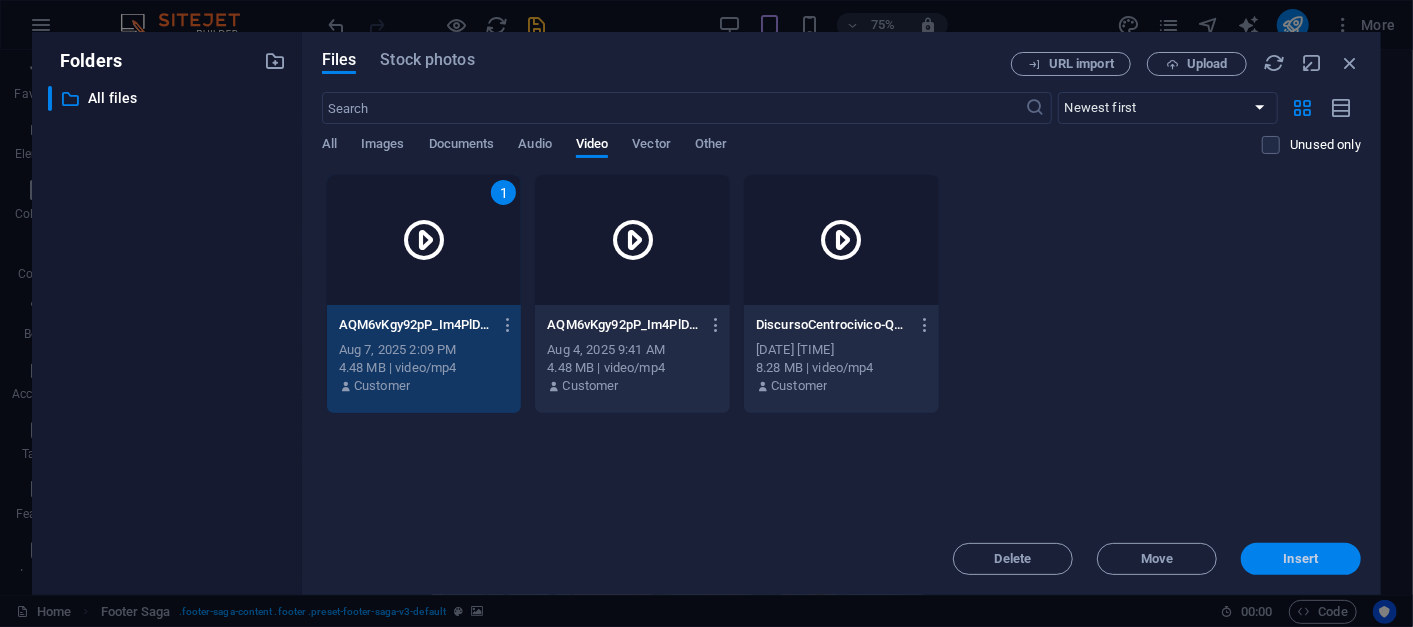 click on "Insert" at bounding box center (1301, 559) 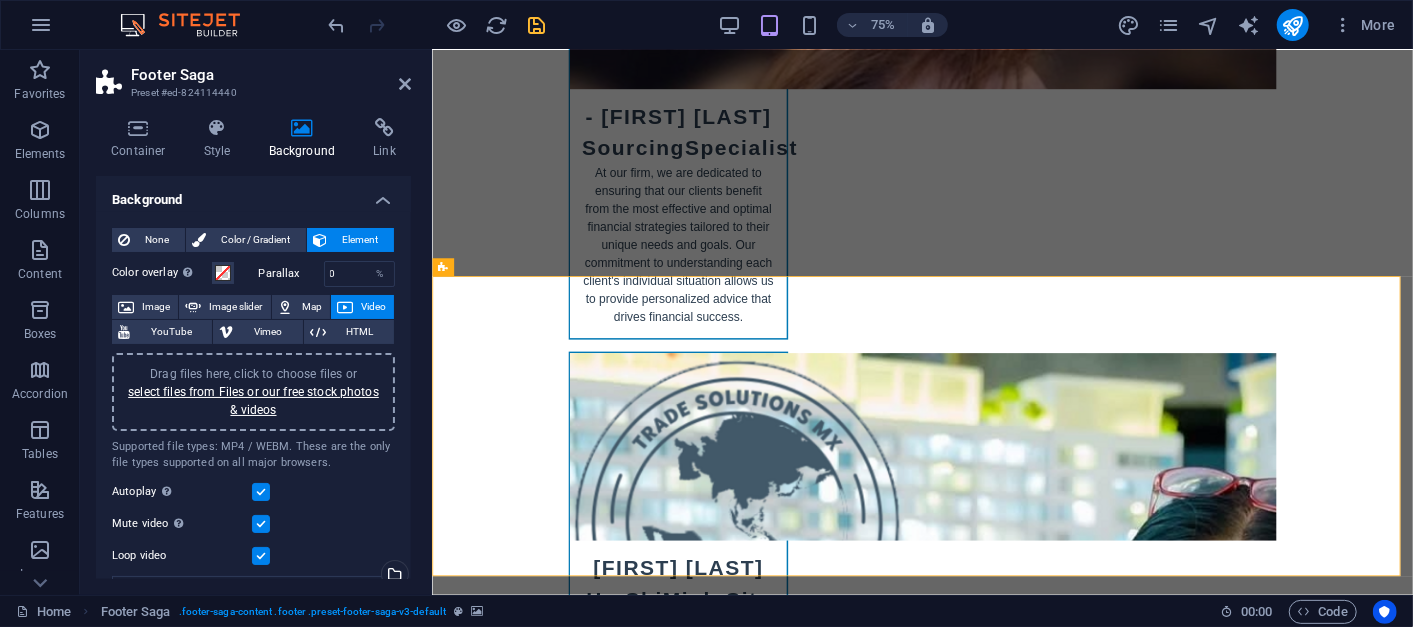 scroll, scrollTop: 10705, scrollLeft: 0, axis: vertical 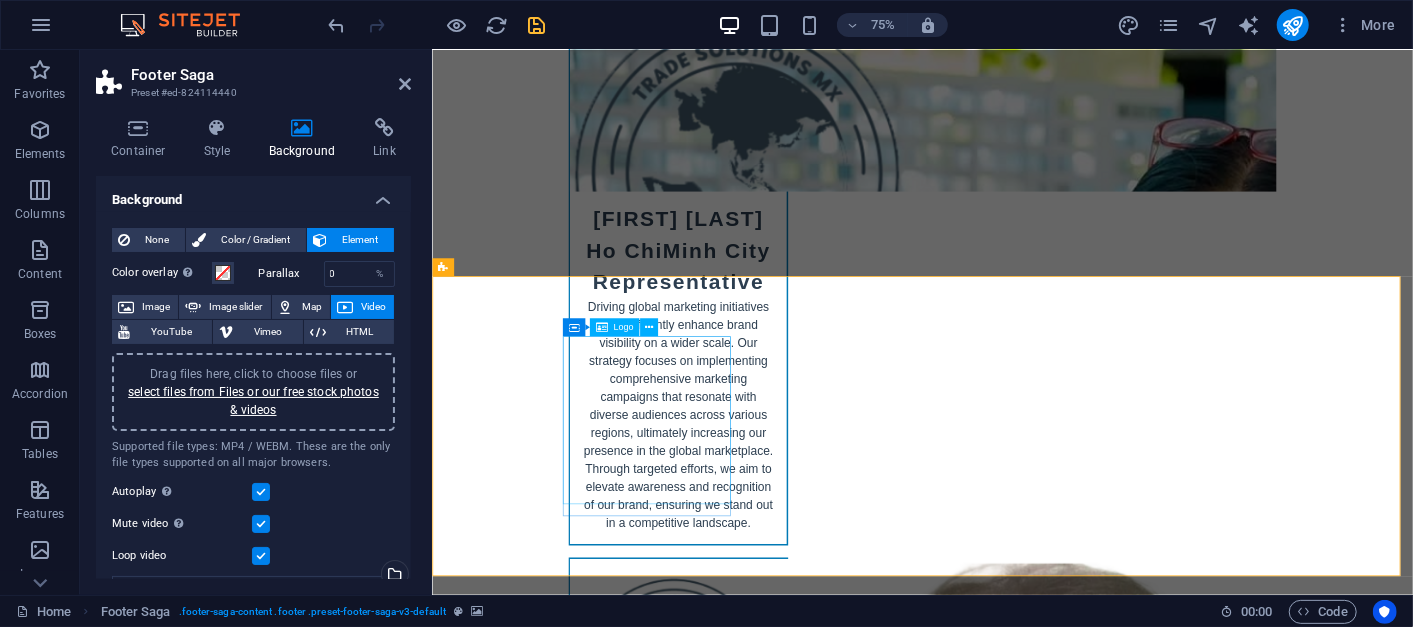 click at bounding box center (559, 8255) 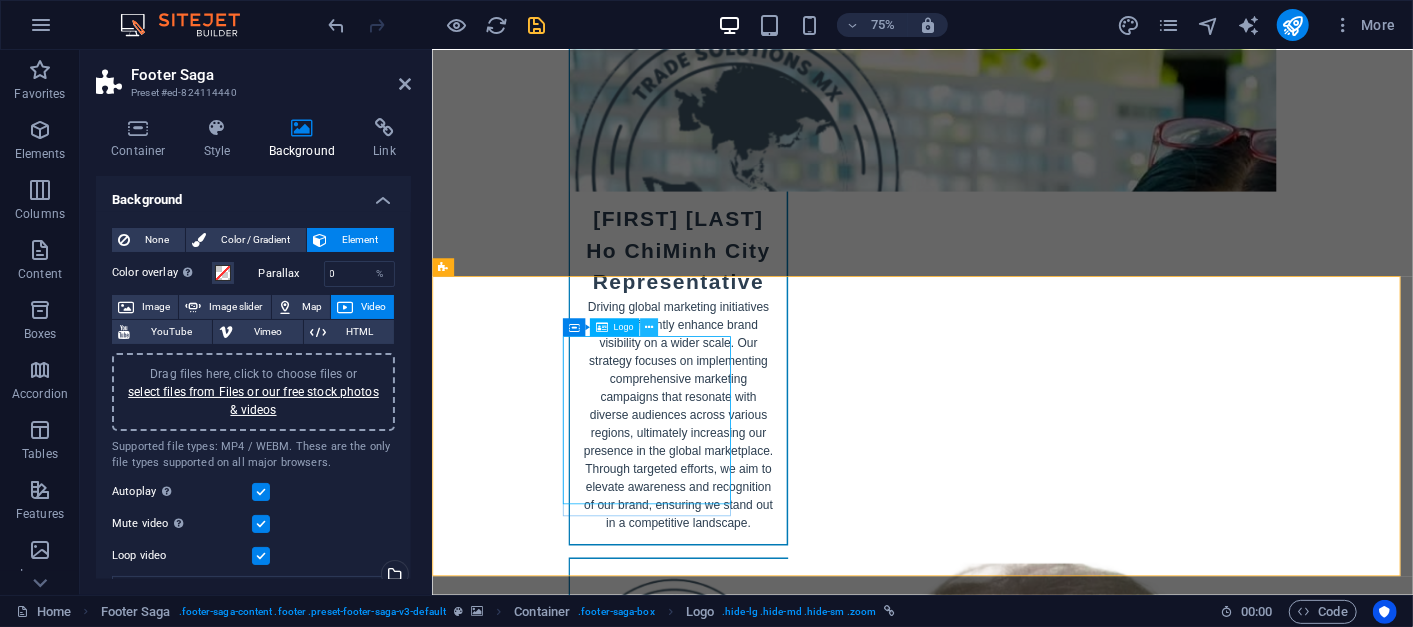 click at bounding box center [649, 328] 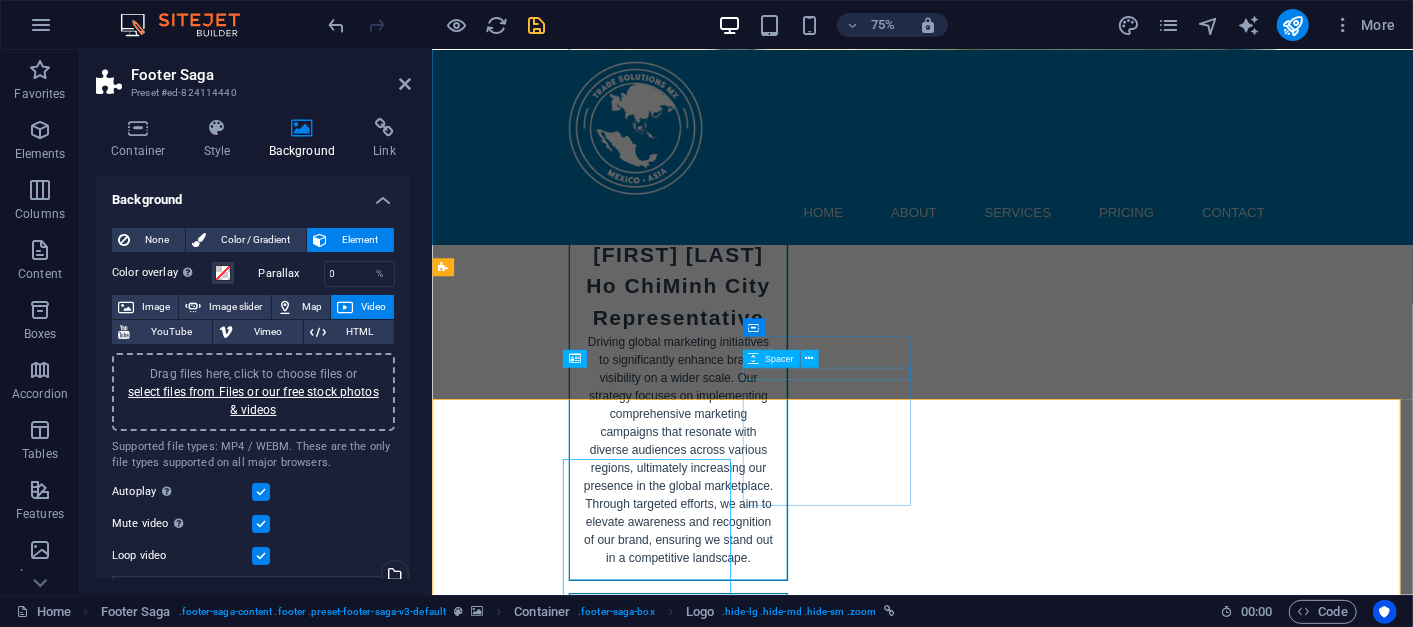 scroll, scrollTop: 10339, scrollLeft: 0, axis: vertical 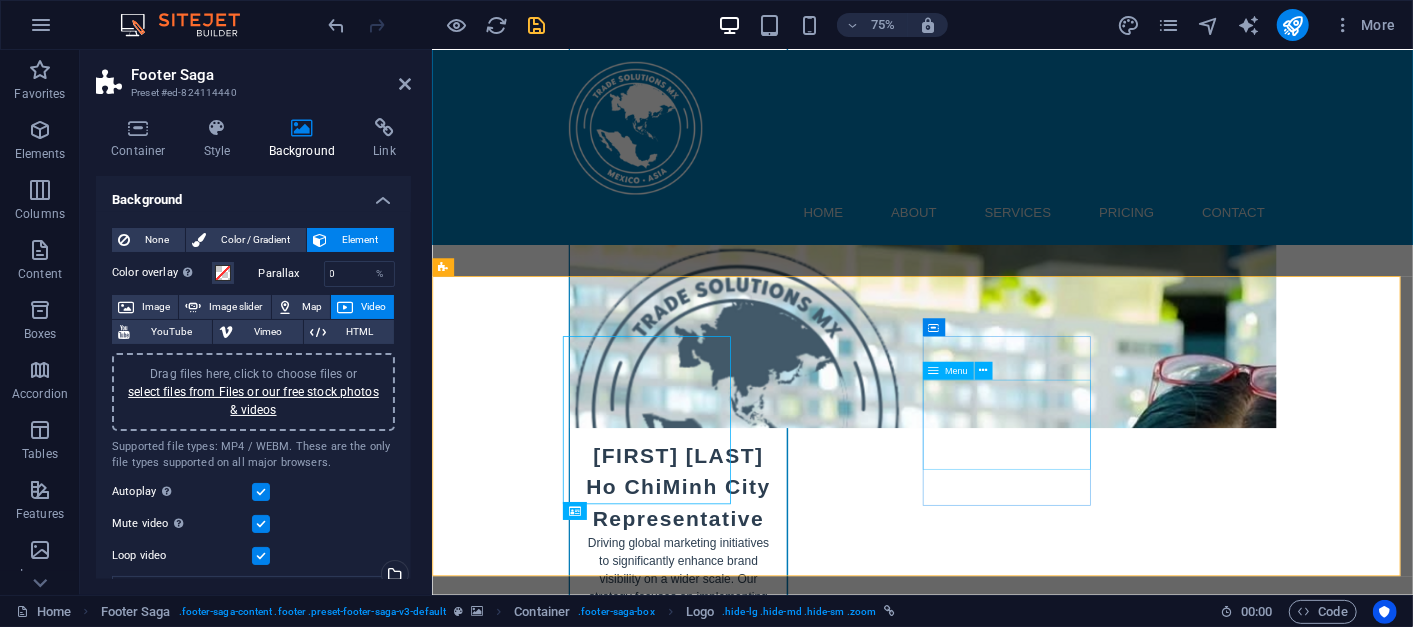 click on "Home About Services Pricing Contact" at bounding box center (559, 9211) 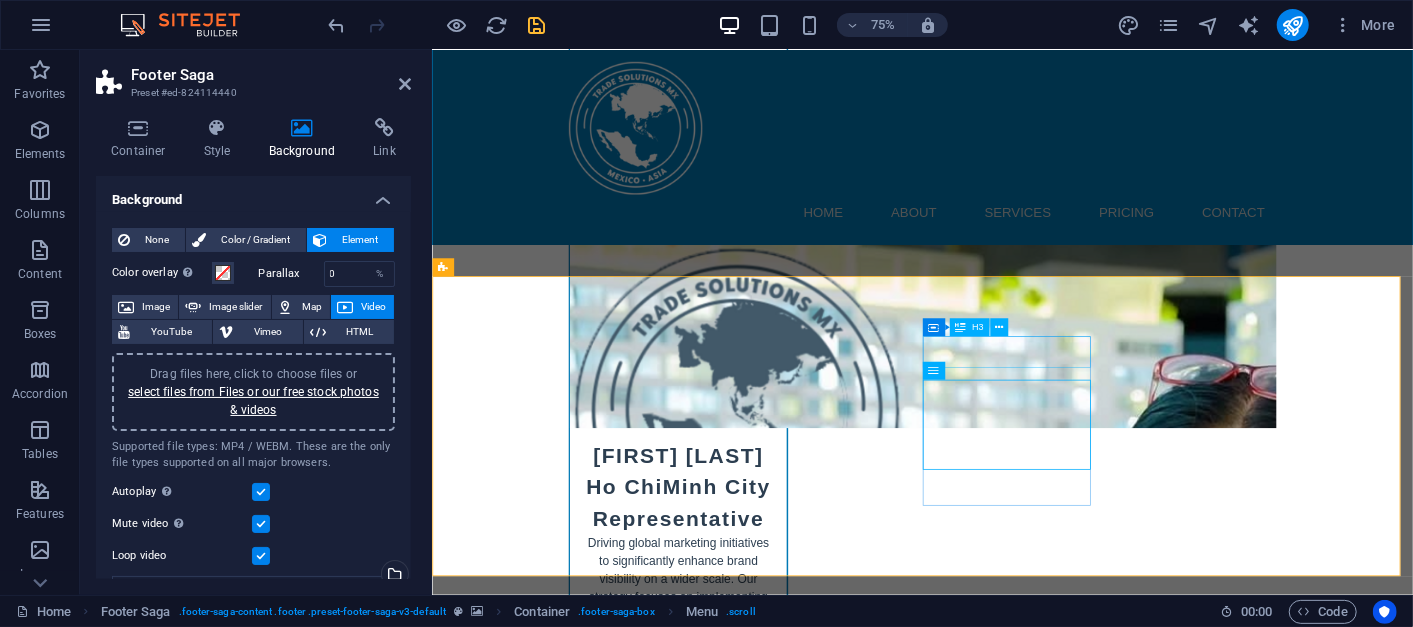 click on "Navigation" at bounding box center [559, 9114] 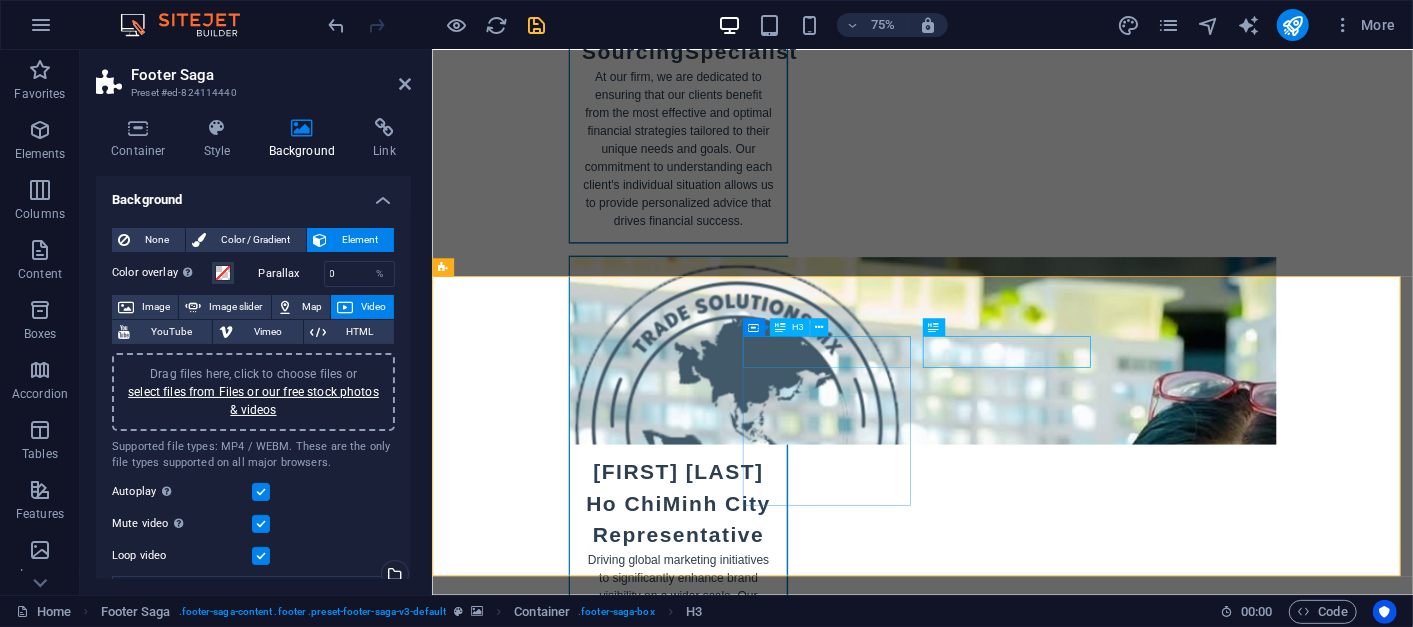 click on "Contact" at bounding box center (559, 8934) 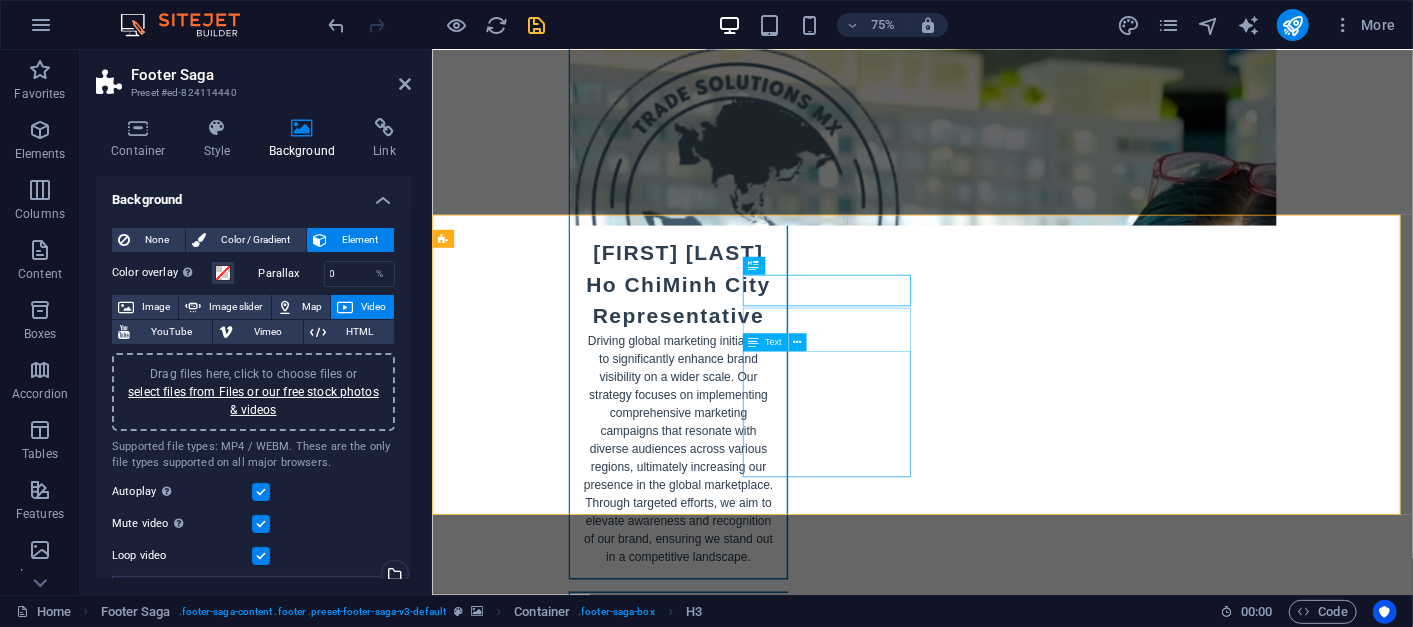 scroll, scrollTop: 10705, scrollLeft: 0, axis: vertical 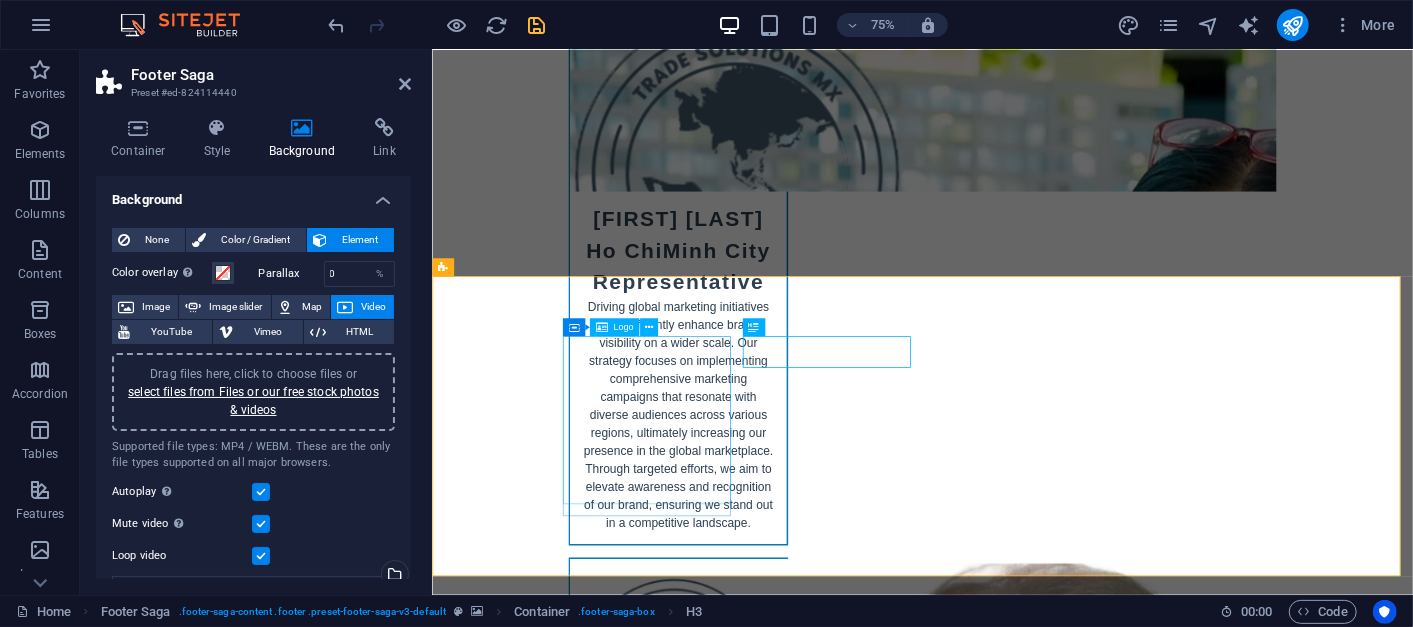 click at bounding box center [559, 8255] 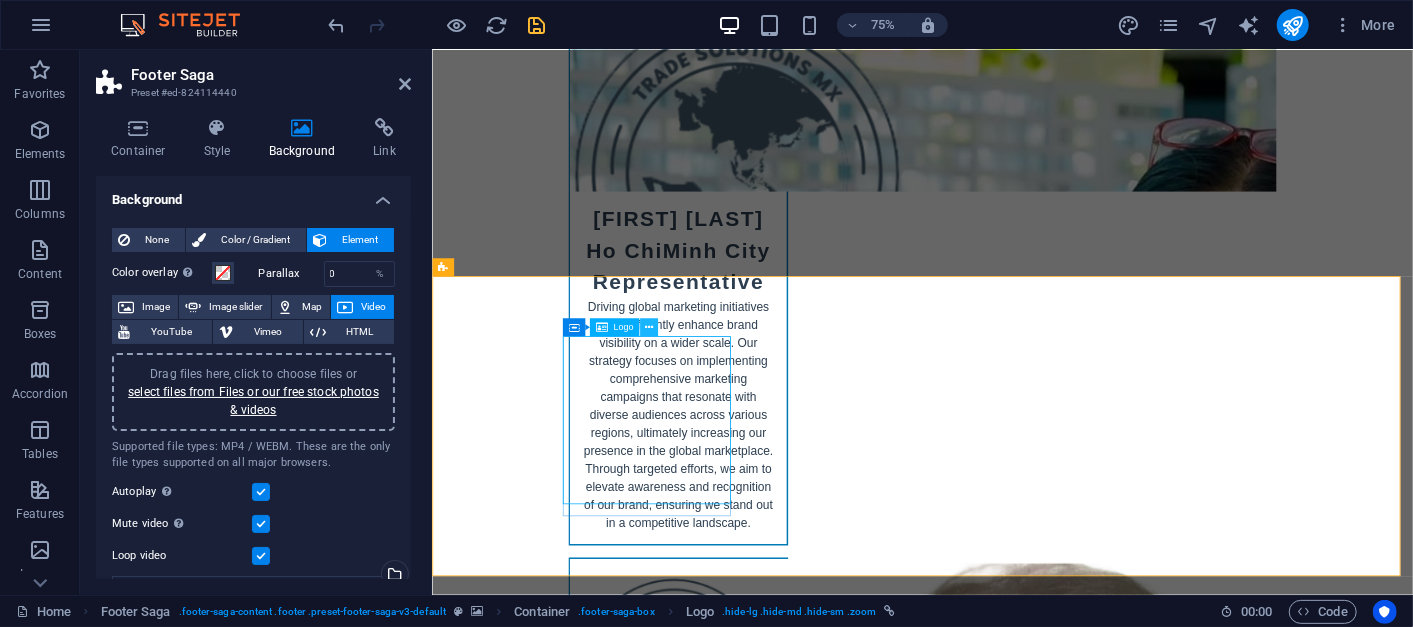 click at bounding box center [649, 328] 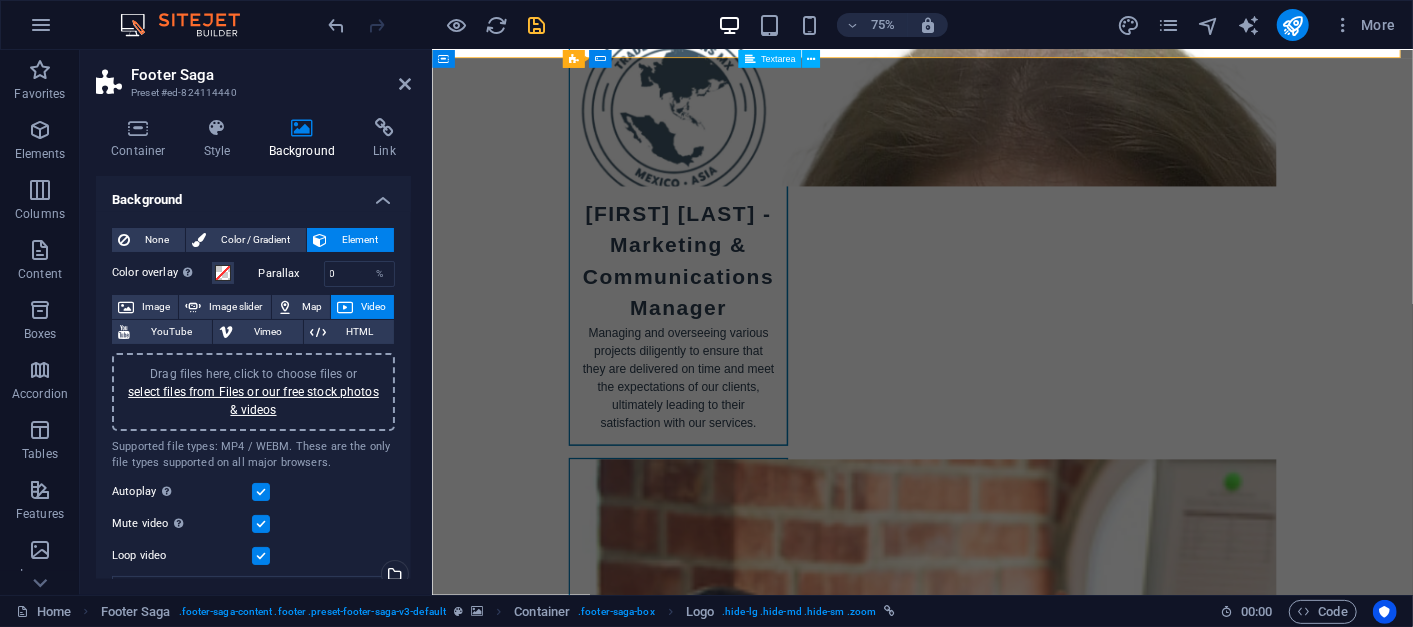 scroll, scrollTop: 11459, scrollLeft: 0, axis: vertical 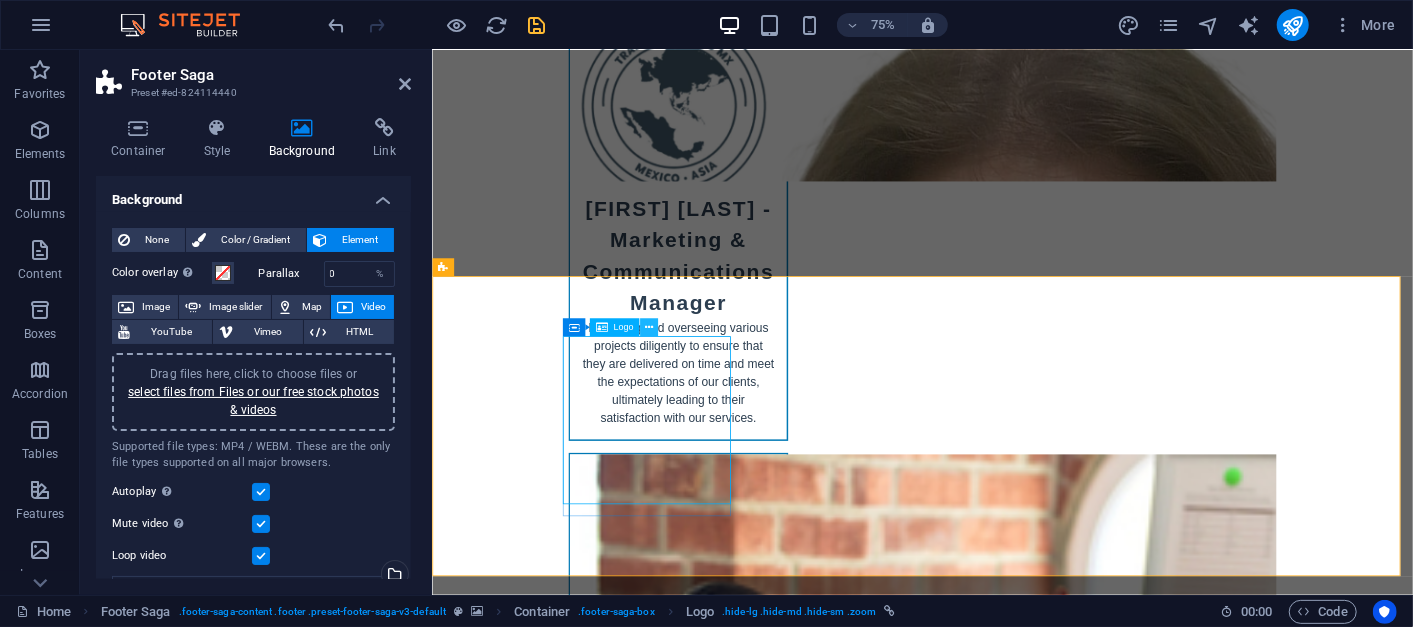 click at bounding box center (649, 328) 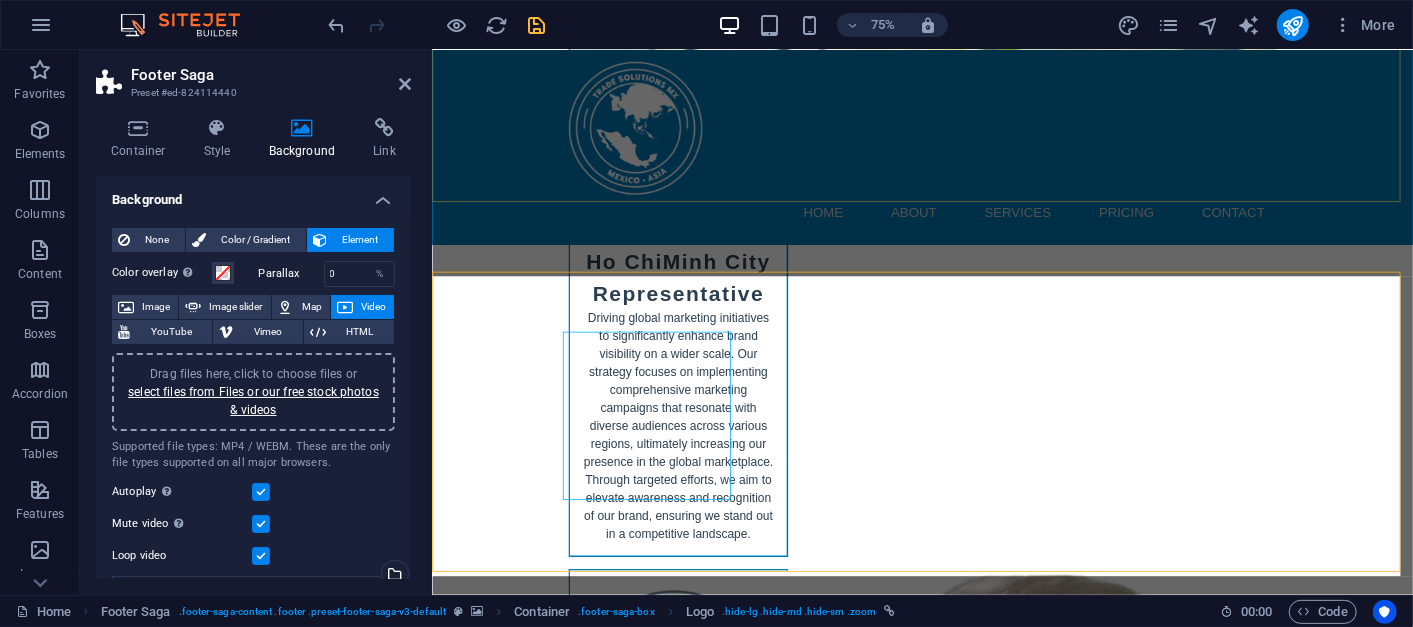 scroll, scrollTop: 10335, scrollLeft: 0, axis: vertical 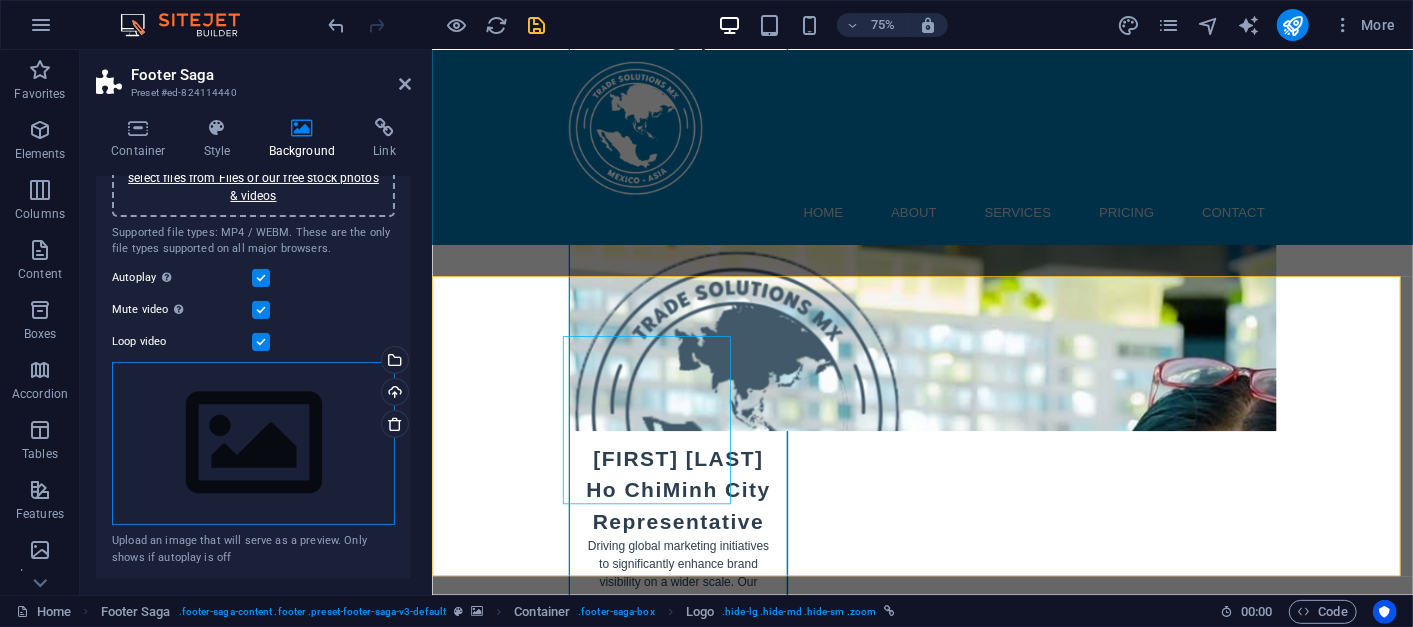 click on "Drag files here, click to choose files or select files from Files or our free stock photos & videos" at bounding box center [253, 444] 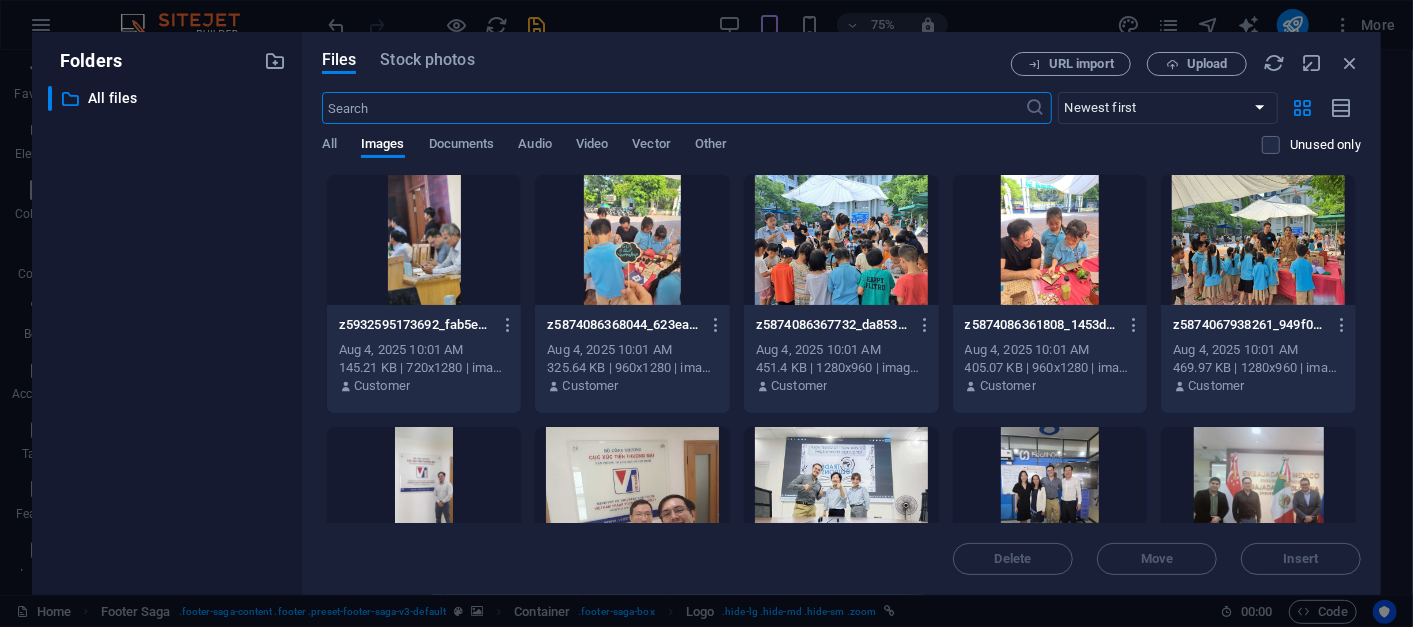 scroll, scrollTop: 11311, scrollLeft: 0, axis: vertical 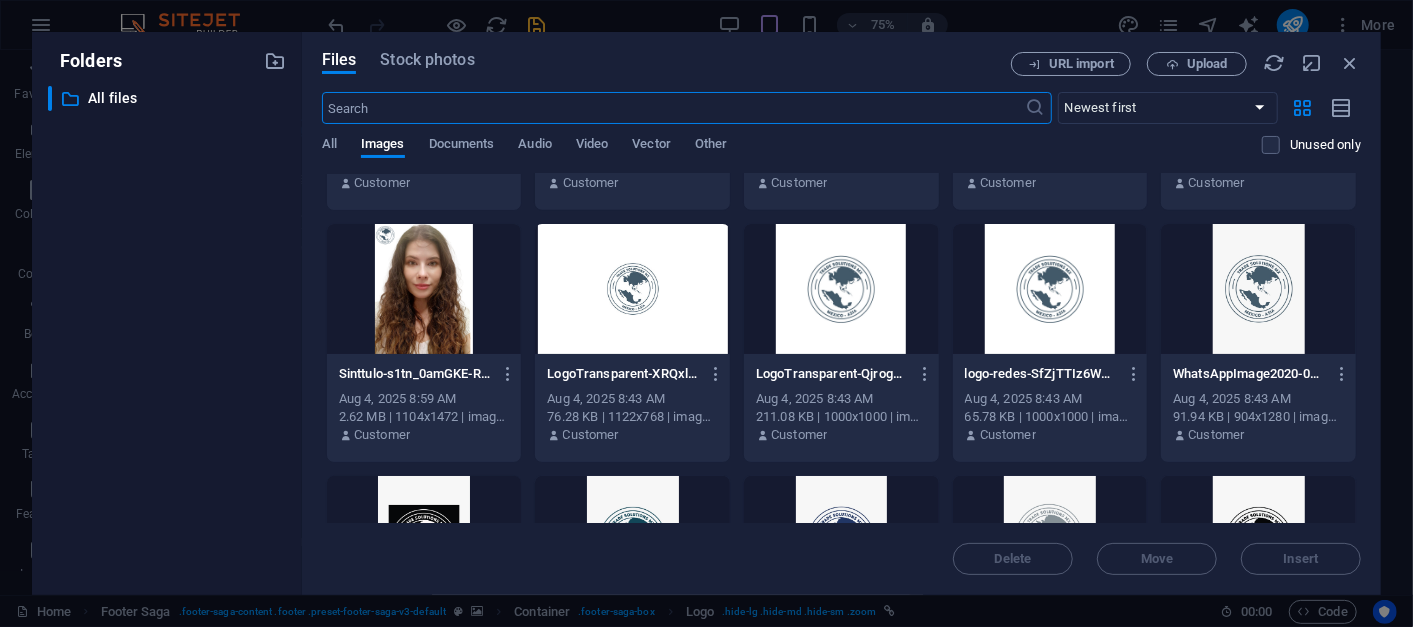 click at bounding box center (632, 289) 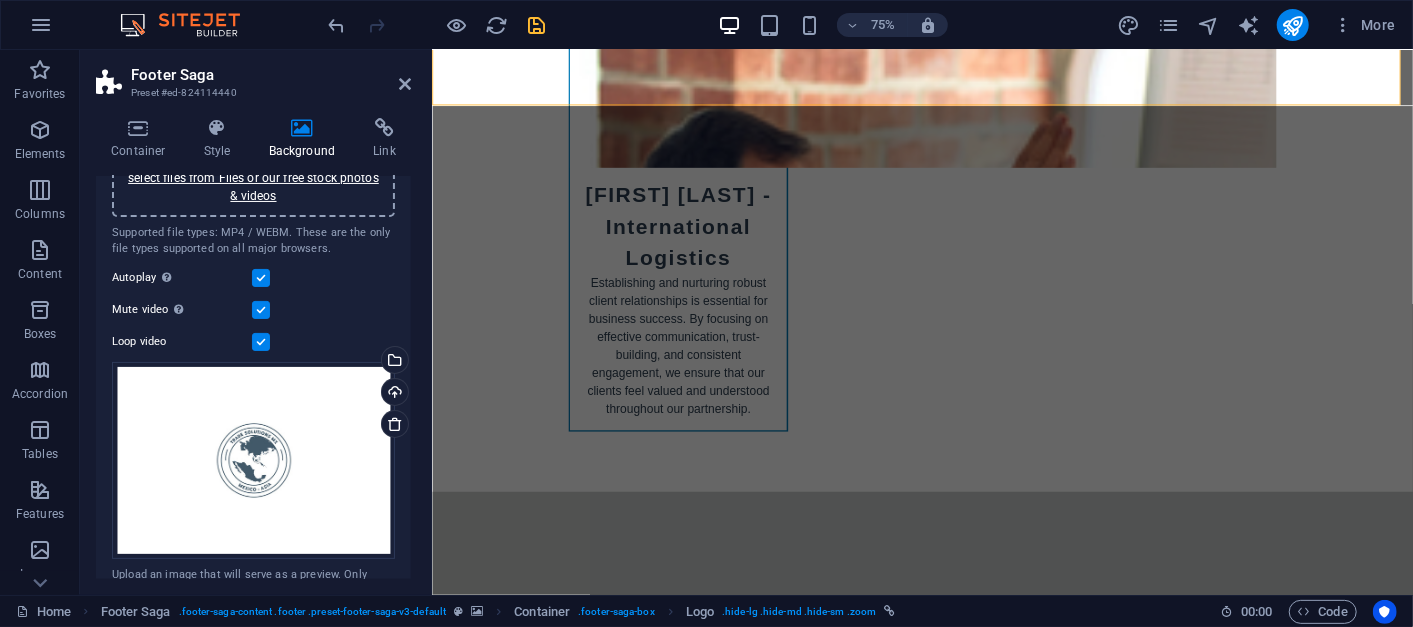 scroll, scrollTop: 12097, scrollLeft: 0, axis: vertical 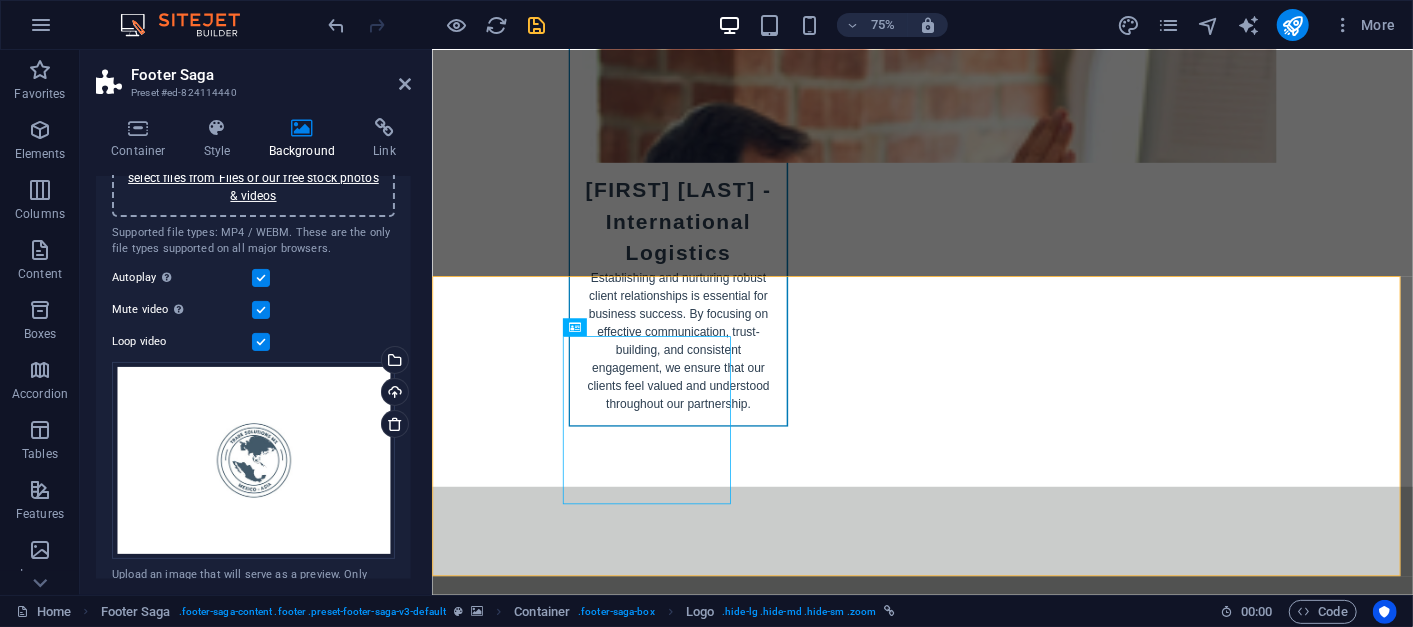 click at bounding box center (537, 25) 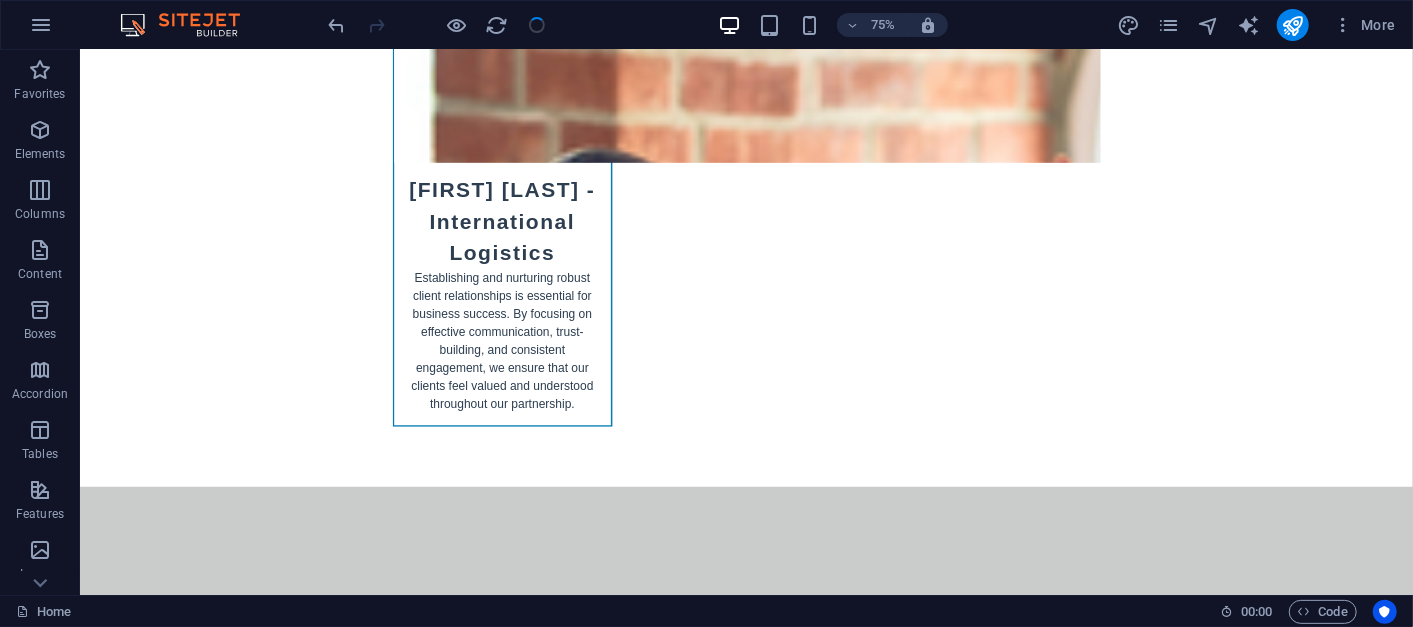 scroll, scrollTop: 12953, scrollLeft: 0, axis: vertical 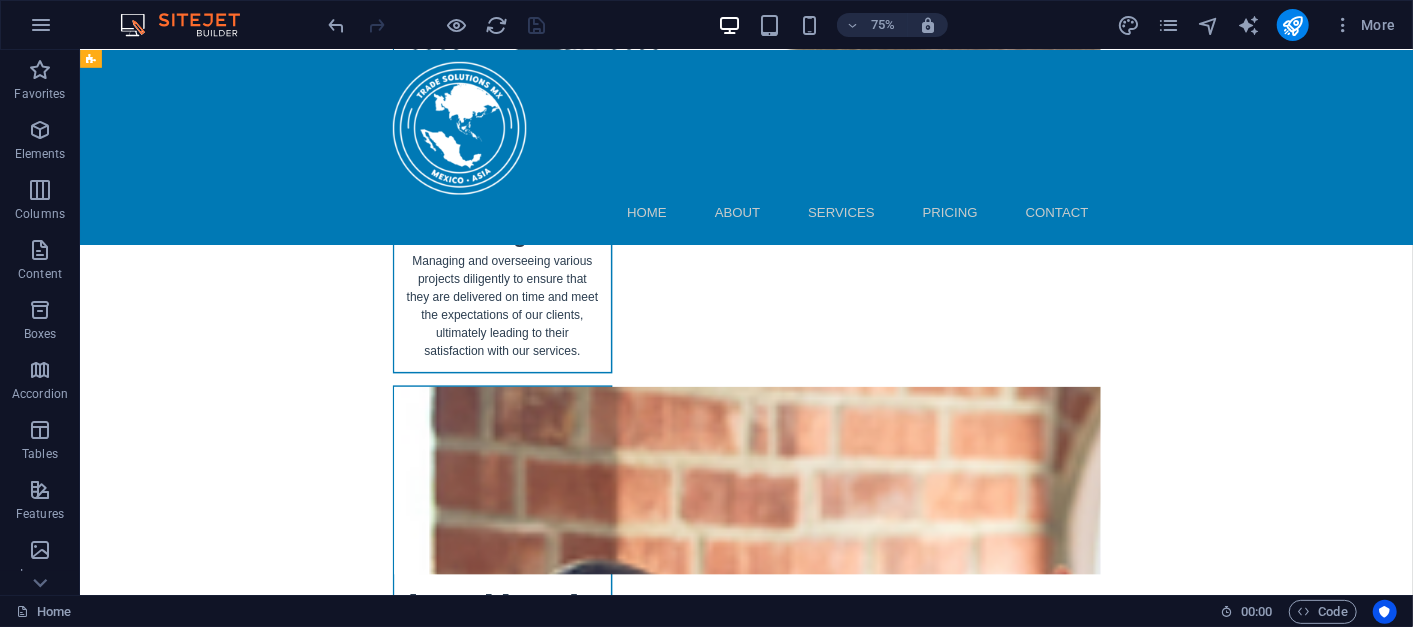 click on "Home About Services Pricing Contact" at bounding box center [968, 178] 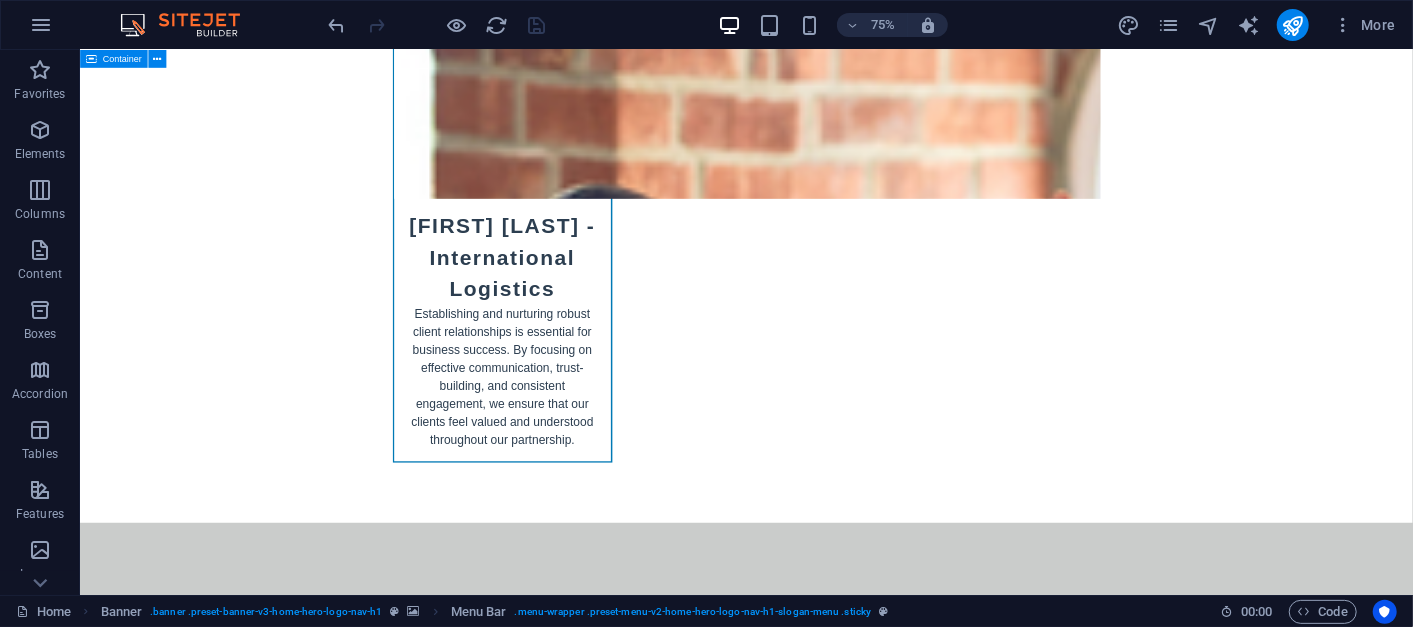 scroll, scrollTop: 12084, scrollLeft: 0, axis: vertical 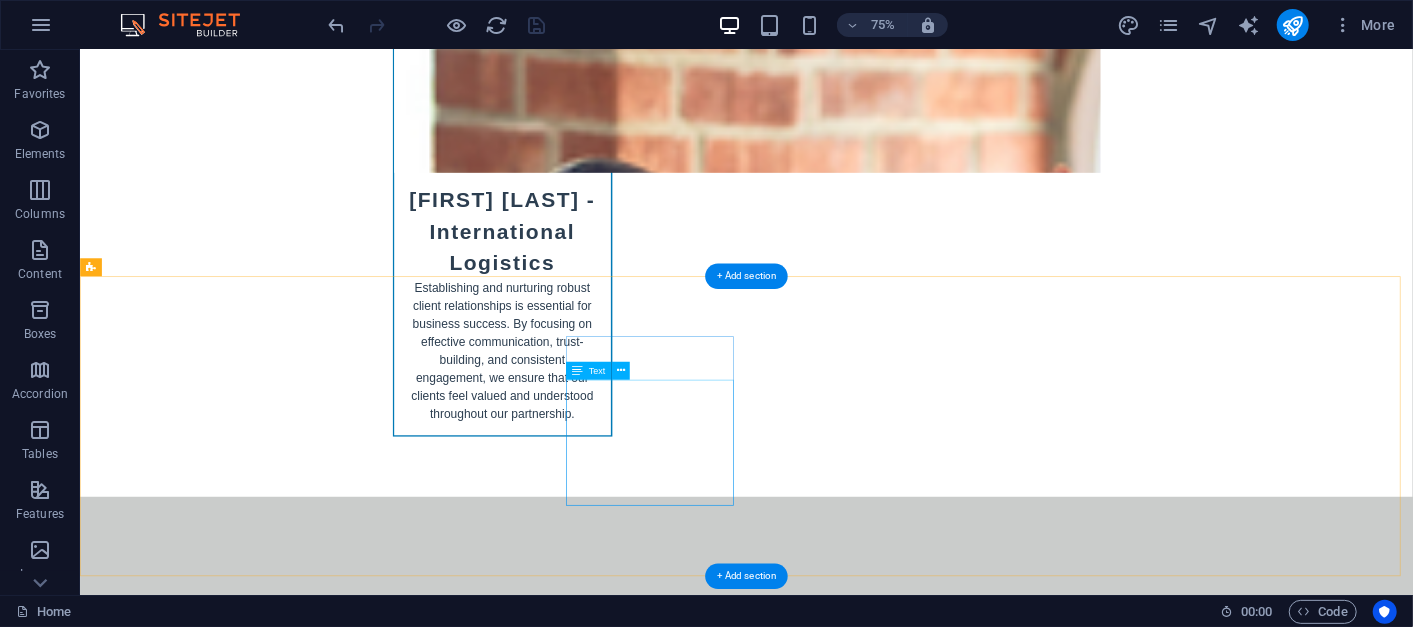 click on "Finca Antigua 3 -2 76908 Corregidora Queretaro, Mexico Phone:  +52 446 111815 Mobile:  +84 38 486 7846 Email:  contact@tradesolutionsmx.com" at bounding box center [208, 9532] 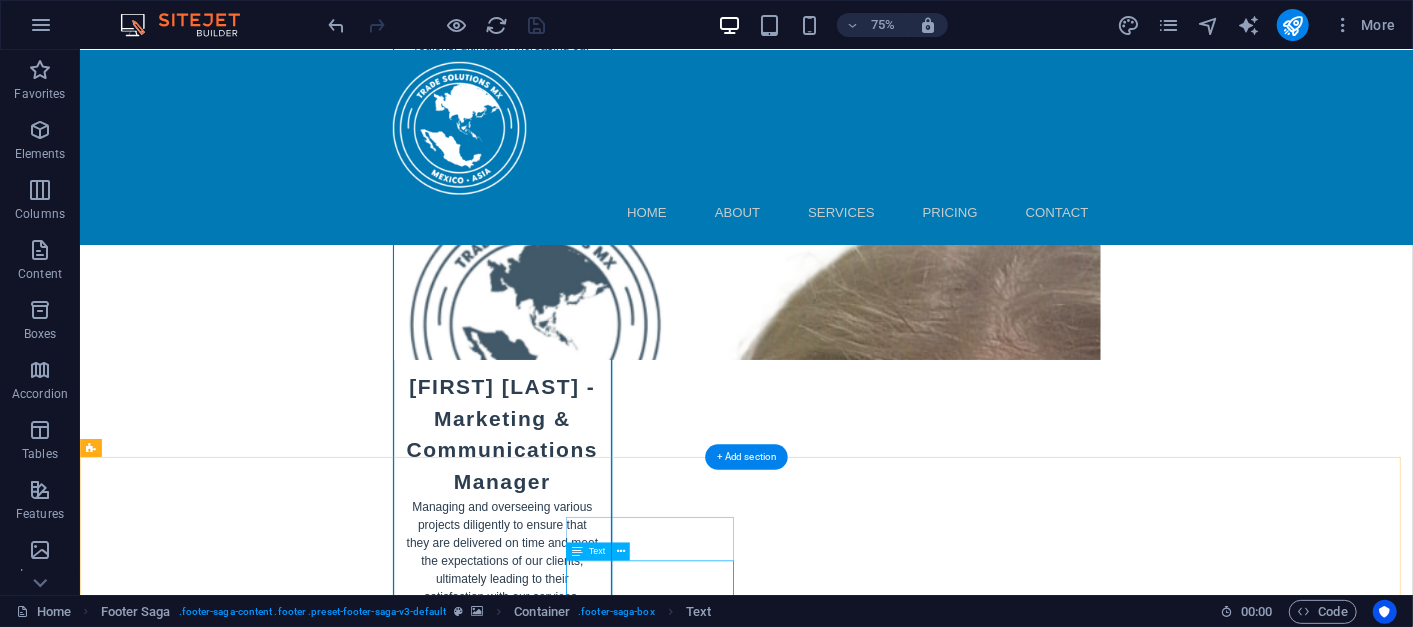 scroll, scrollTop: 10910, scrollLeft: 0, axis: vertical 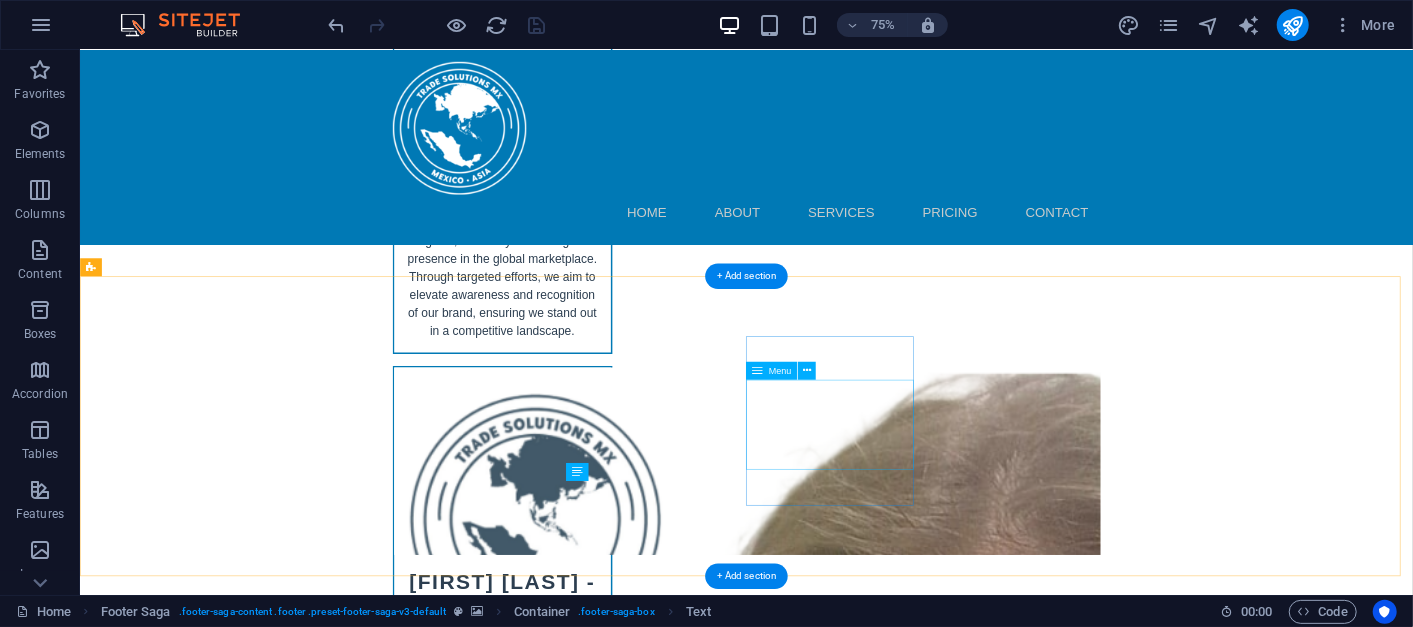 click on "Home About Services Pricing Contact" at bounding box center [208, 9679] 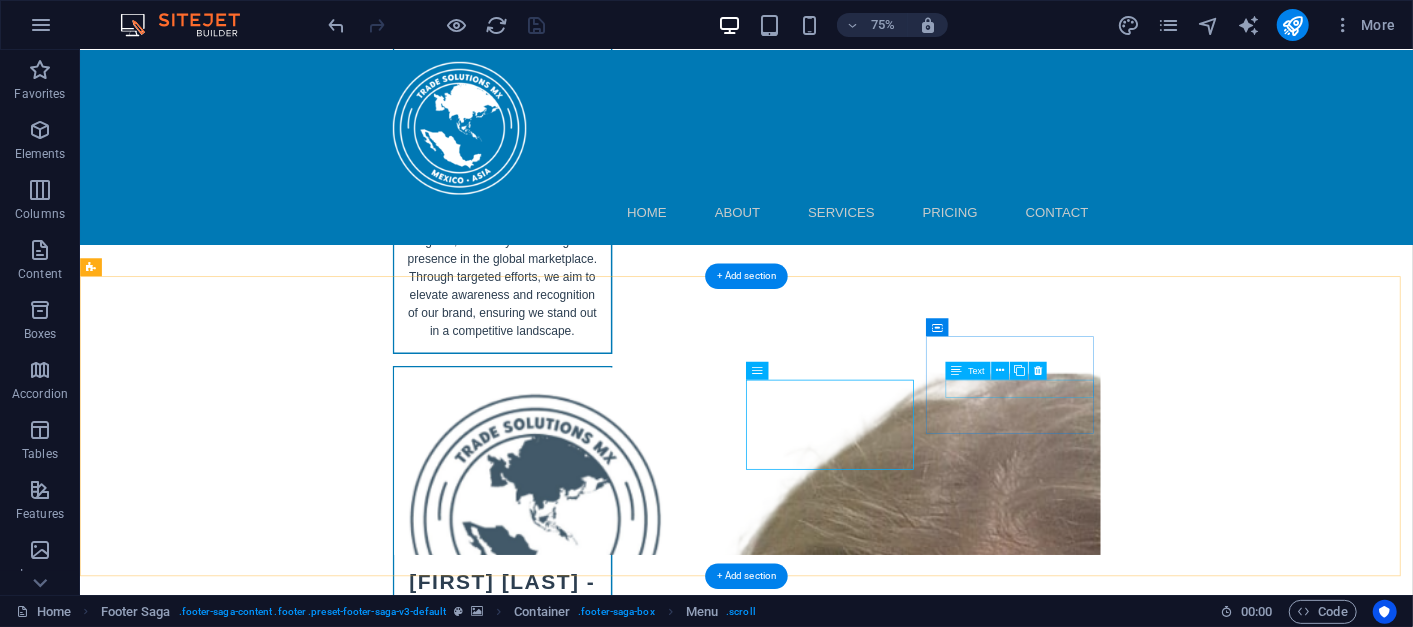 click on "Facebook" at bounding box center [208, 9889] 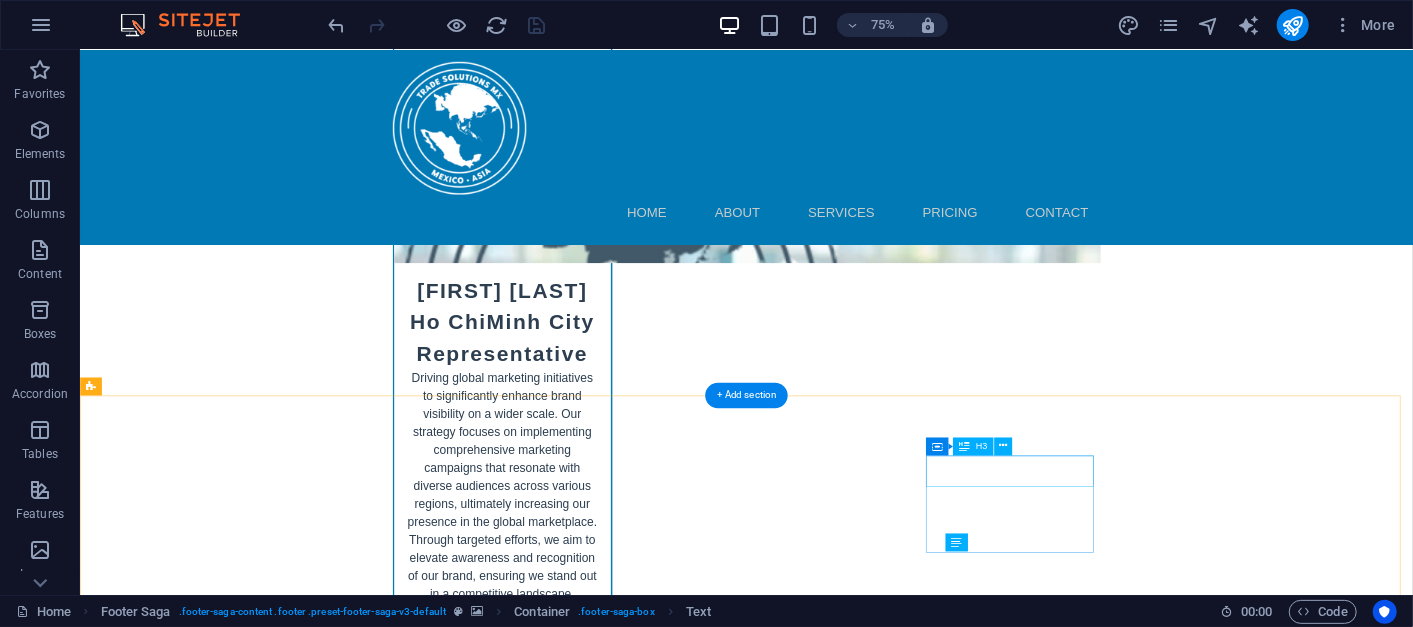 scroll, scrollTop: 10549, scrollLeft: 0, axis: vertical 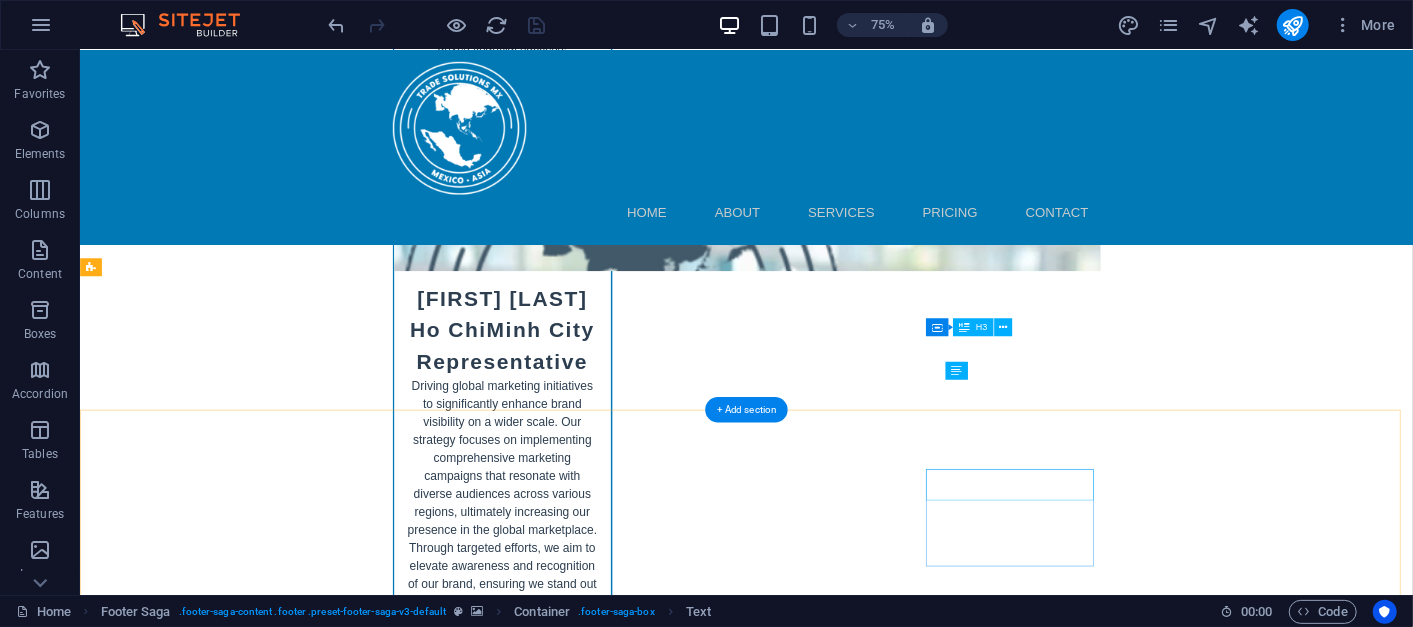 click on "Social media" at bounding box center [208, 9817] 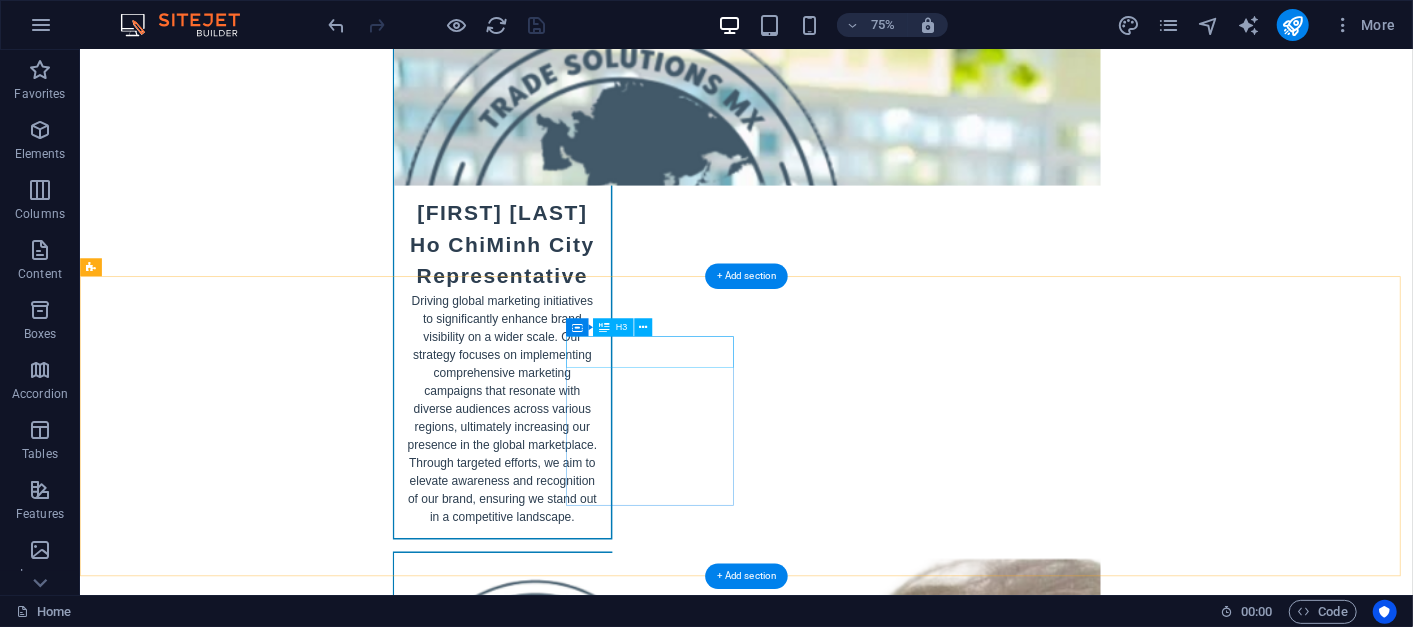 scroll, scrollTop: 10911, scrollLeft: 0, axis: vertical 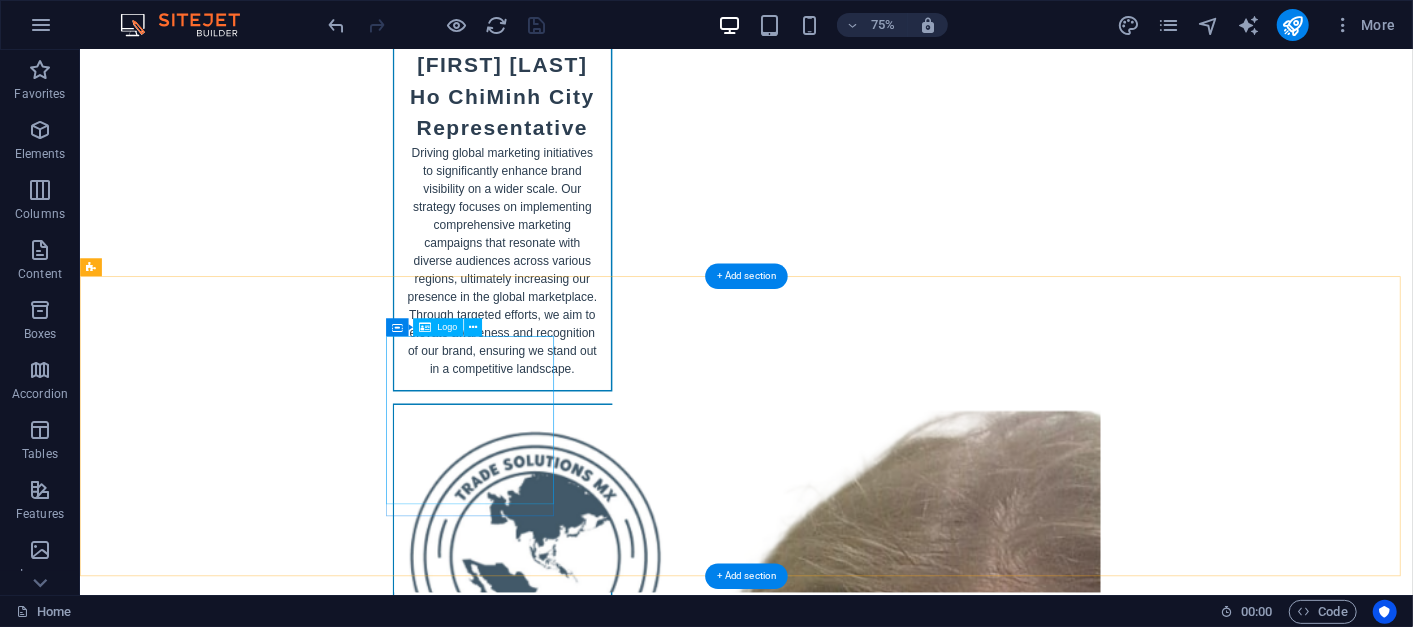 click at bounding box center [208, 8488] 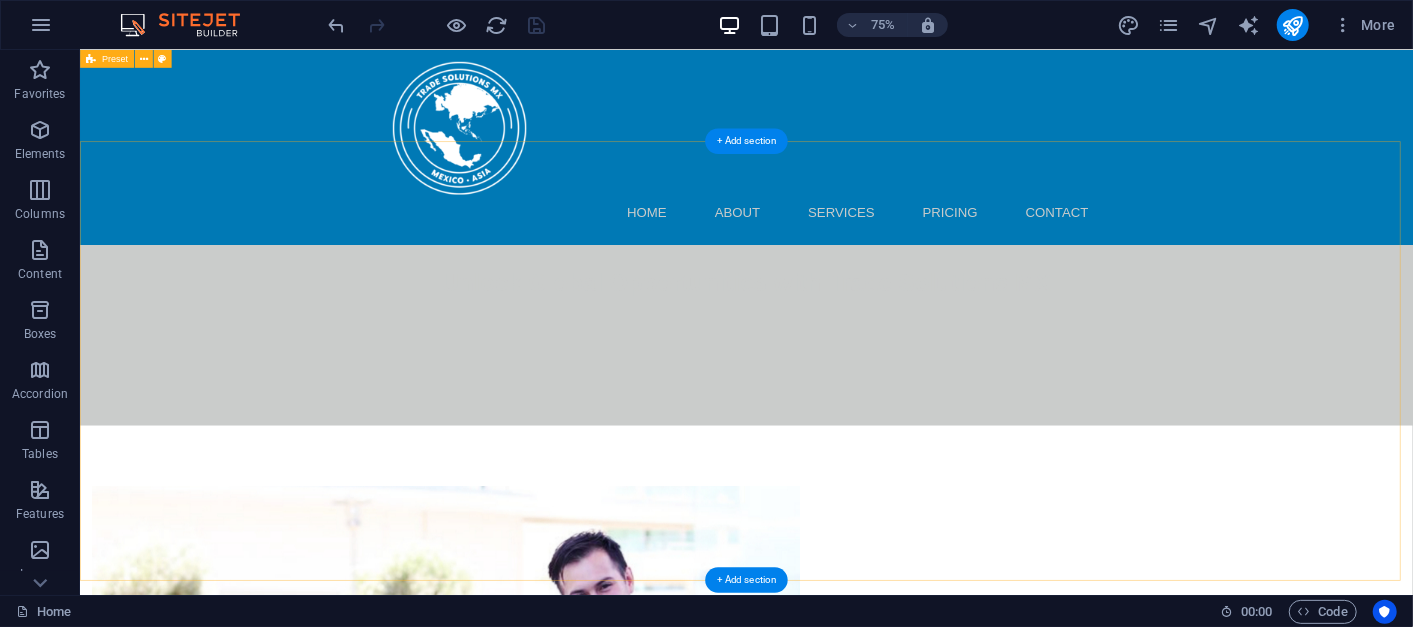 scroll, scrollTop: 517, scrollLeft: 0, axis: vertical 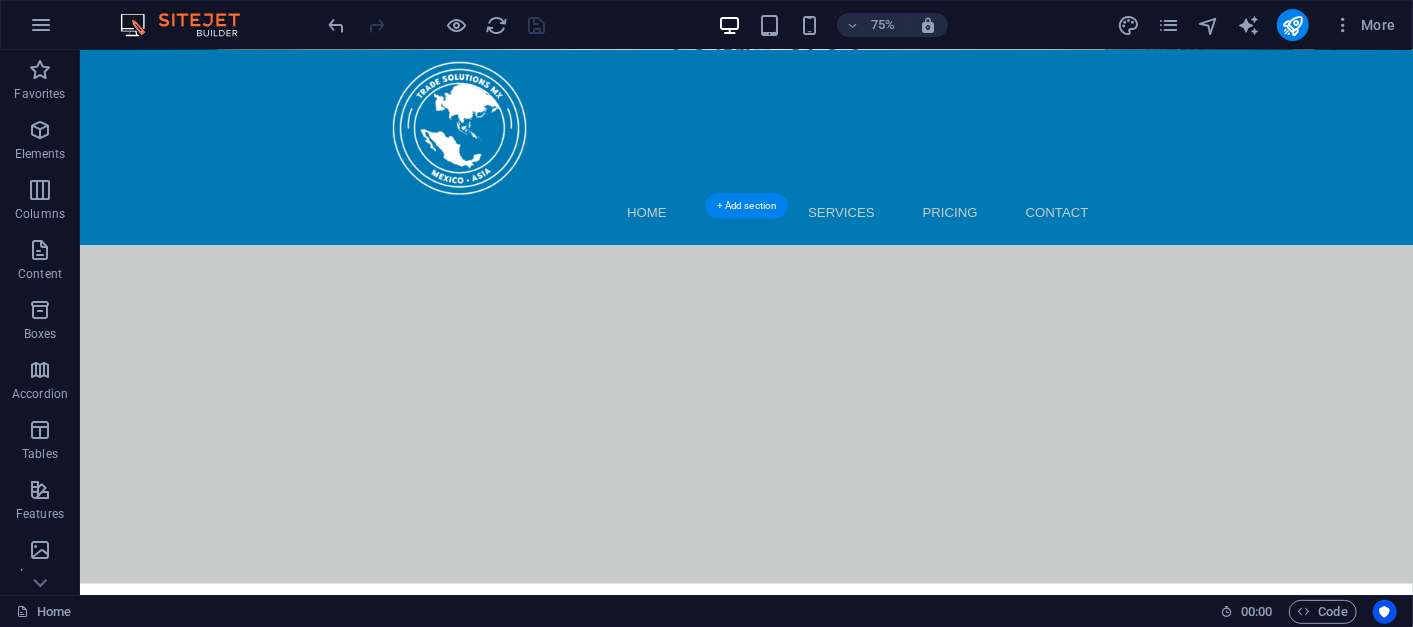 click at bounding box center (568, 1053) 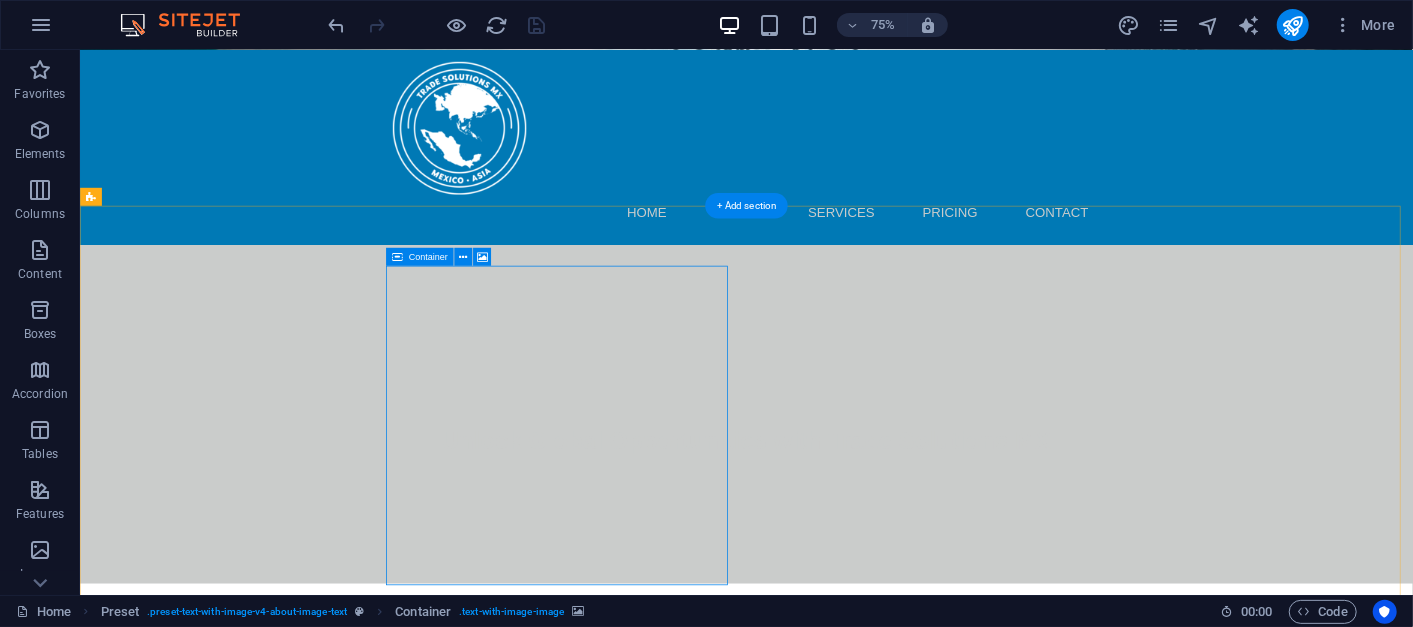 click on "Add elements" at bounding box center (509, 1367) 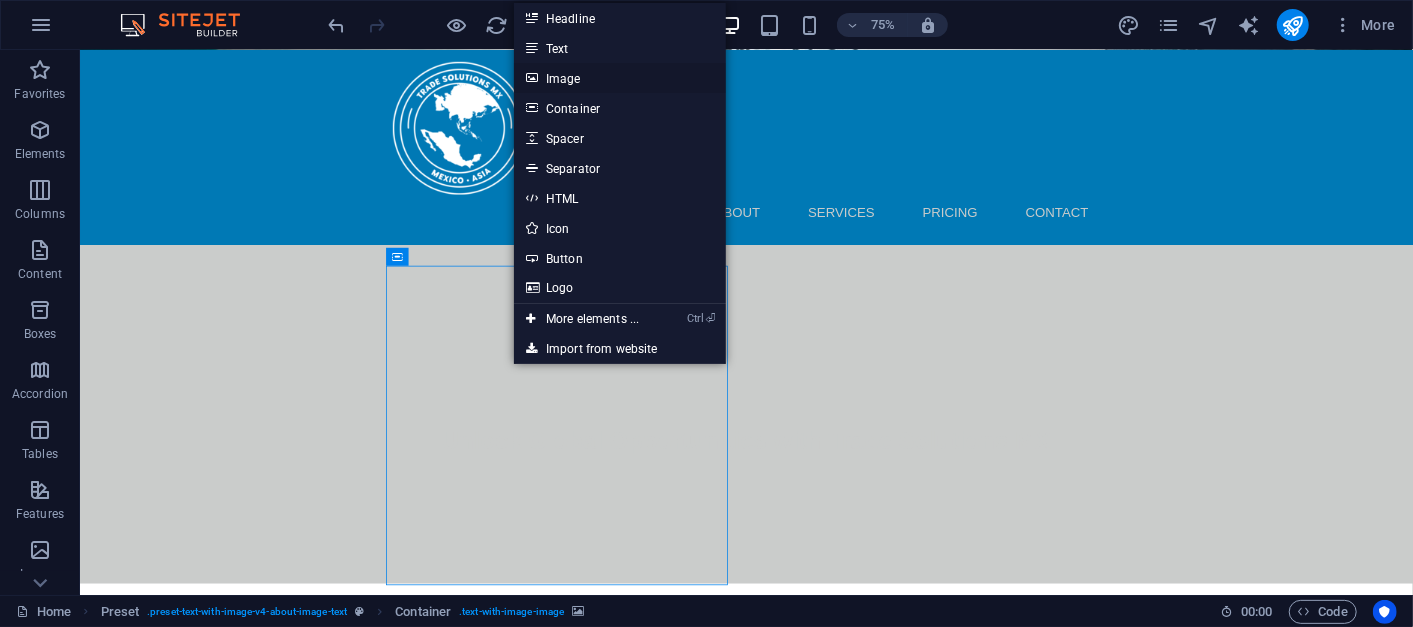 click on "Image" at bounding box center [620, 78] 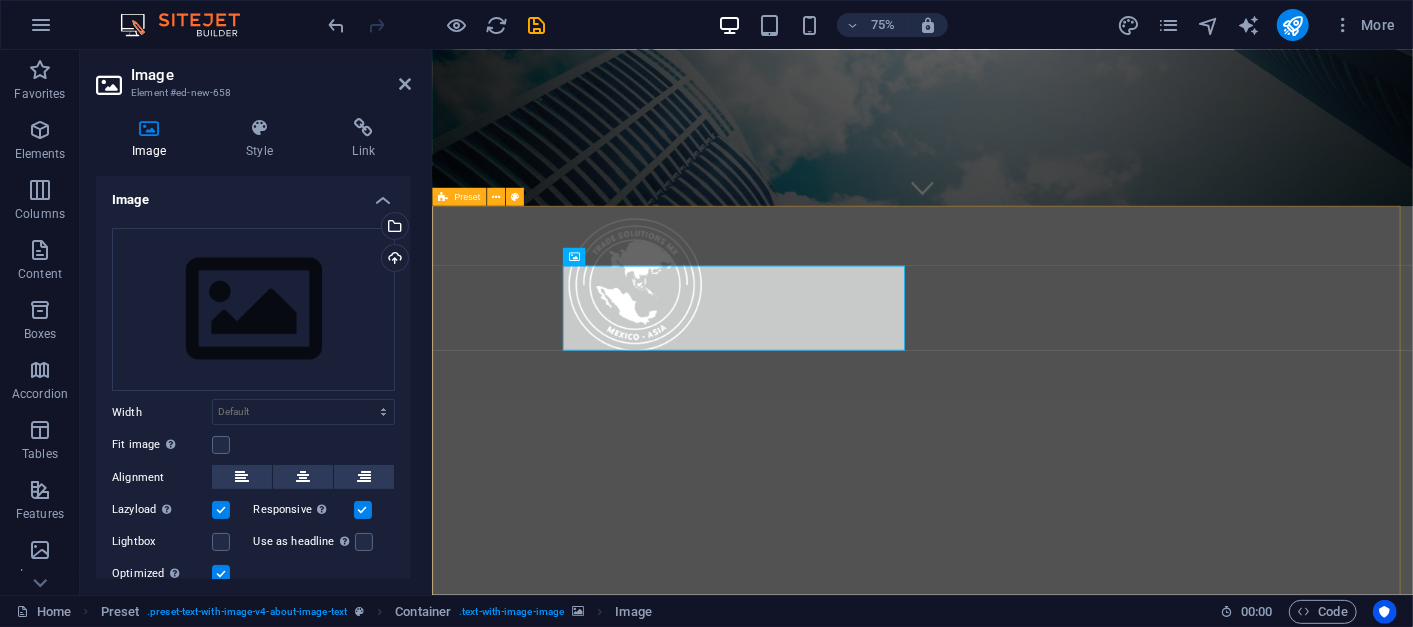 click on "Your Gateway to International Markets At Trade Solutions MX, we specialize in connecting businesses to global markets. With years of experience in international business development and foreign direct investment, we are dedicated to helping your company thrive on an international scale. Our dedicated team works to tailor strategies that suit your unique needs, ensuring successful market entry and sustainable growth. Learn More" at bounding box center (1085, 1309) 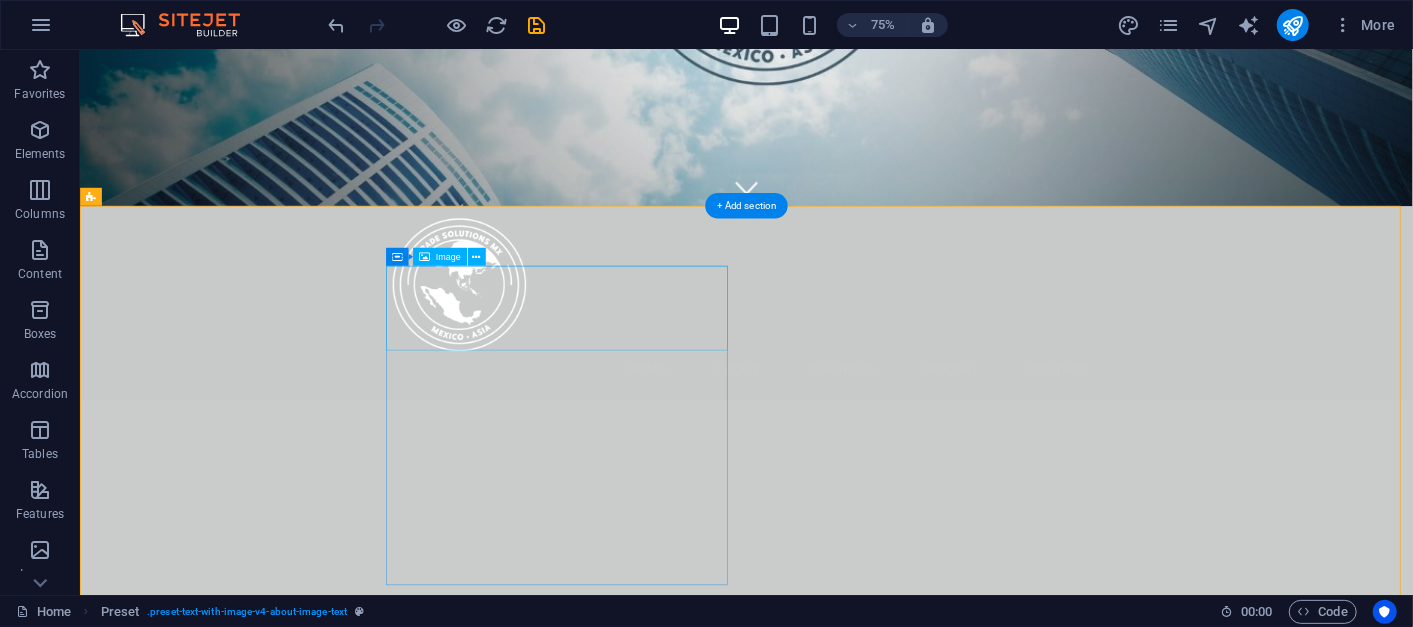 click at bounding box center [568, 1372] 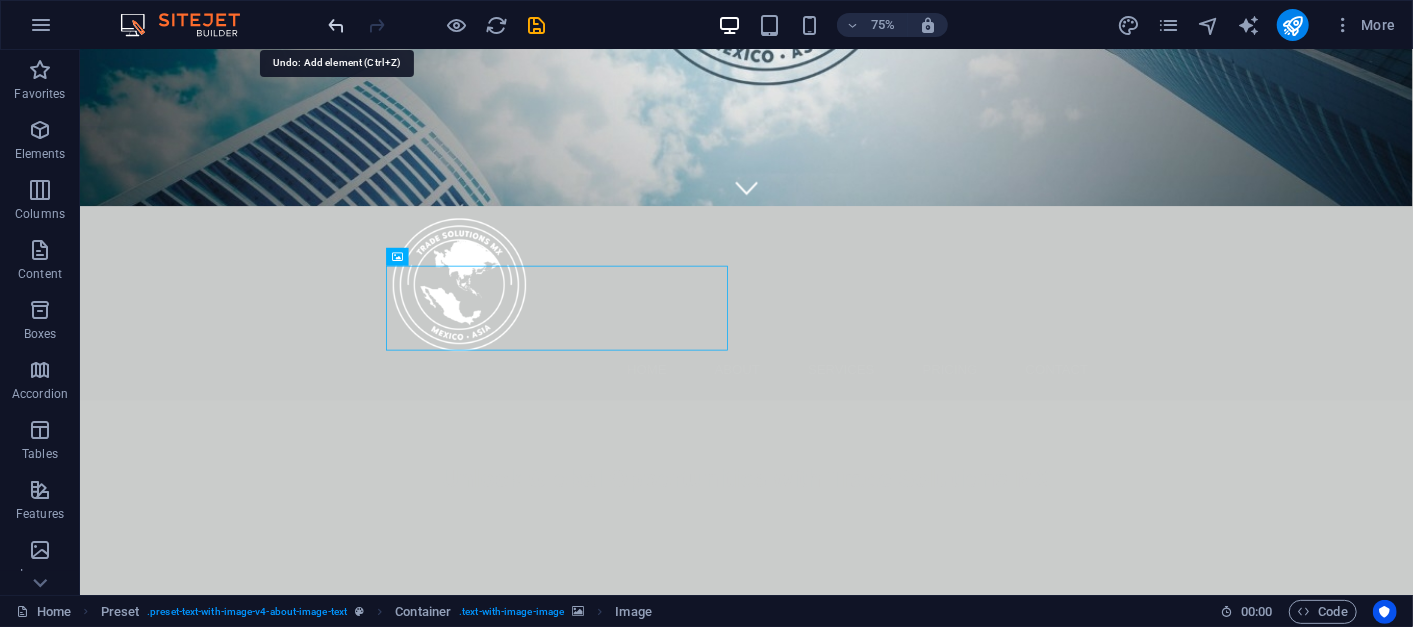 click at bounding box center (337, 25) 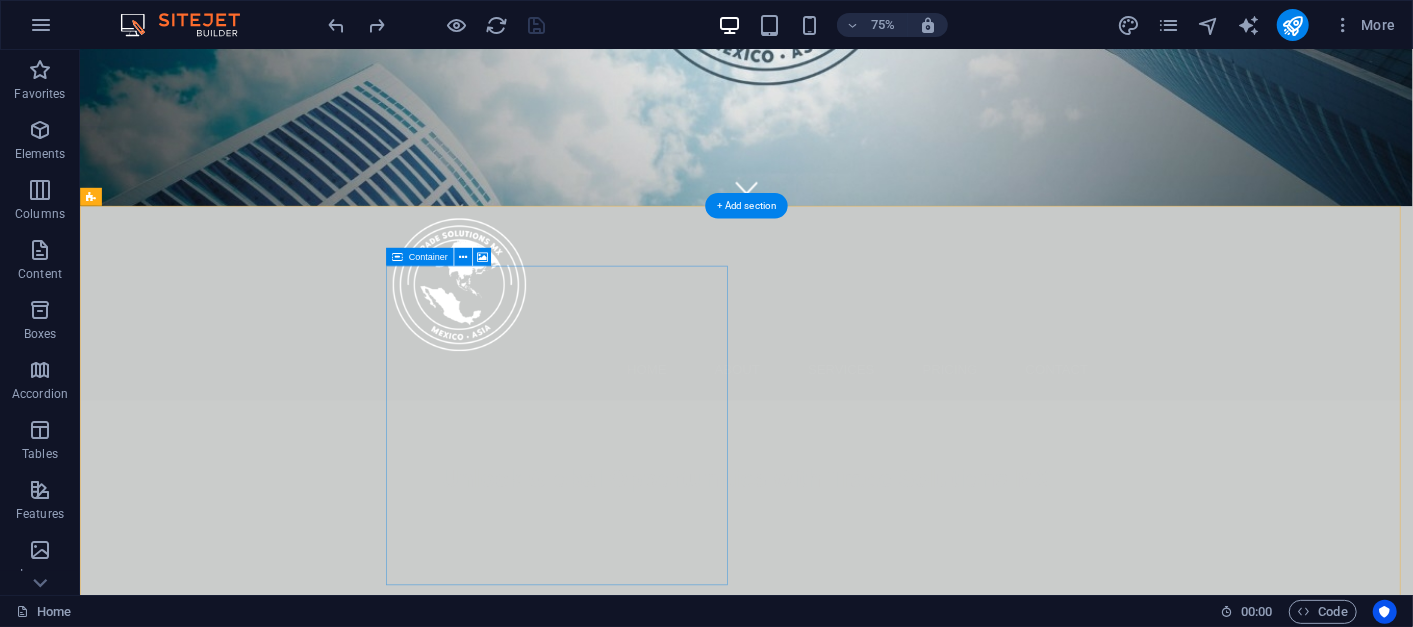 click on "Add elements" at bounding box center (509, 1417) 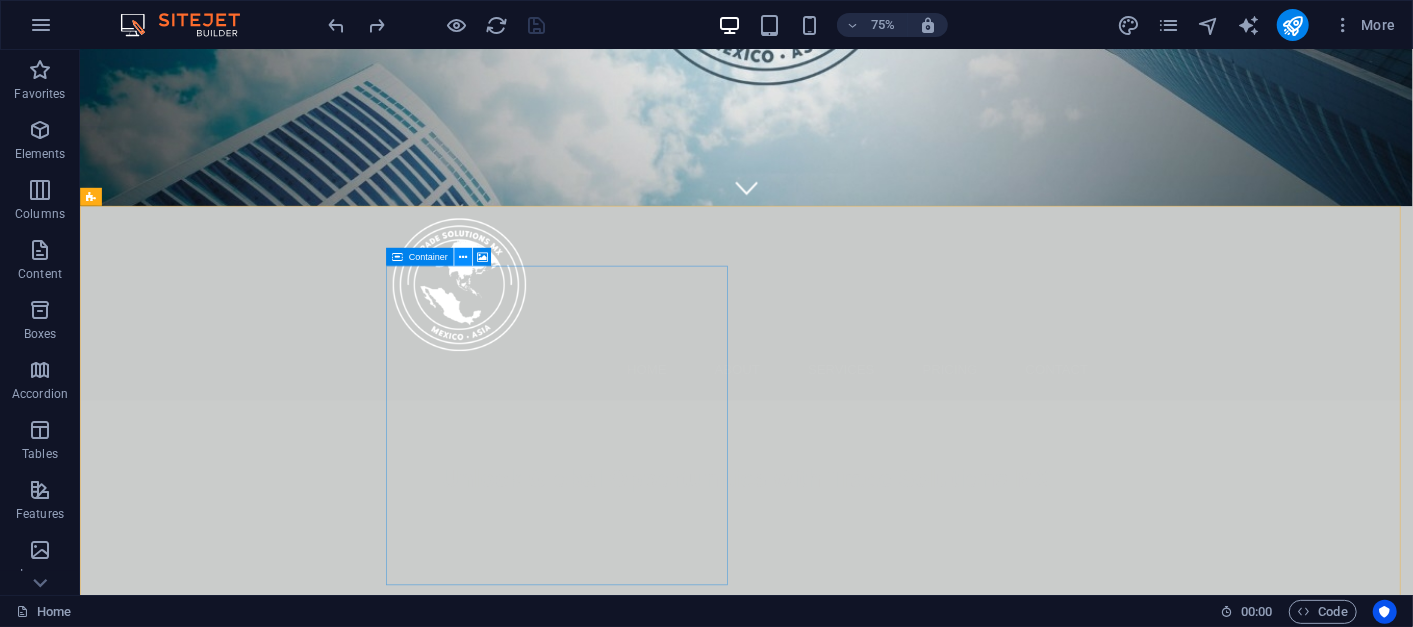 click at bounding box center (463, 257) 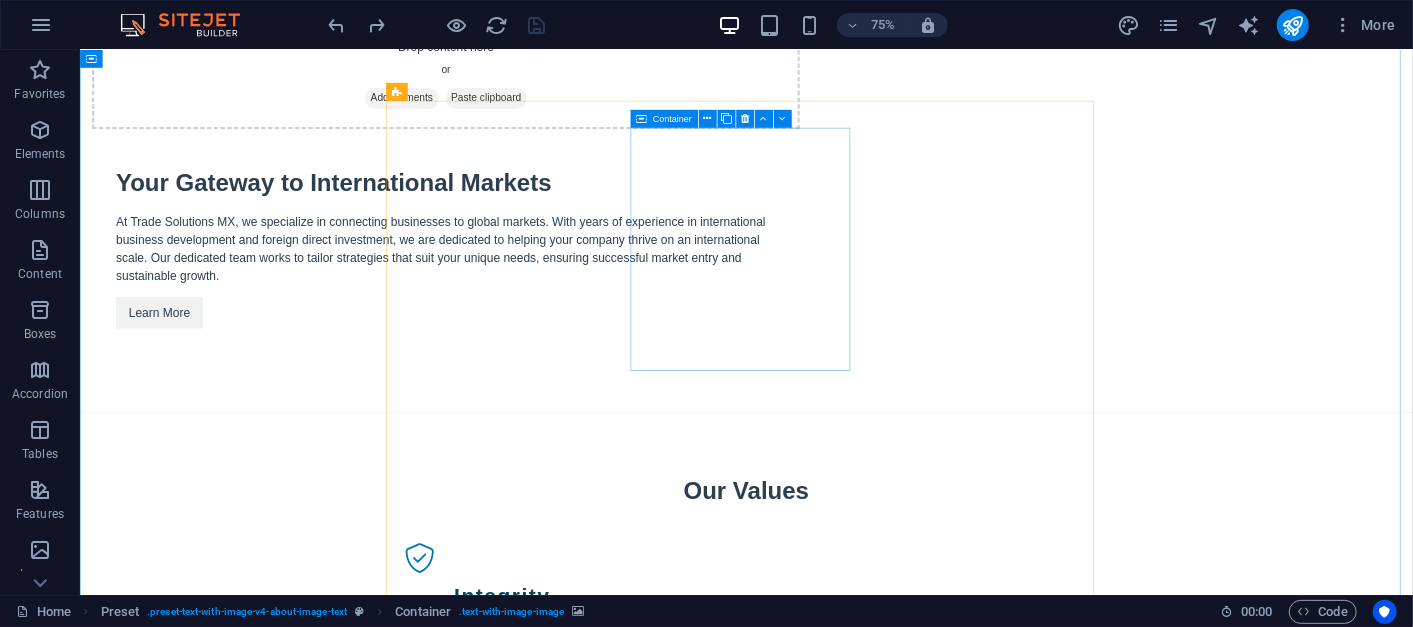 scroll, scrollTop: 1904, scrollLeft: 0, axis: vertical 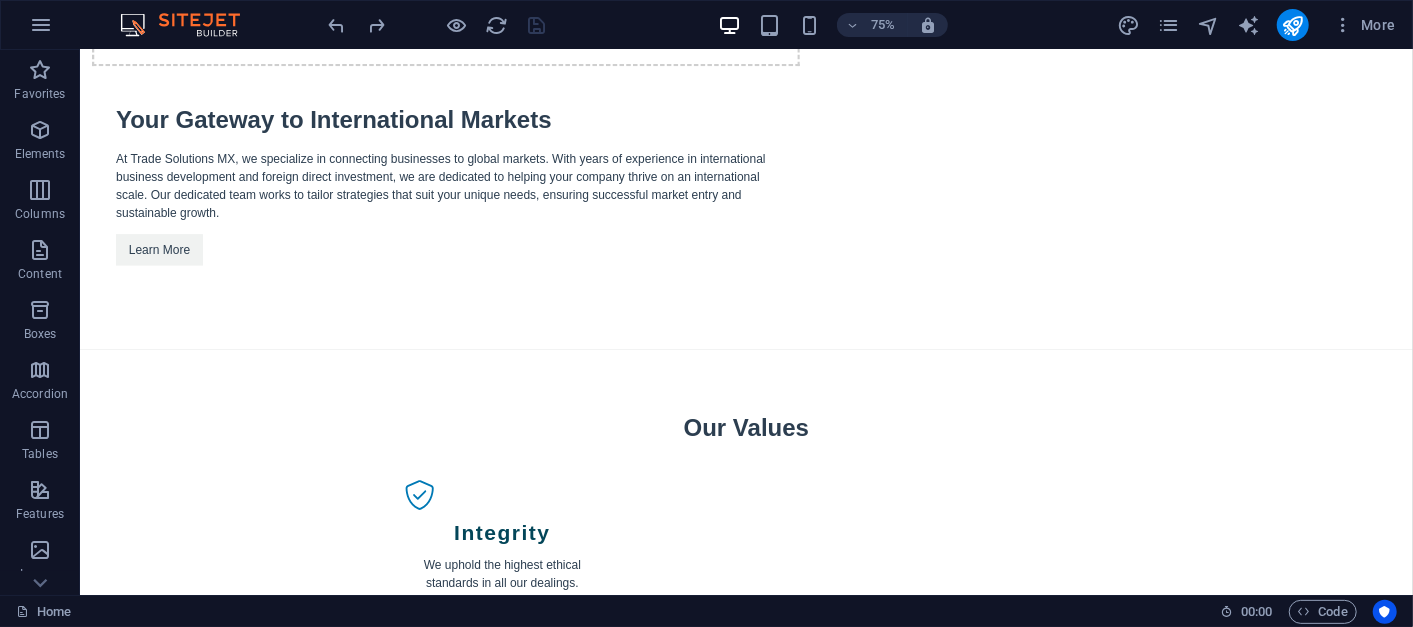 click at bounding box center [969, 1787] 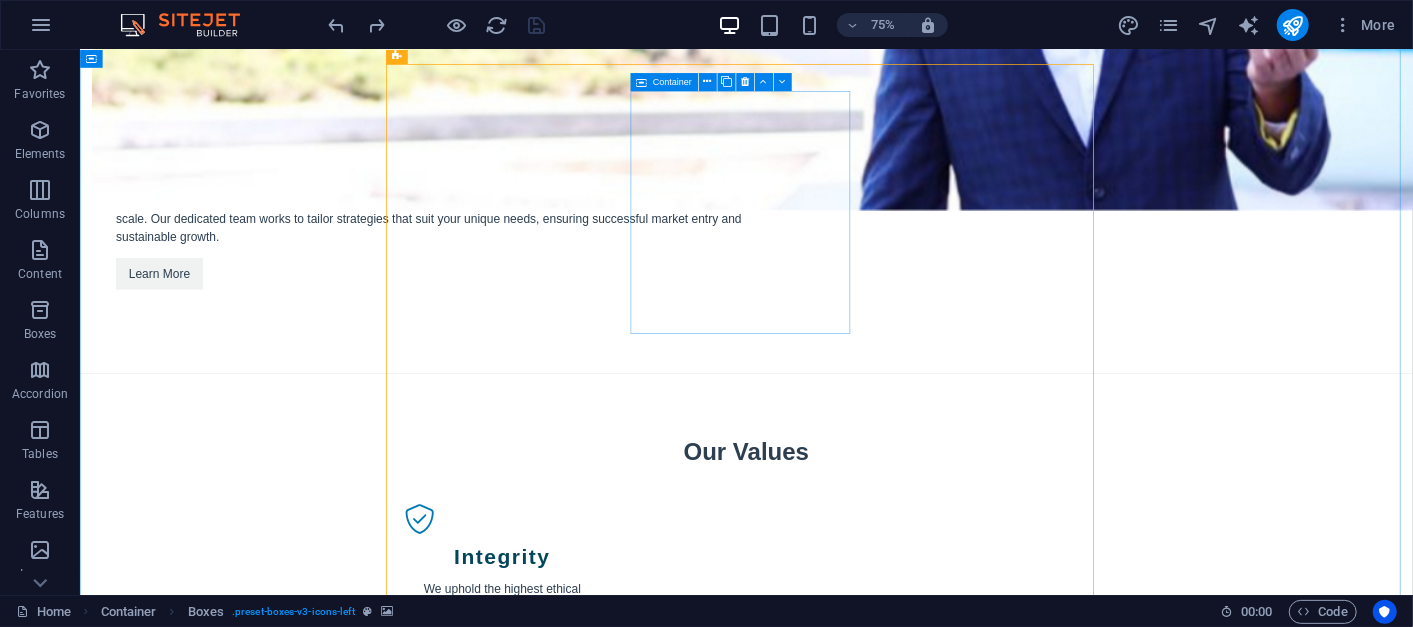 scroll, scrollTop: 1873, scrollLeft: 0, axis: vertical 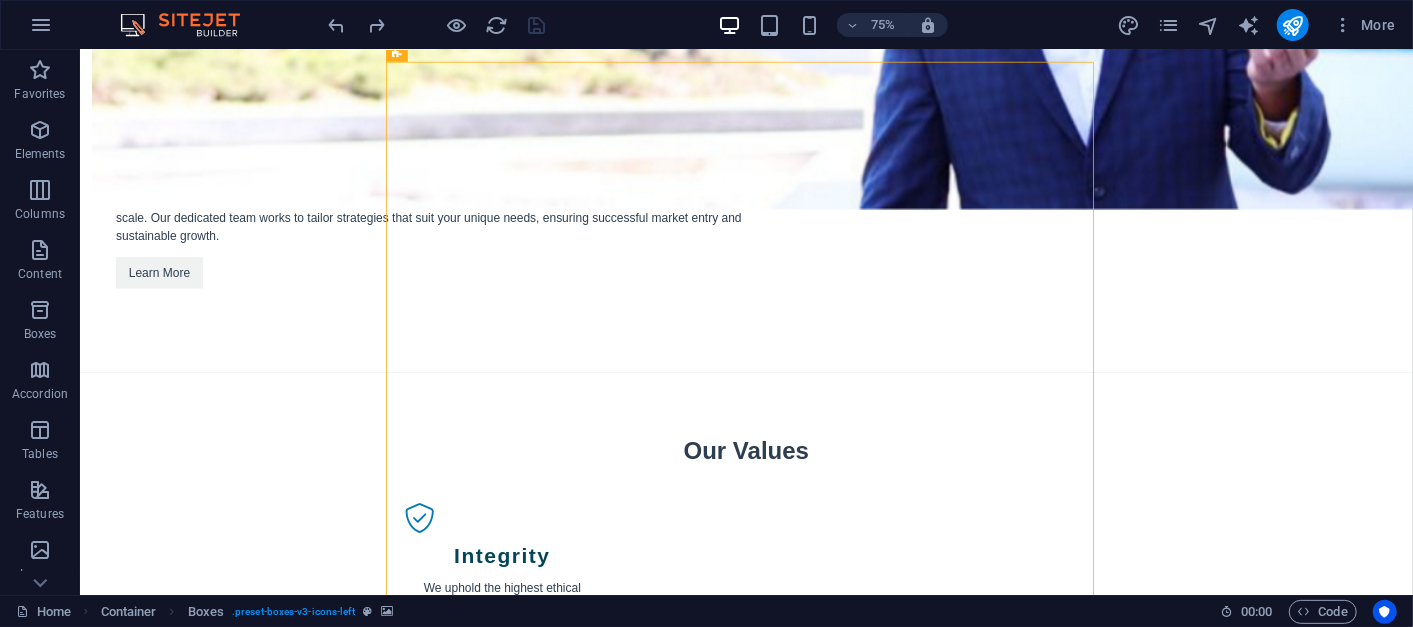 click at bounding box center [969, 1818] 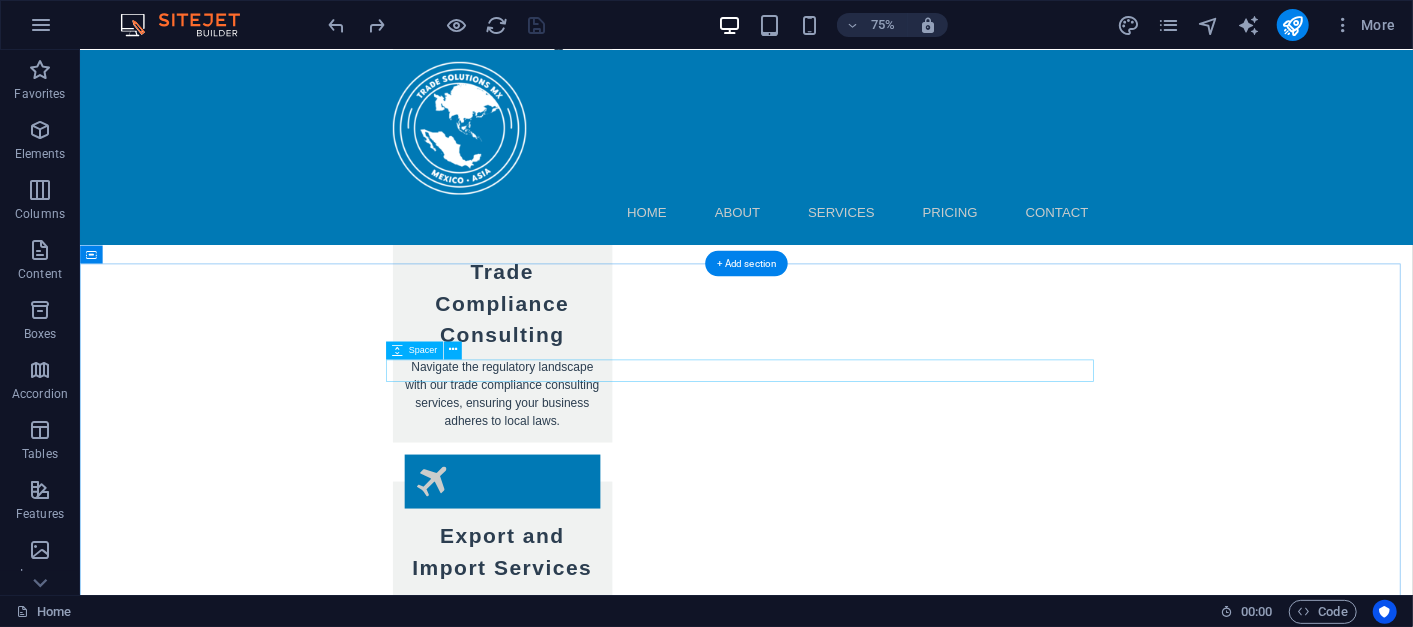 scroll, scrollTop: 4805, scrollLeft: 0, axis: vertical 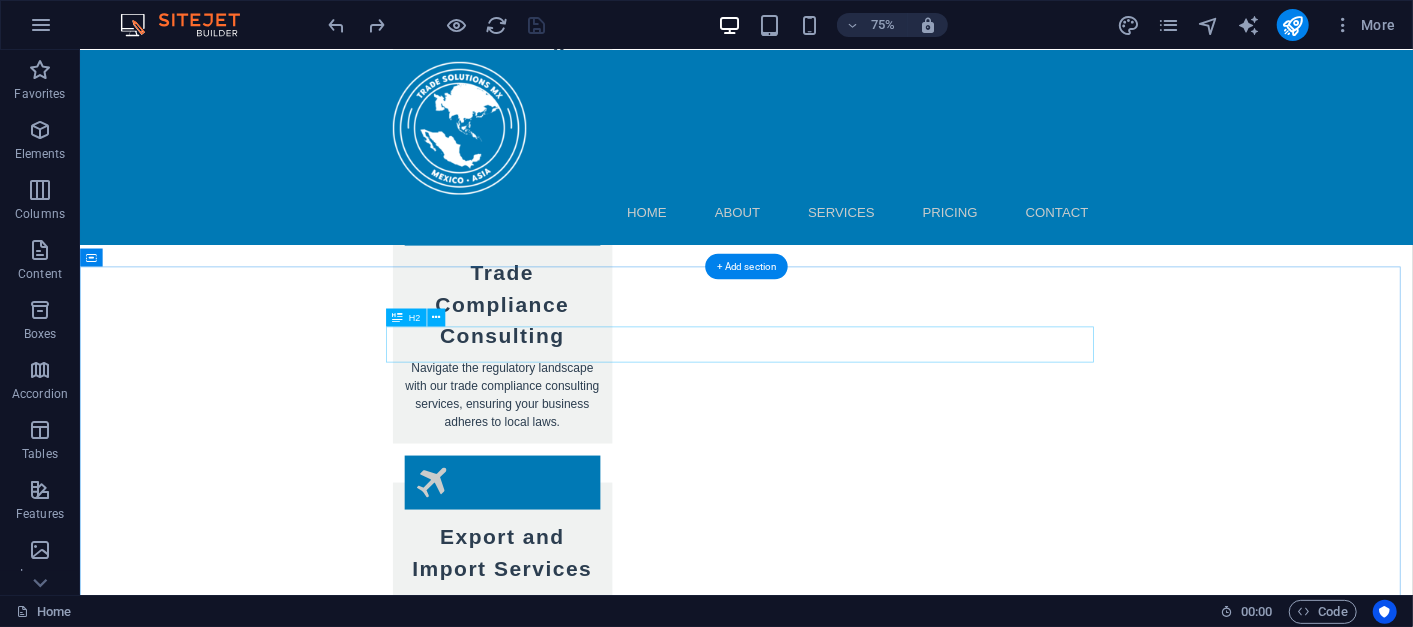 click on "Team" at bounding box center (969, 3826) 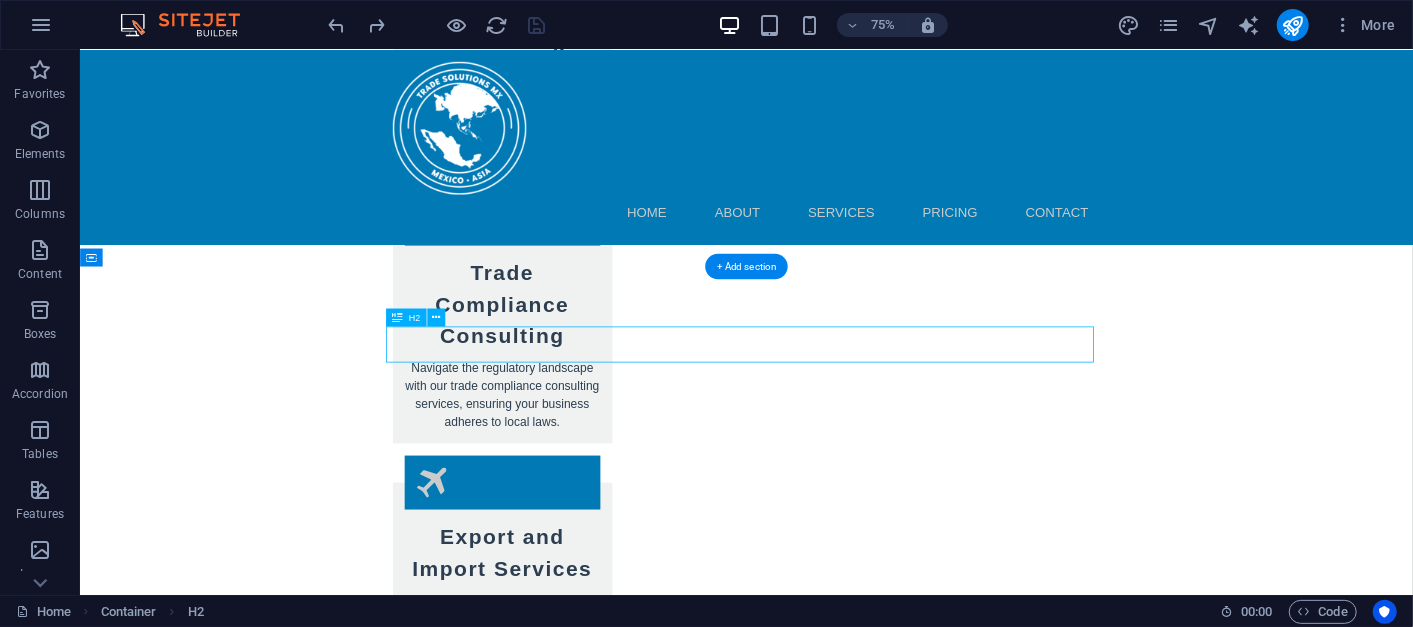 click on "Team" at bounding box center [969, 3826] 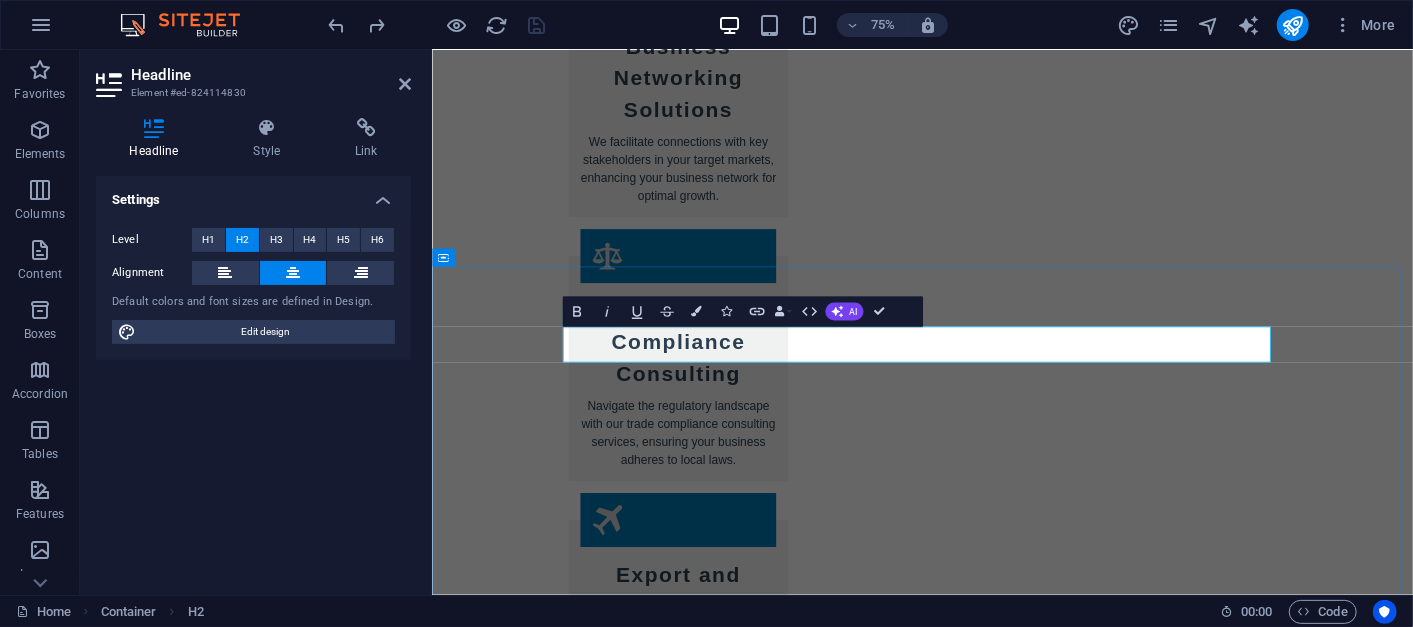 click on "Team" at bounding box center [1085, 3876] 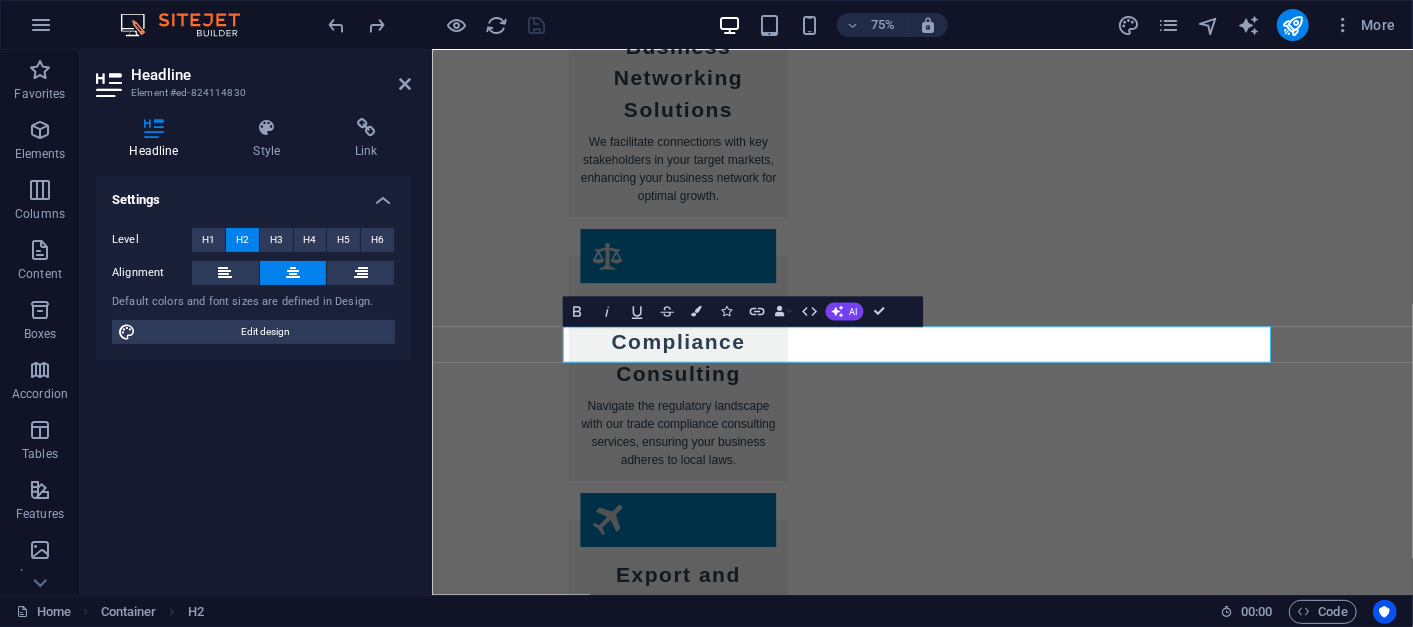 type 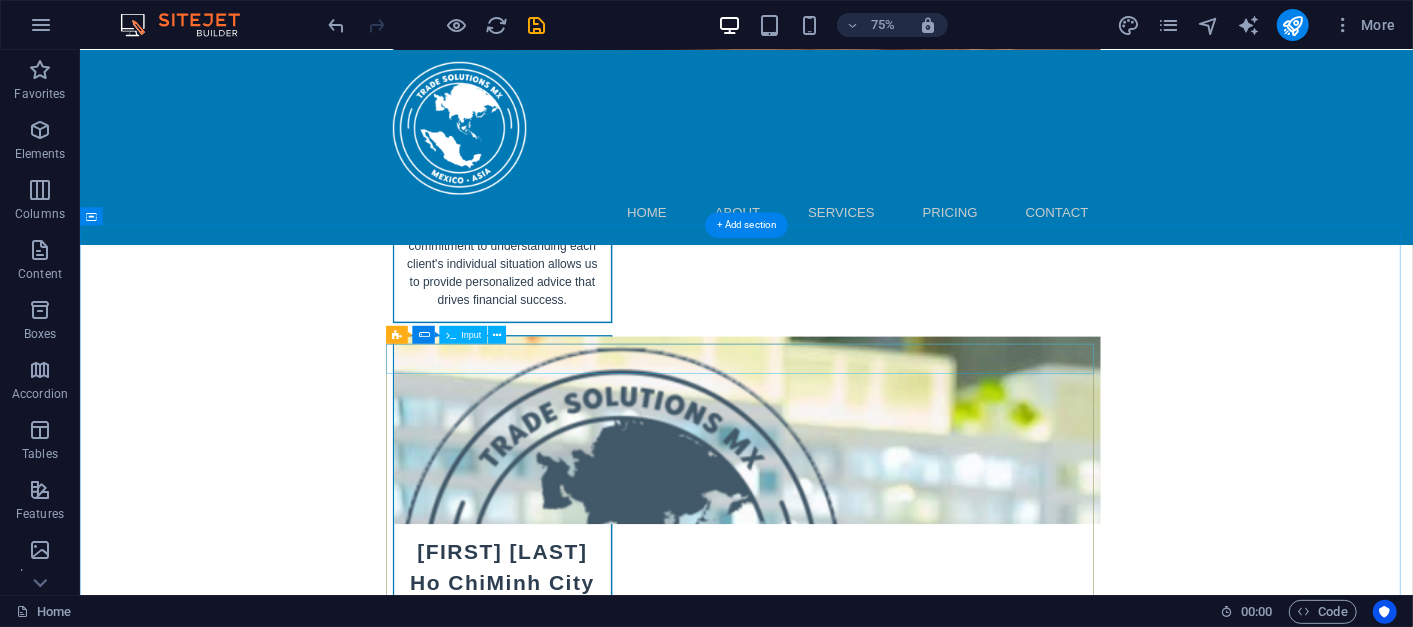scroll, scrollTop: 10208, scrollLeft: 0, axis: vertical 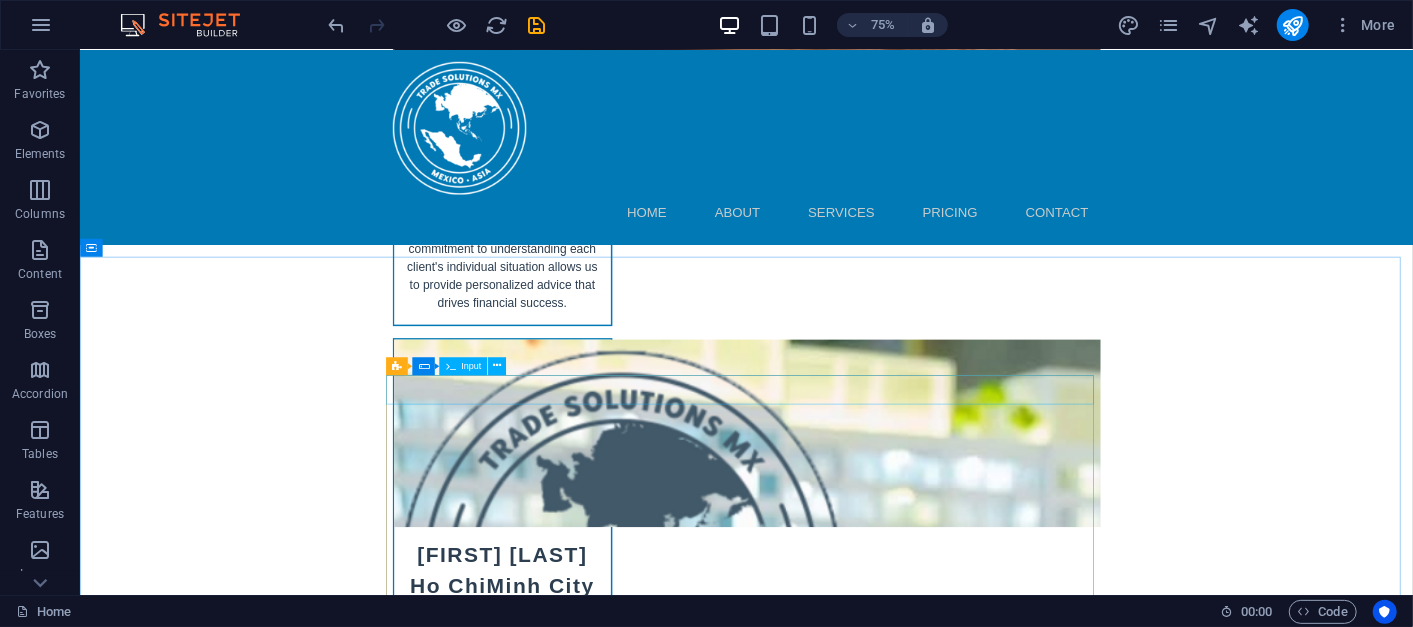 click on "Input" at bounding box center [464, 366] 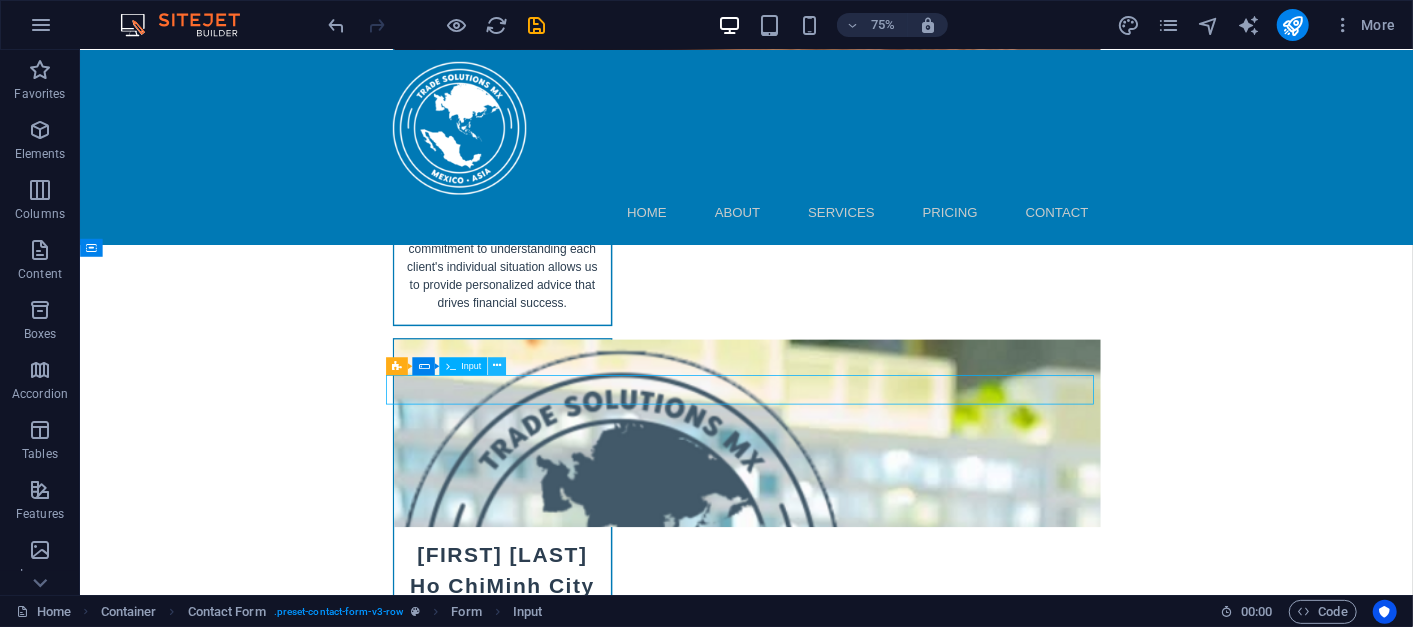 click at bounding box center (497, 366) 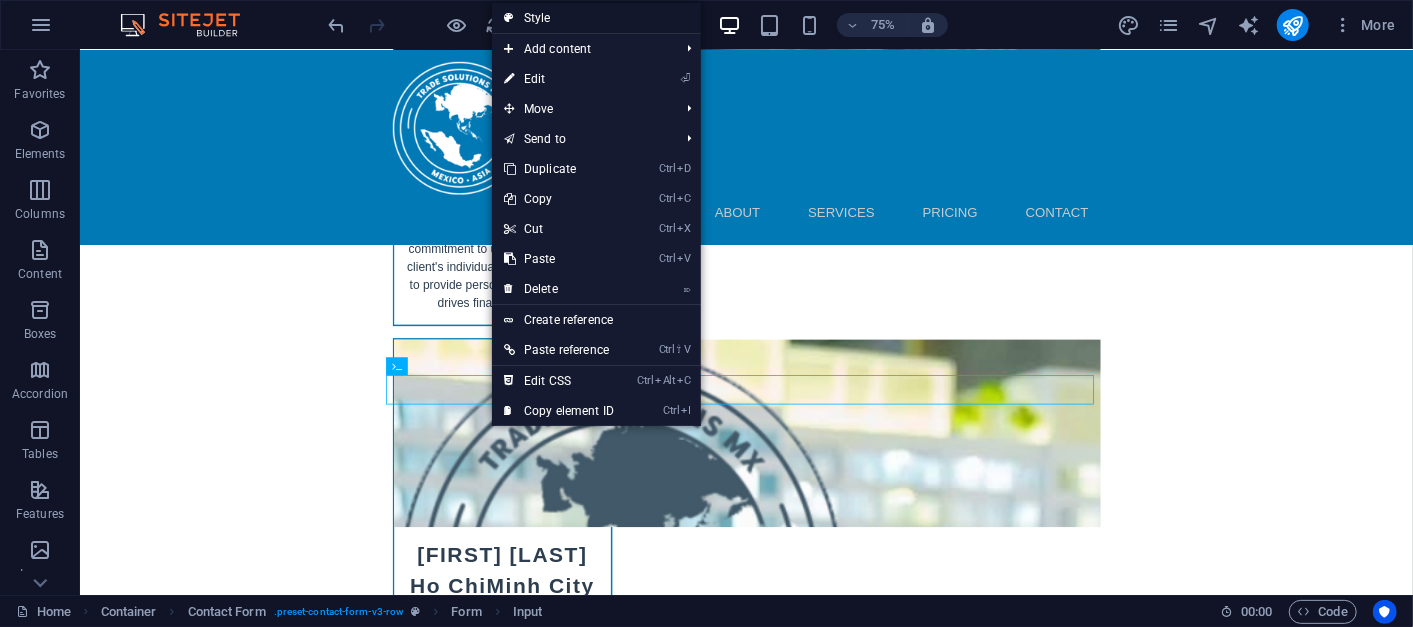 click on "Style" at bounding box center [596, 18] 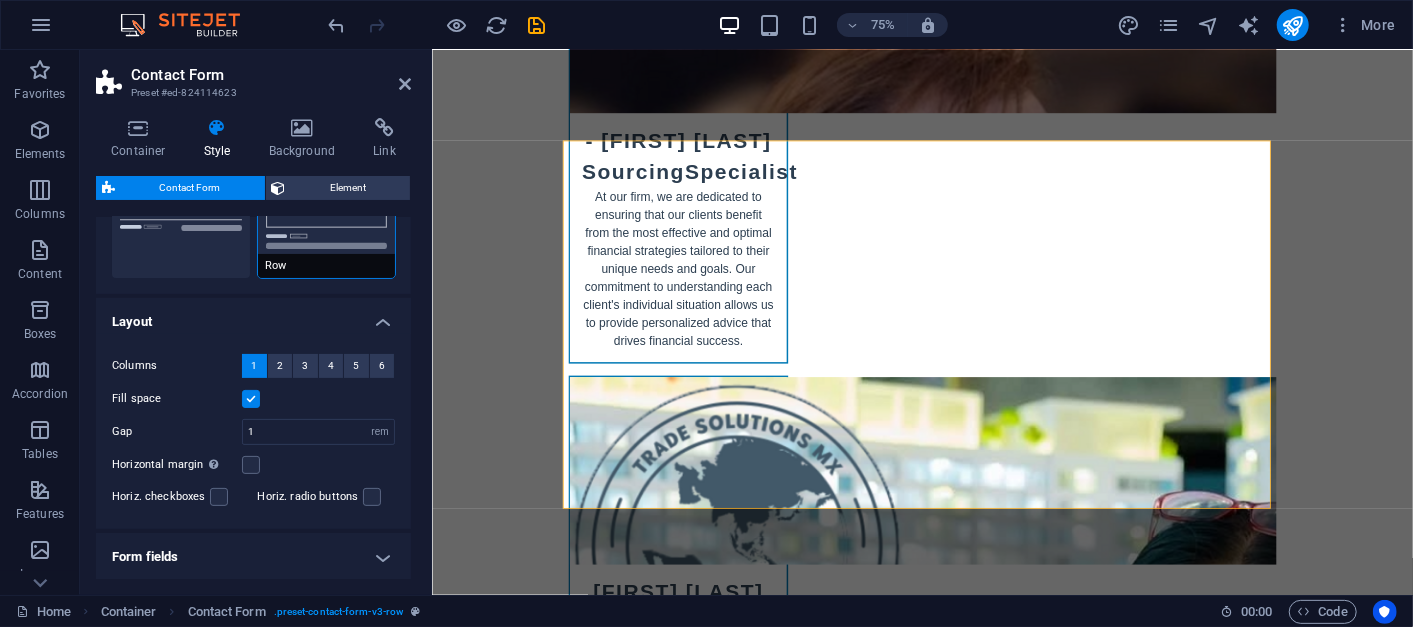 scroll, scrollTop: 396, scrollLeft: 0, axis: vertical 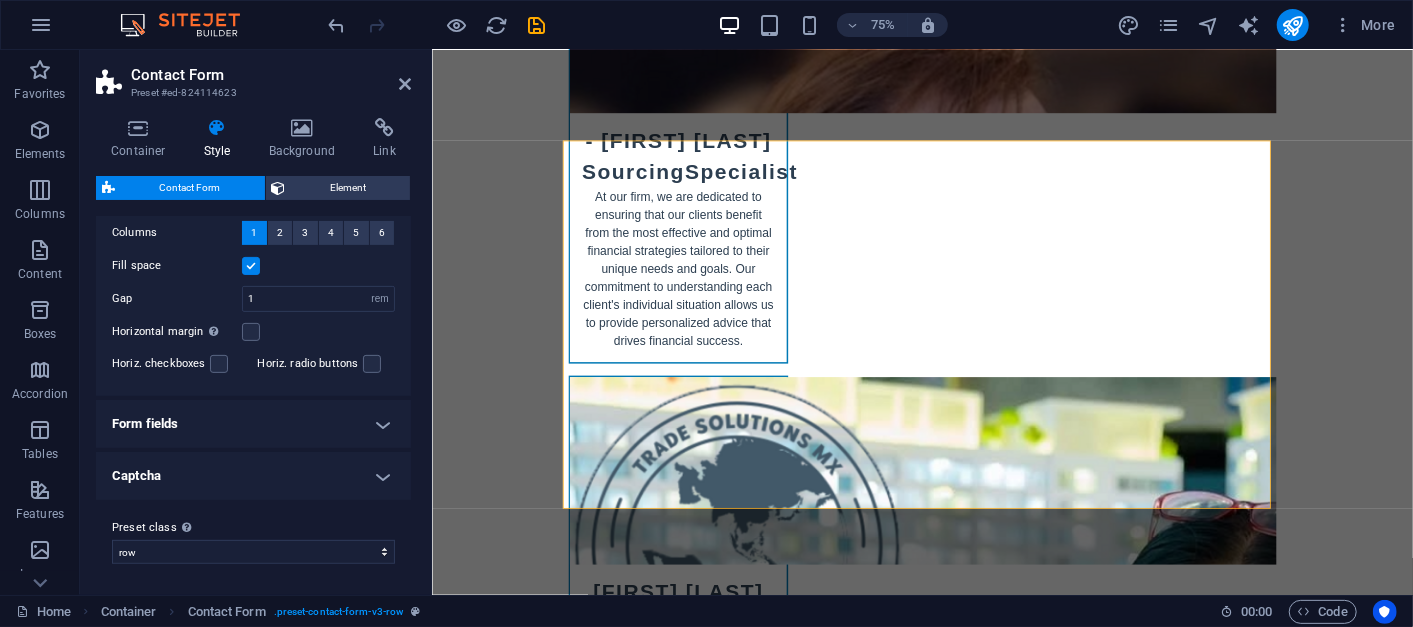 click on "Form fields" at bounding box center [253, 424] 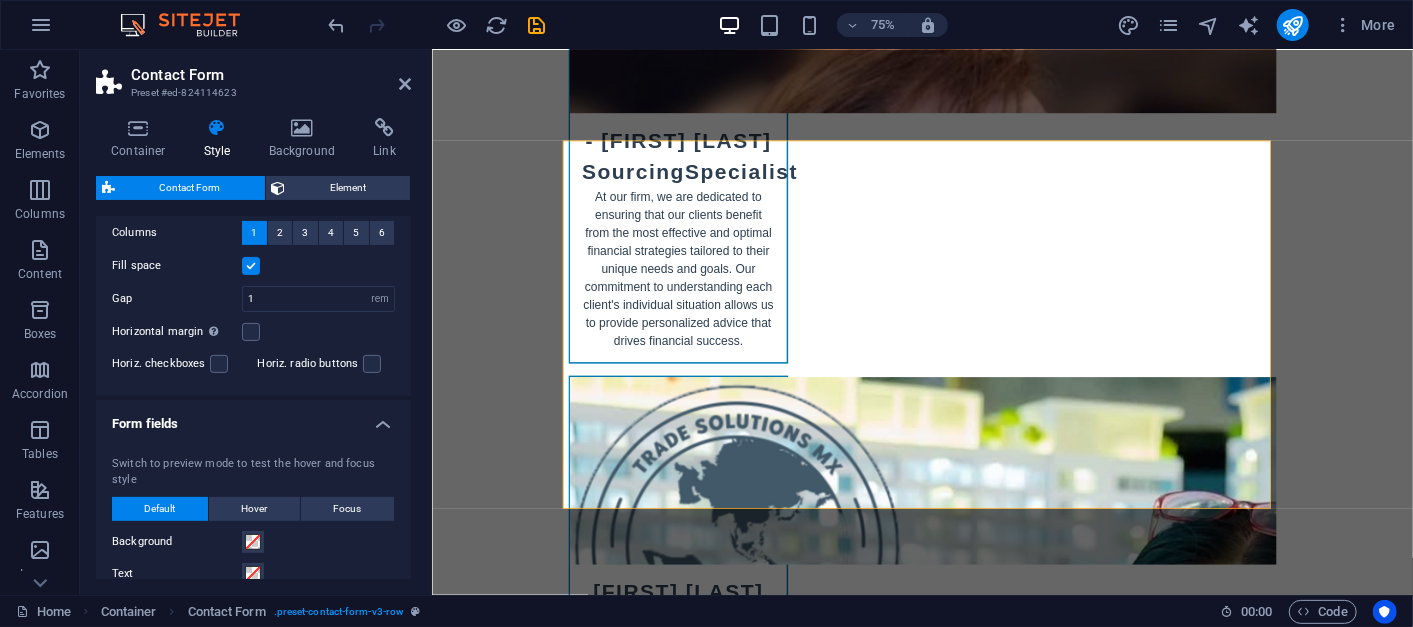 click on "Form fields" at bounding box center (253, 418) 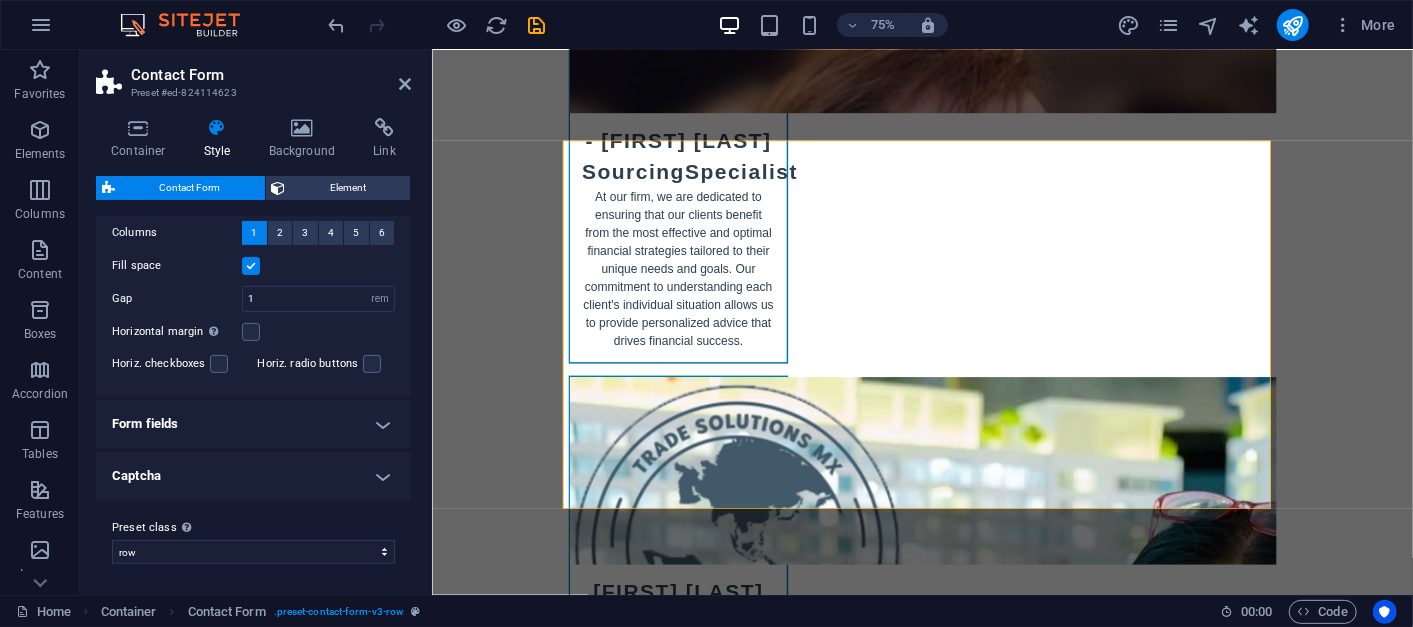 click on "Captcha" at bounding box center (253, 476) 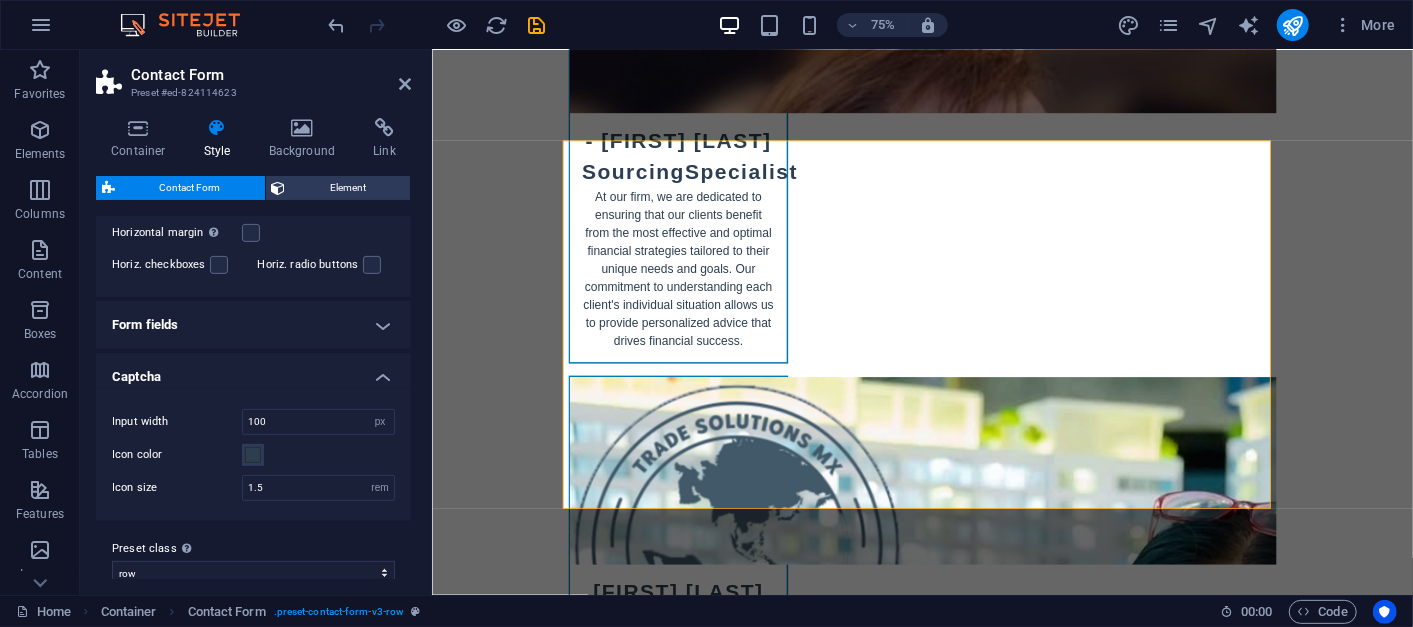 scroll, scrollTop: 514, scrollLeft: 0, axis: vertical 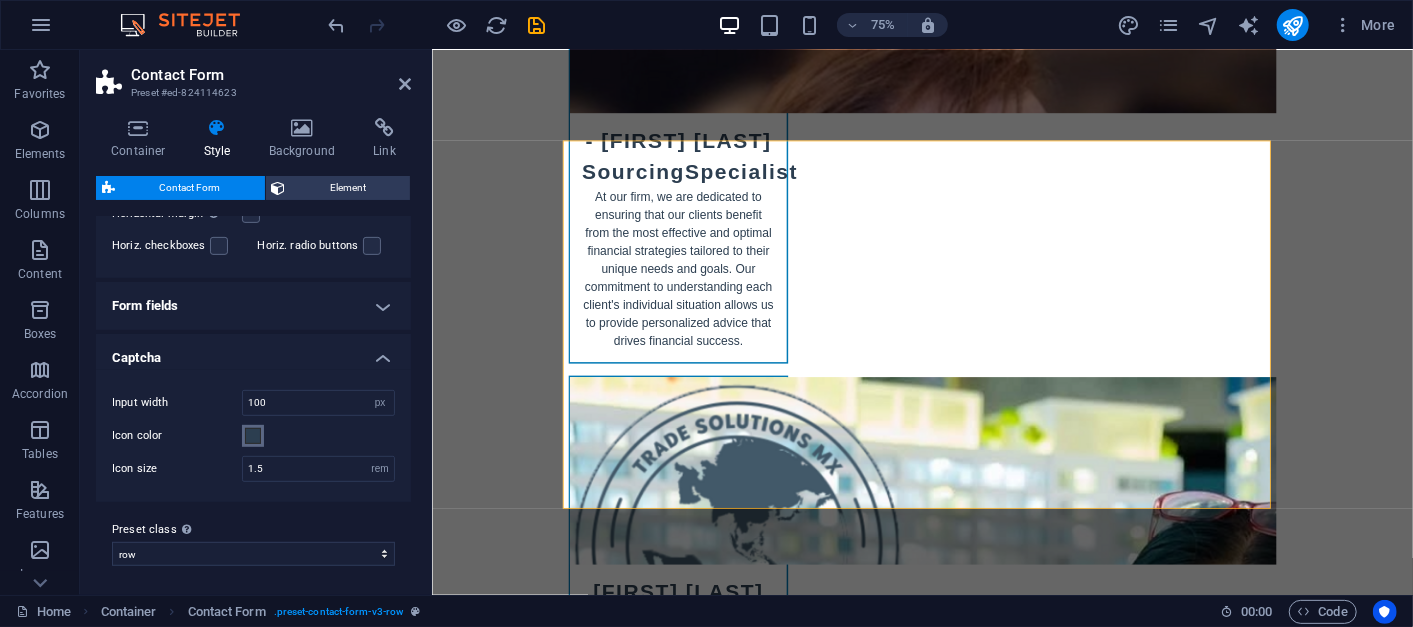 click at bounding box center [253, 436] 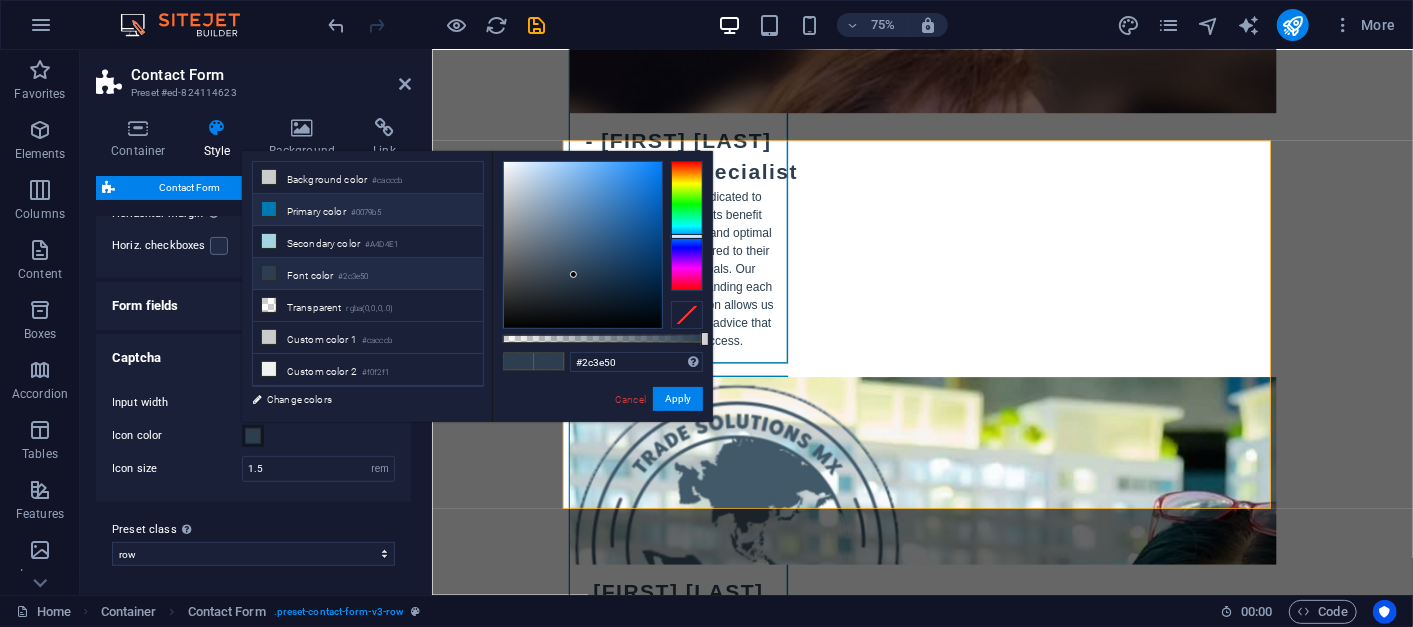 click on "Primary color
#0079b5" at bounding box center [368, 210] 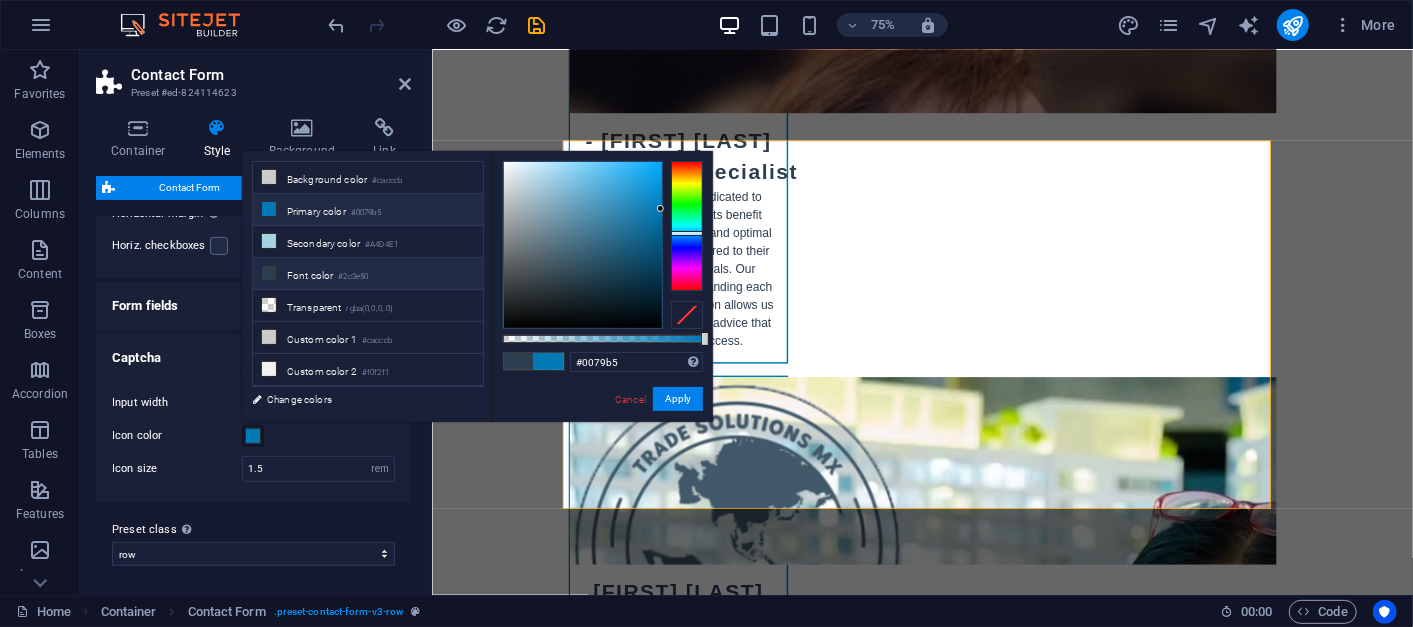 click on "Font color
#2c3e50" at bounding box center [368, 274] 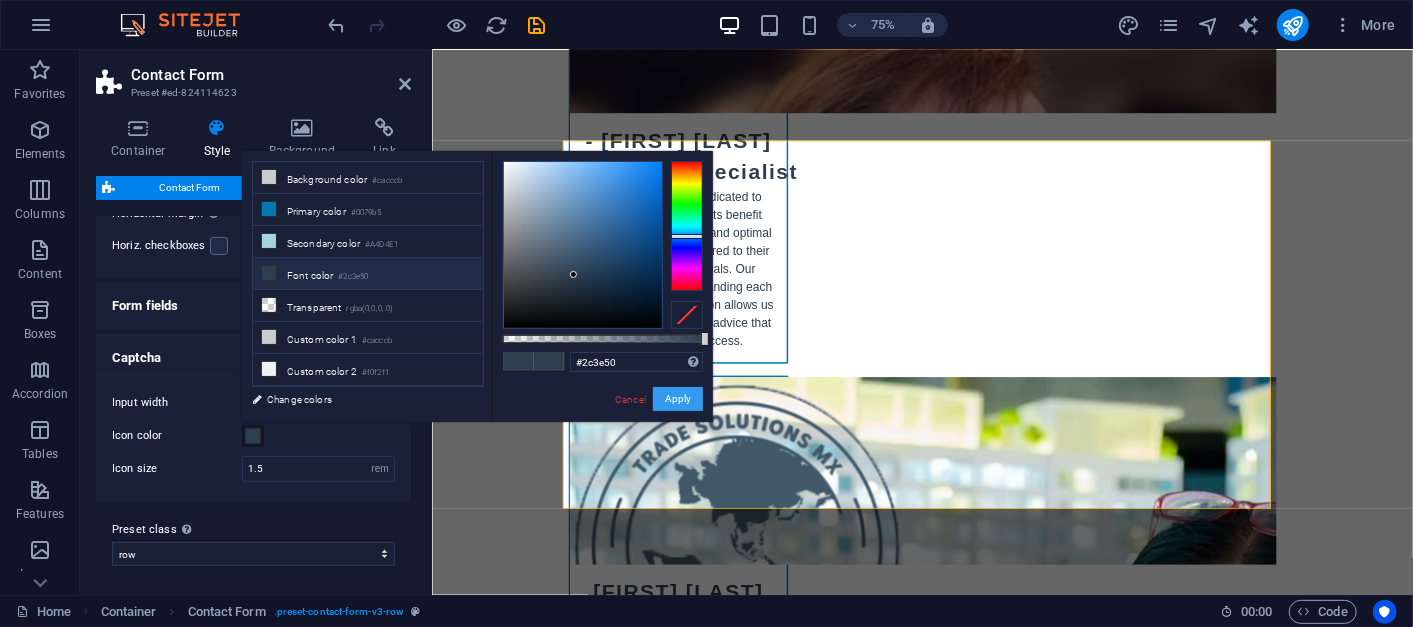 click on "Apply" at bounding box center [678, 399] 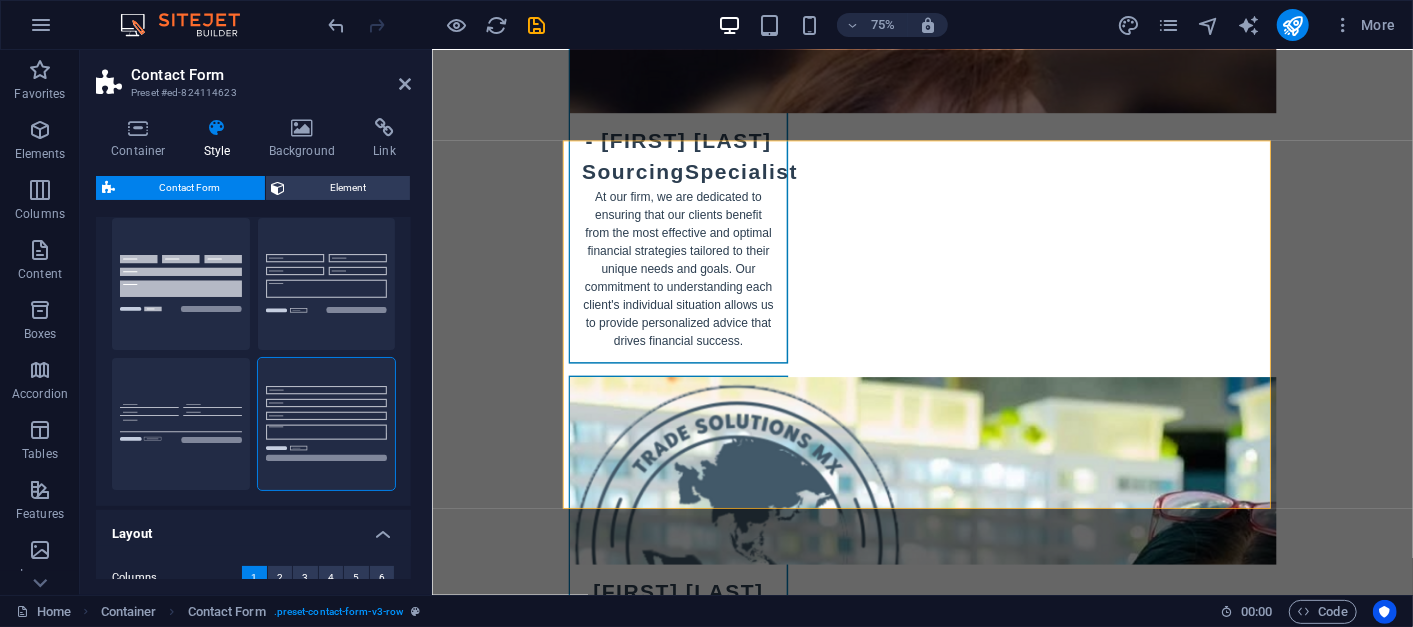 scroll, scrollTop: 0, scrollLeft: 0, axis: both 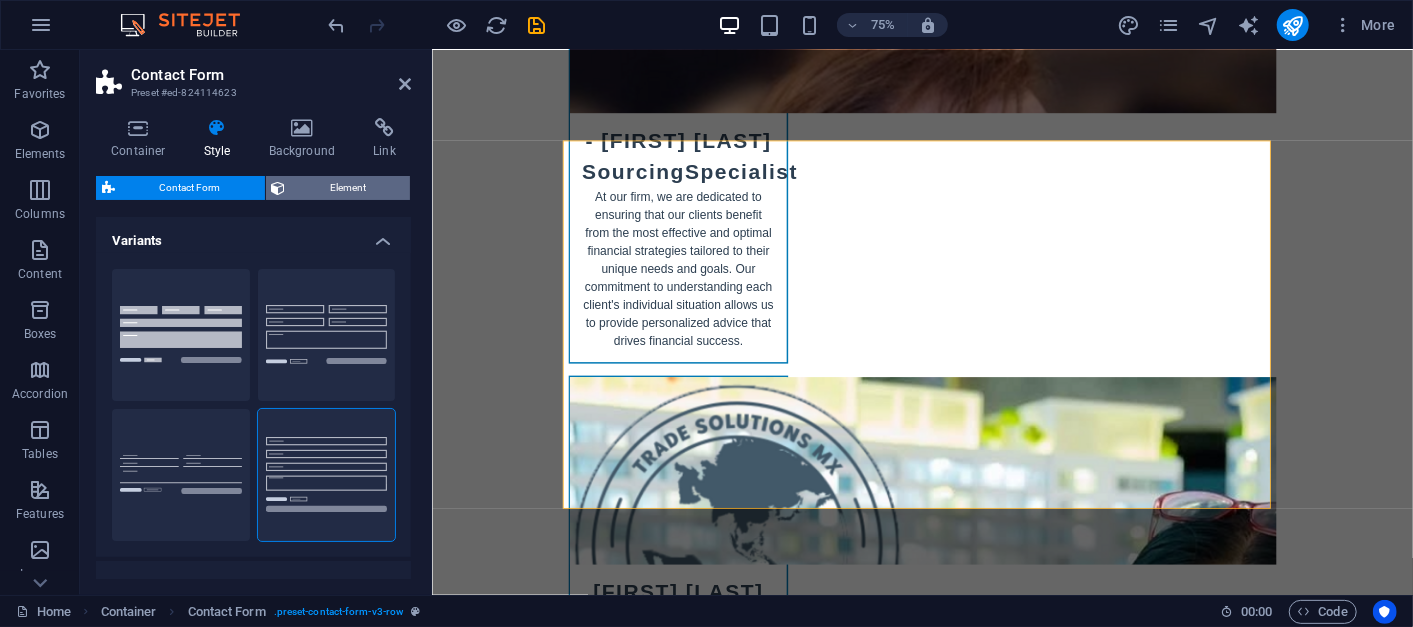 click on "Element" at bounding box center (348, 188) 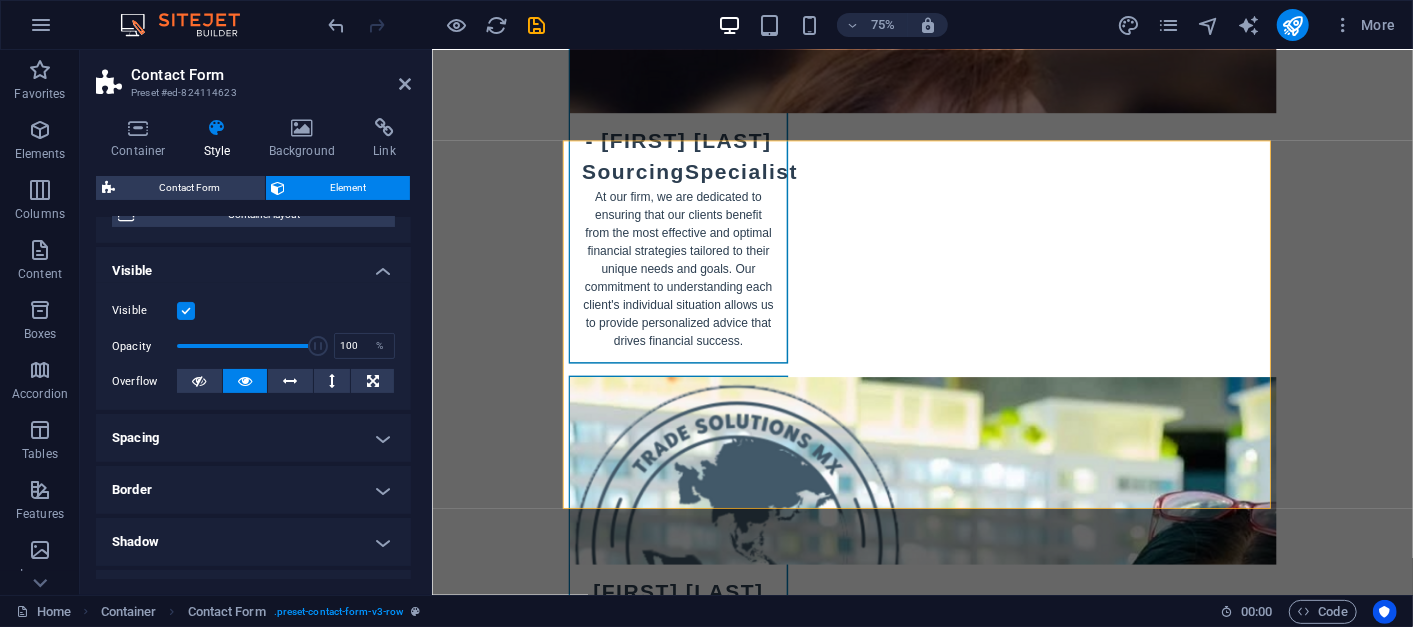 scroll, scrollTop: 182, scrollLeft: 0, axis: vertical 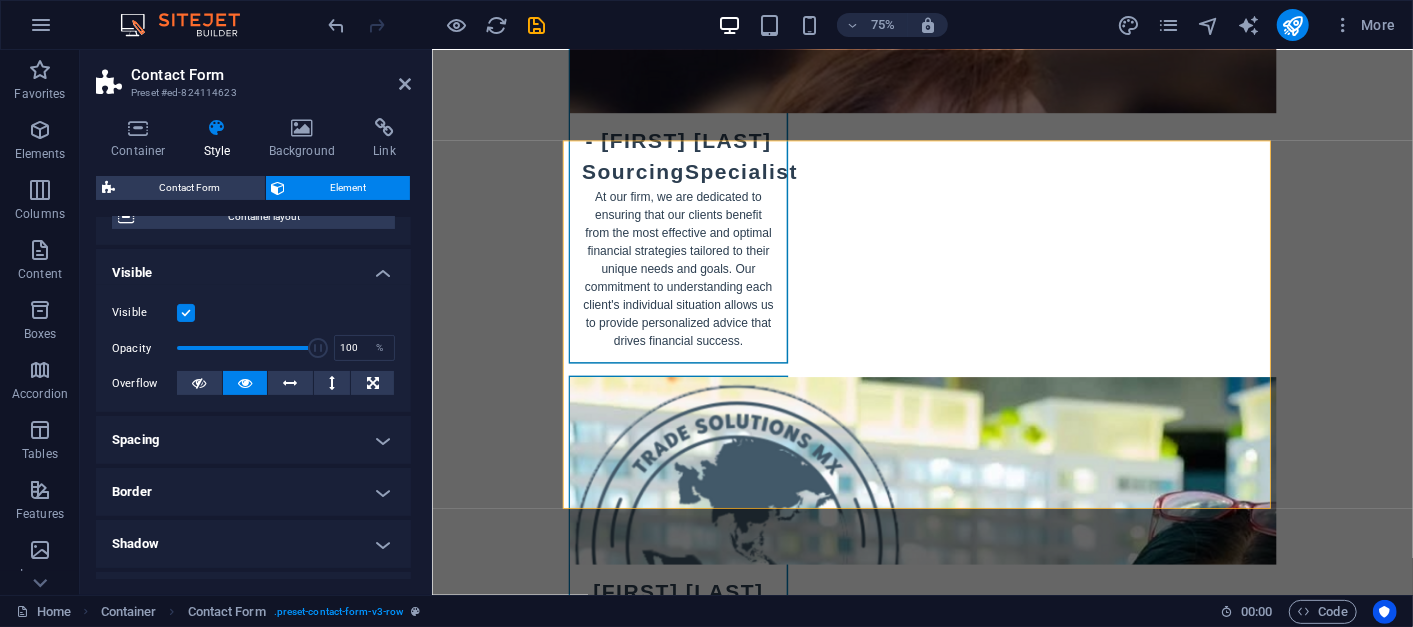 click on "Spacing" at bounding box center (253, 440) 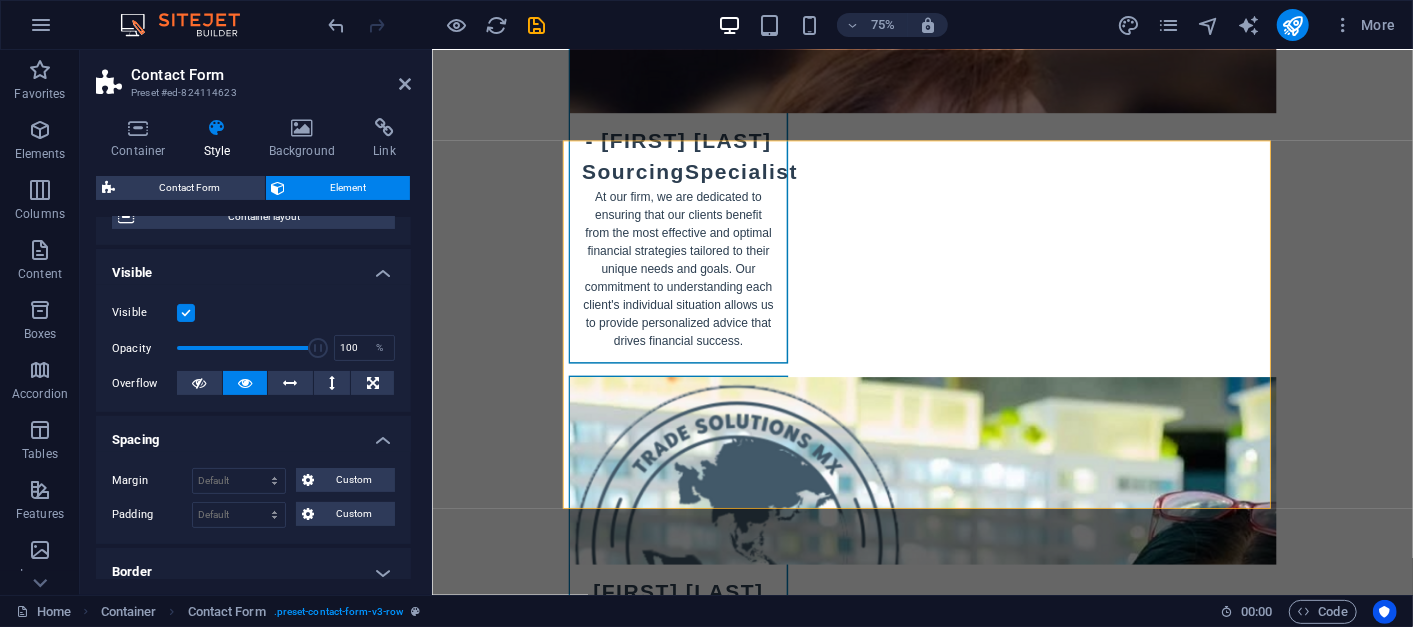 click on "Spacing" at bounding box center [253, 434] 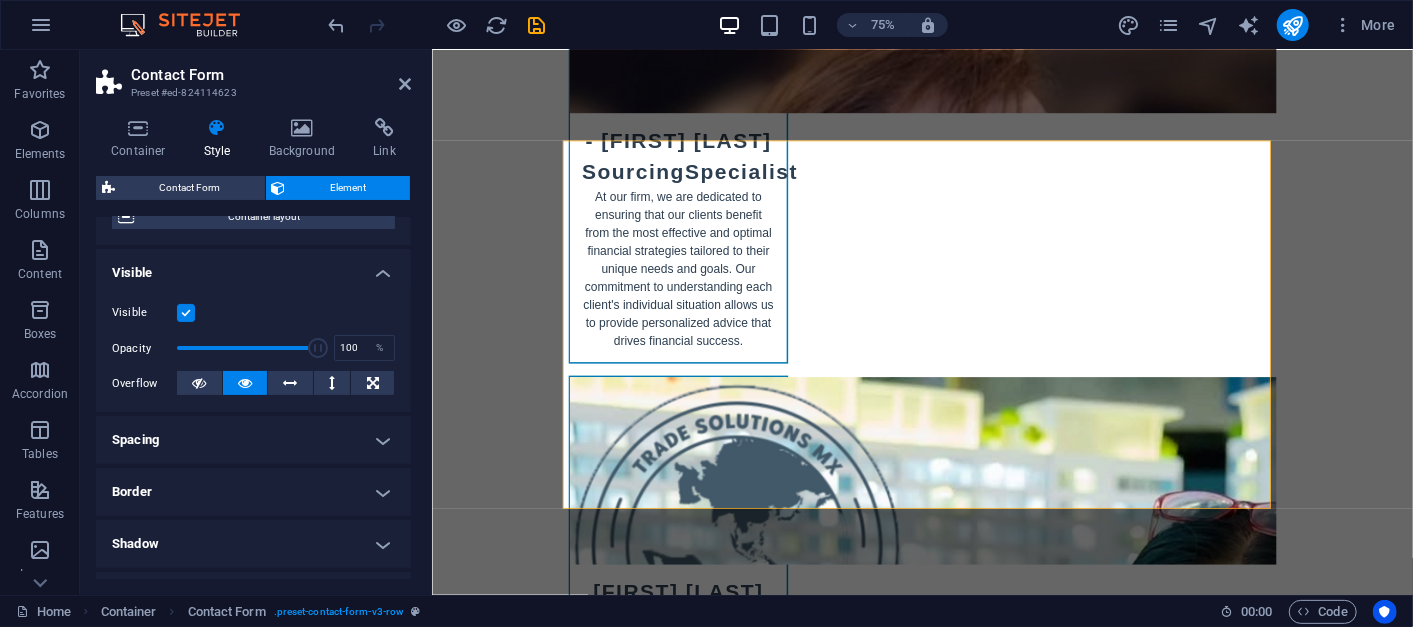 click on "Border" at bounding box center [253, 492] 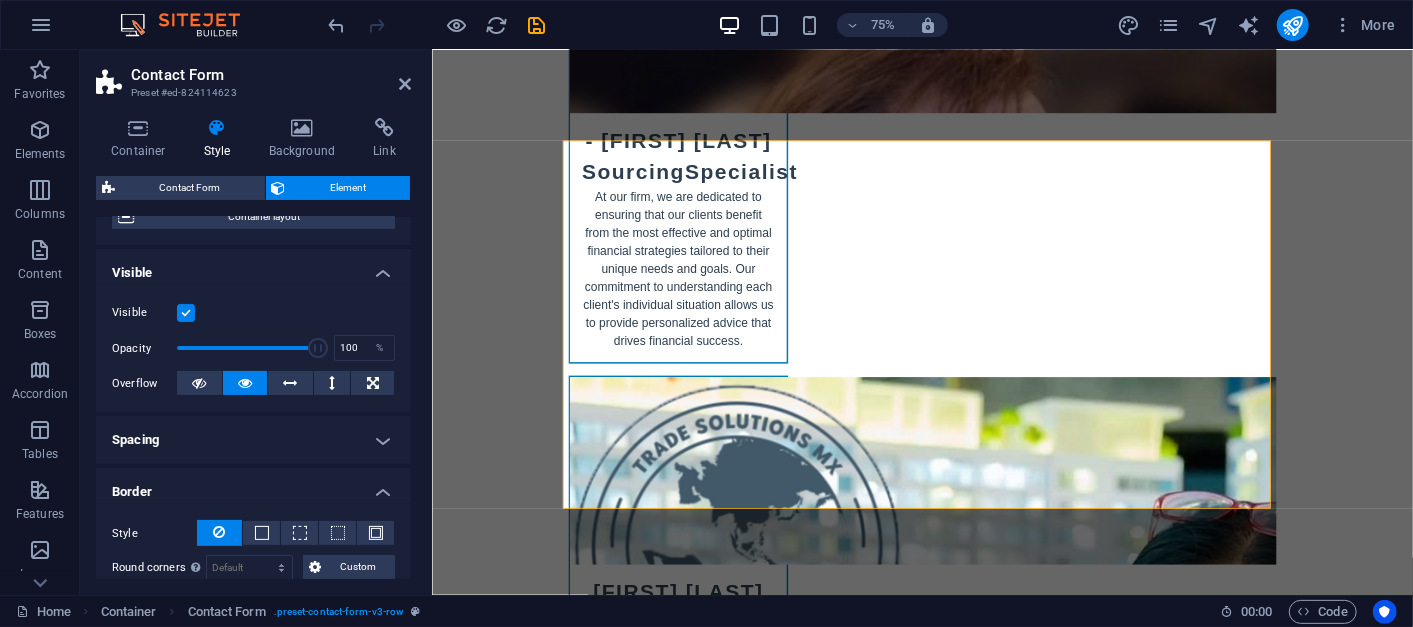 click on "Border" at bounding box center [253, 486] 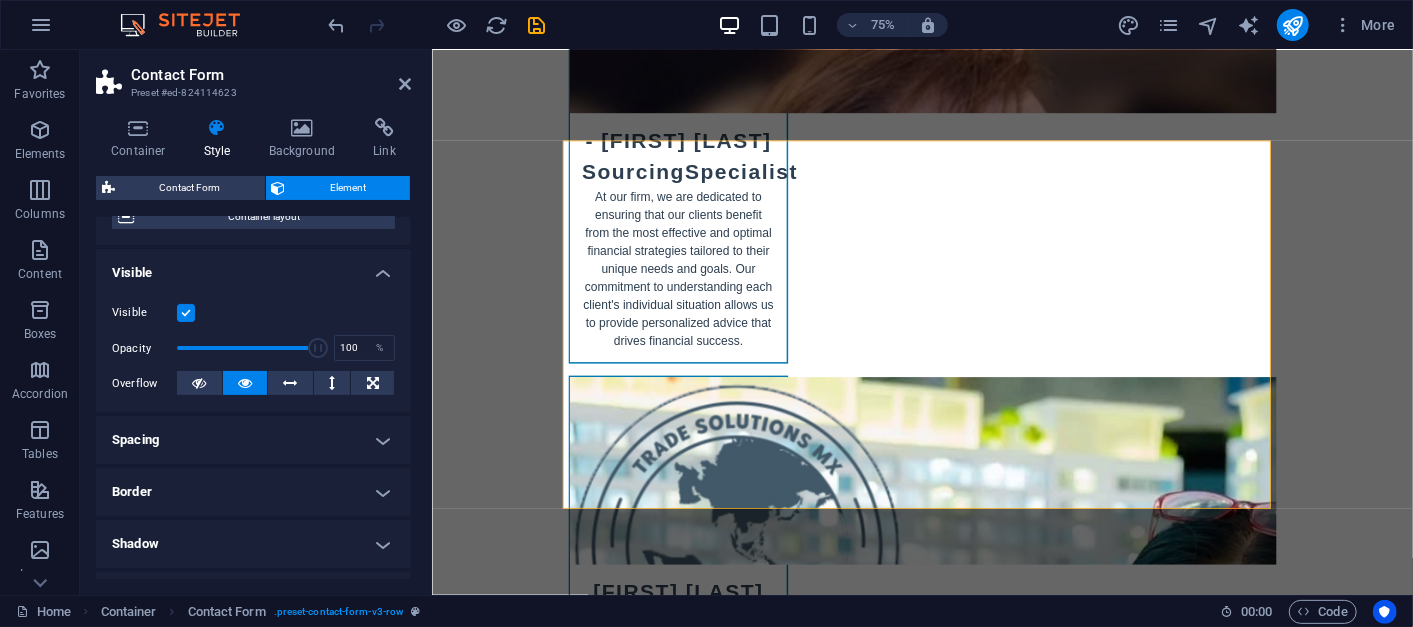 click on "Shadow" at bounding box center (253, 544) 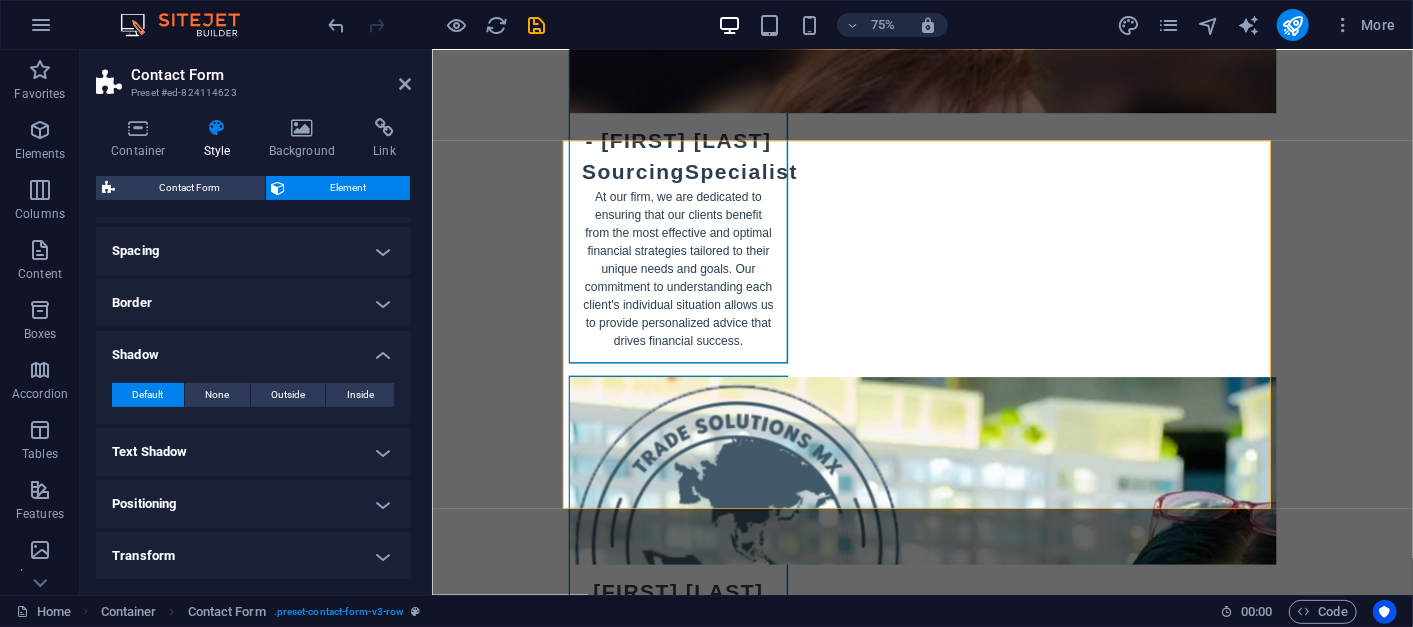 scroll, scrollTop: 371, scrollLeft: 0, axis: vertical 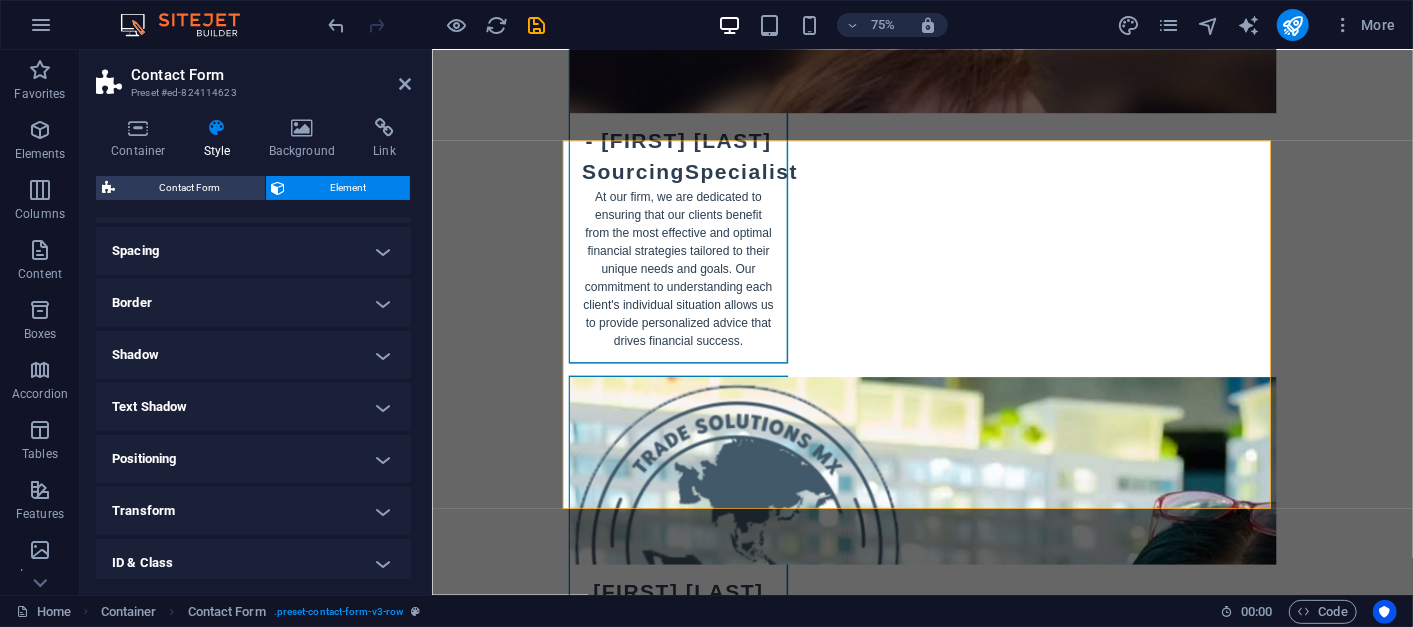click on "Text Shadow" at bounding box center (253, 407) 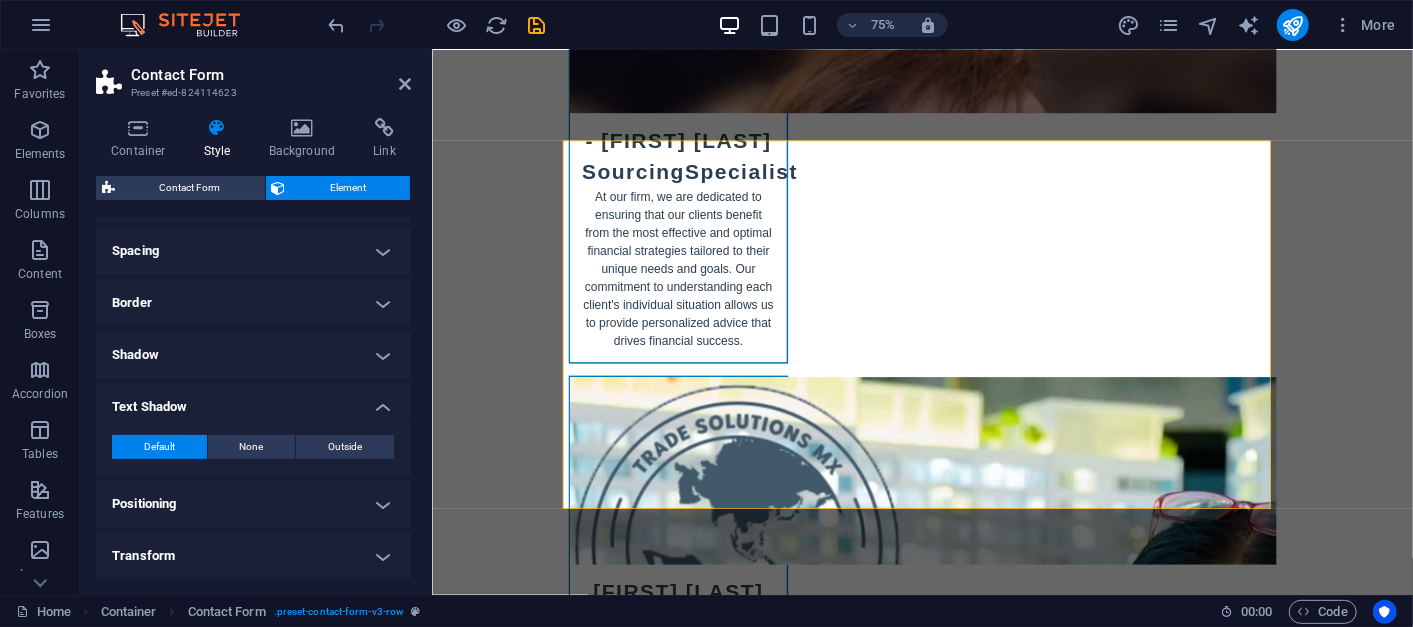click on "Text Shadow" at bounding box center [253, 401] 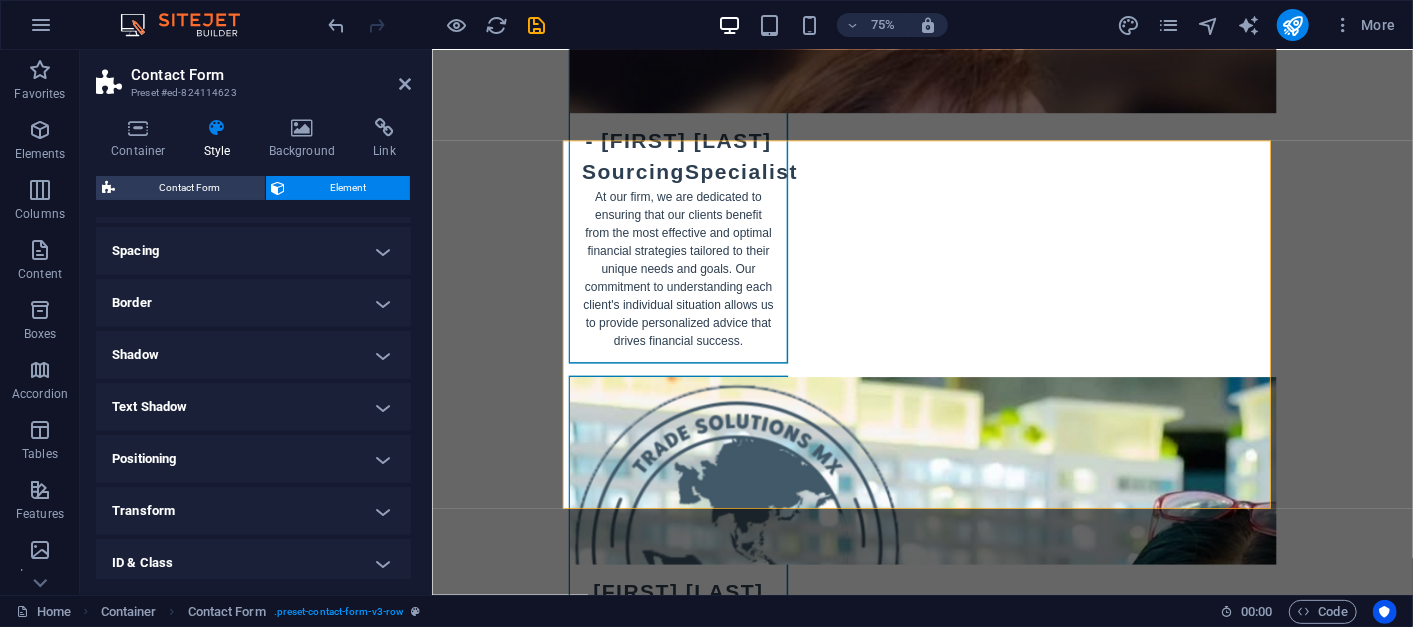 click on "Positioning" at bounding box center (253, 459) 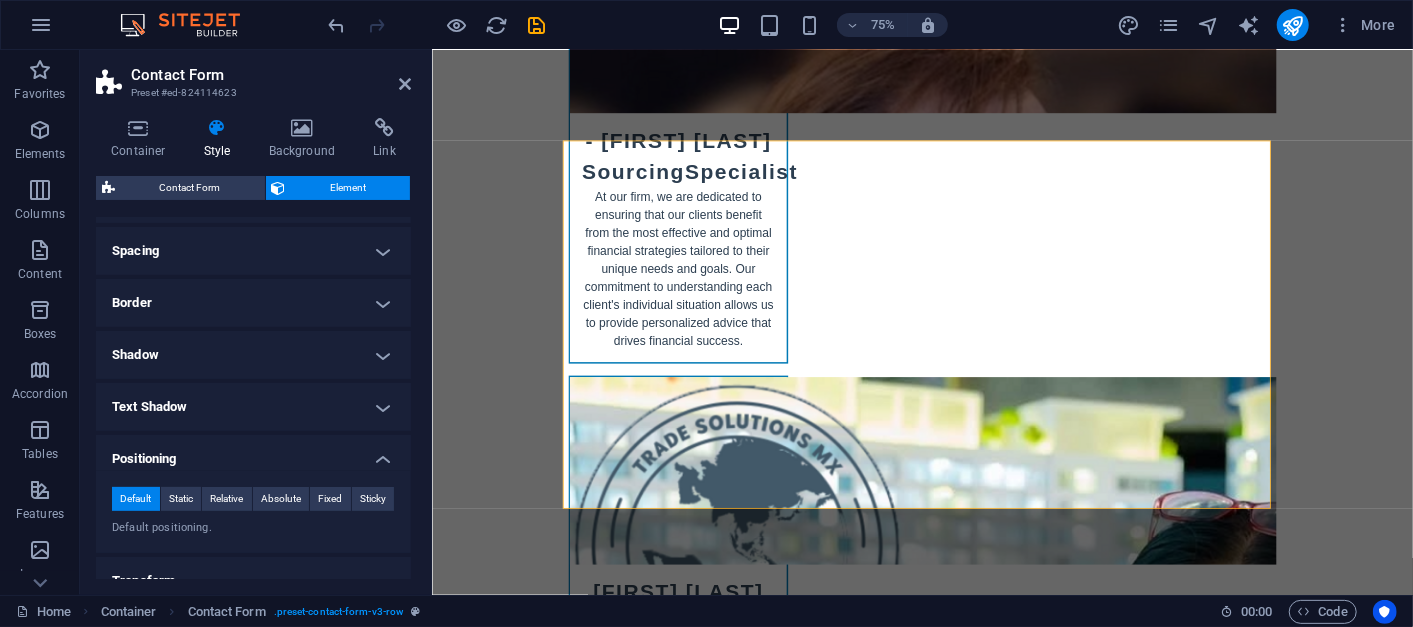 click on "Positioning" at bounding box center (253, 453) 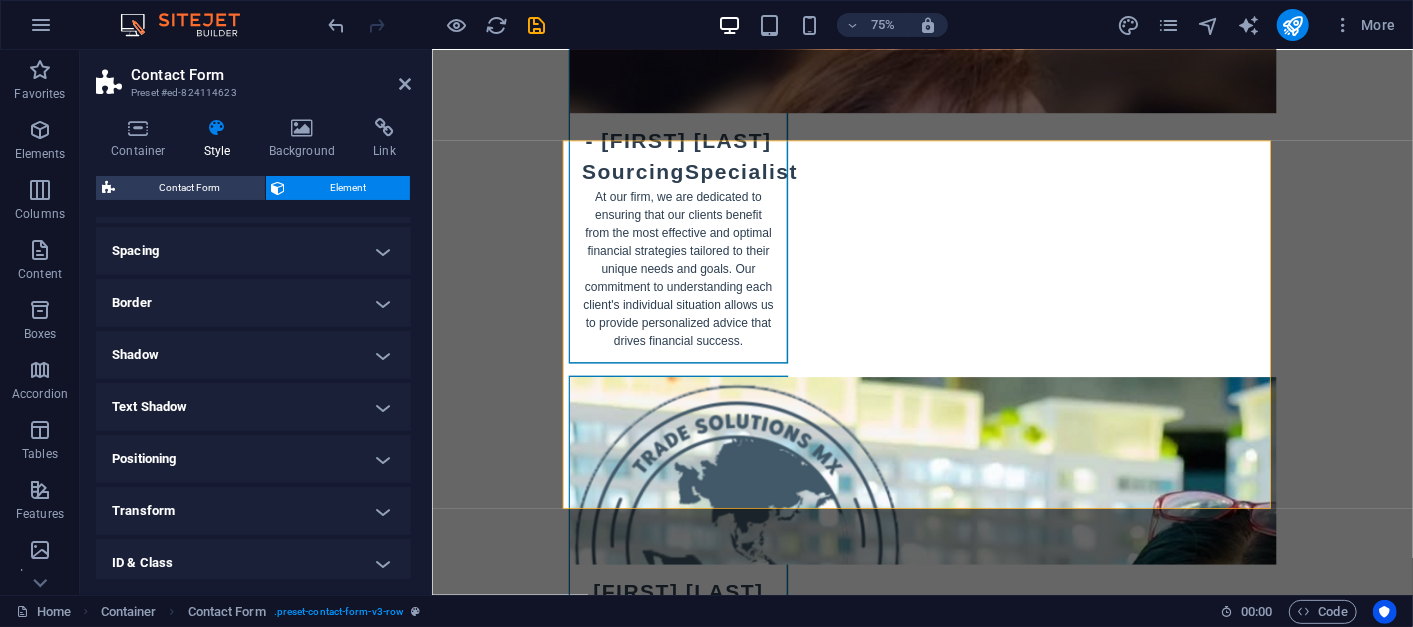 click on "Transform" at bounding box center (253, 511) 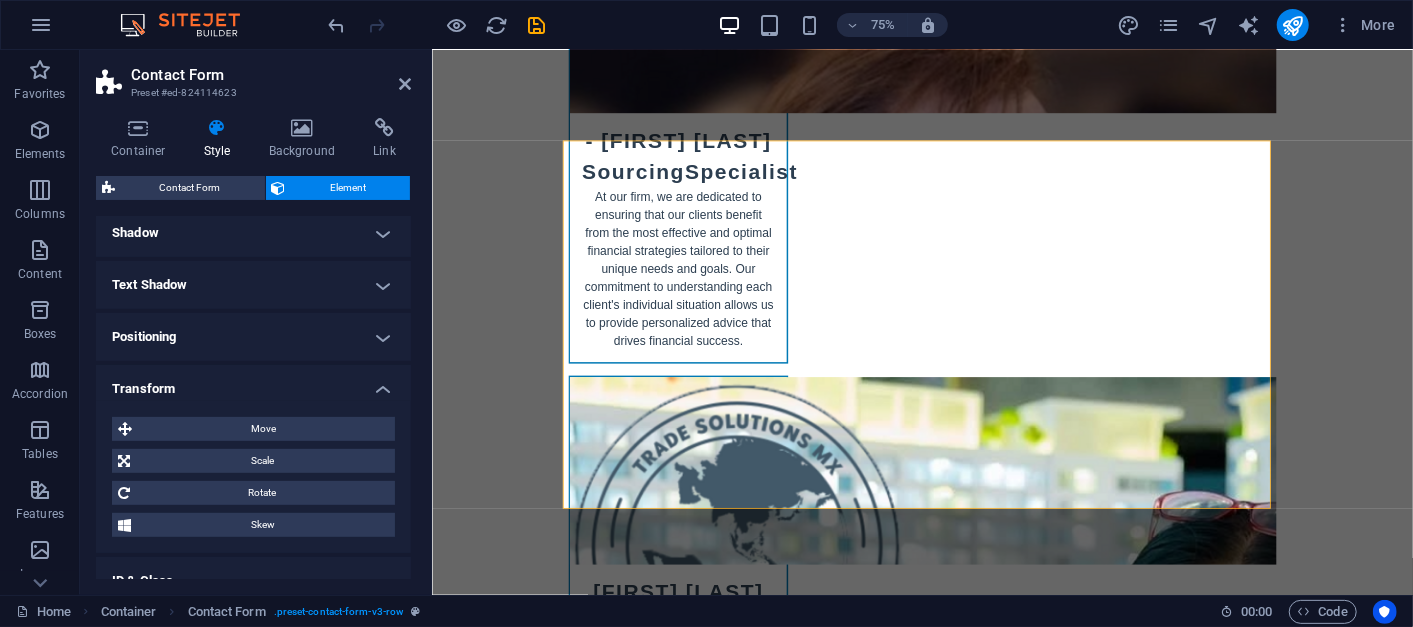 scroll, scrollTop: 524, scrollLeft: 0, axis: vertical 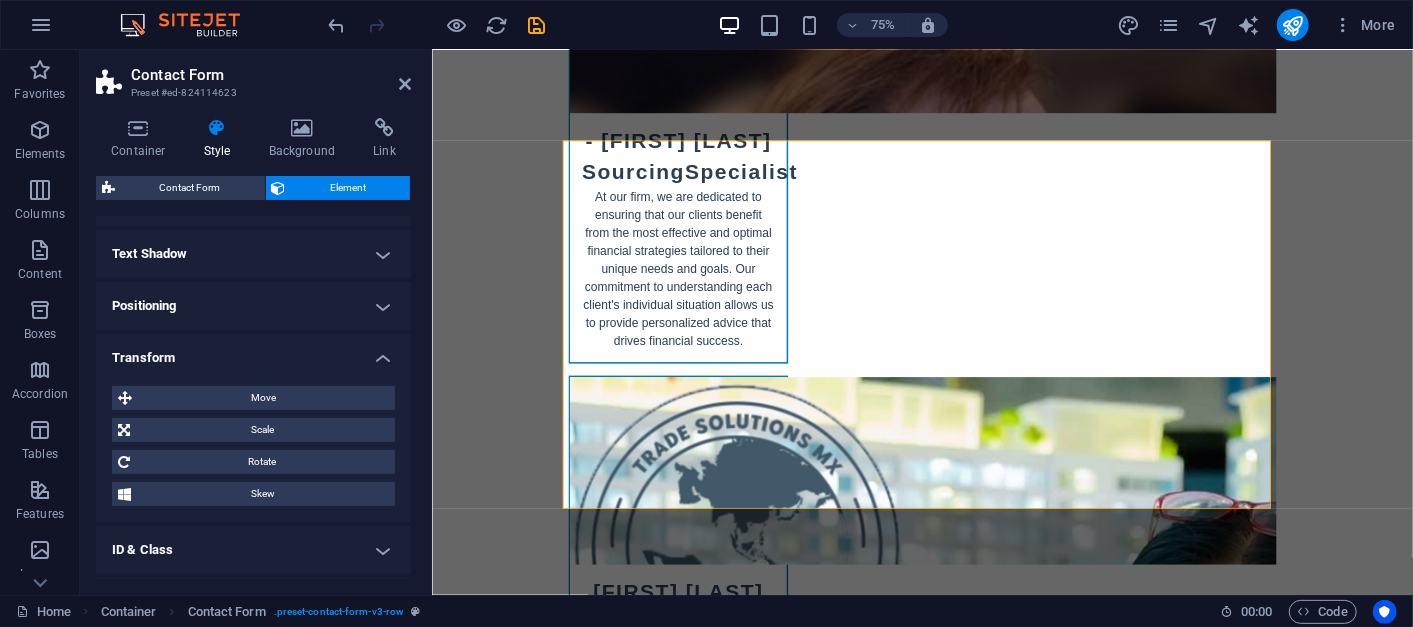 click on "Transform" at bounding box center (253, 352) 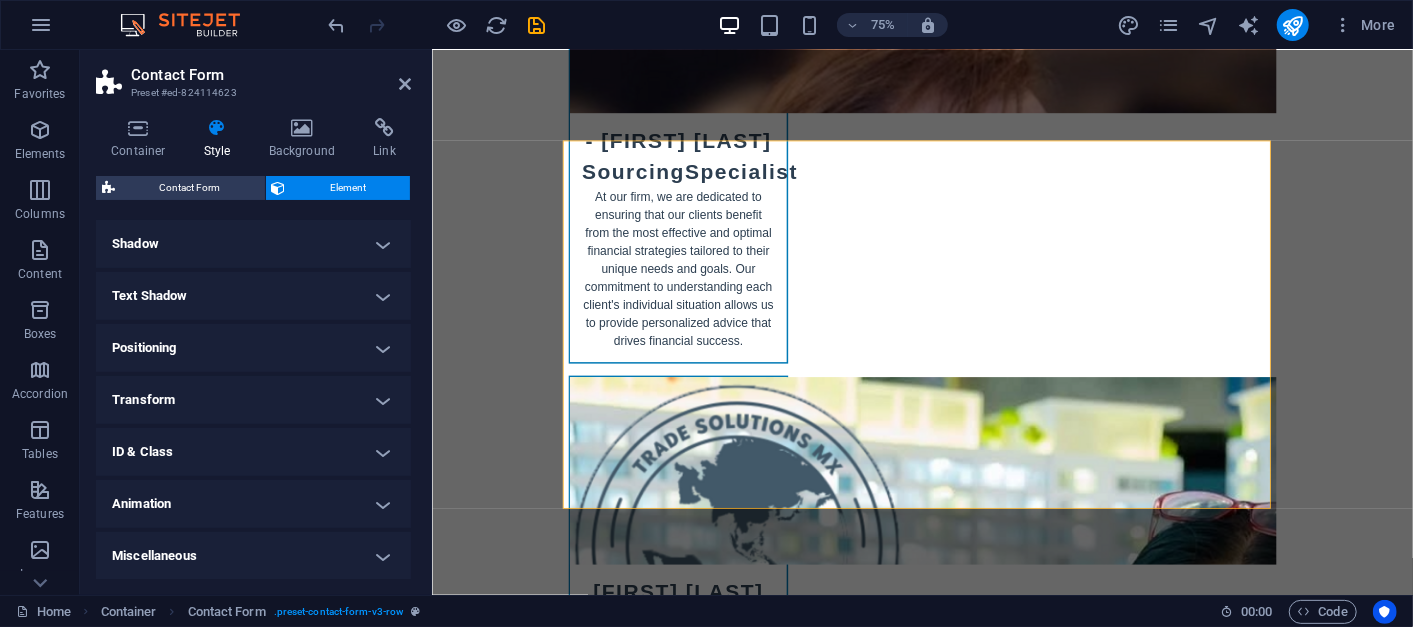 click on "ID & Class" at bounding box center [253, 452] 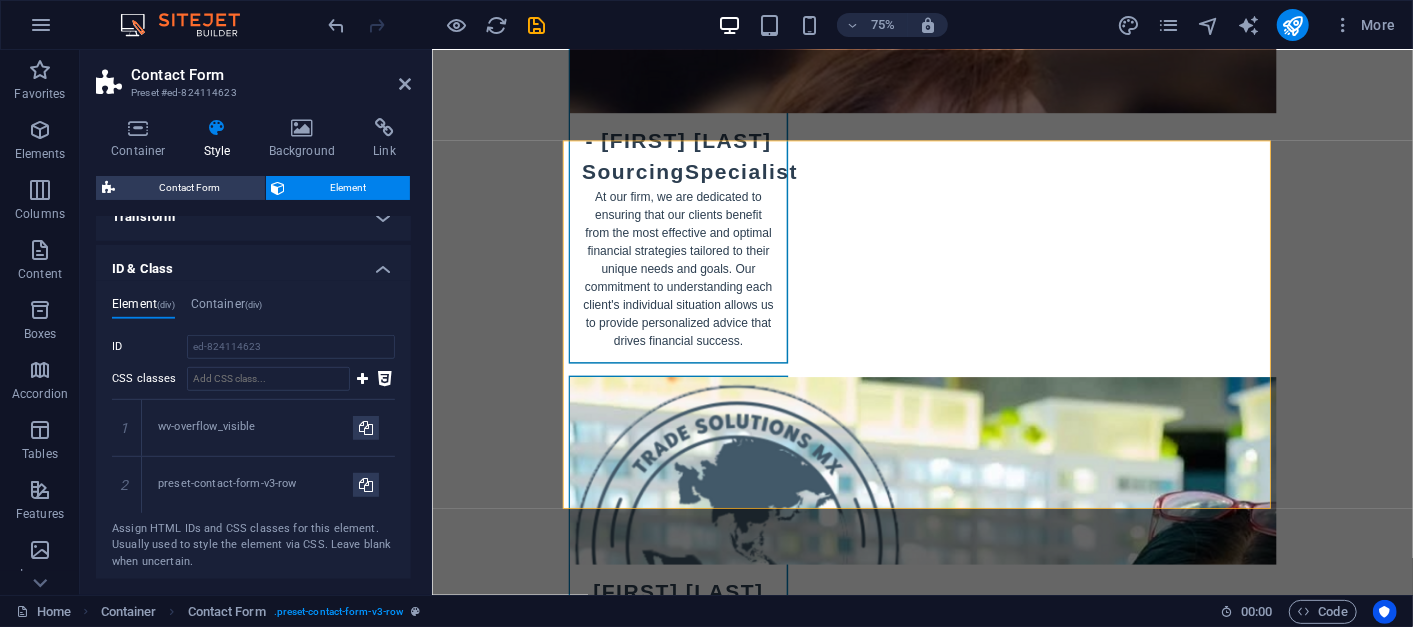 scroll, scrollTop: 774, scrollLeft: 0, axis: vertical 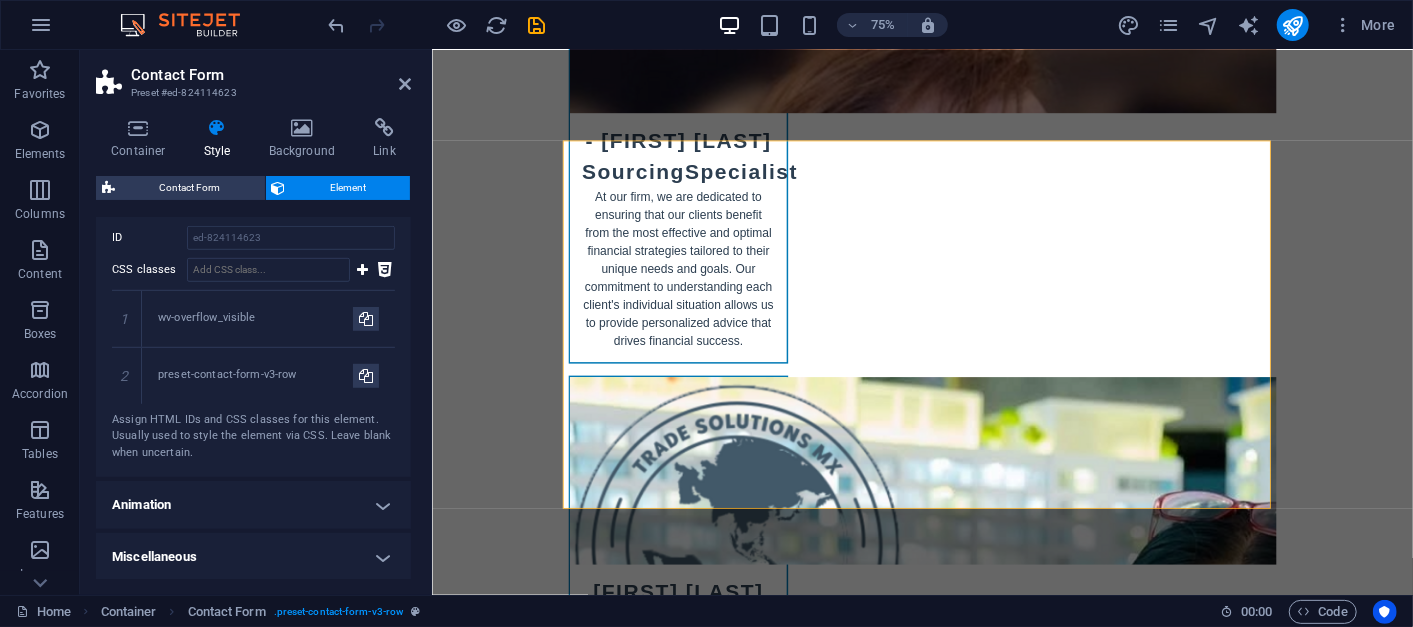 click on "Animation" at bounding box center (253, 505) 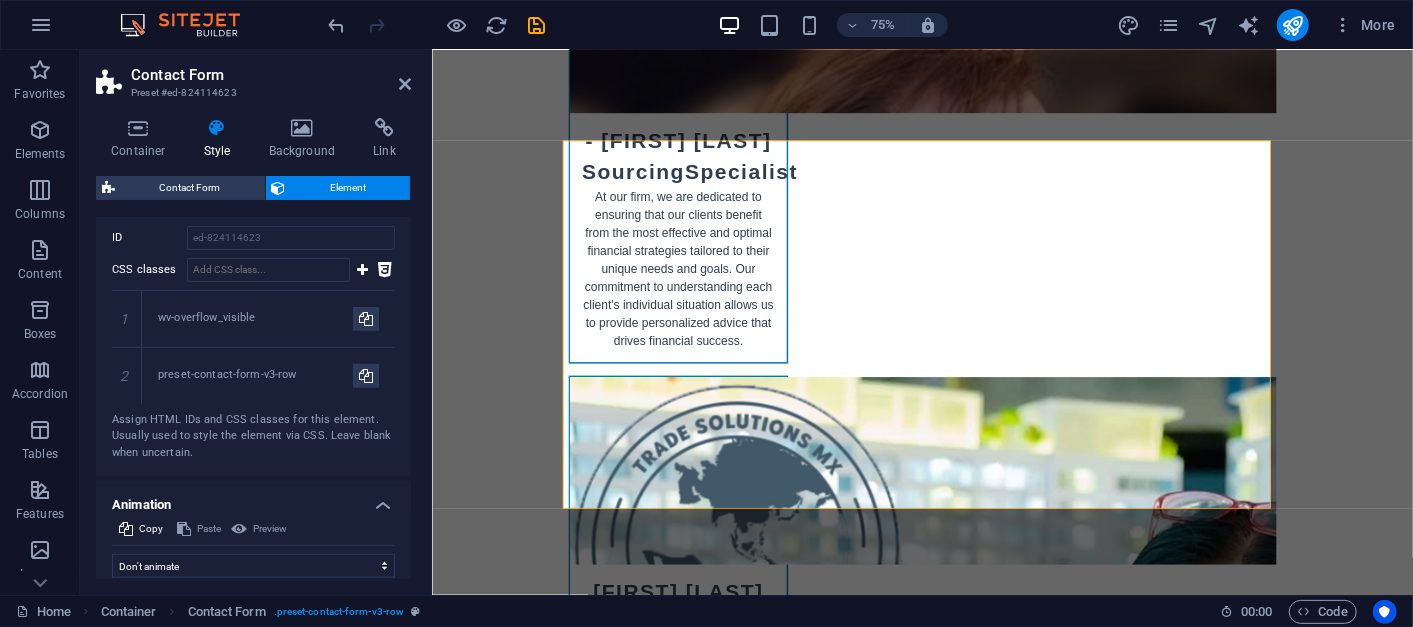 scroll, scrollTop: 839, scrollLeft: 0, axis: vertical 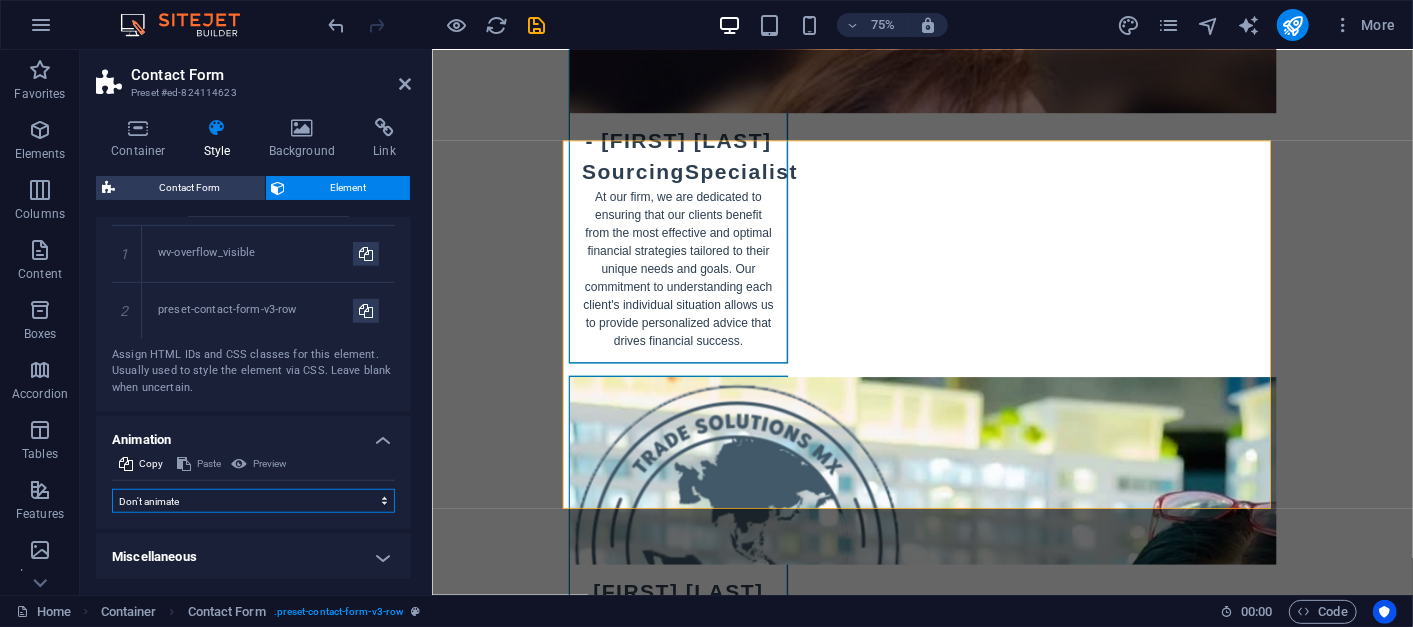 click on "Don't animate Show / Hide Slide up/down Zoom in/out Slide left to right Slide right to left Slide top to bottom Slide bottom to top Pulse Blink Open as overlay" at bounding box center (253, 501) 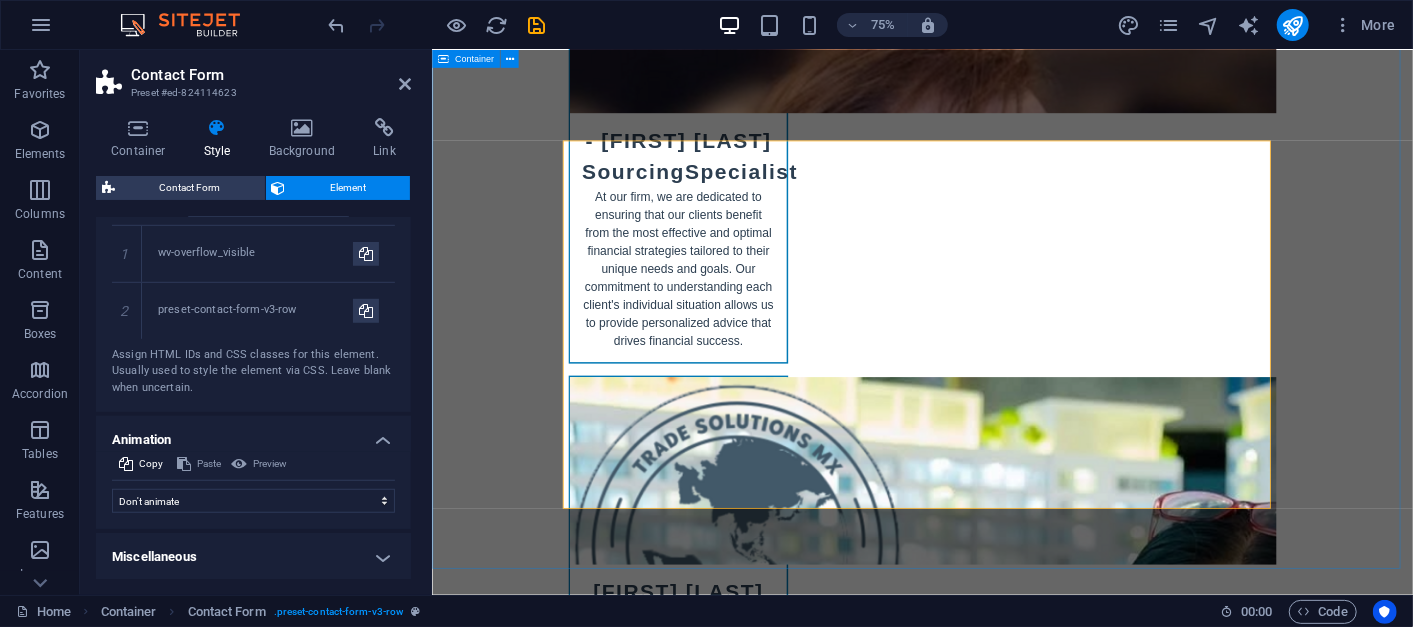 click on "Book an Appointment Andrés SJ +52 446 1111815 andres_12sj@hotmail.com 08/18/2025 22:00   I have read and understand the privacy policy. Unreadable? Load new Submit Appointment Request" at bounding box center (1085, 7137) 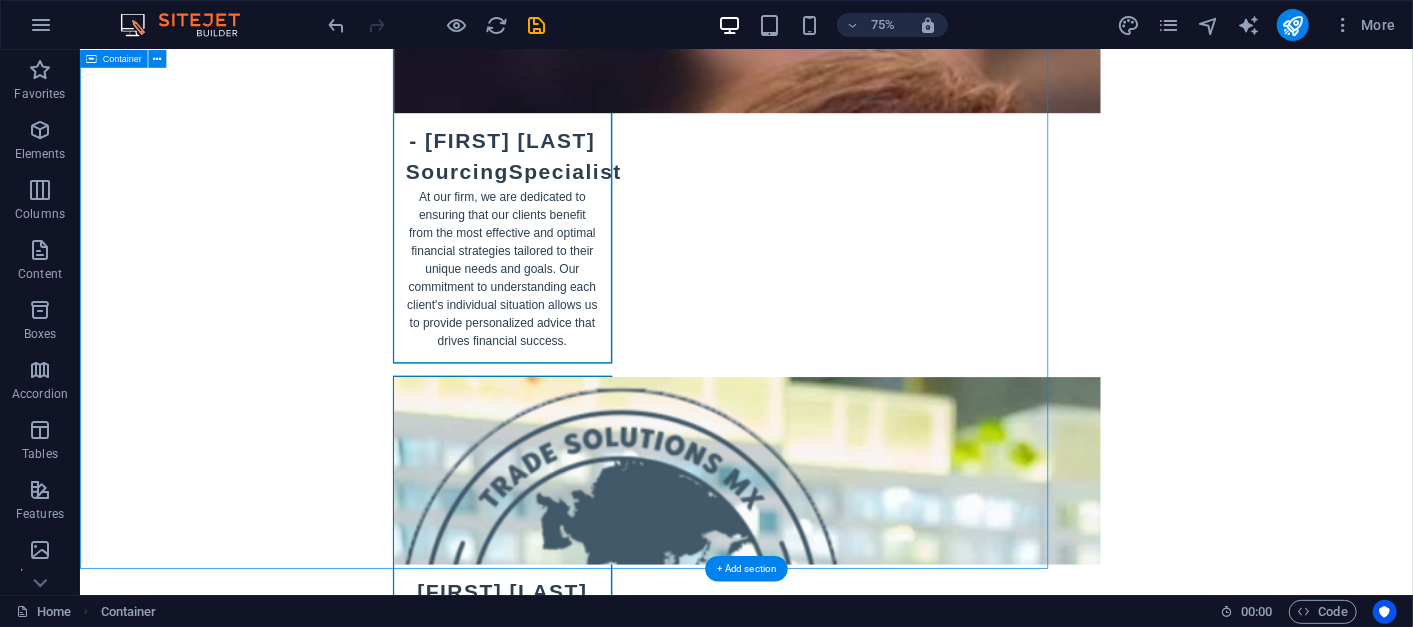 scroll, scrollTop: 10521, scrollLeft: 0, axis: vertical 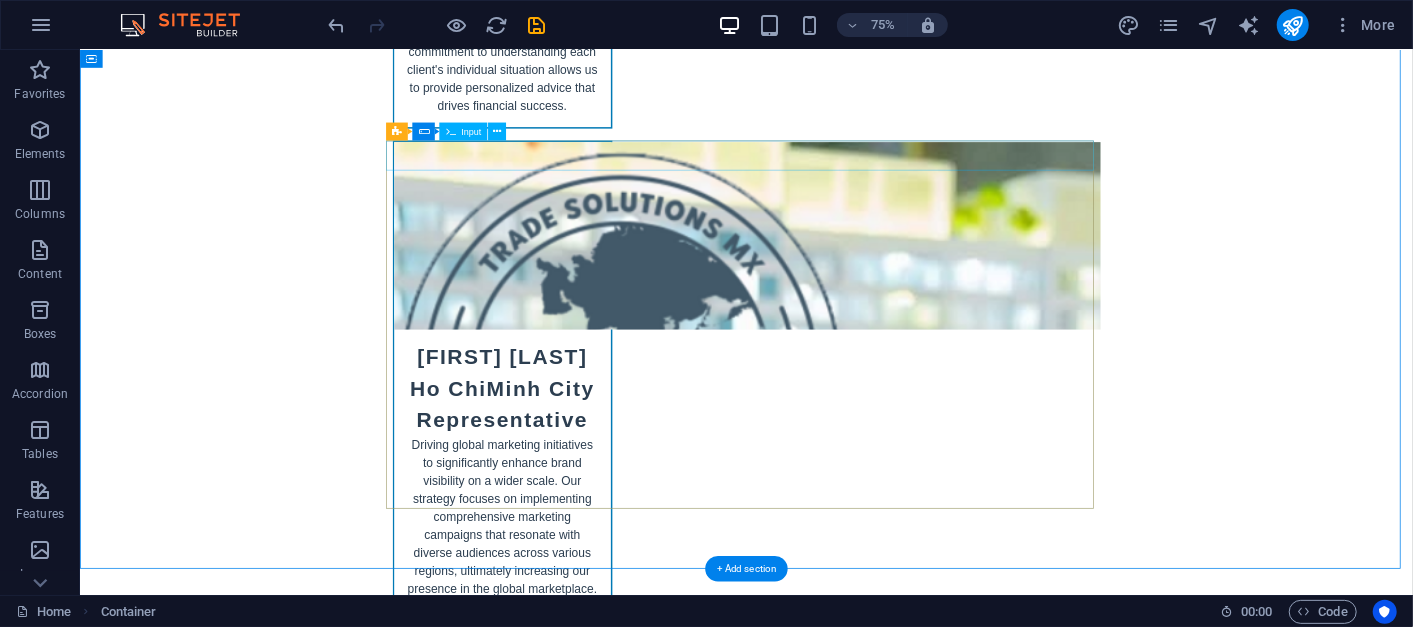 click on "[FIRST] [LAST_INITIAL]" at bounding box center [969, 6942] 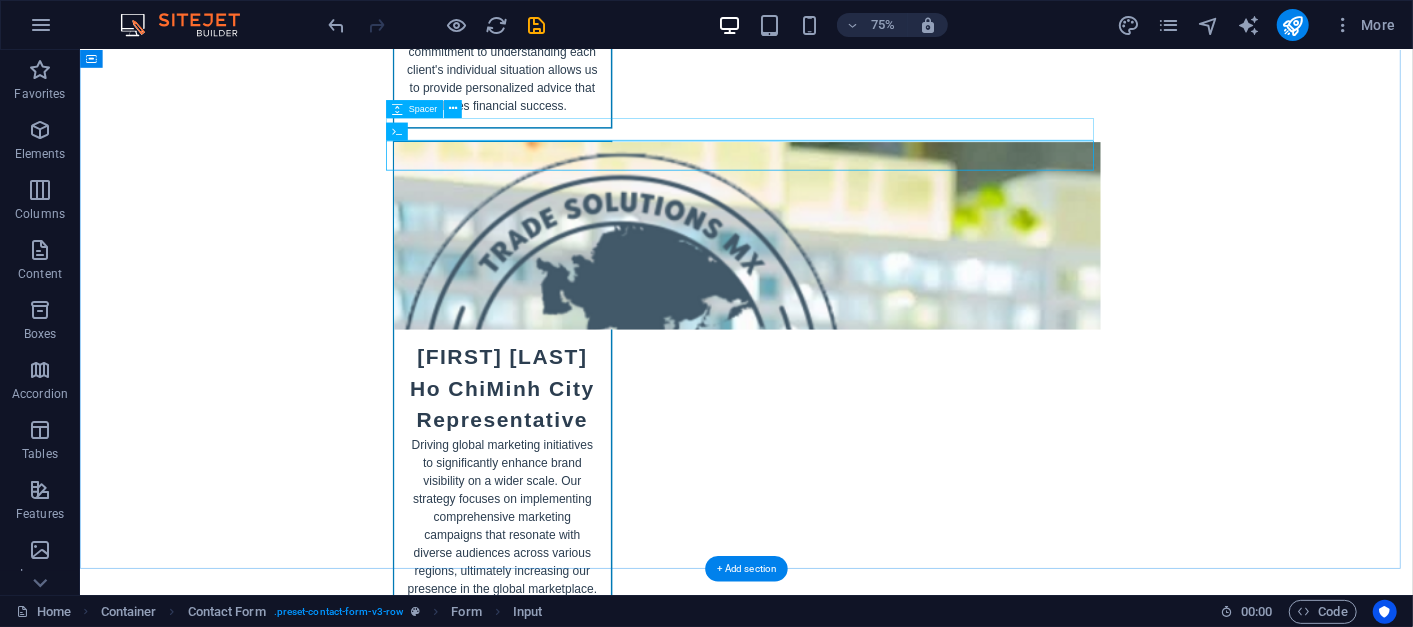 click at bounding box center (969, 6906) 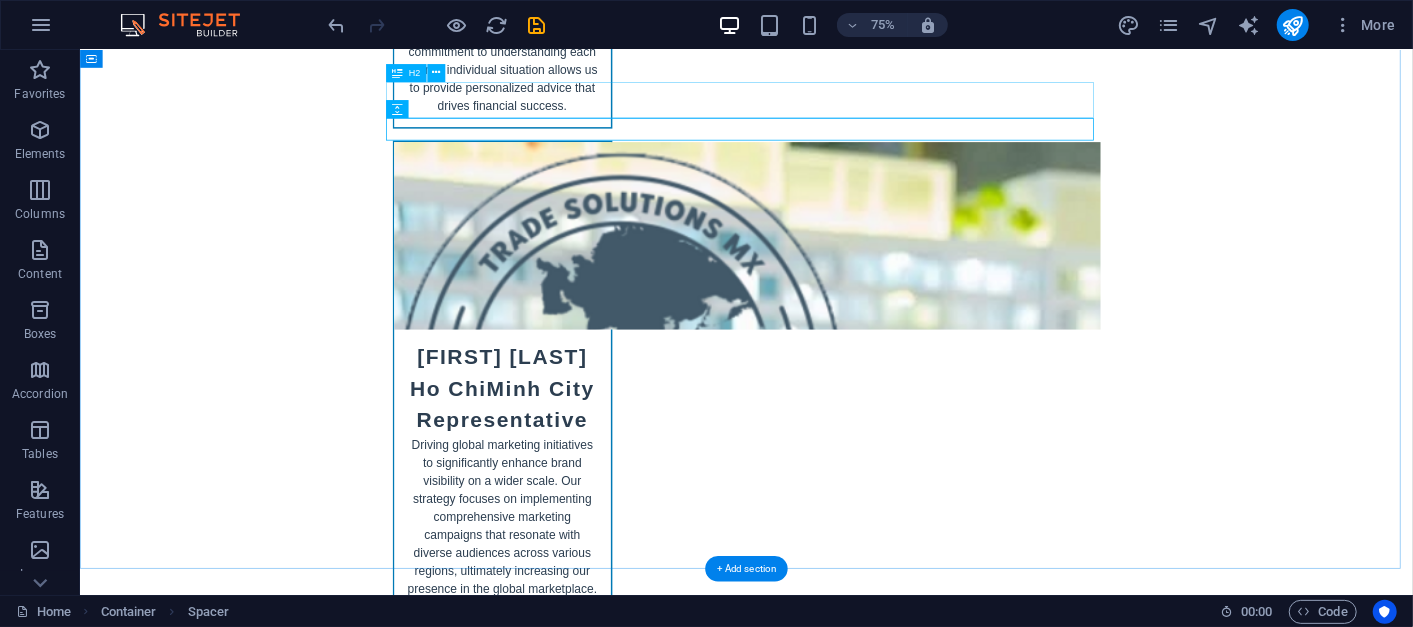 click on "Book an Appointment" at bounding box center [969, 6867] 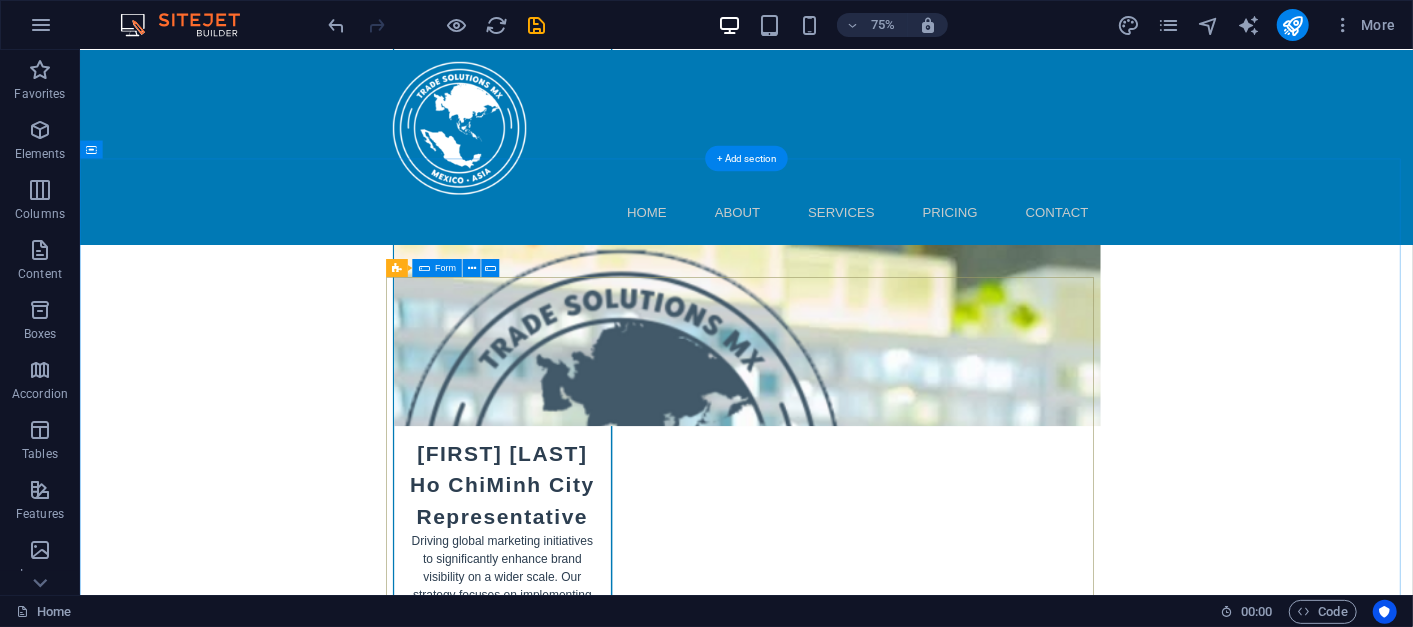 scroll, scrollTop: 10339, scrollLeft: 0, axis: vertical 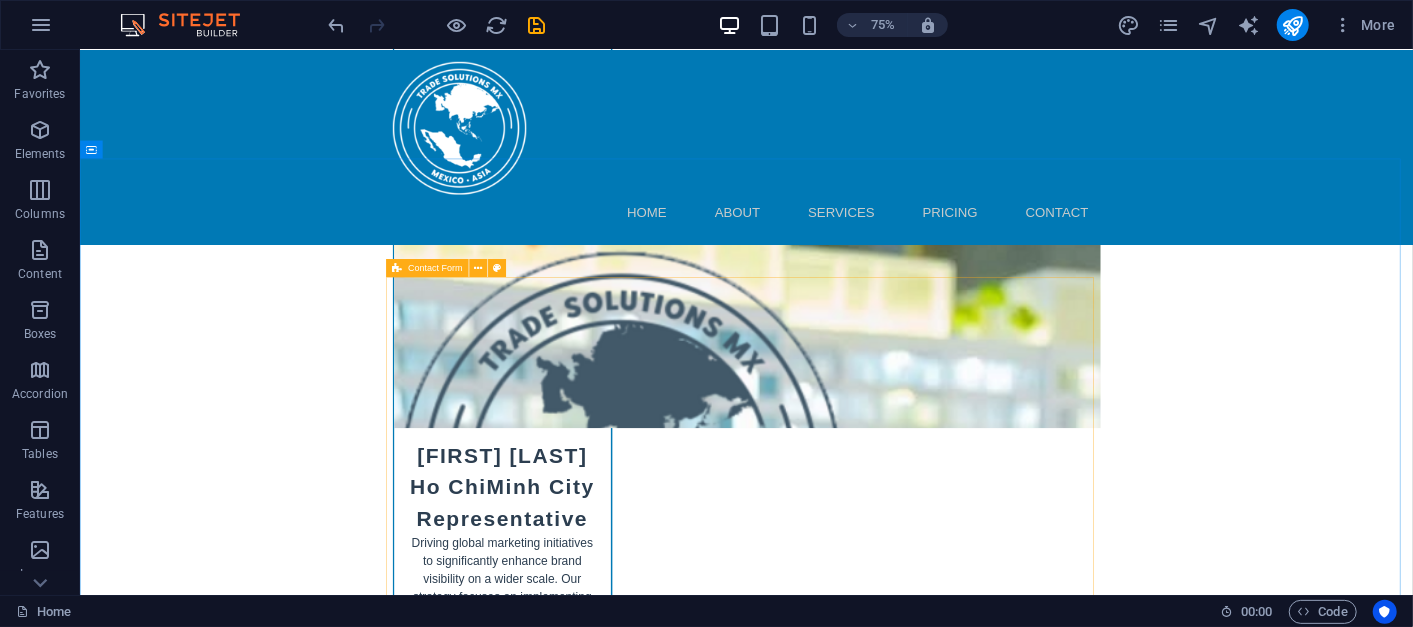 click at bounding box center [397, 268] 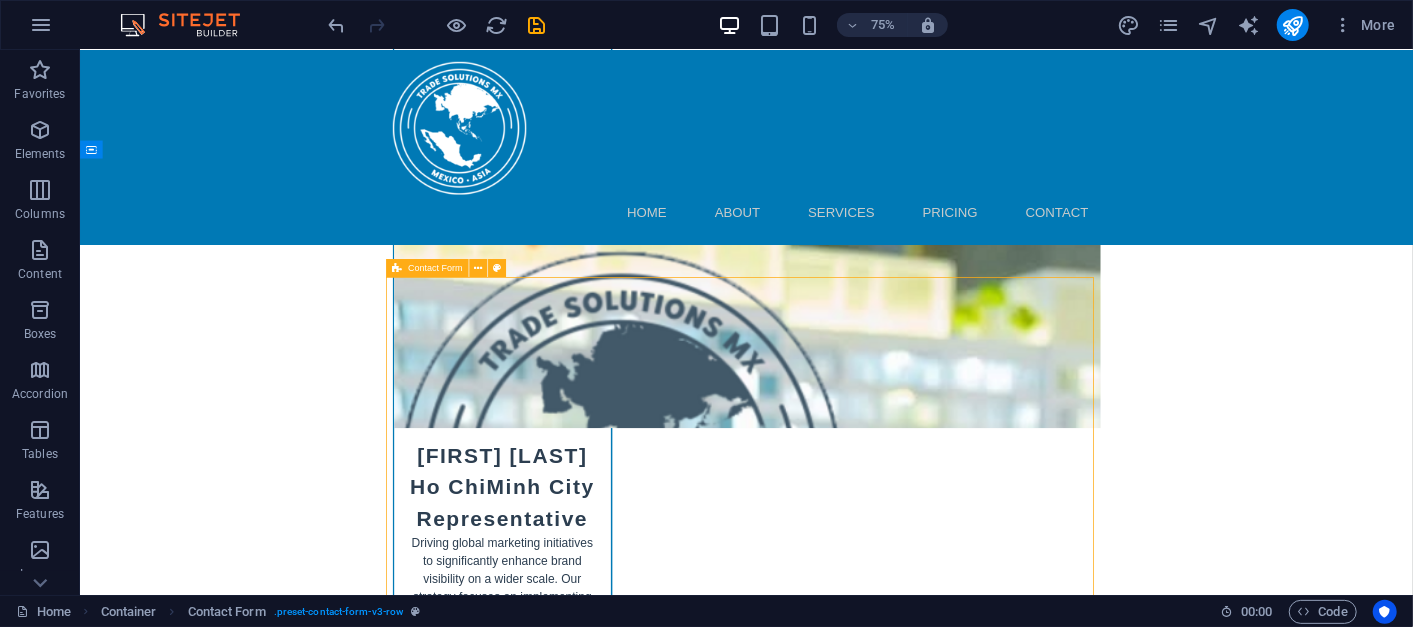 click at bounding box center (397, 268) 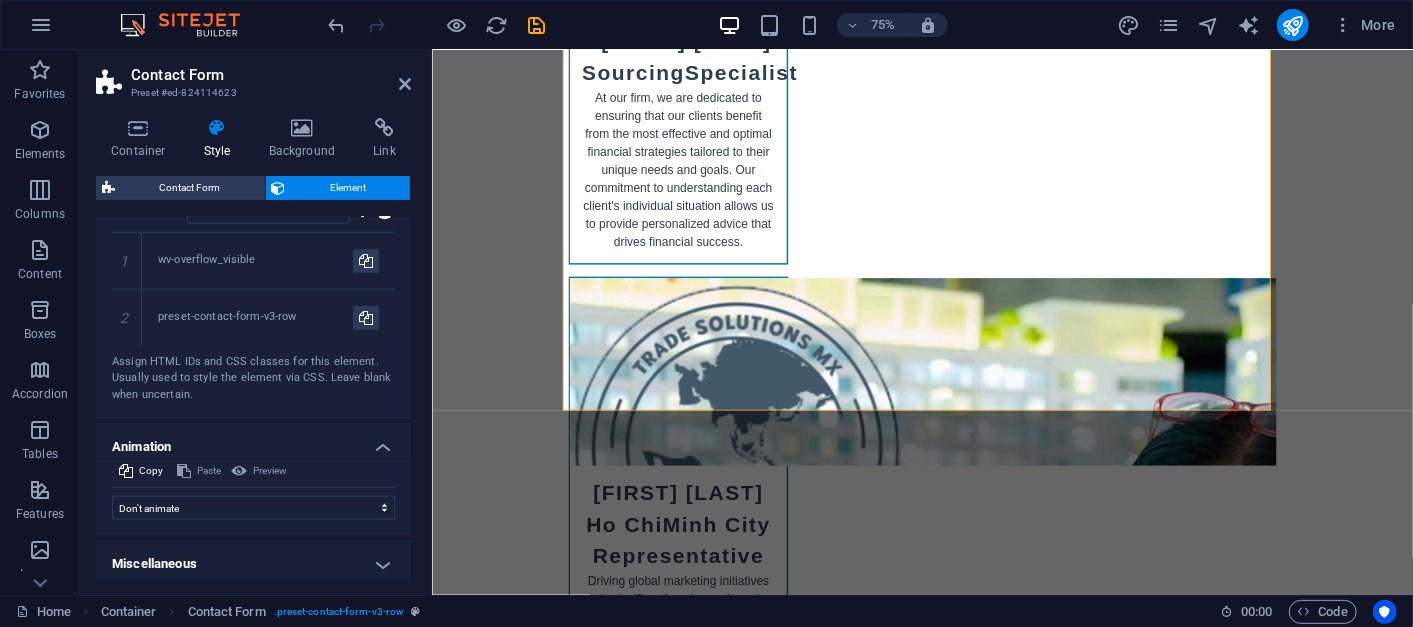 scroll, scrollTop: 839, scrollLeft: 0, axis: vertical 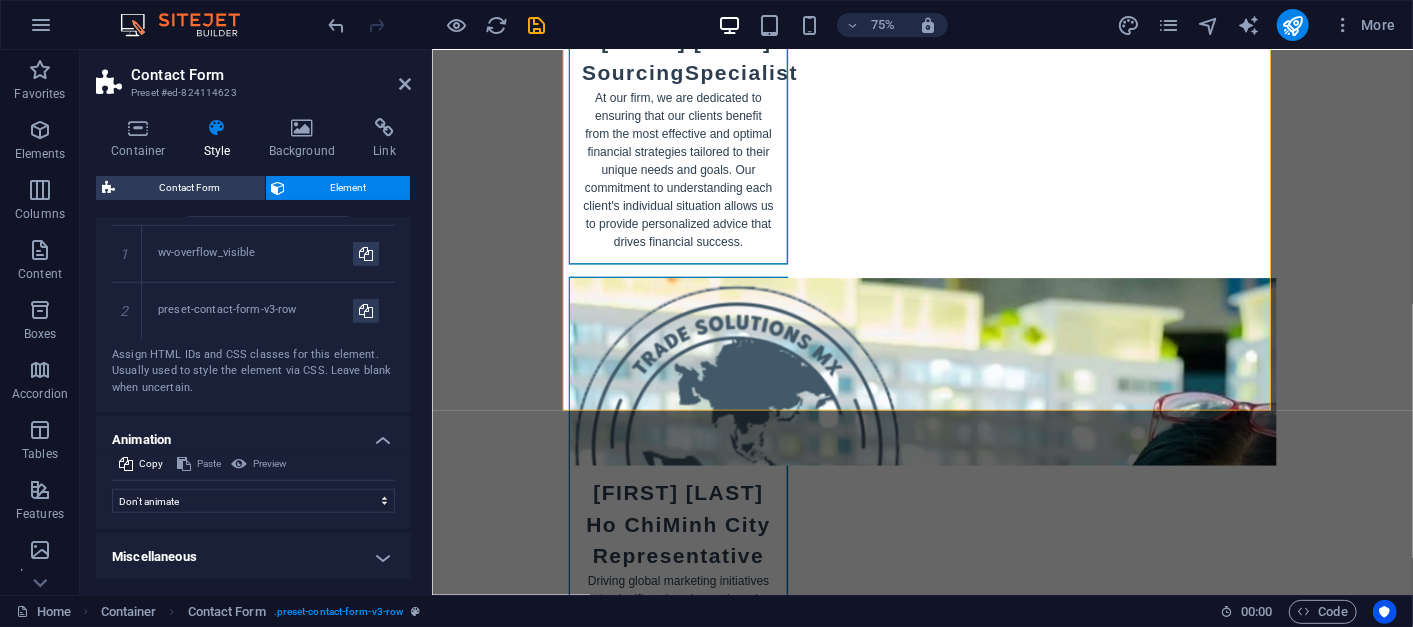 click on "Animation" at bounding box center (253, 434) 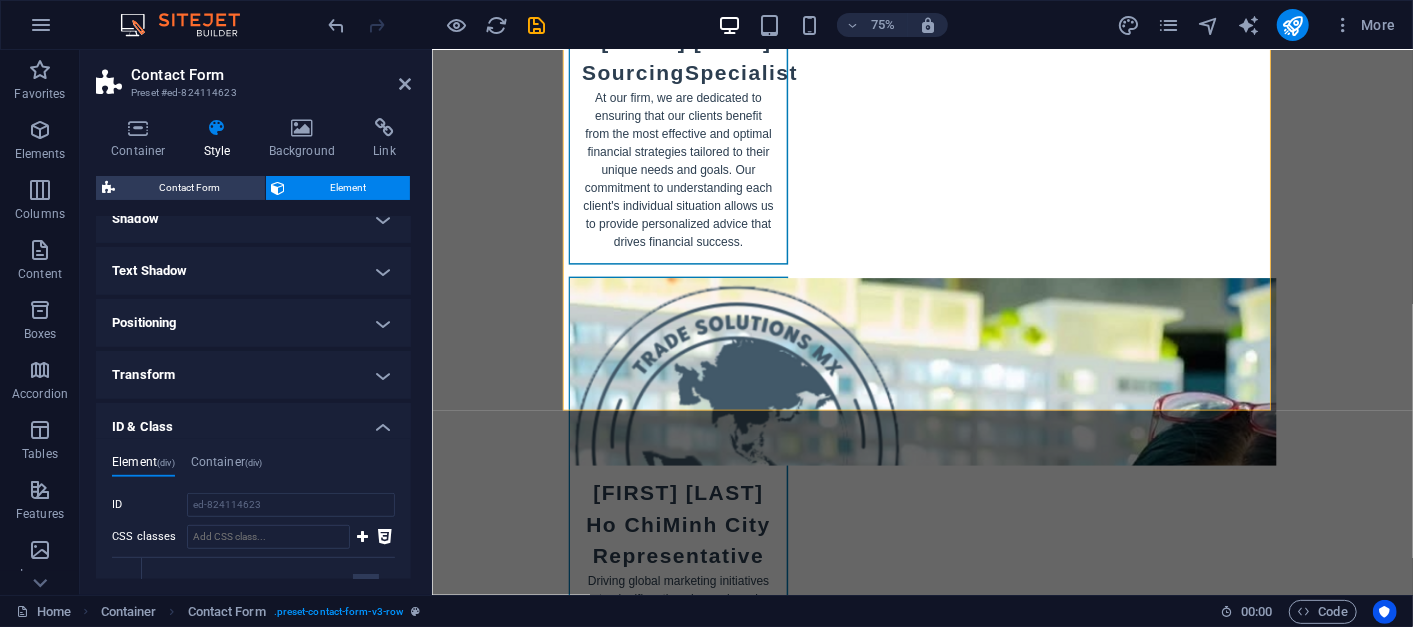 scroll, scrollTop: 500, scrollLeft: 0, axis: vertical 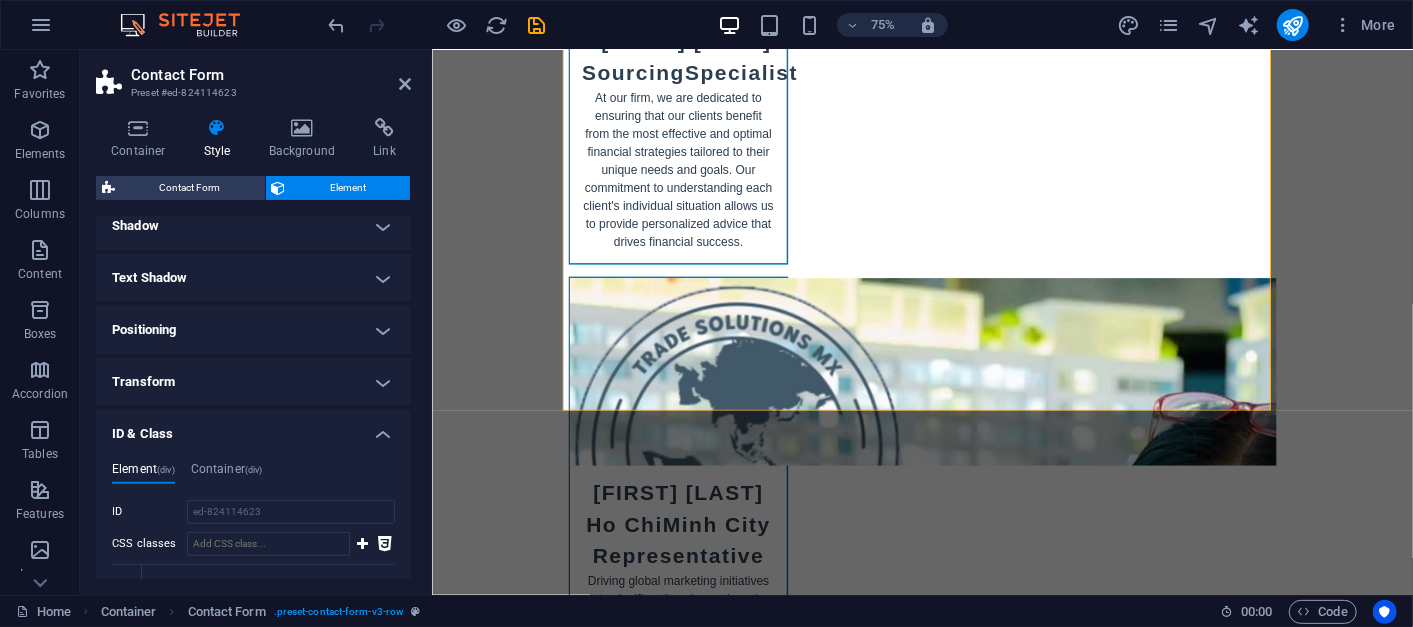 click on "ID & Class" at bounding box center (253, 428) 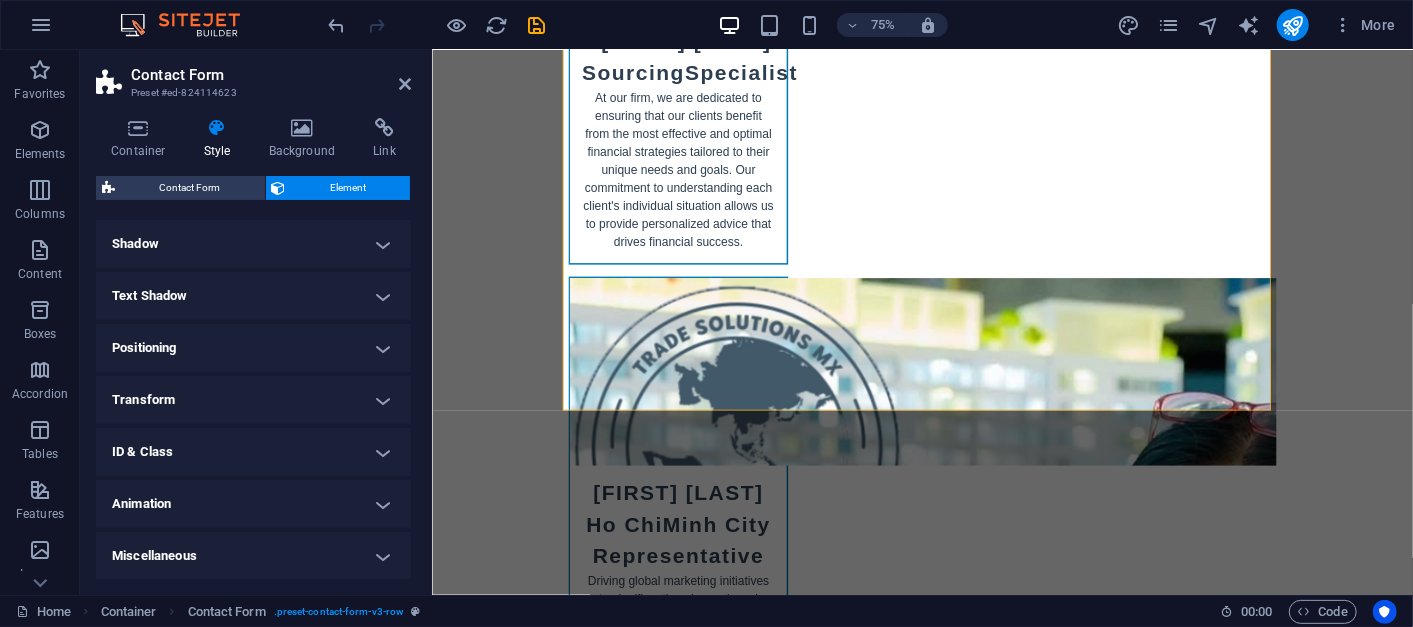 click on "Transform" at bounding box center [253, 400] 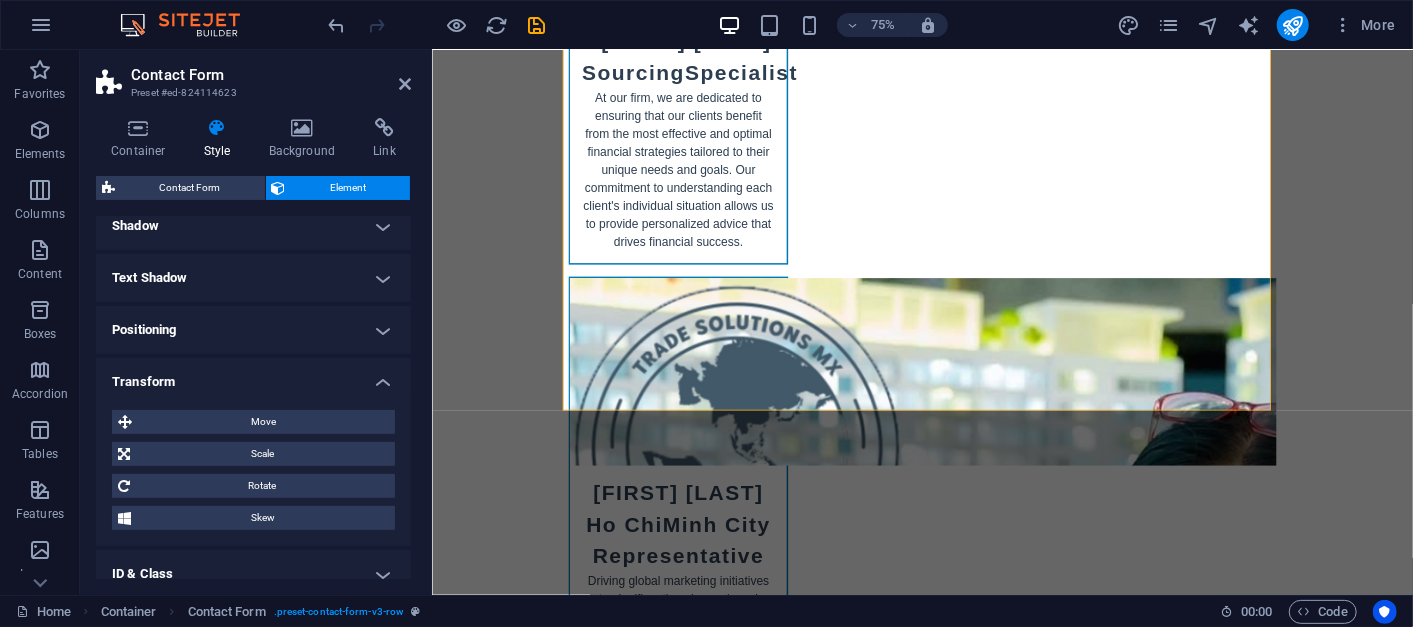 click on "Transform" at bounding box center (253, 376) 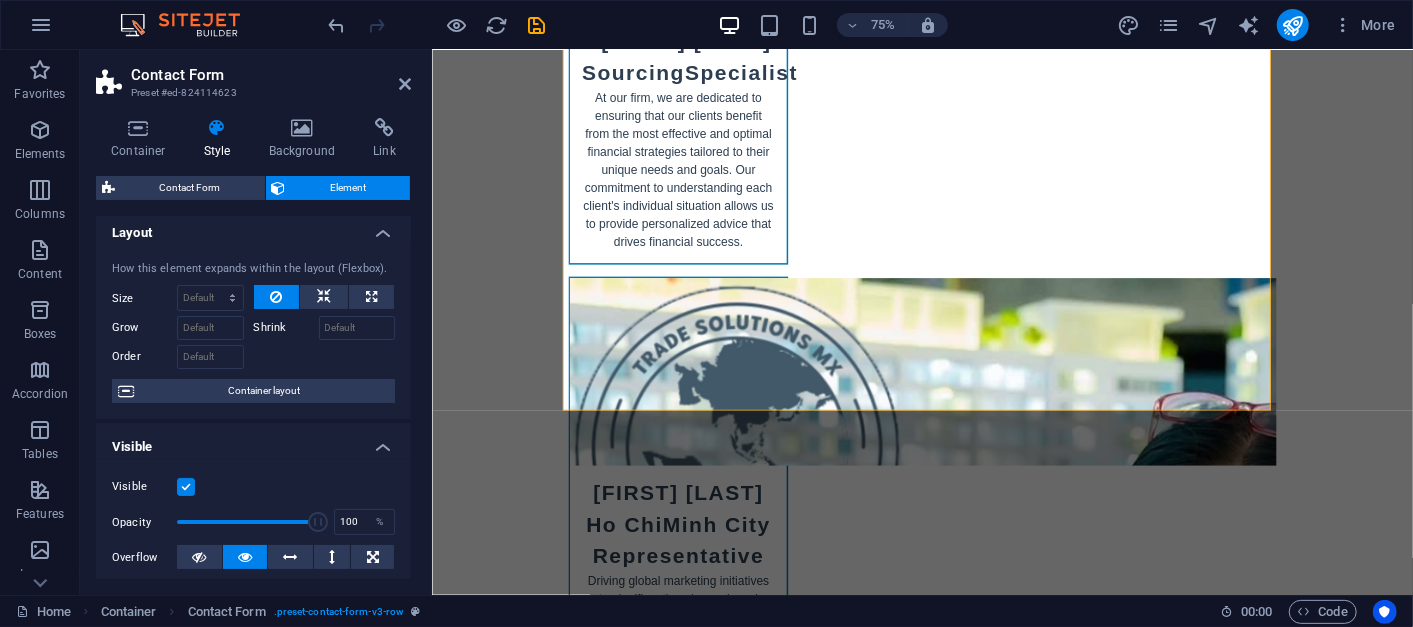 scroll, scrollTop: 0, scrollLeft: 0, axis: both 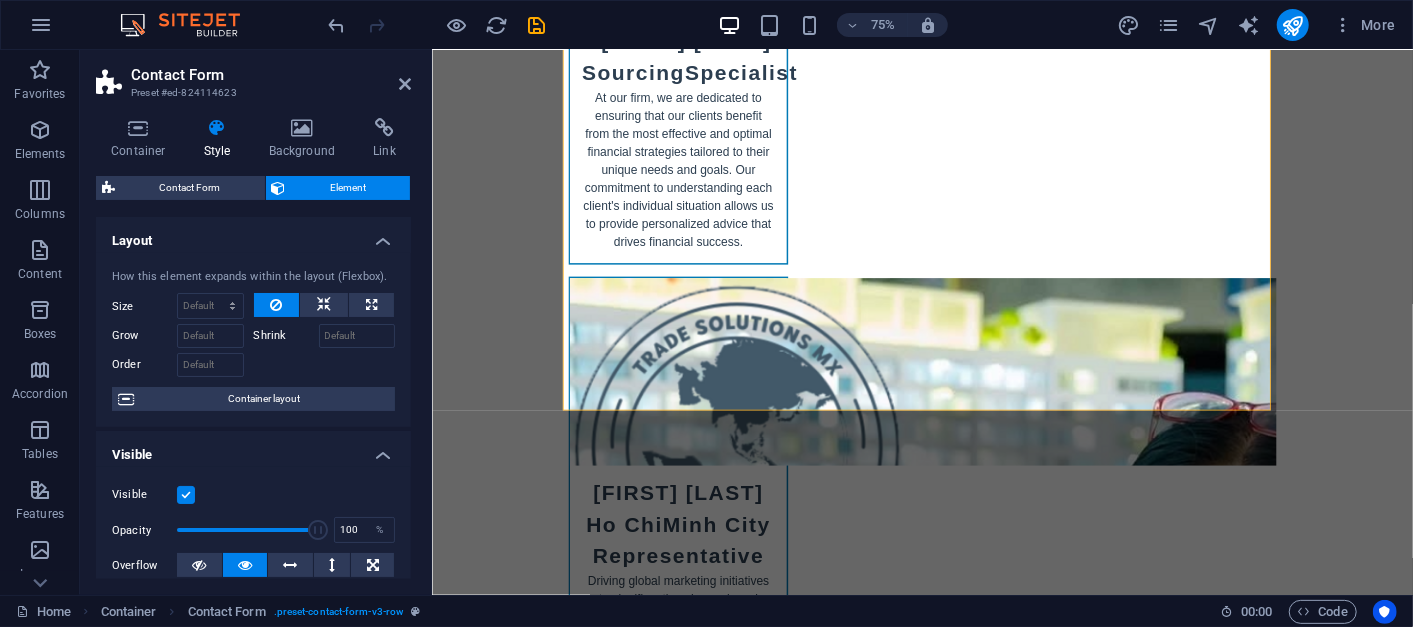 click on "Layout" at bounding box center [253, 235] 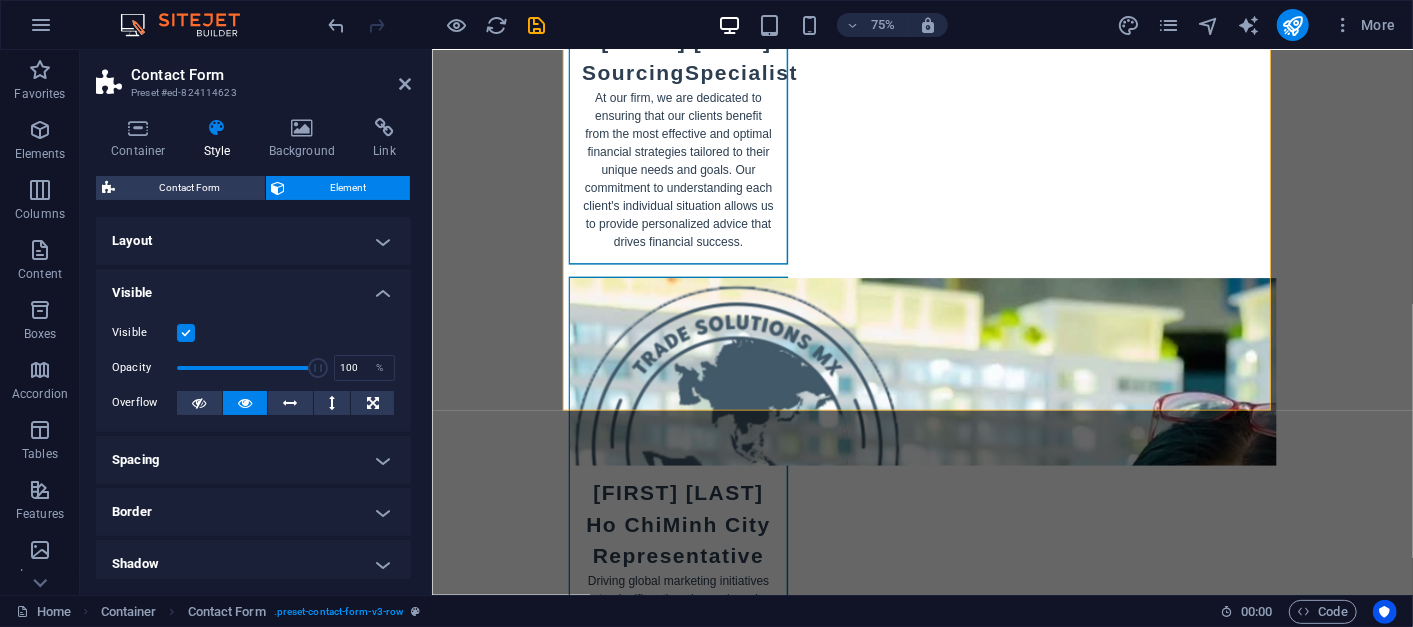 click on "Visible" at bounding box center [253, 287] 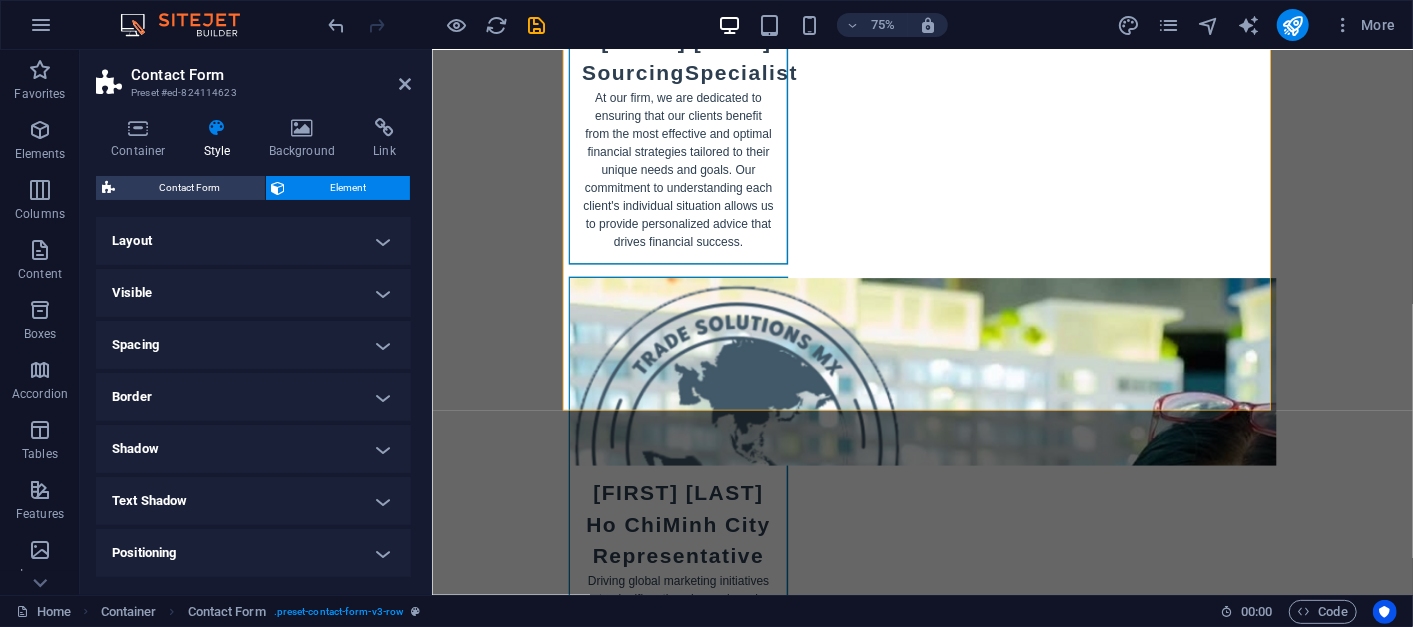 click on "Spacing" at bounding box center [253, 345] 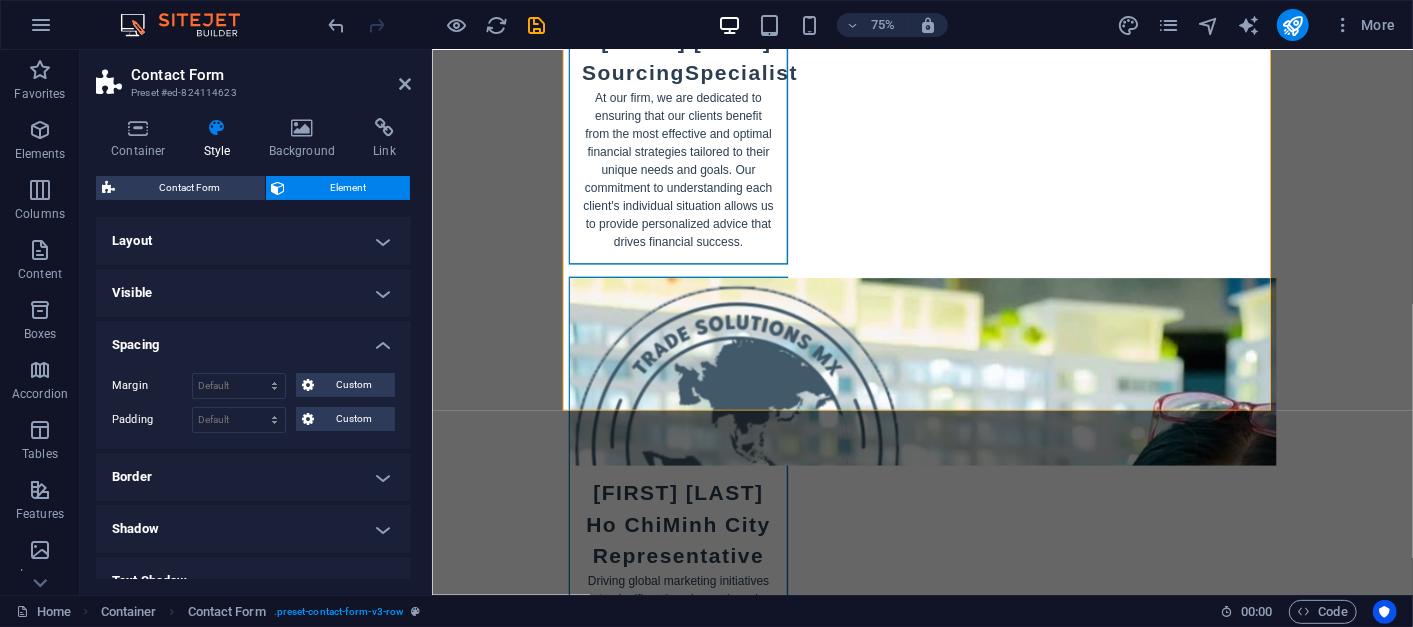 click on "Spacing" at bounding box center (253, 339) 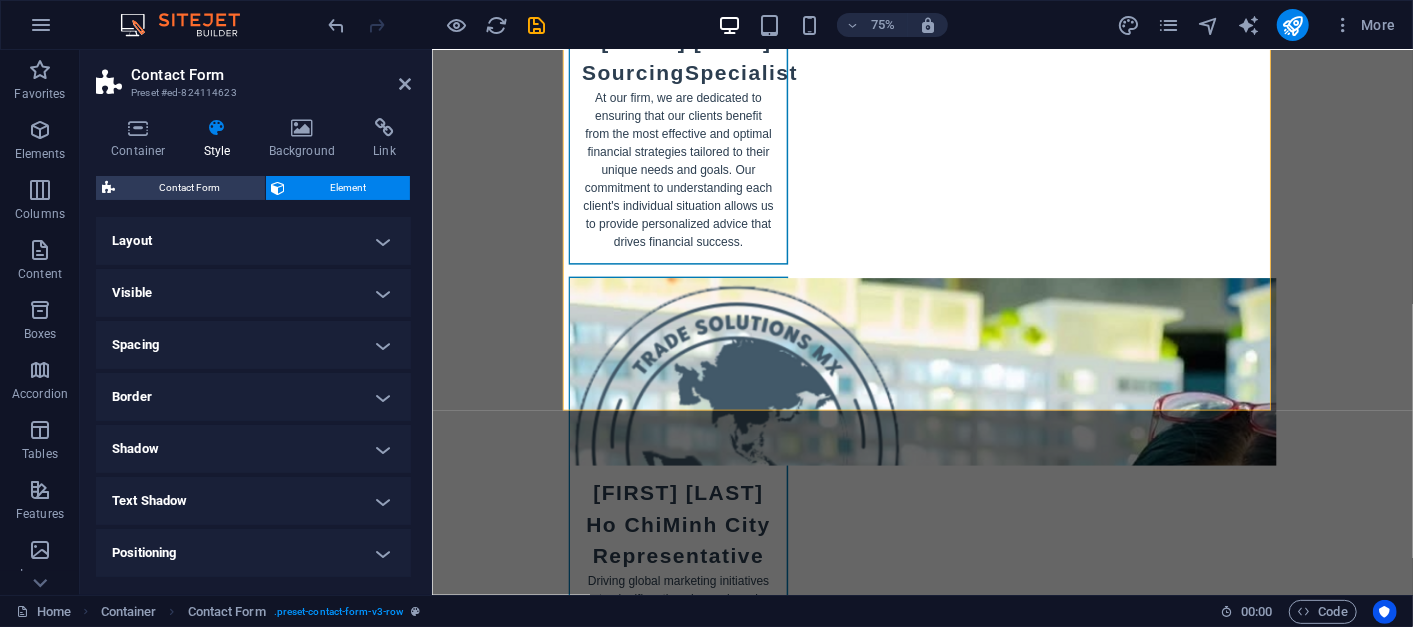 click on "Border" at bounding box center [253, 397] 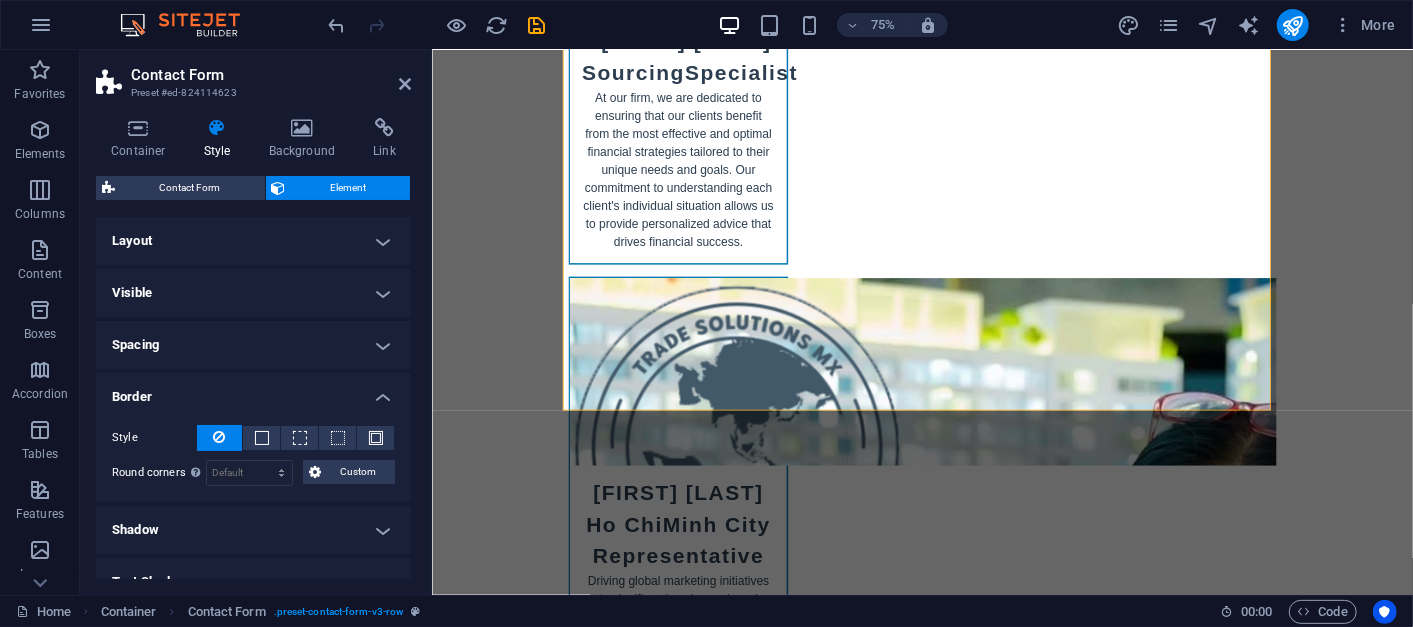 click on "Border" at bounding box center (253, 391) 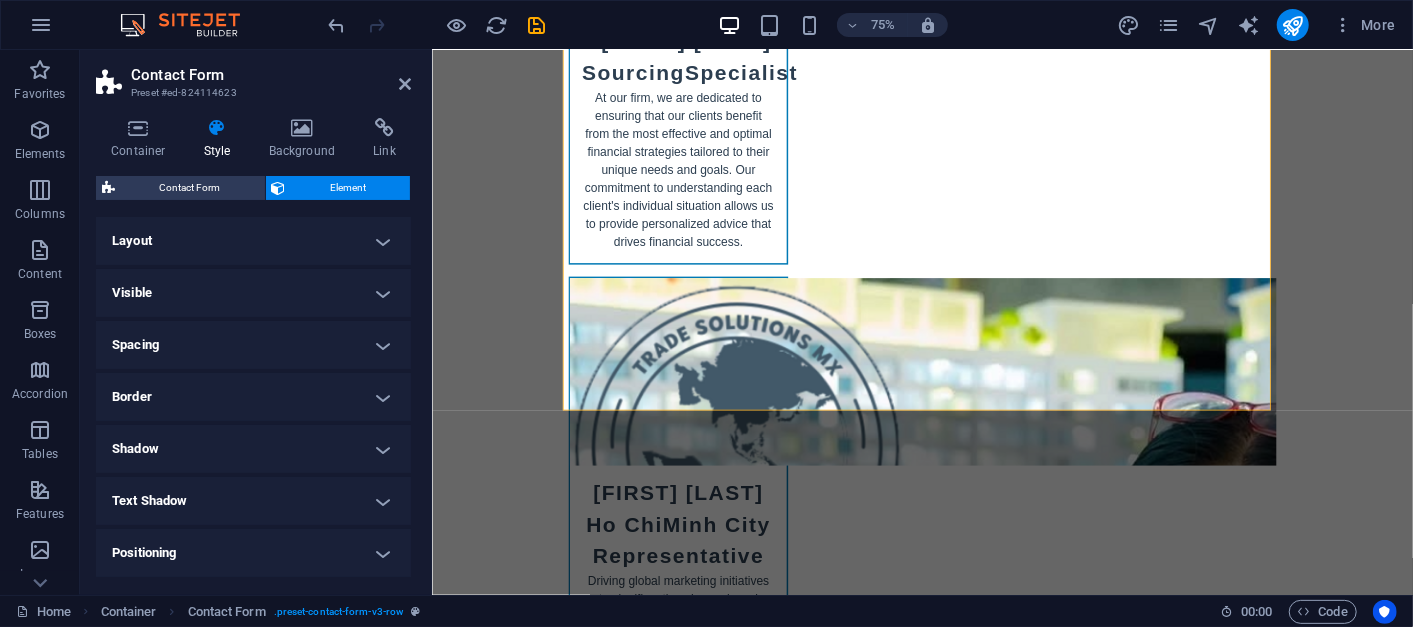 click on "Shadow" at bounding box center [253, 449] 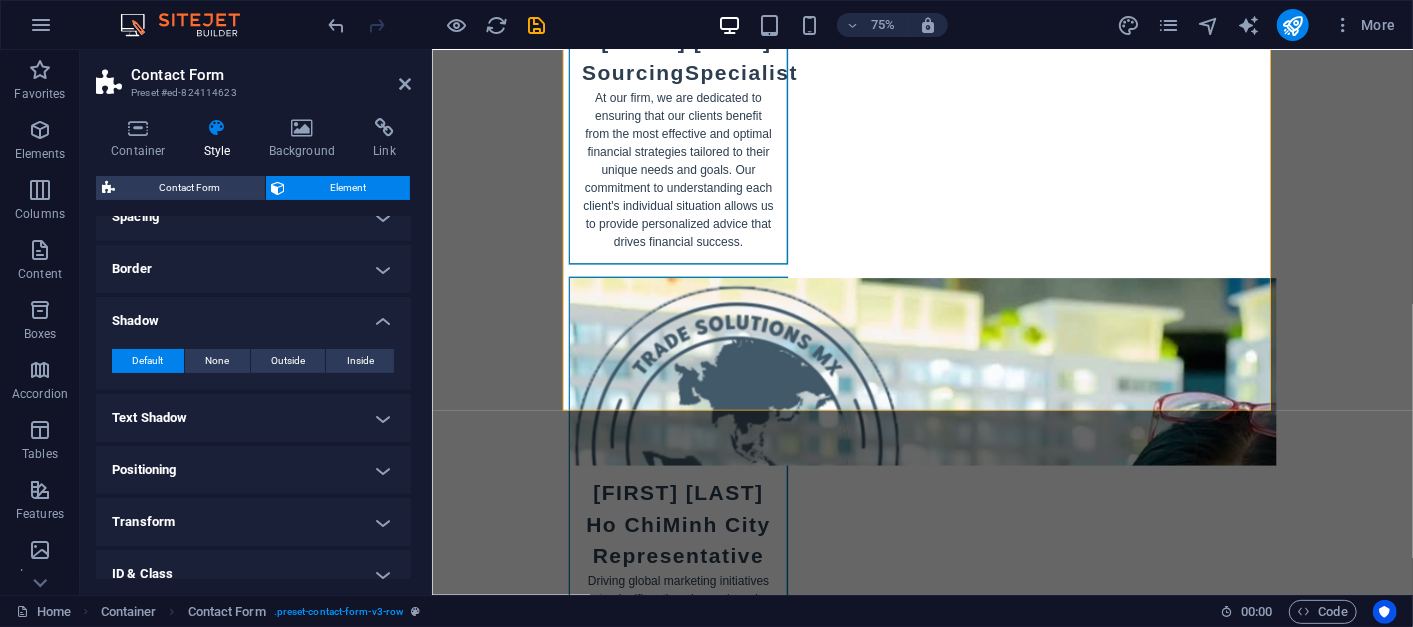 scroll, scrollTop: 128, scrollLeft: 0, axis: vertical 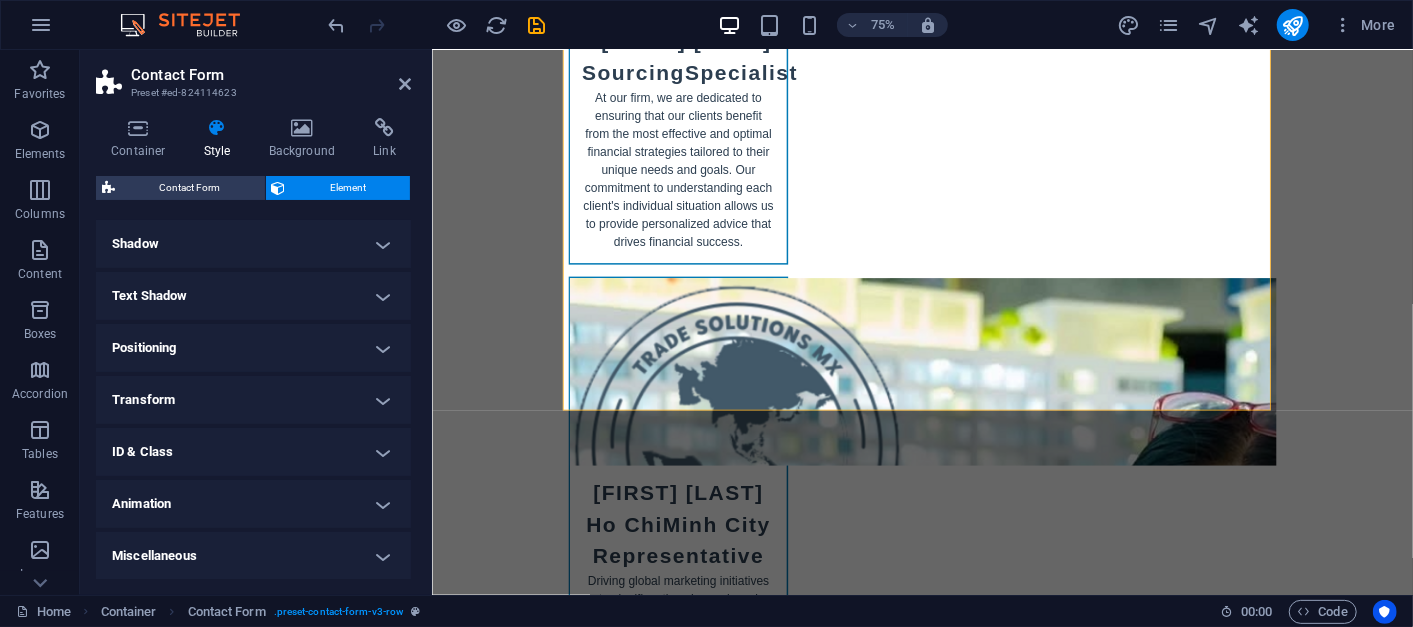 click on "ID & Class" at bounding box center (253, 452) 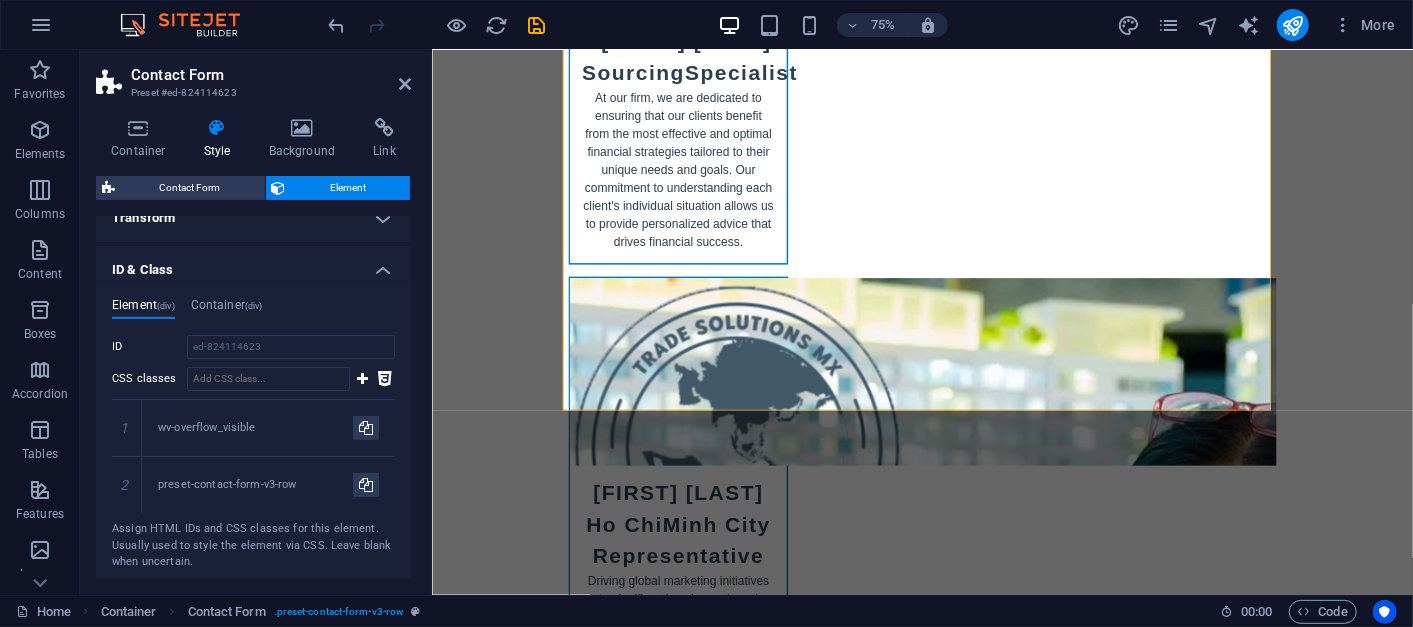 scroll, scrollTop: 388, scrollLeft: 0, axis: vertical 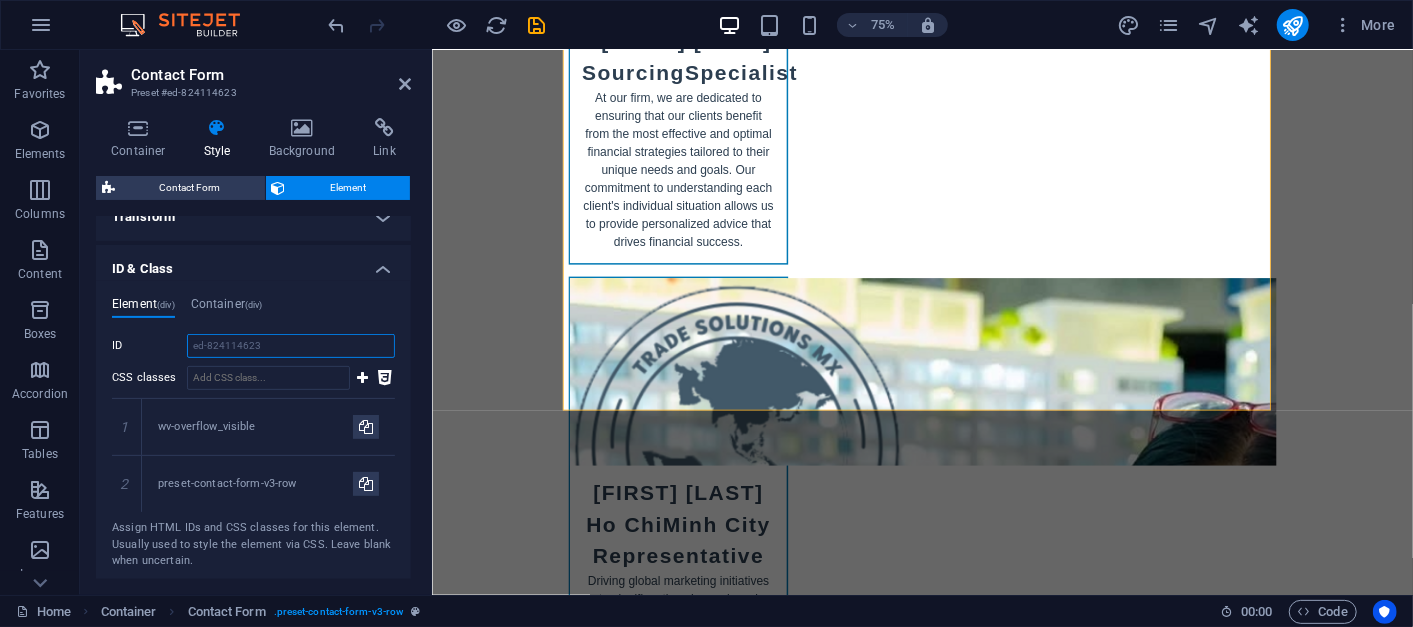 click on "ed-824114623" at bounding box center [291, 346] 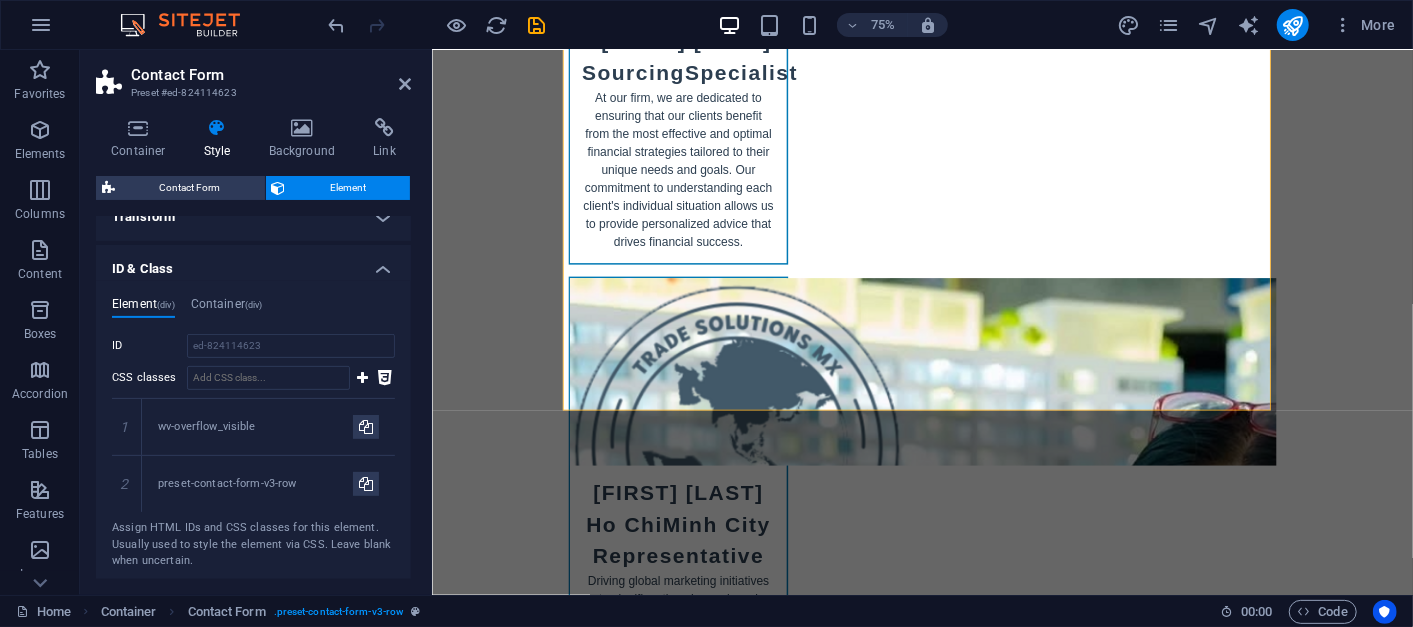 click on "Element  (div) Container  (div) ID ed-824114623 CSS classes 1 wv-overflow_visible 2 preset-contact-form-v3-row Assign HTML IDs and CSS classes for this element. Usually used to style the element via CSS. Leave blank when uncertain. ID Space and special character (except "-" or "_") are not accepted CSS classes Assign HTML IDs and CSS classes for this element. Usually used to style the element via CSS. Leave blank when uncertain." at bounding box center (253, 433) 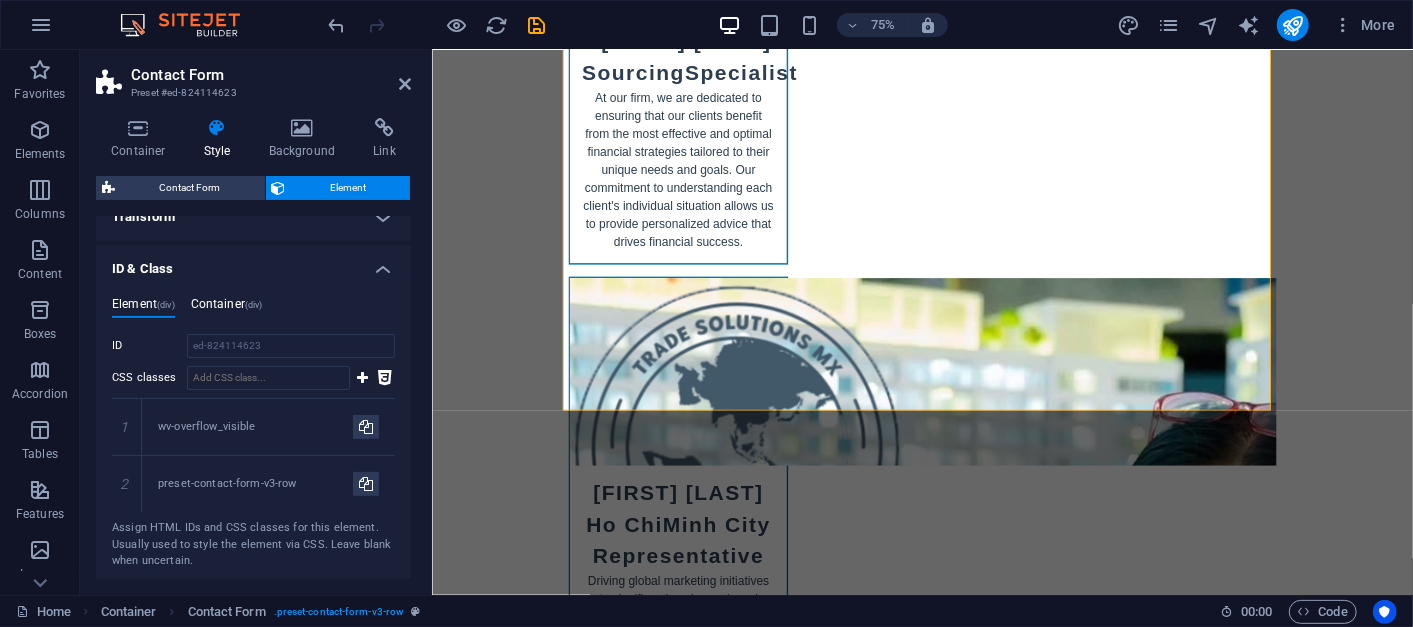 click on "Container  (div)" at bounding box center [227, 308] 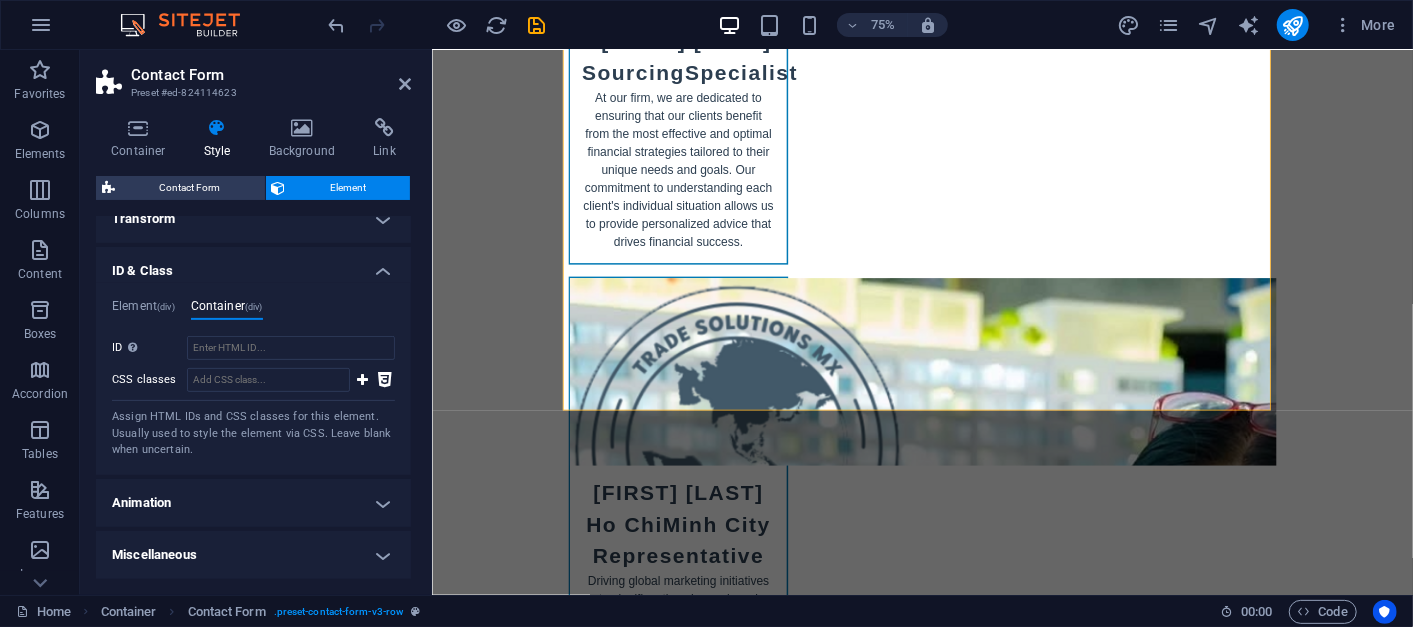 scroll, scrollTop: 385, scrollLeft: 0, axis: vertical 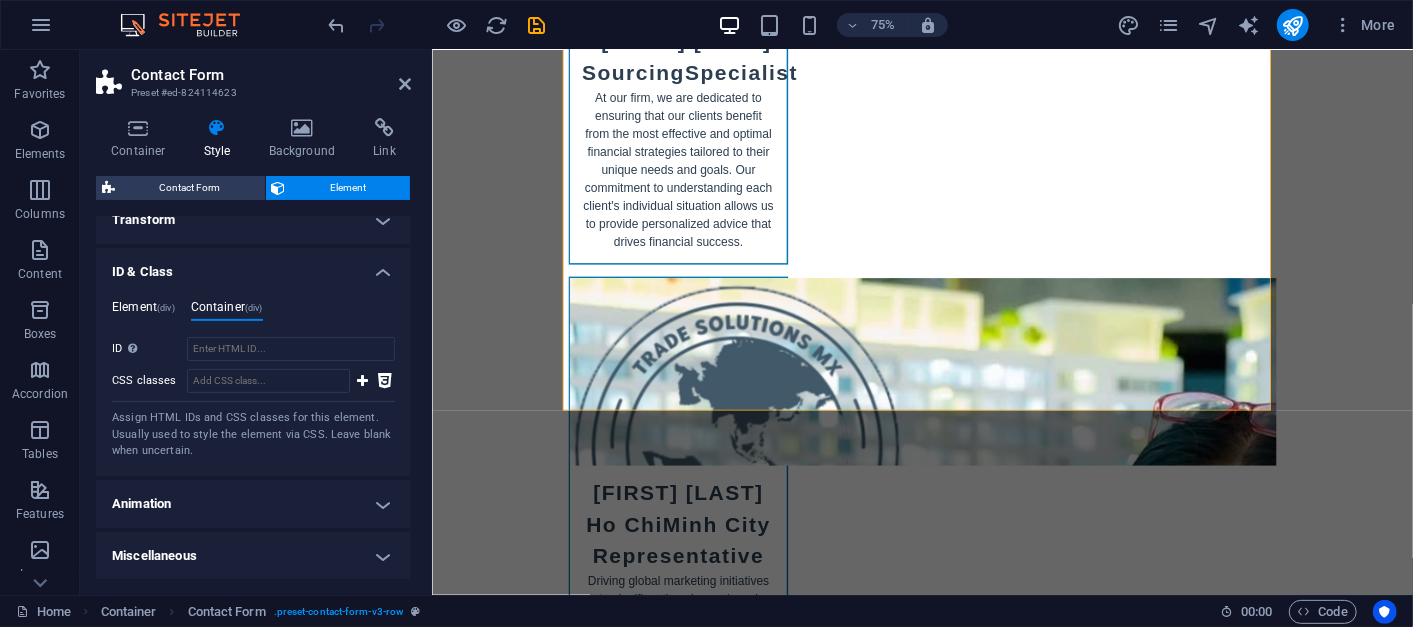click on "Element  (div)" at bounding box center (143, 311) 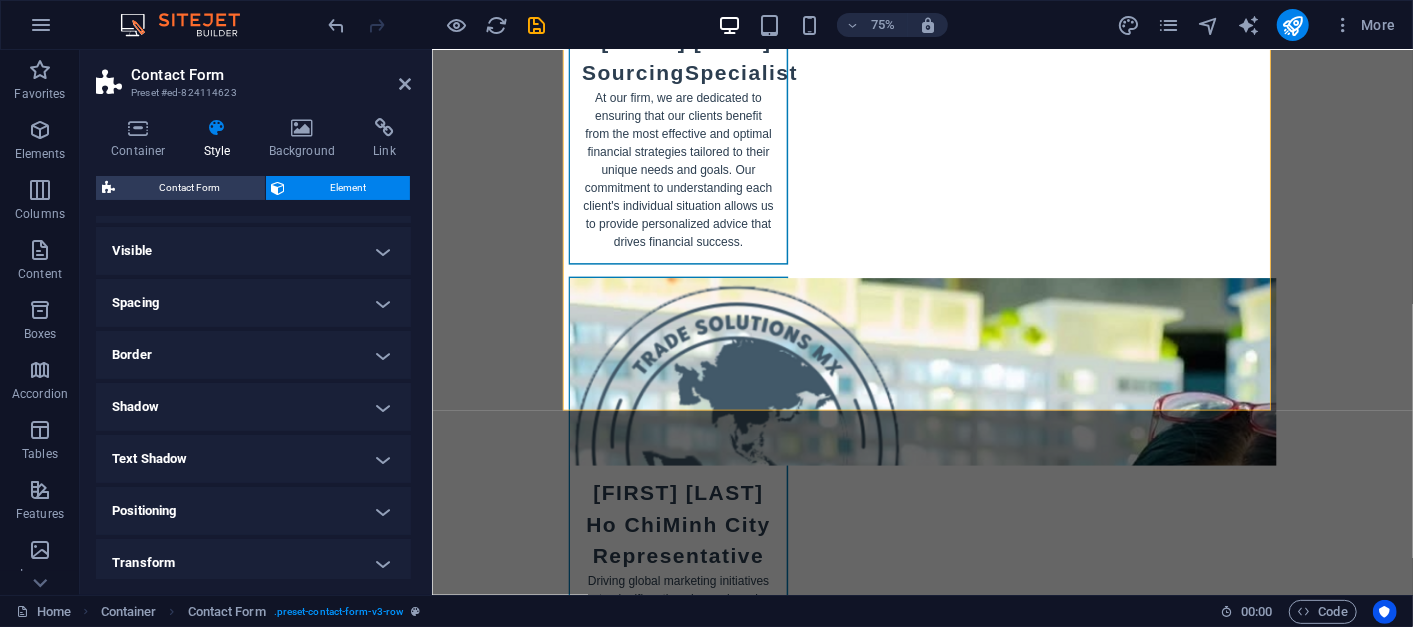 scroll, scrollTop: 0, scrollLeft: 0, axis: both 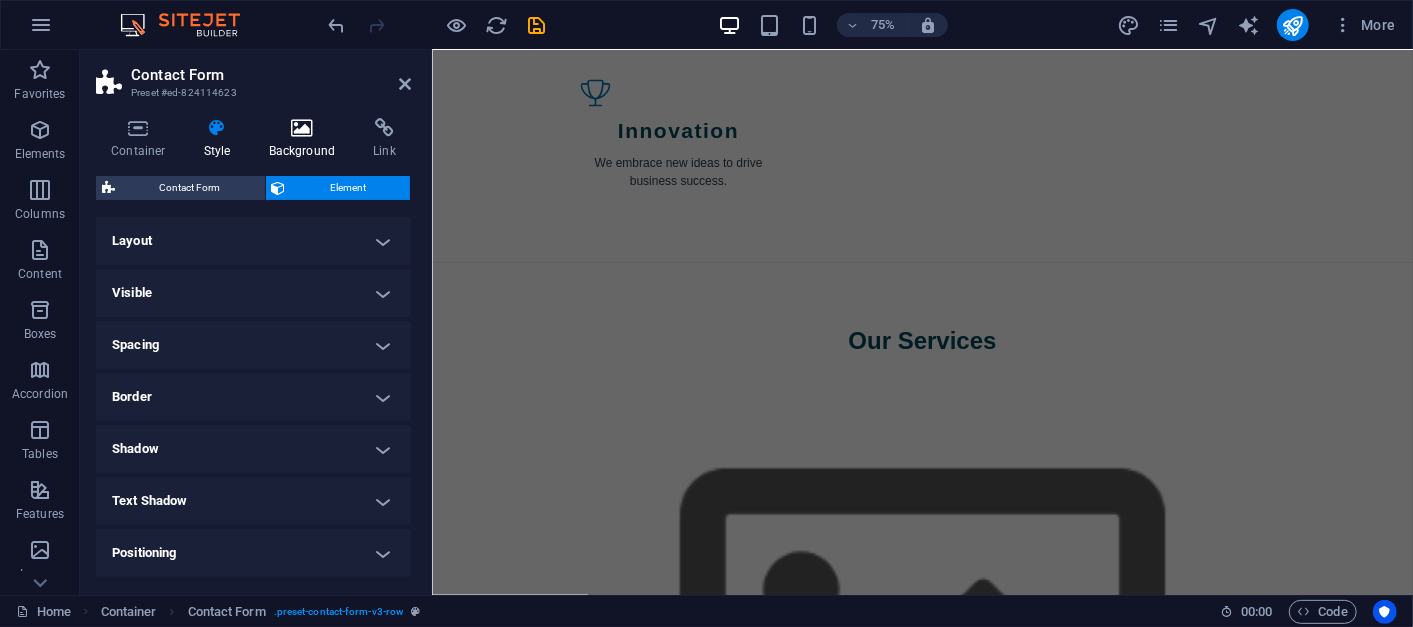click at bounding box center (302, 128) 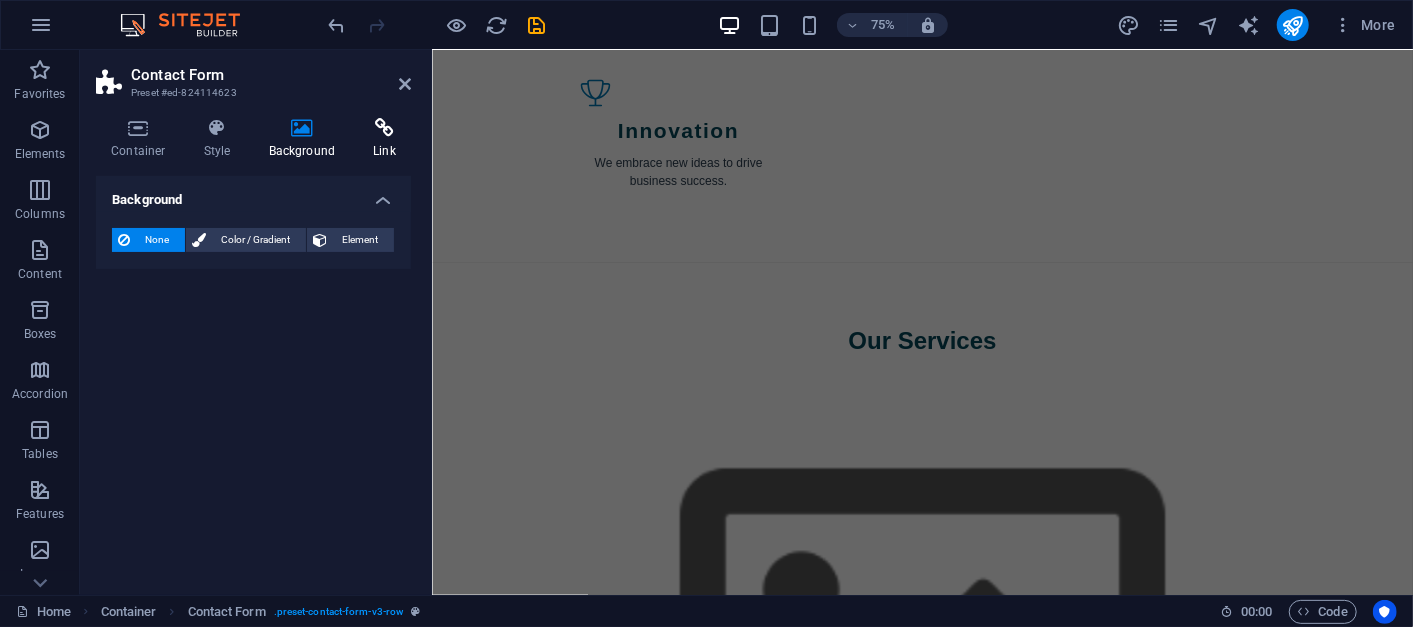 click at bounding box center (384, 128) 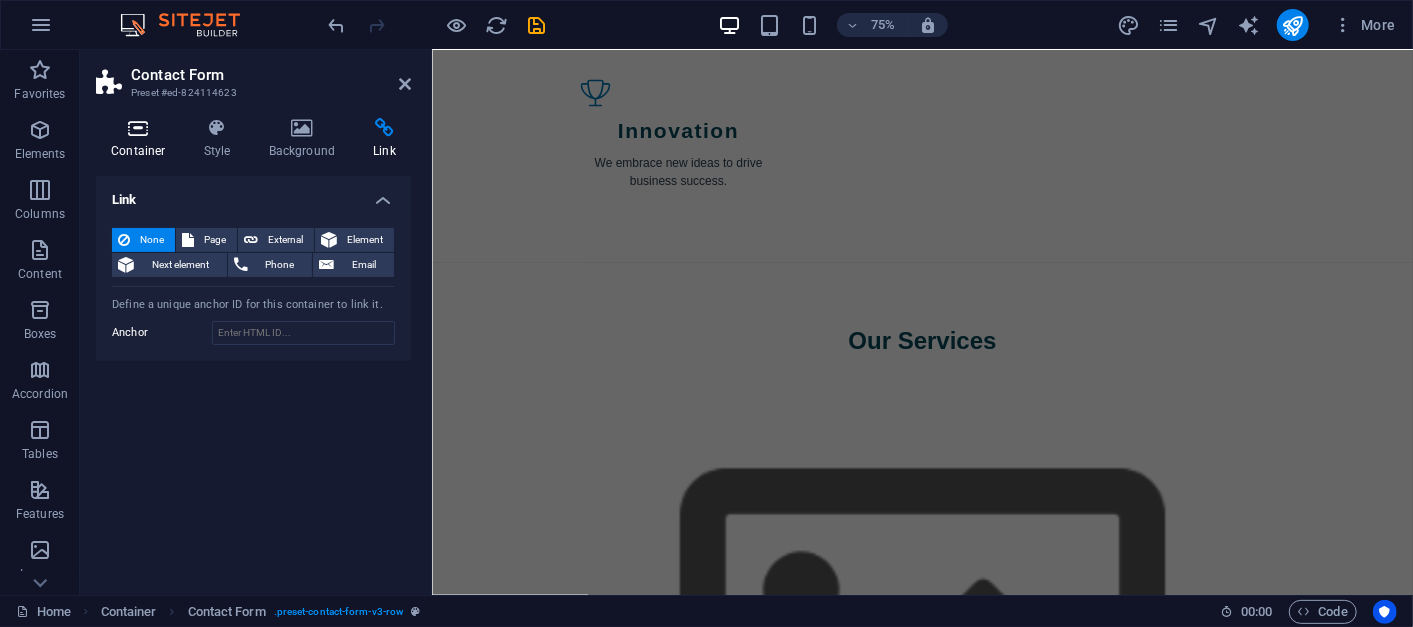click on "Container" at bounding box center (142, 139) 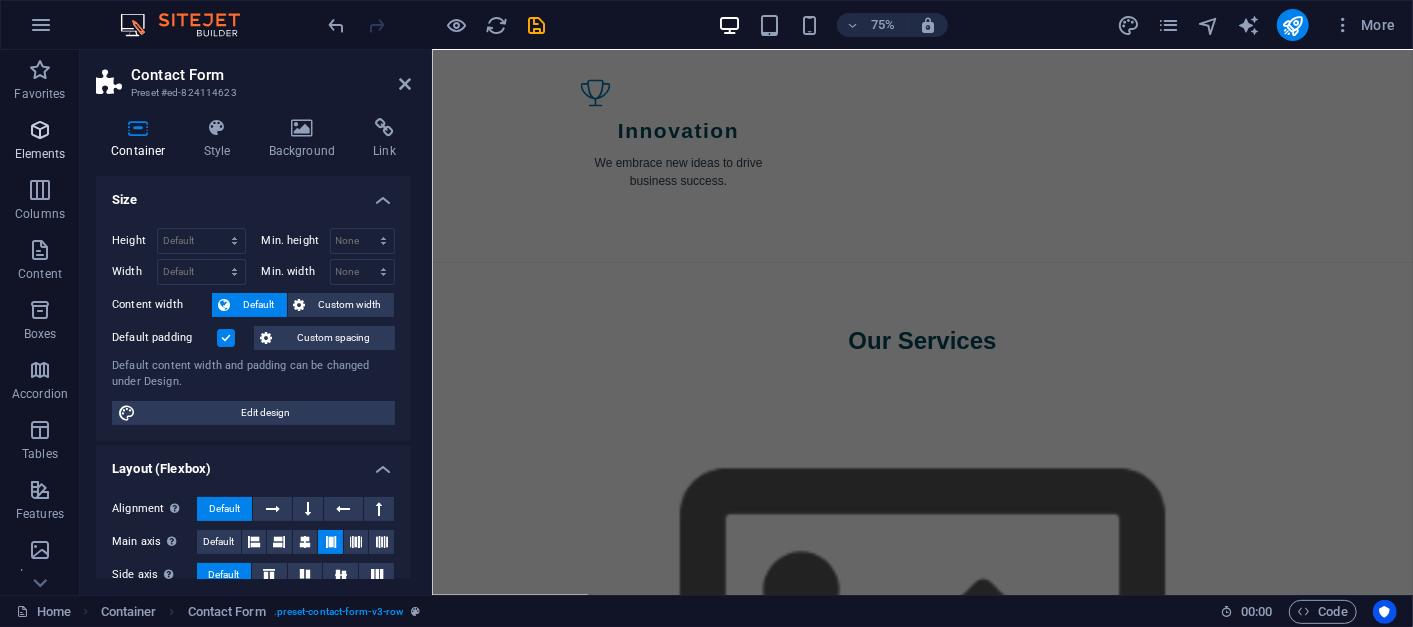 click at bounding box center [40, 130] 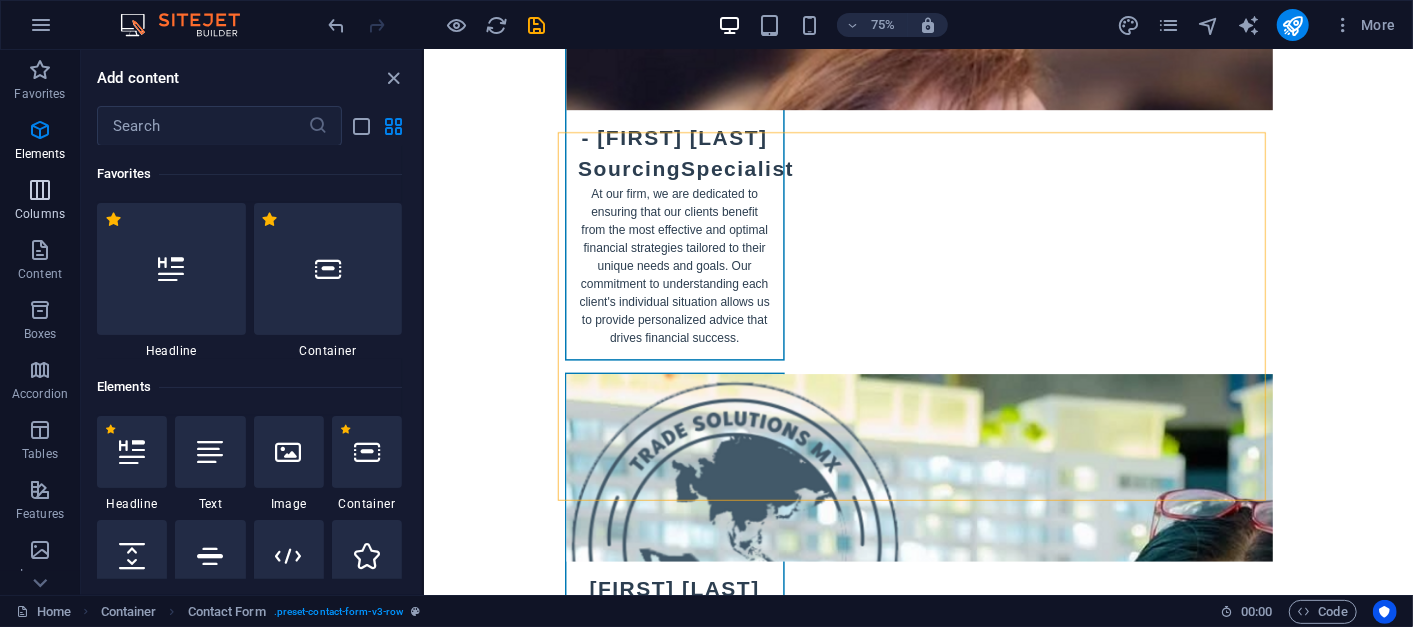 click on "Columns" at bounding box center (40, 214) 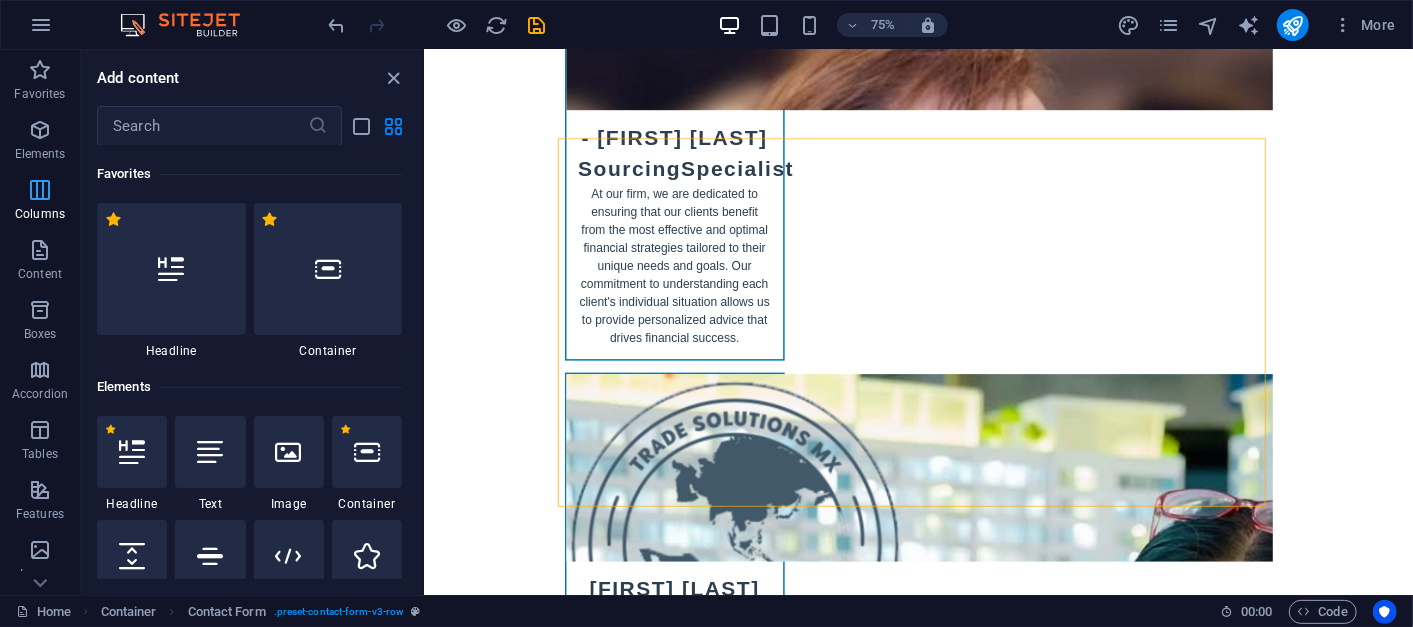 scroll, scrollTop: 10219, scrollLeft: 0, axis: vertical 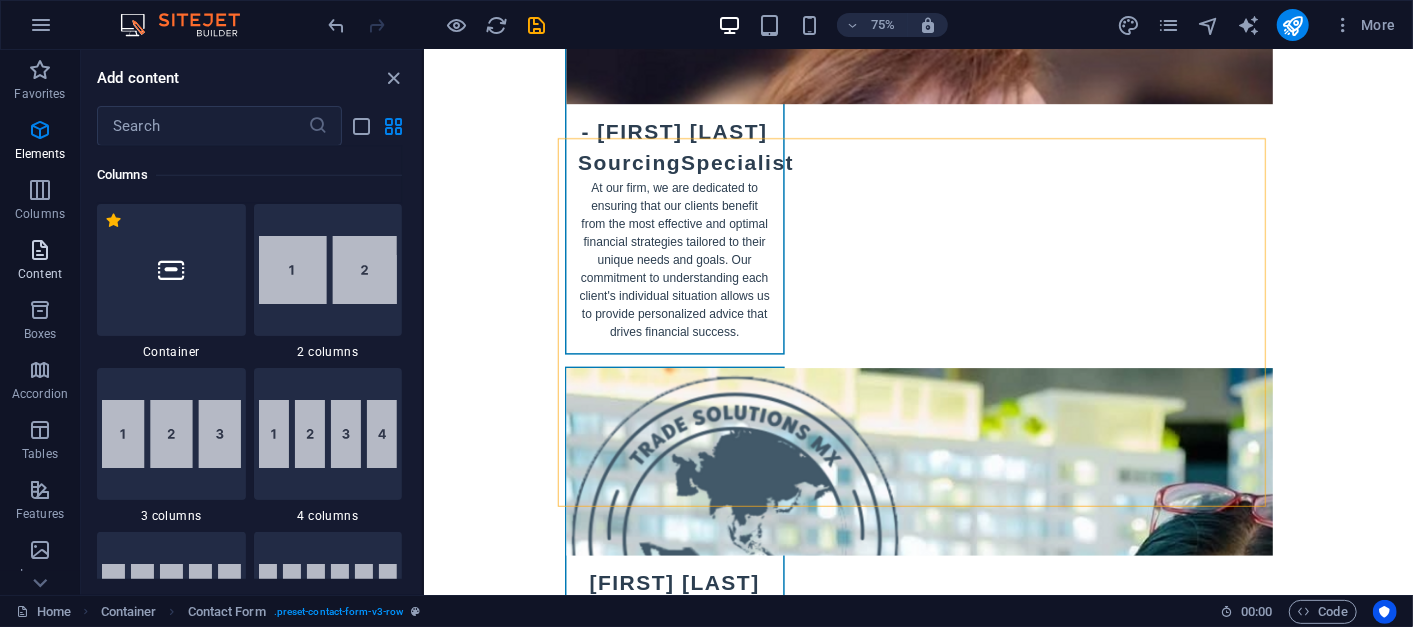 click at bounding box center [40, 250] 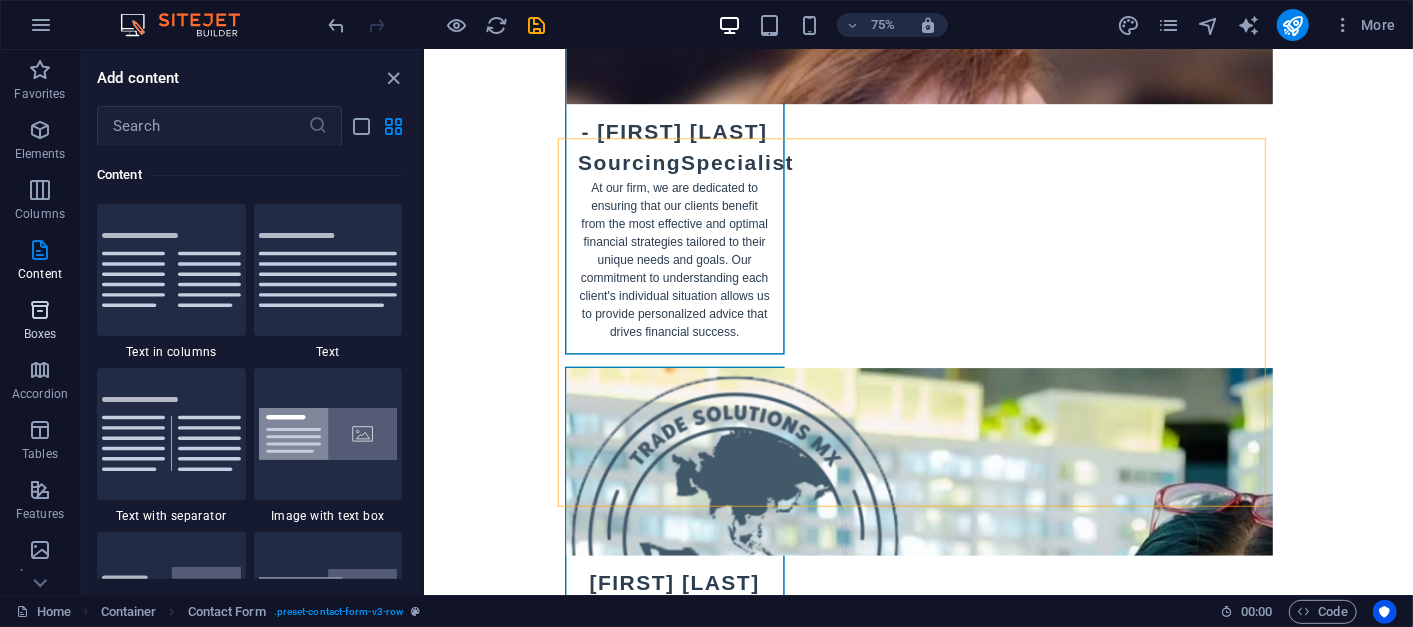 click on "Boxes" at bounding box center (40, 320) 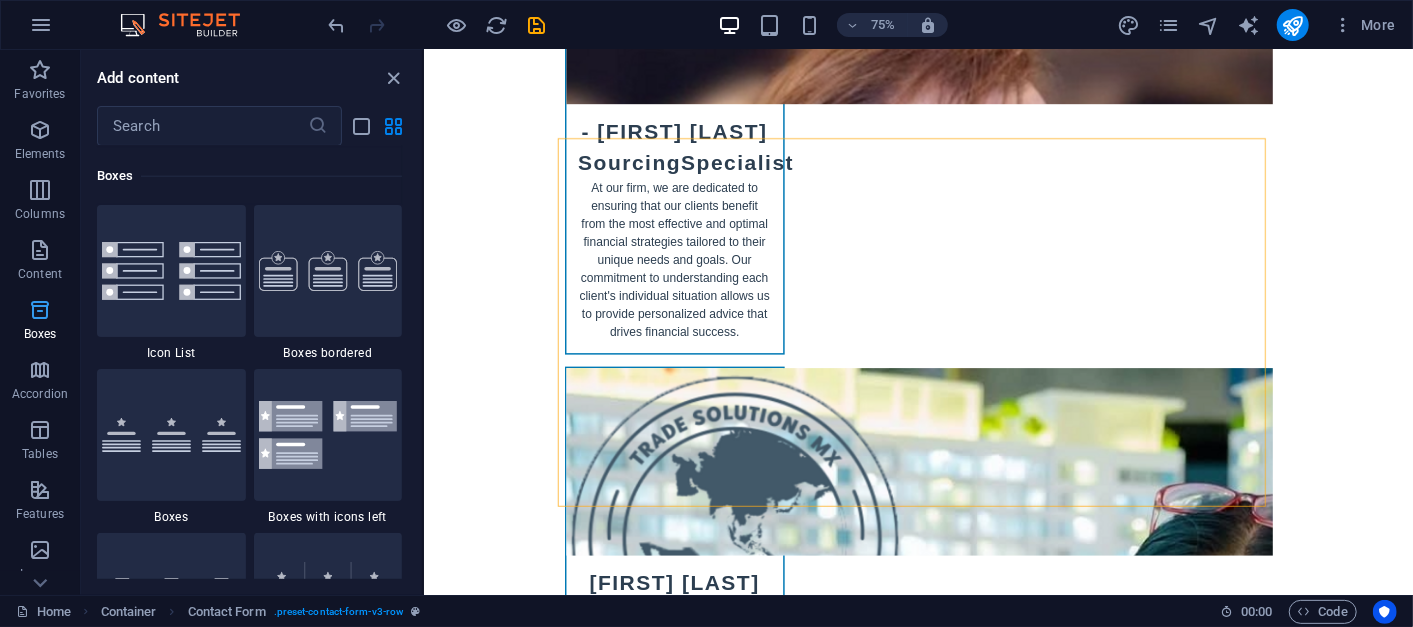 scroll, scrollTop: 5514, scrollLeft: 0, axis: vertical 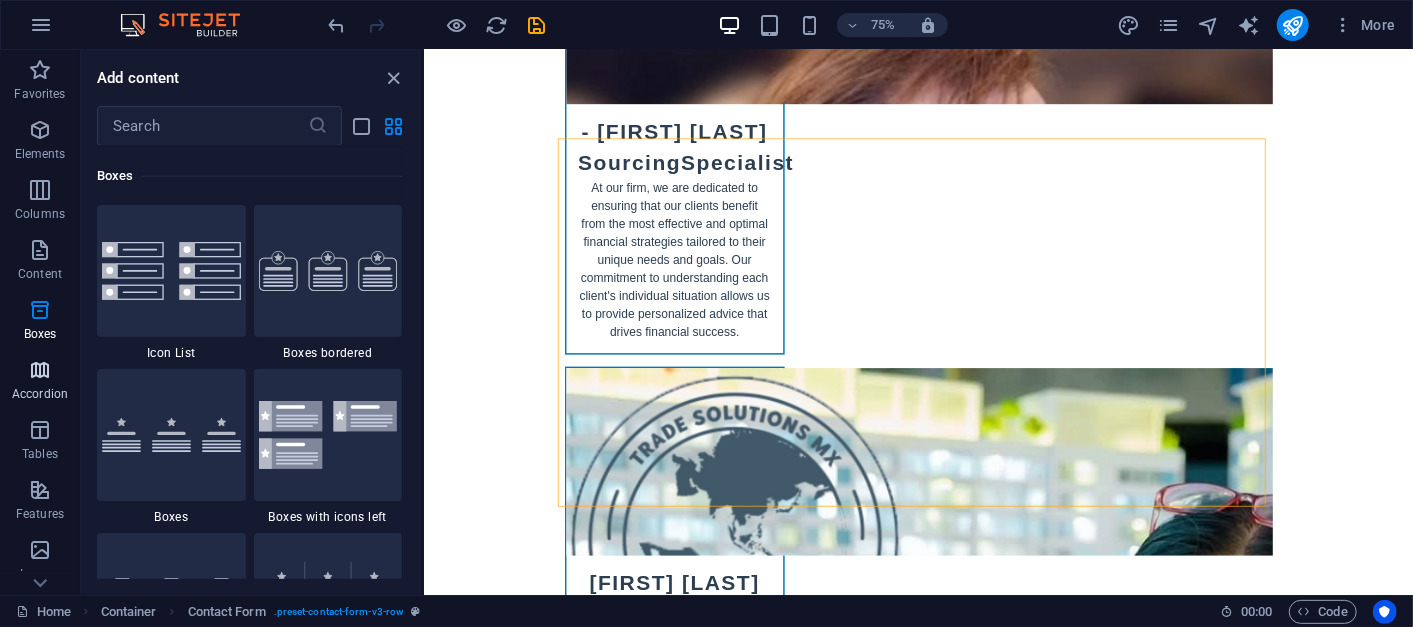click at bounding box center (40, 370) 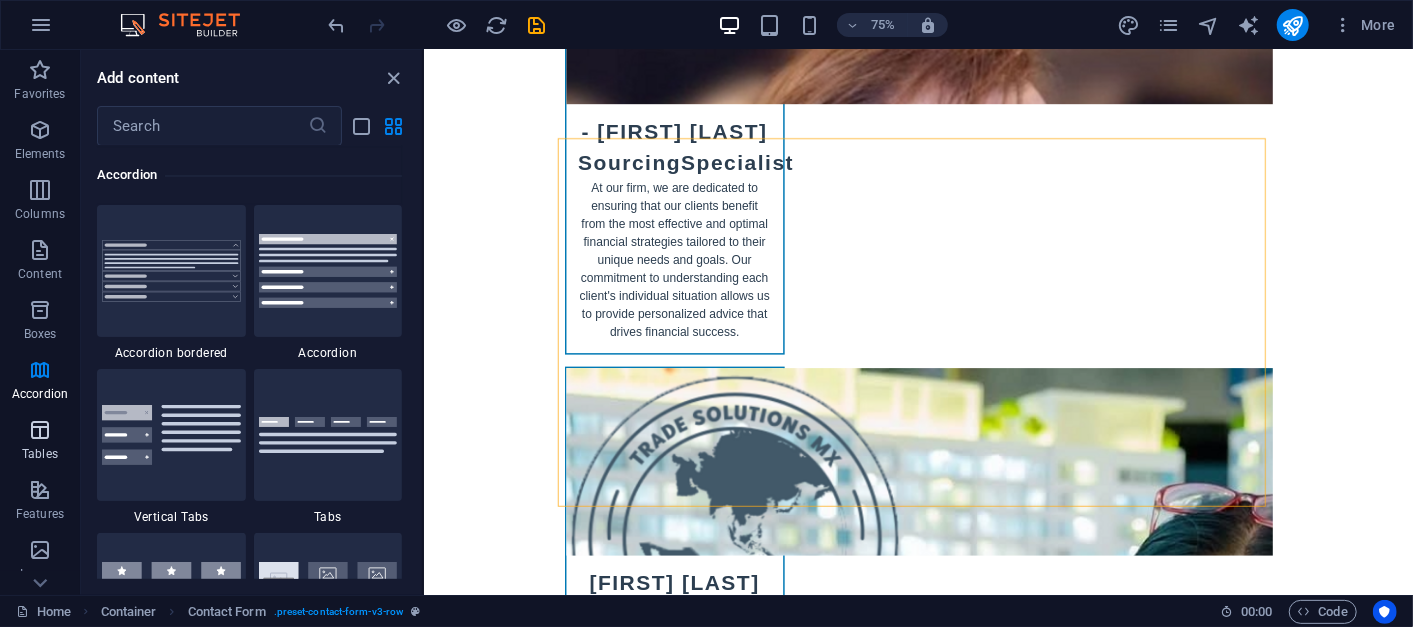 click on "Tables" at bounding box center (40, 454) 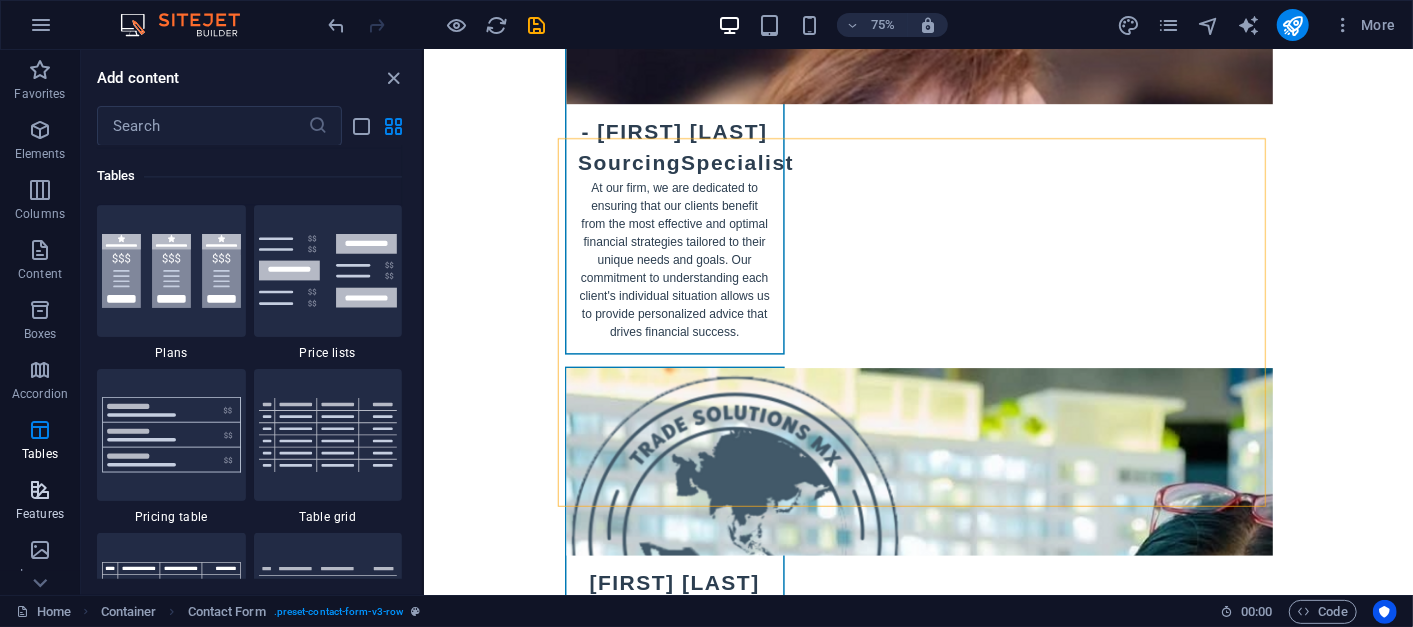 click at bounding box center [40, 490] 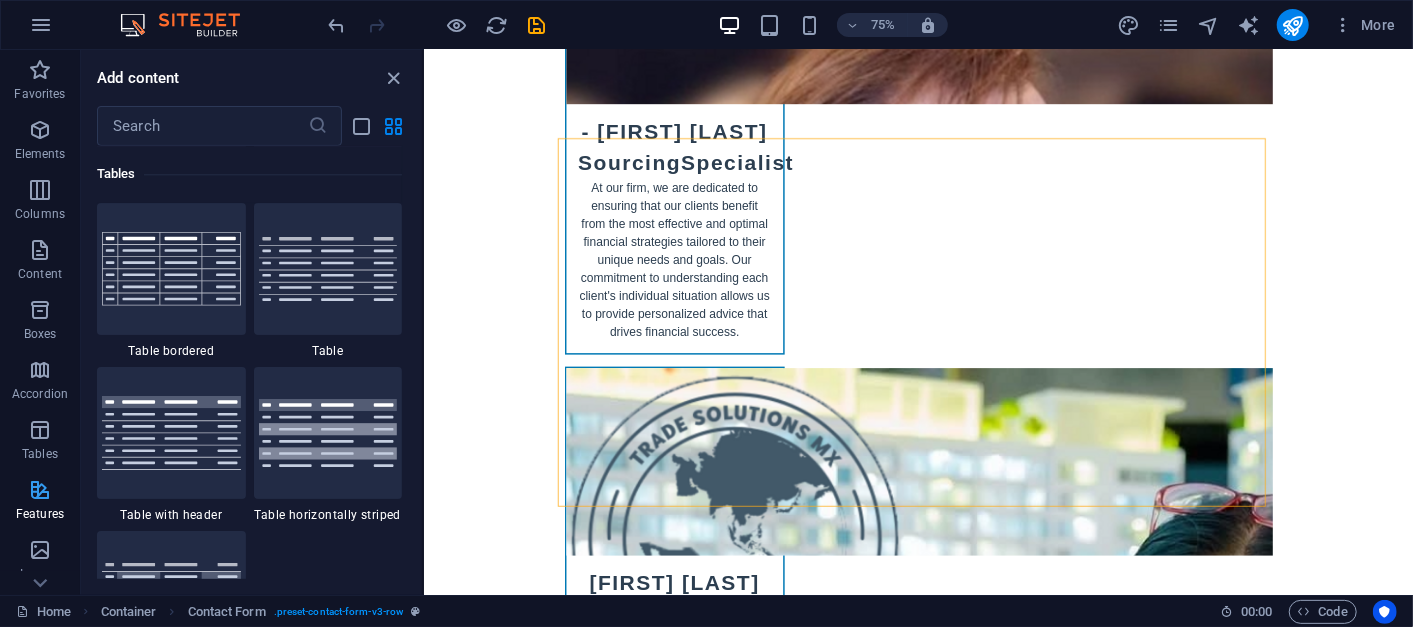 scroll, scrollTop: 7794, scrollLeft: 0, axis: vertical 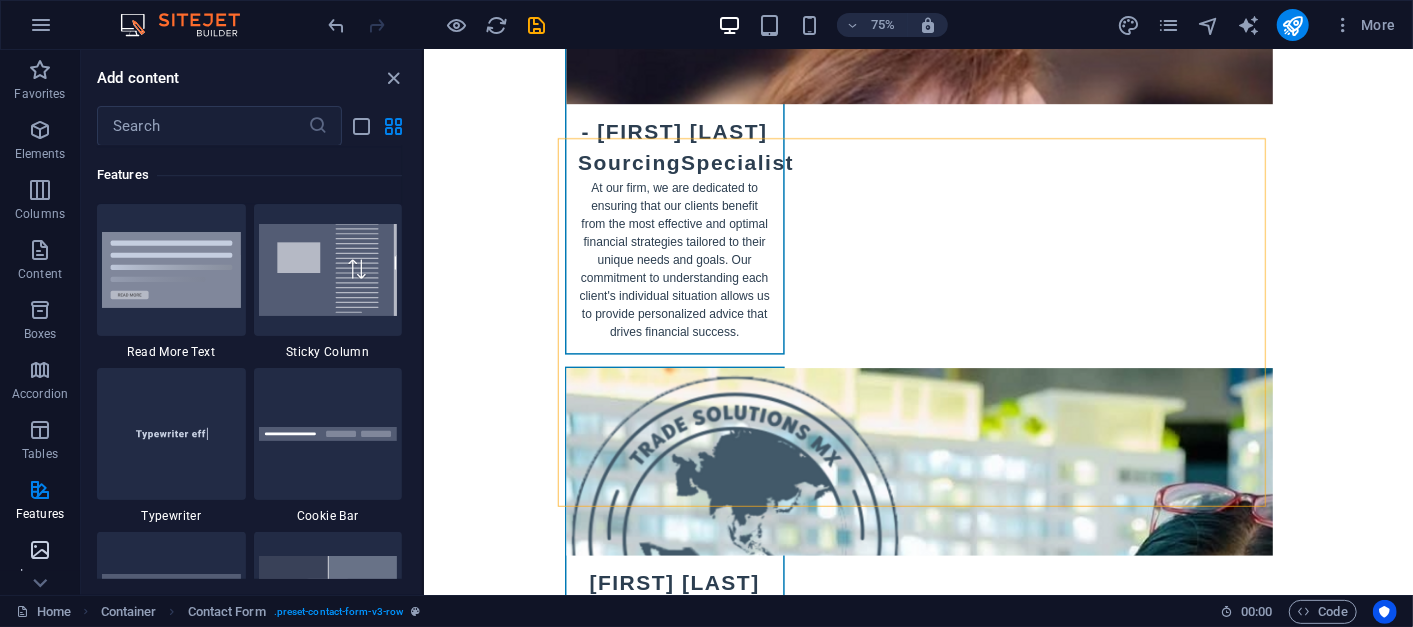 click at bounding box center [40, 550] 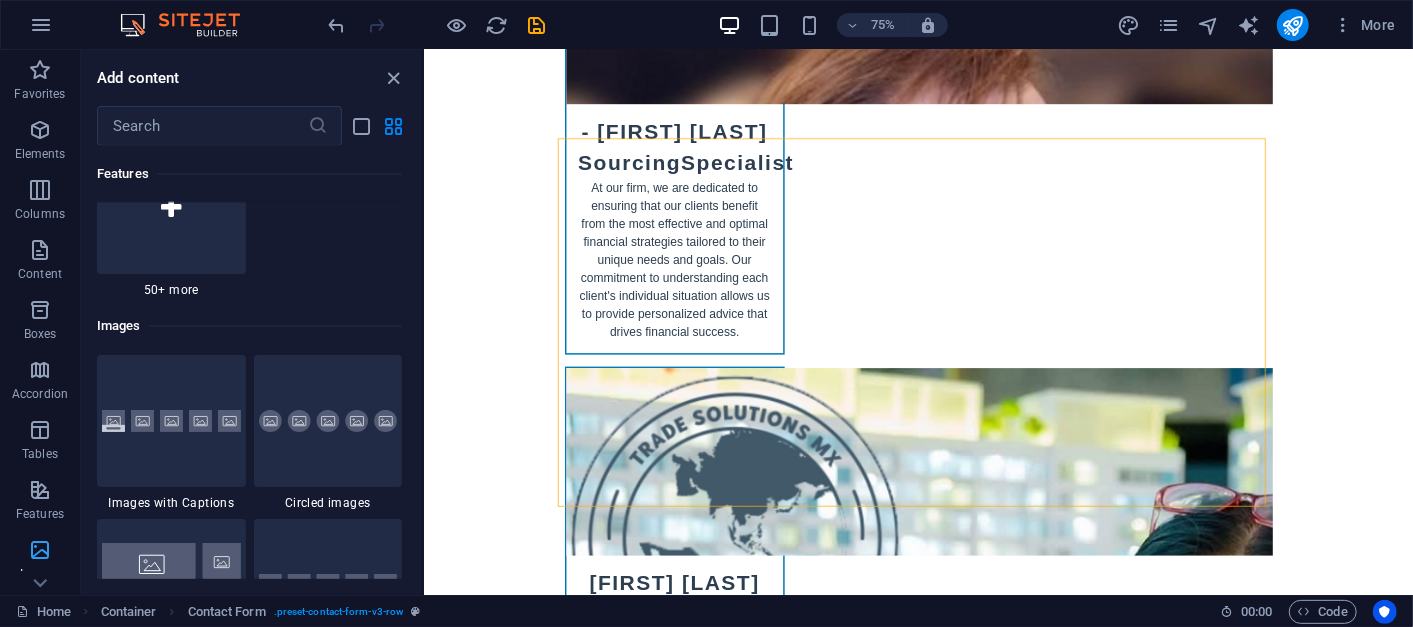scroll, scrollTop: 10083, scrollLeft: 0, axis: vertical 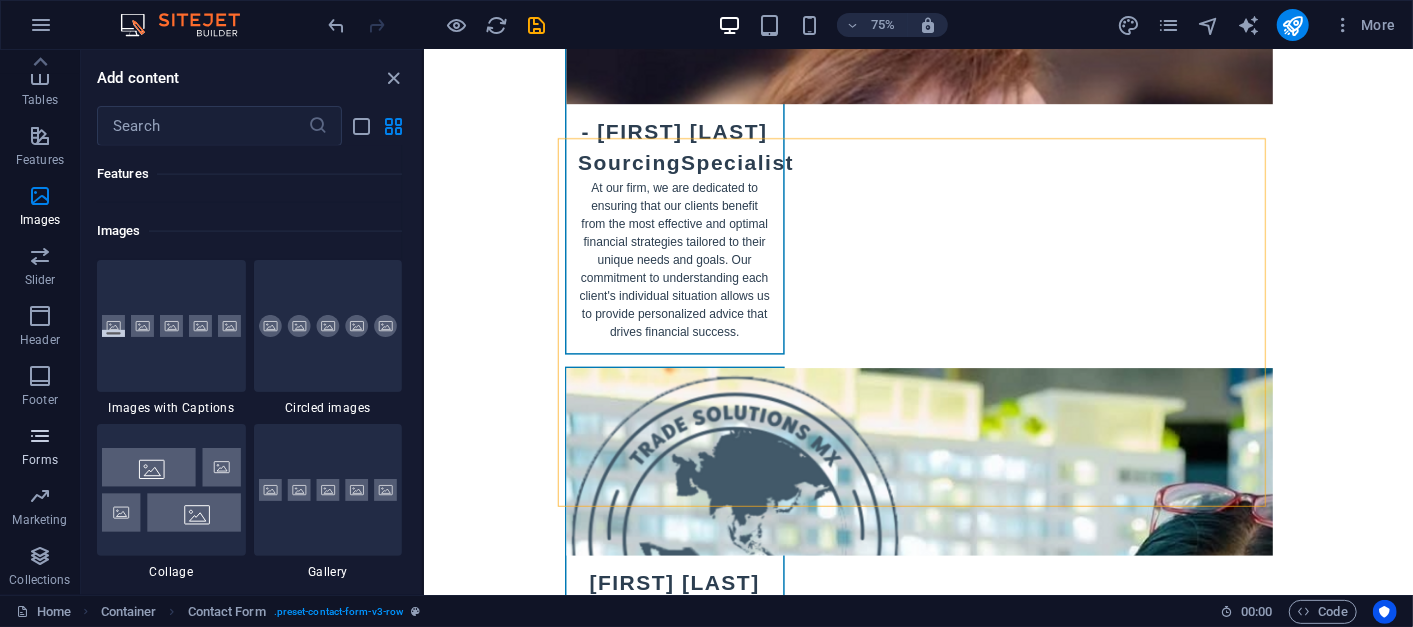 click on "Forms" at bounding box center (40, 448) 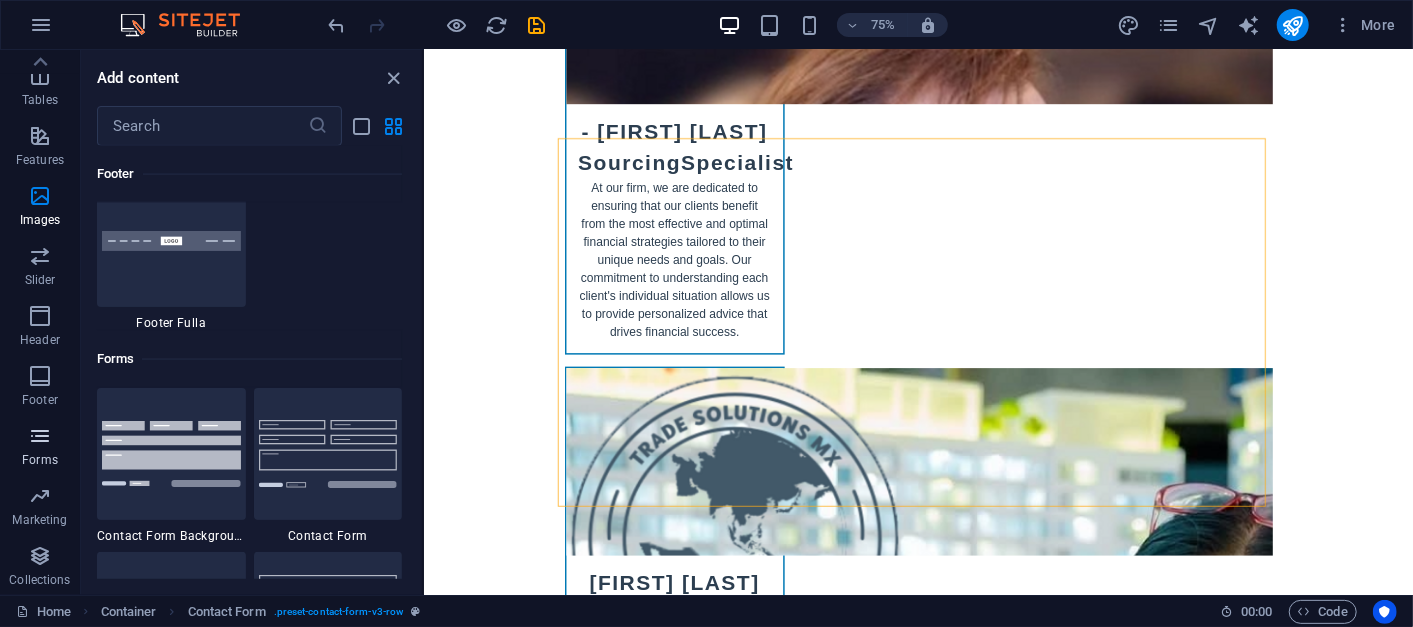 scroll, scrollTop: 14597, scrollLeft: 0, axis: vertical 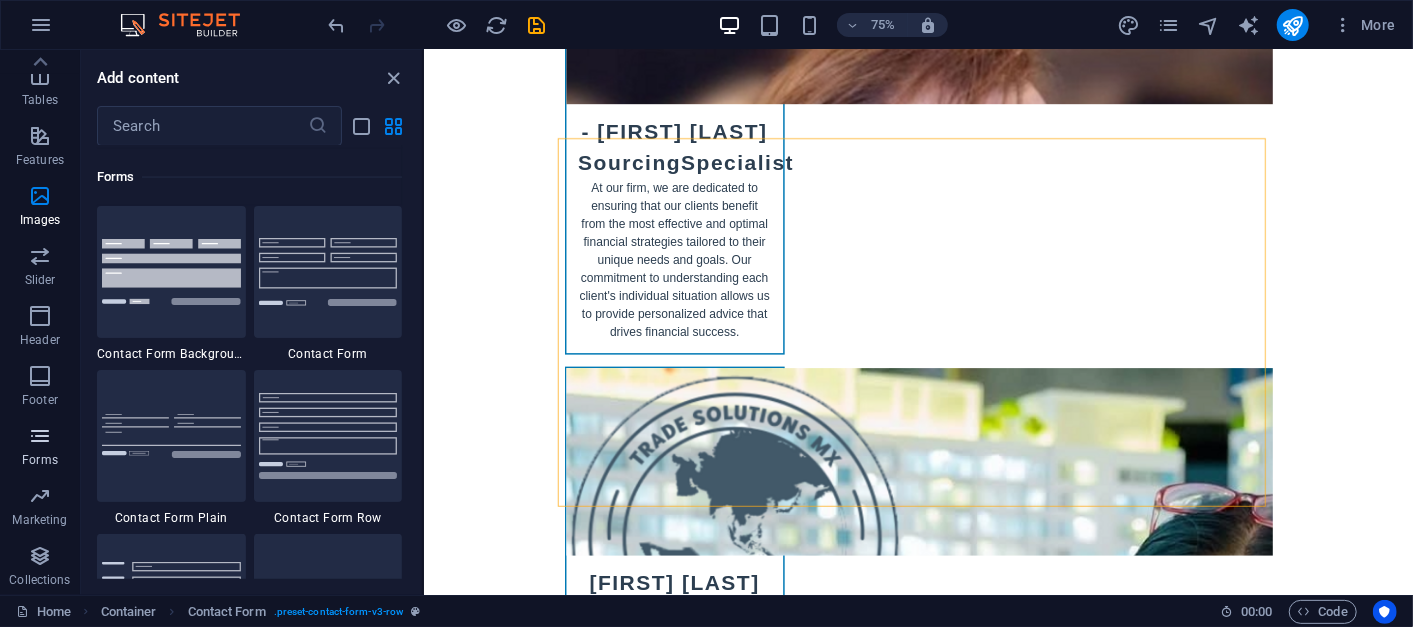 click at bounding box center (40, 436) 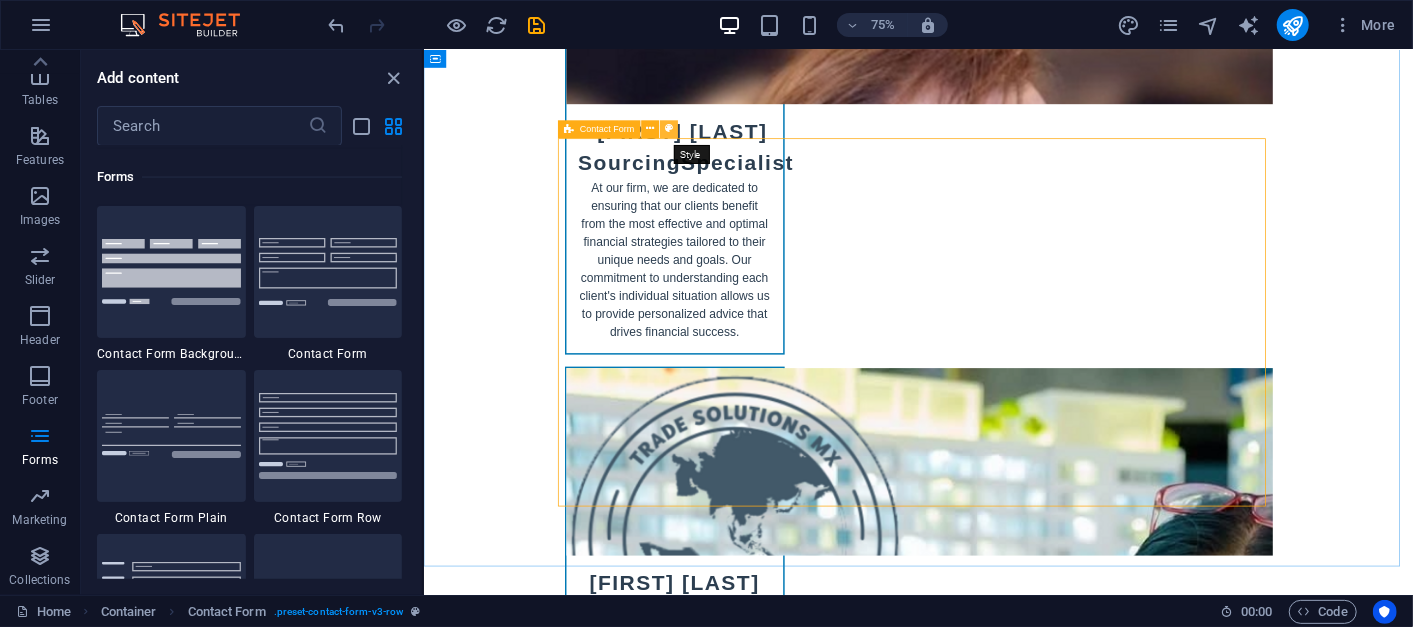 click at bounding box center [669, 129] 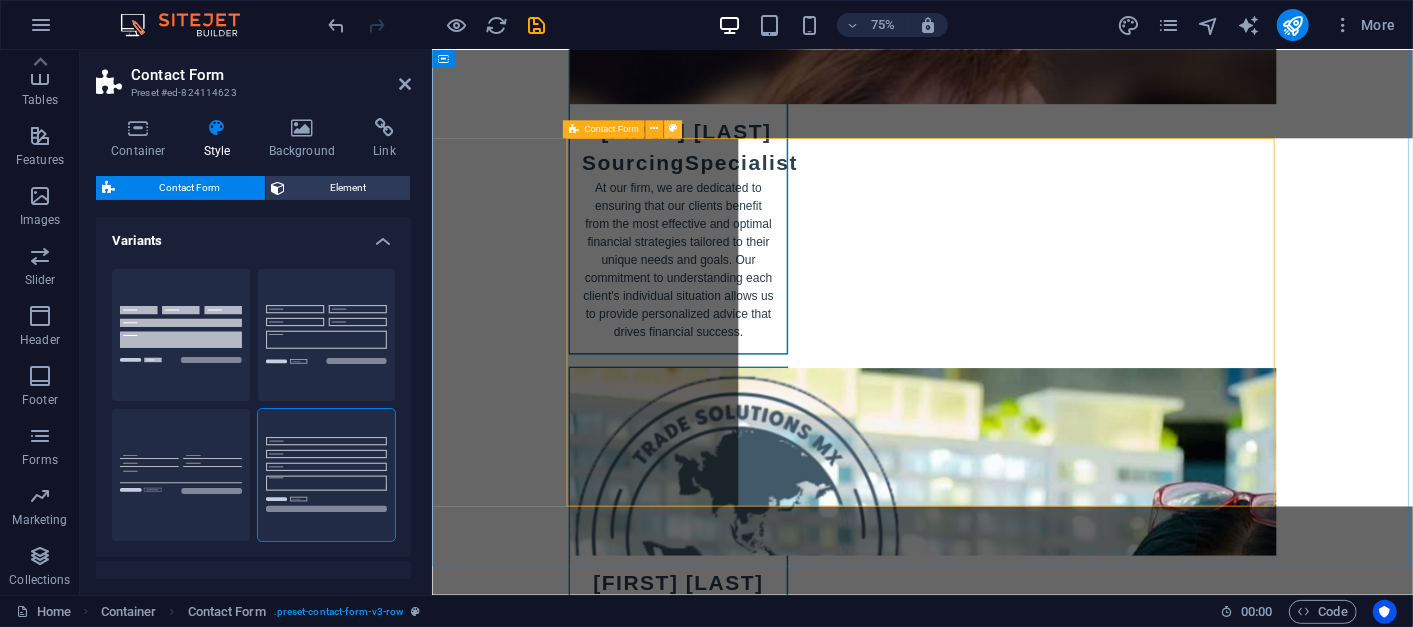 scroll, scrollTop: 10211, scrollLeft: 0, axis: vertical 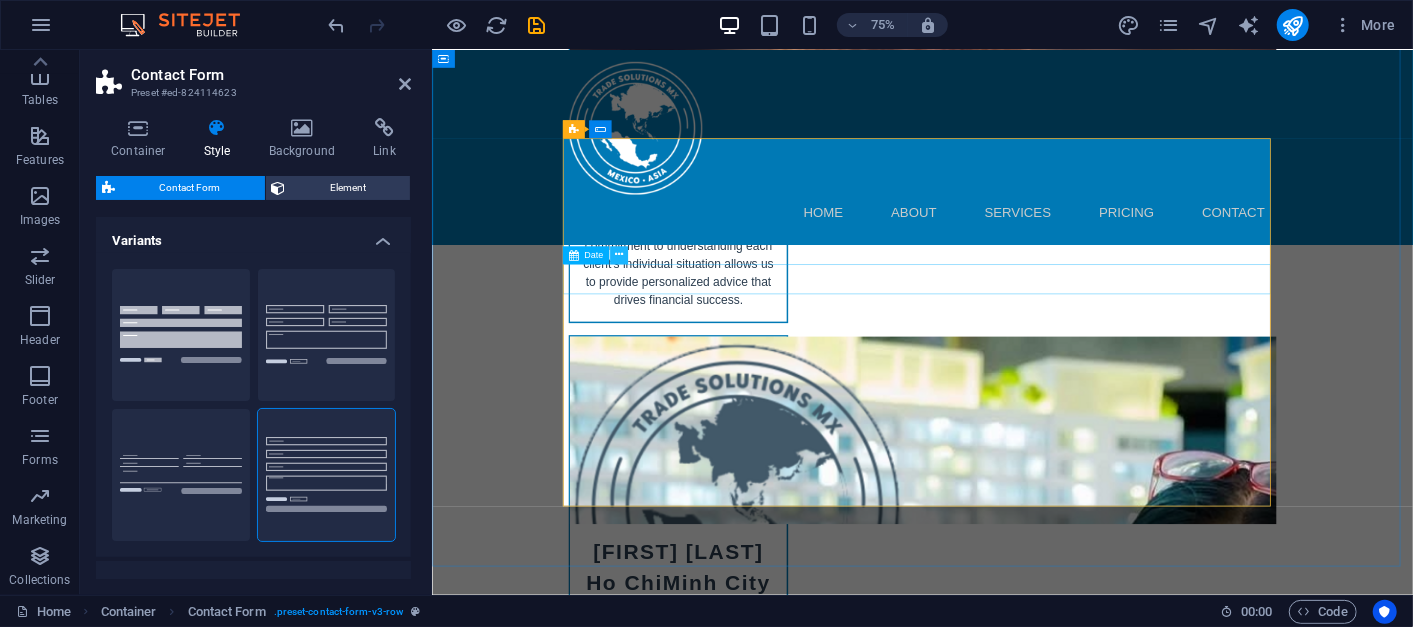 click at bounding box center [619, 255] 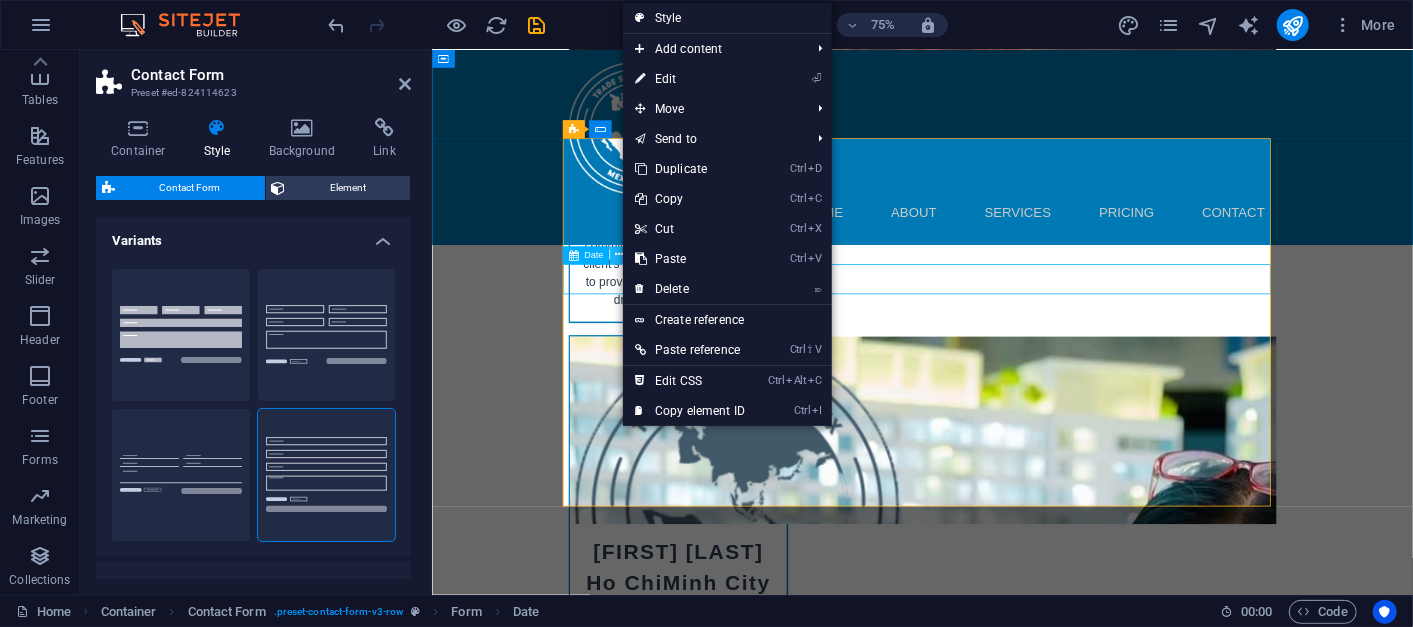 click at bounding box center (619, 255) 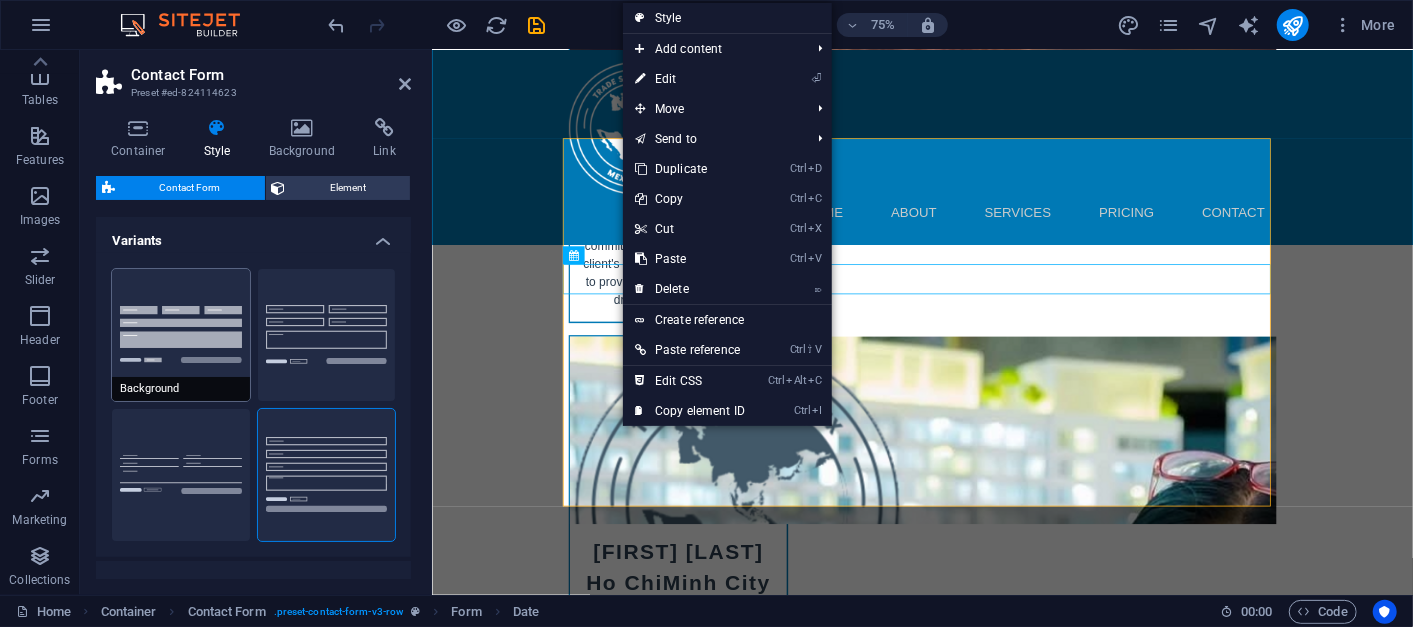 click on "Background" at bounding box center [181, 335] 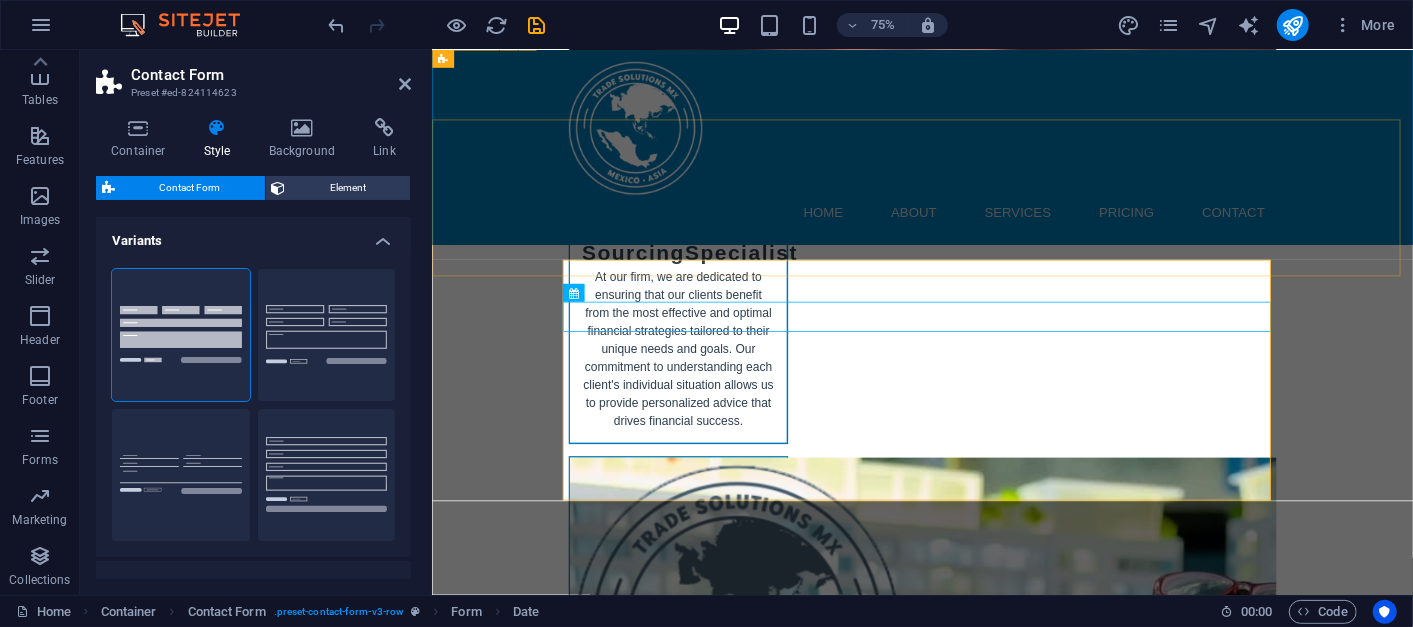 scroll, scrollTop: 10049, scrollLeft: 0, axis: vertical 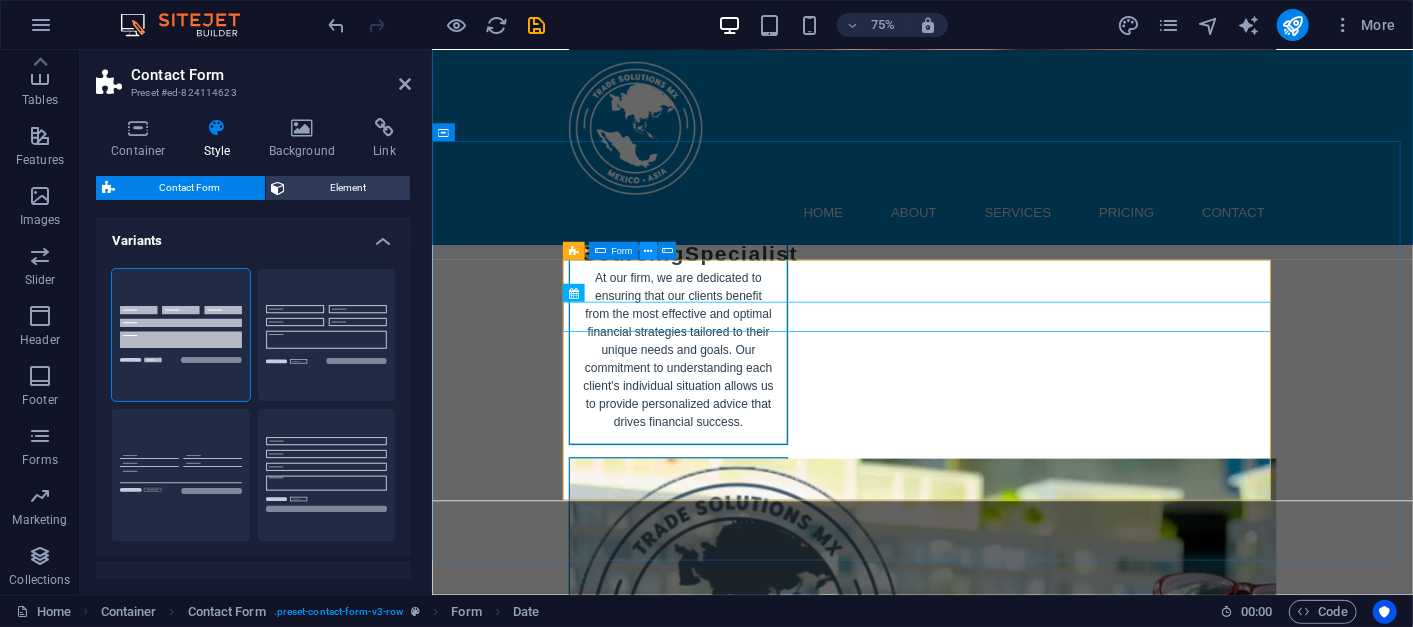 click at bounding box center (648, 251) 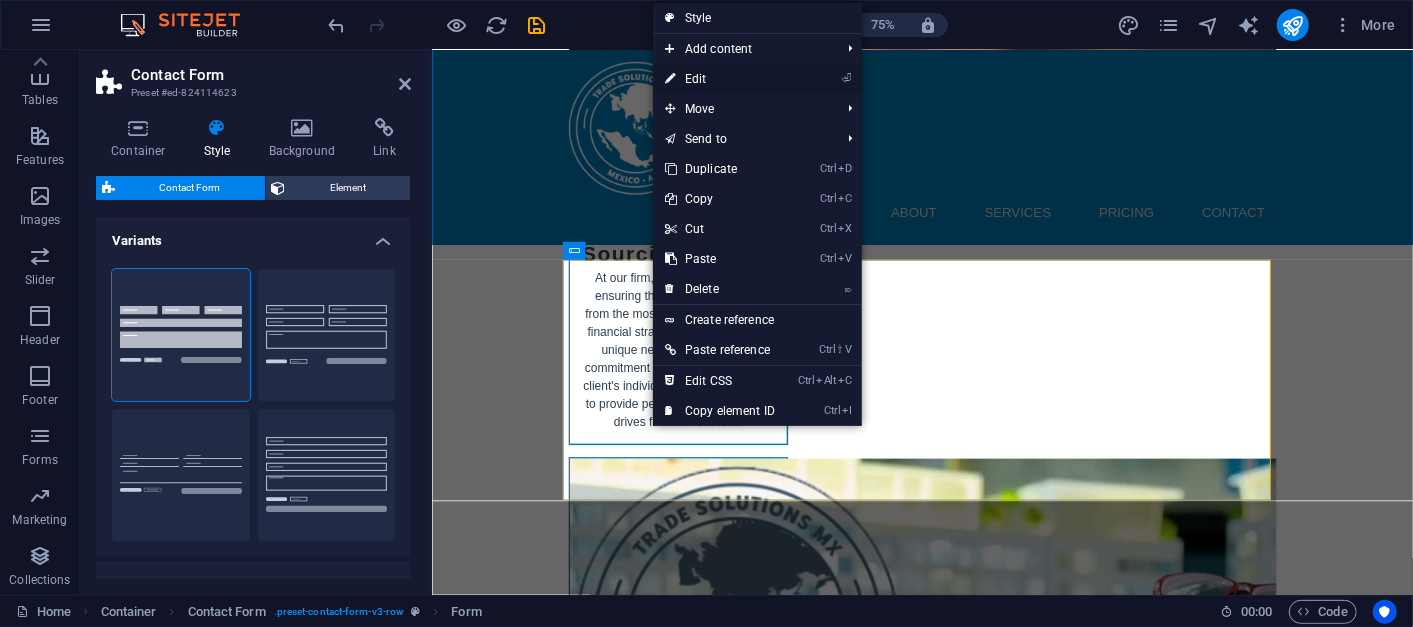 click on "⏎  Edit" at bounding box center [720, 79] 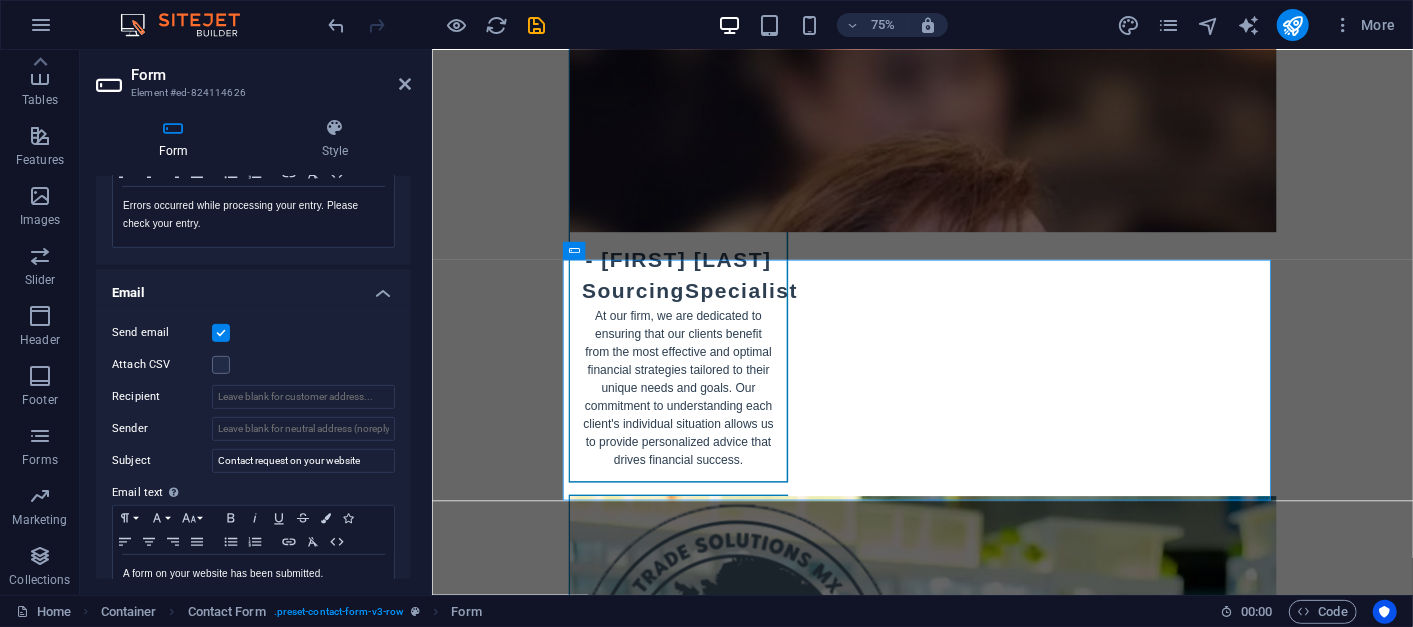 scroll, scrollTop: 423, scrollLeft: 0, axis: vertical 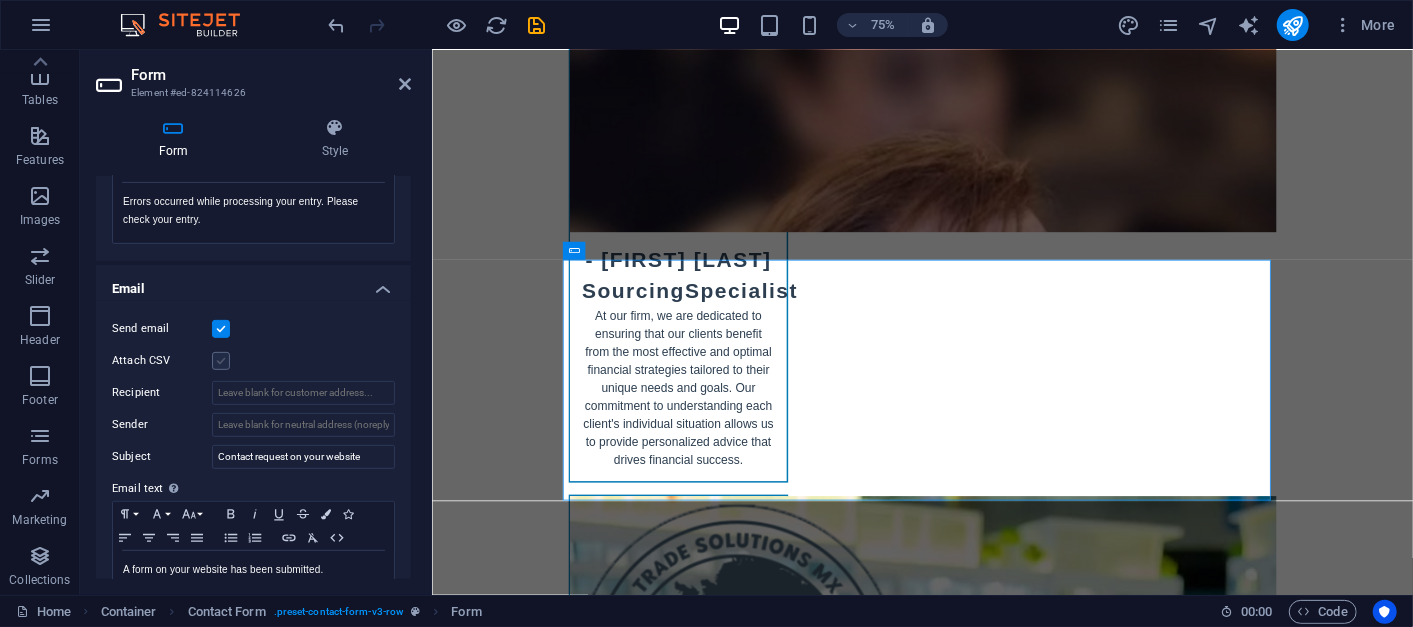 click at bounding box center (221, 361) 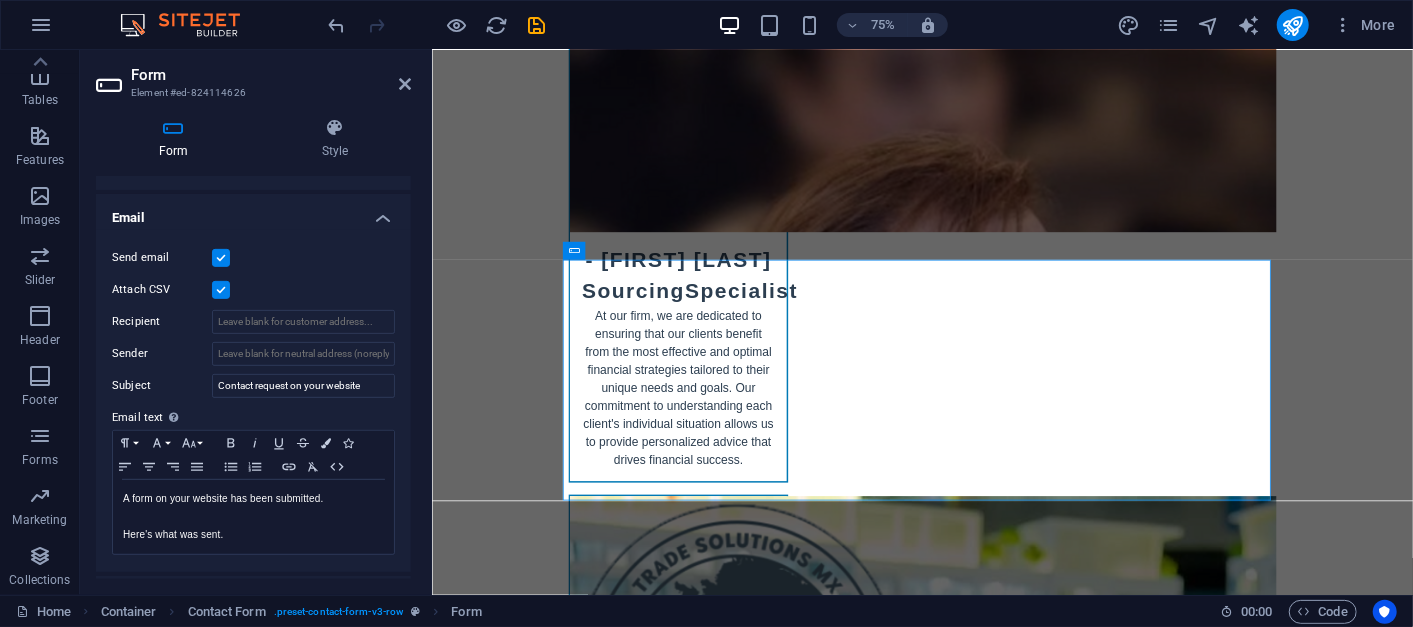 scroll, scrollTop: 495, scrollLeft: 0, axis: vertical 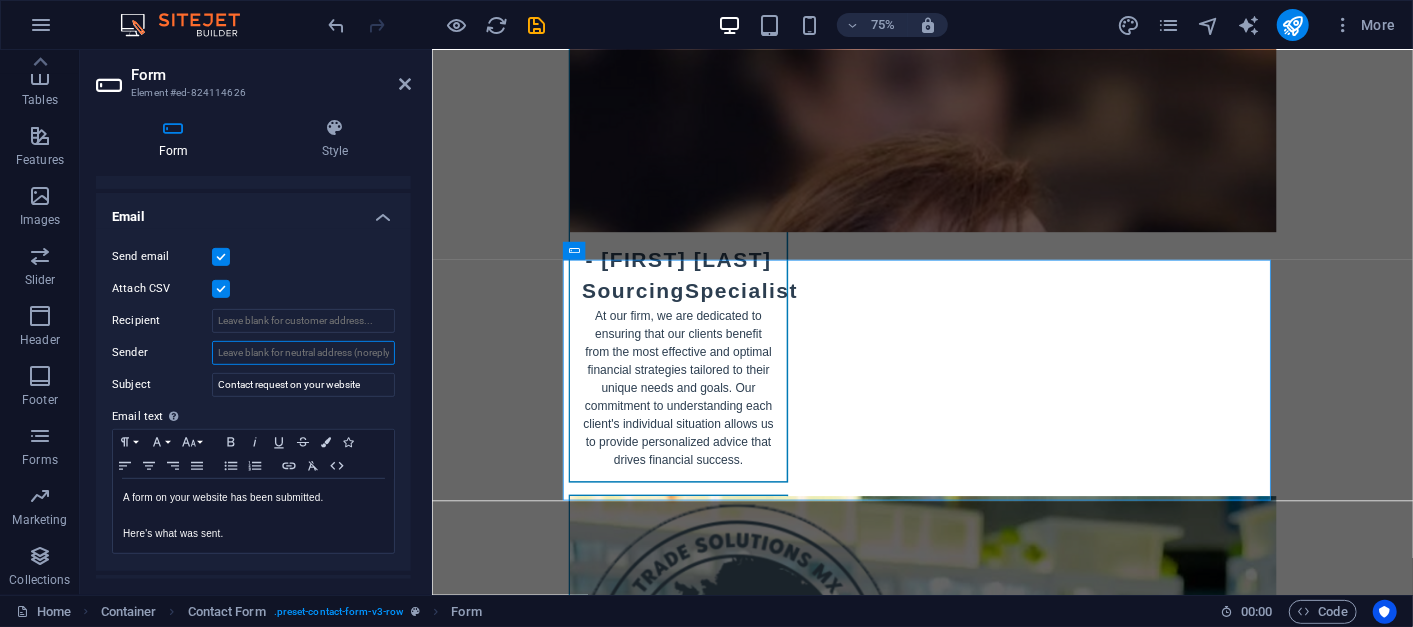 click on "Sender" at bounding box center (303, 353) 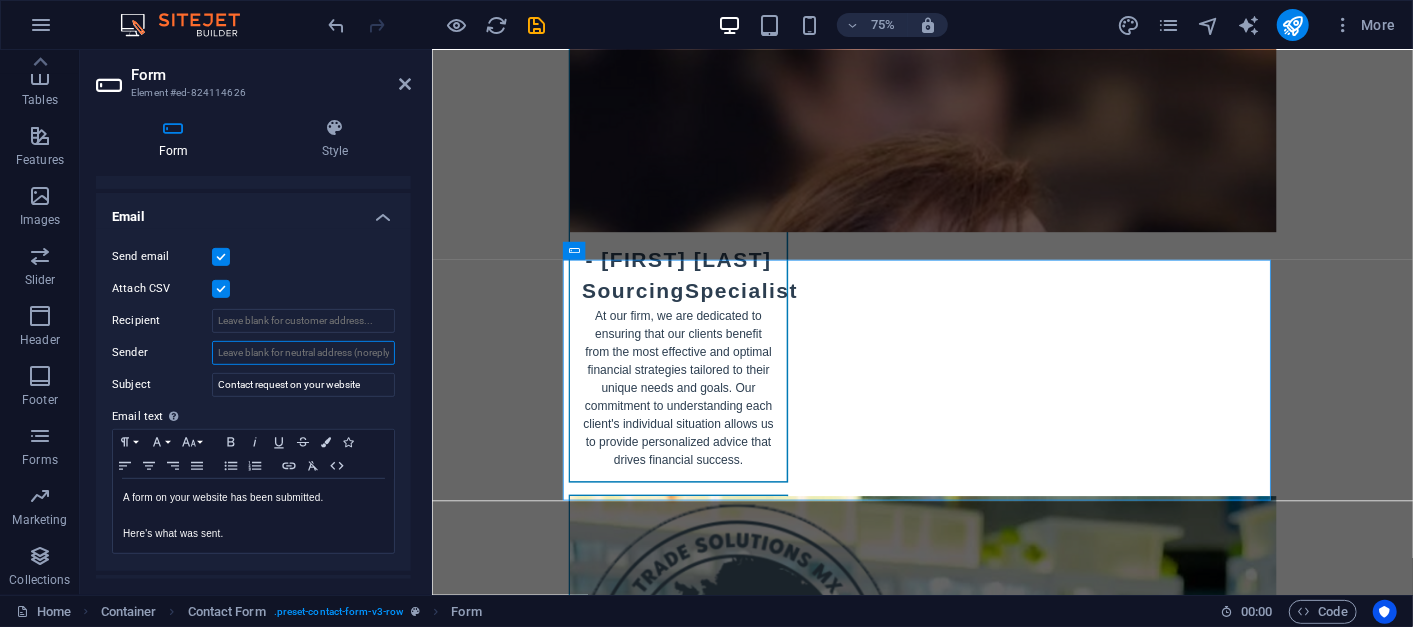 drag, startPoint x: 315, startPoint y: 357, endPoint x: 369, endPoint y: 351, distance: 54.33231 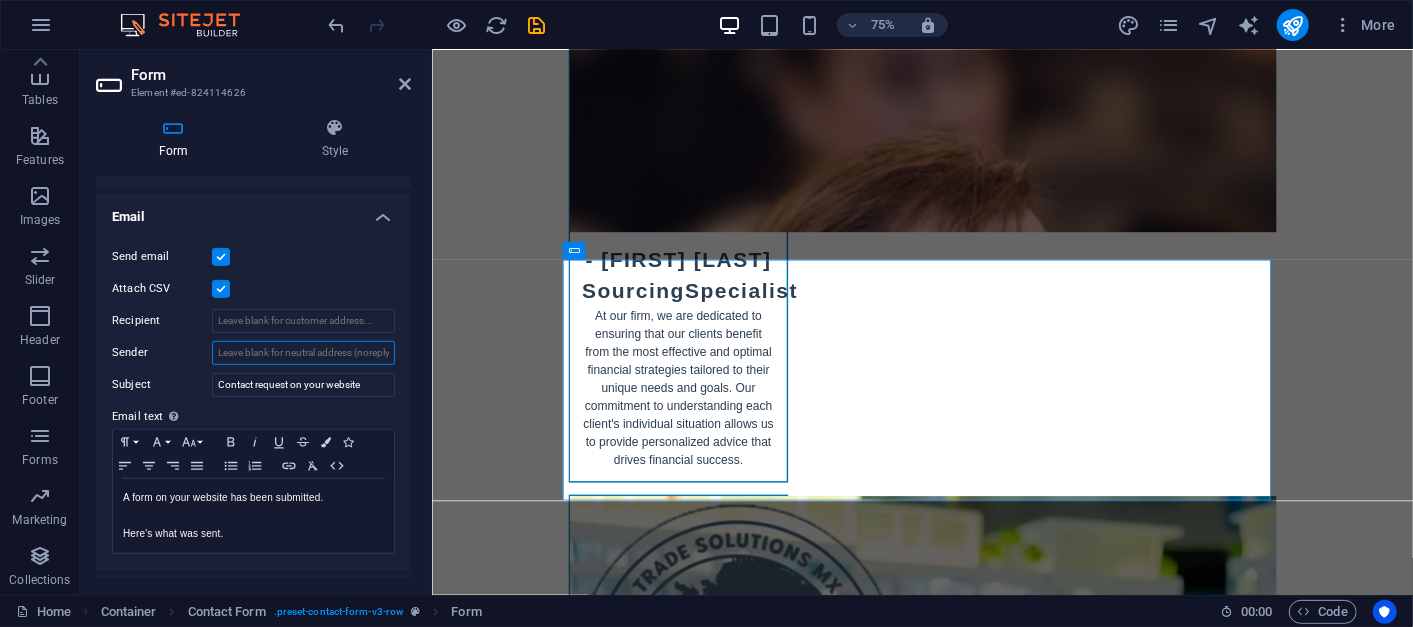 drag, startPoint x: 369, startPoint y: 351, endPoint x: 240, endPoint y: 352, distance: 129.00388 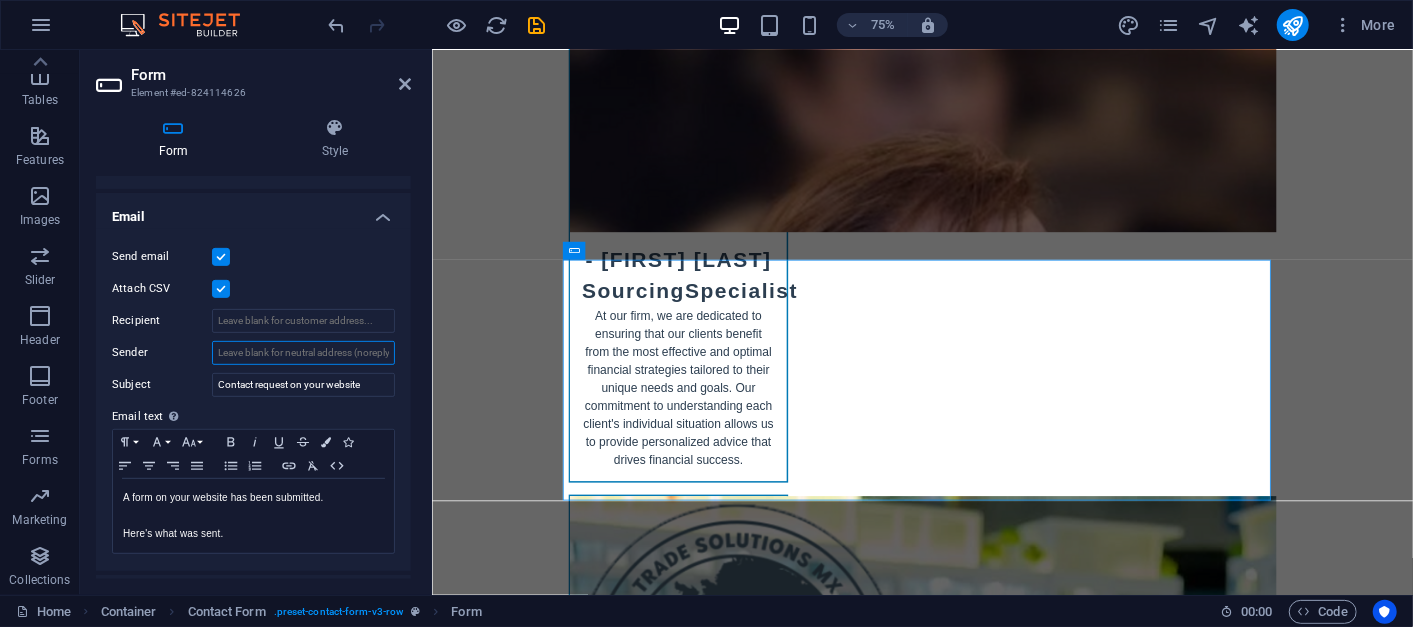 click on "Sender" at bounding box center (303, 353) 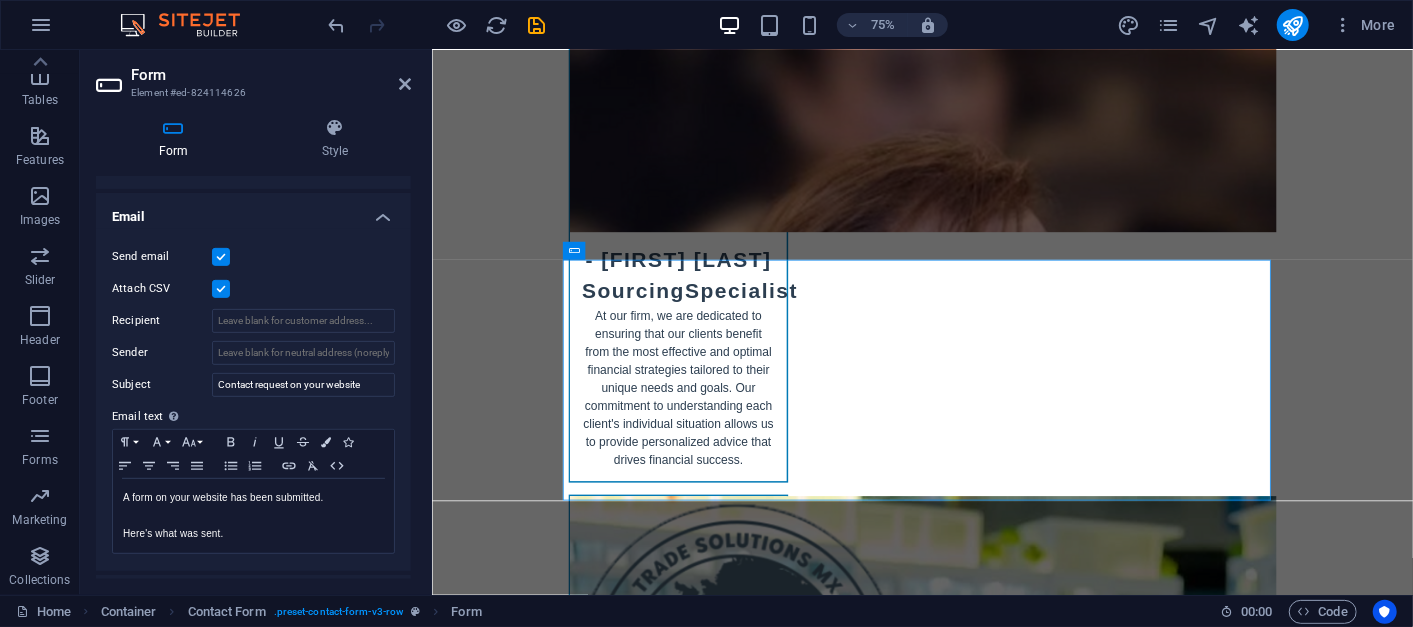 click on "Sender" at bounding box center (162, 353) 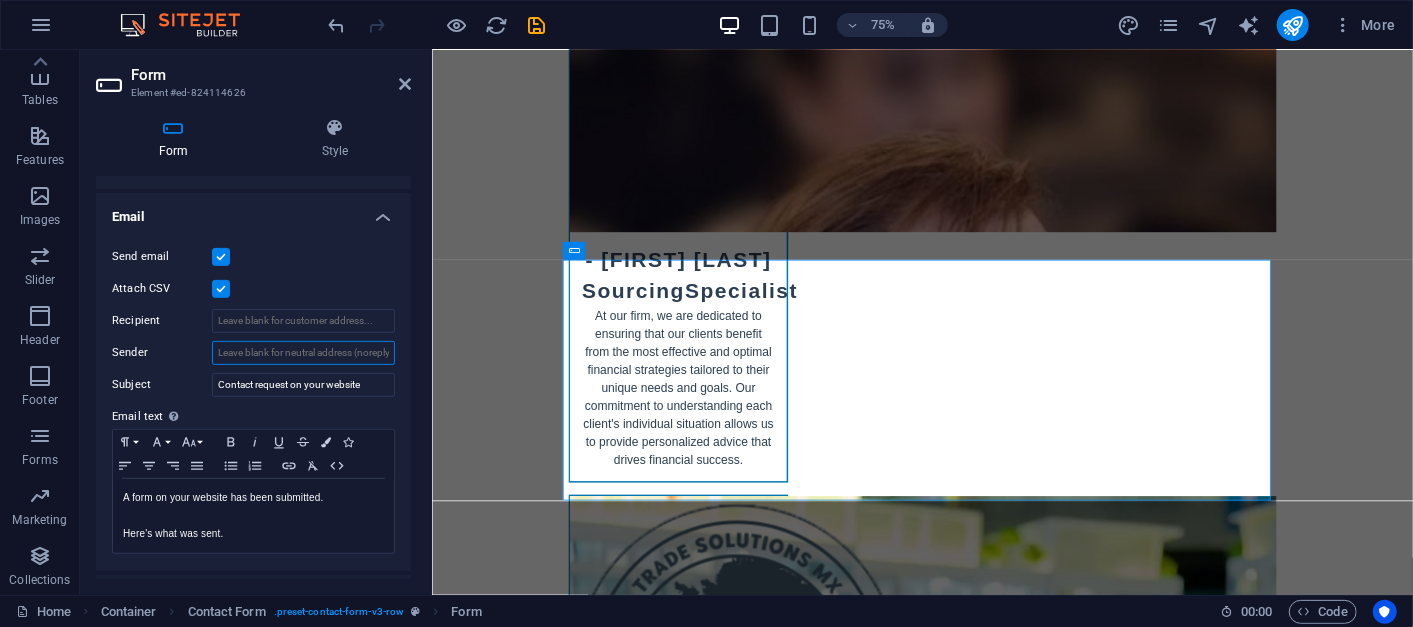 click on "Sender" at bounding box center [303, 353] 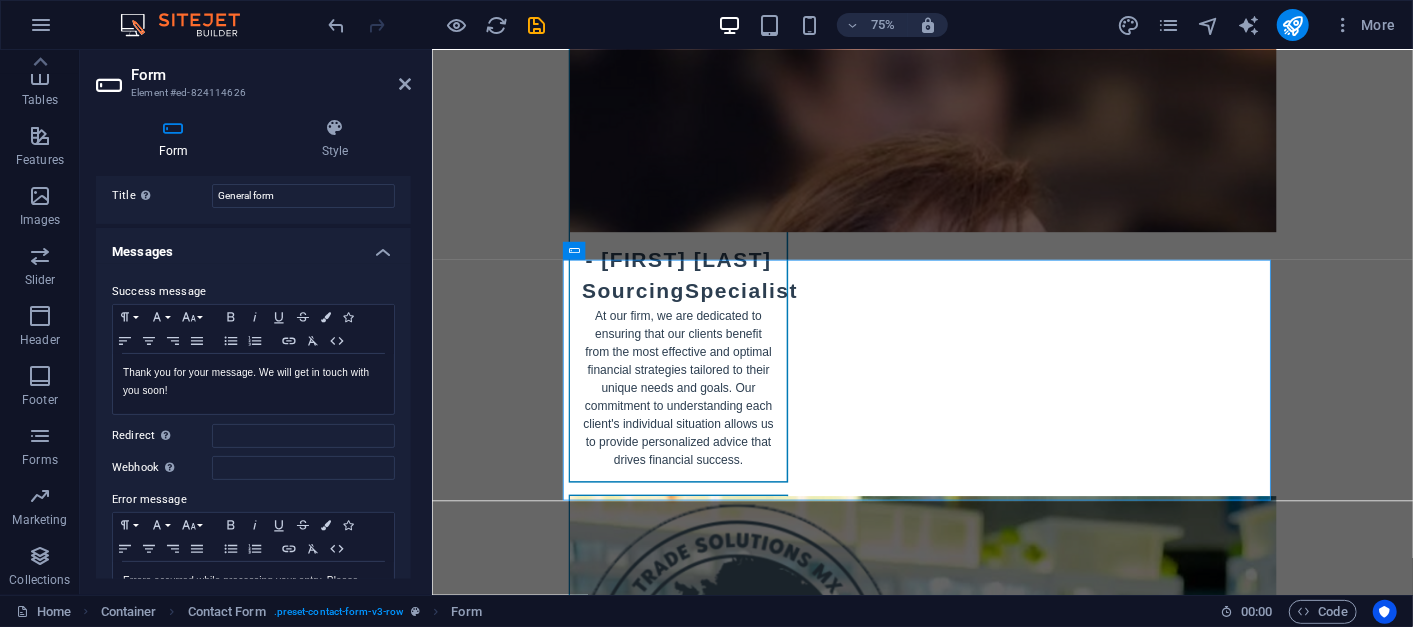 scroll, scrollTop: 0, scrollLeft: 0, axis: both 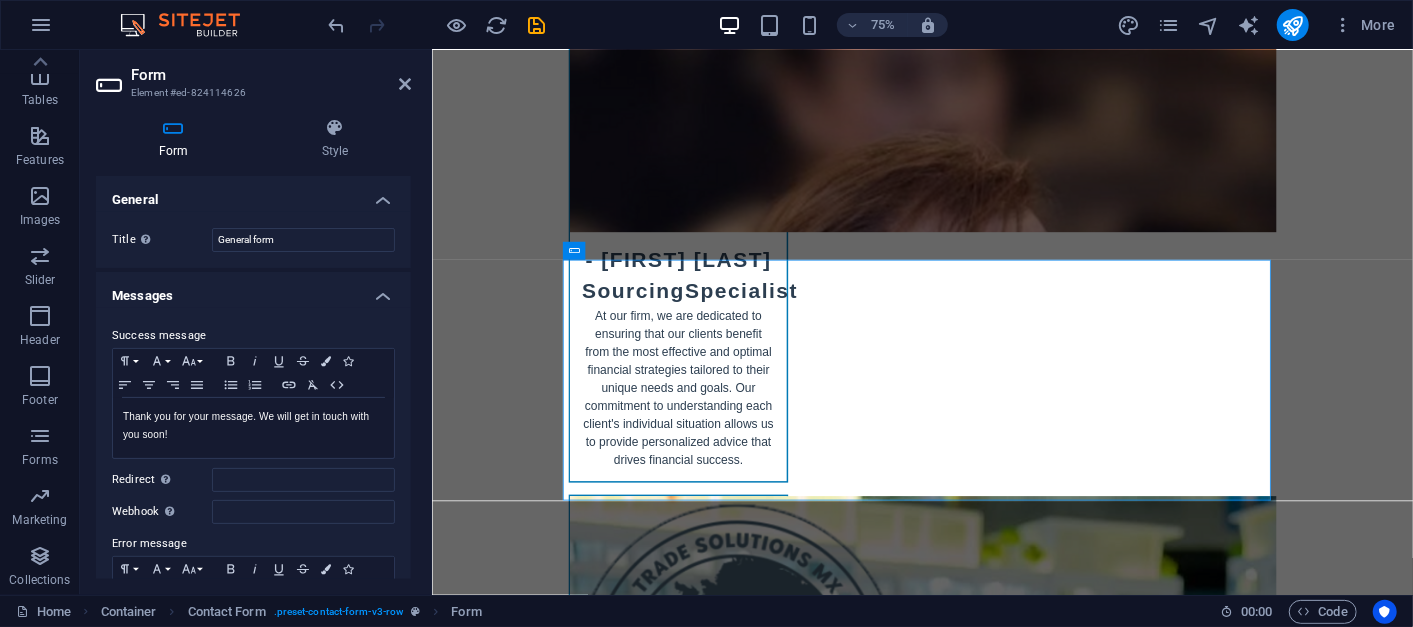 click at bounding box center [437, 25] 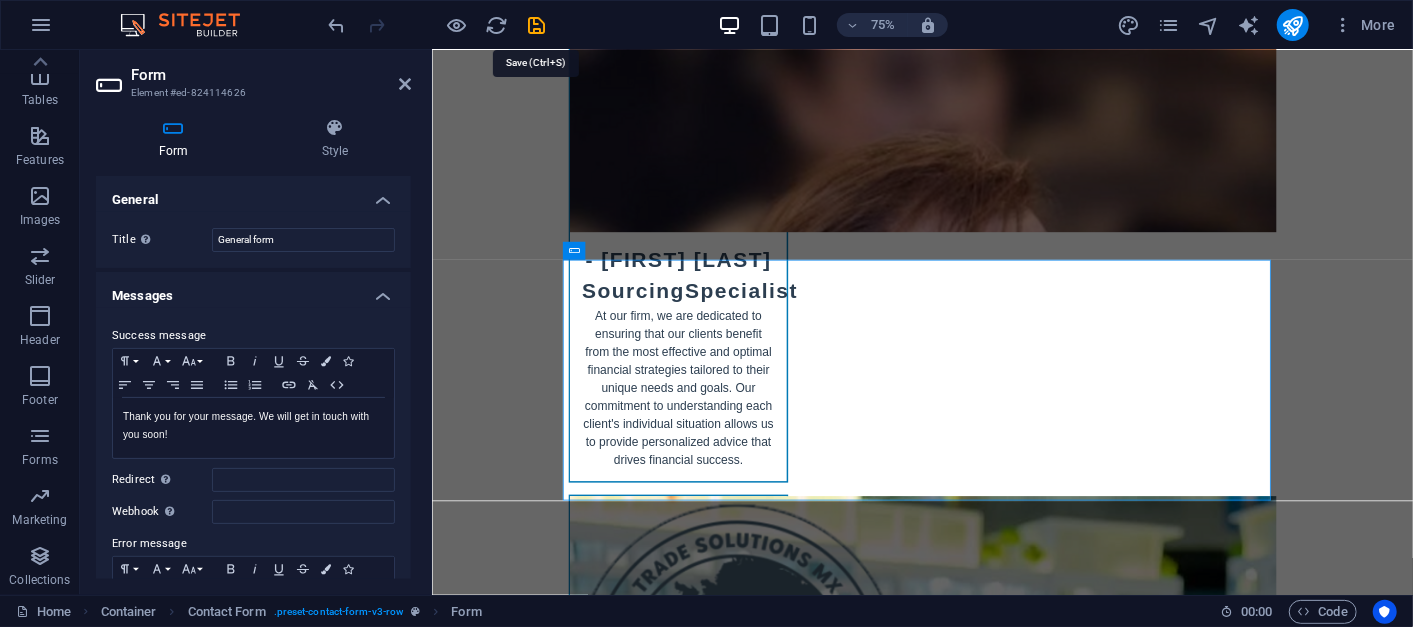 click at bounding box center [537, 25] 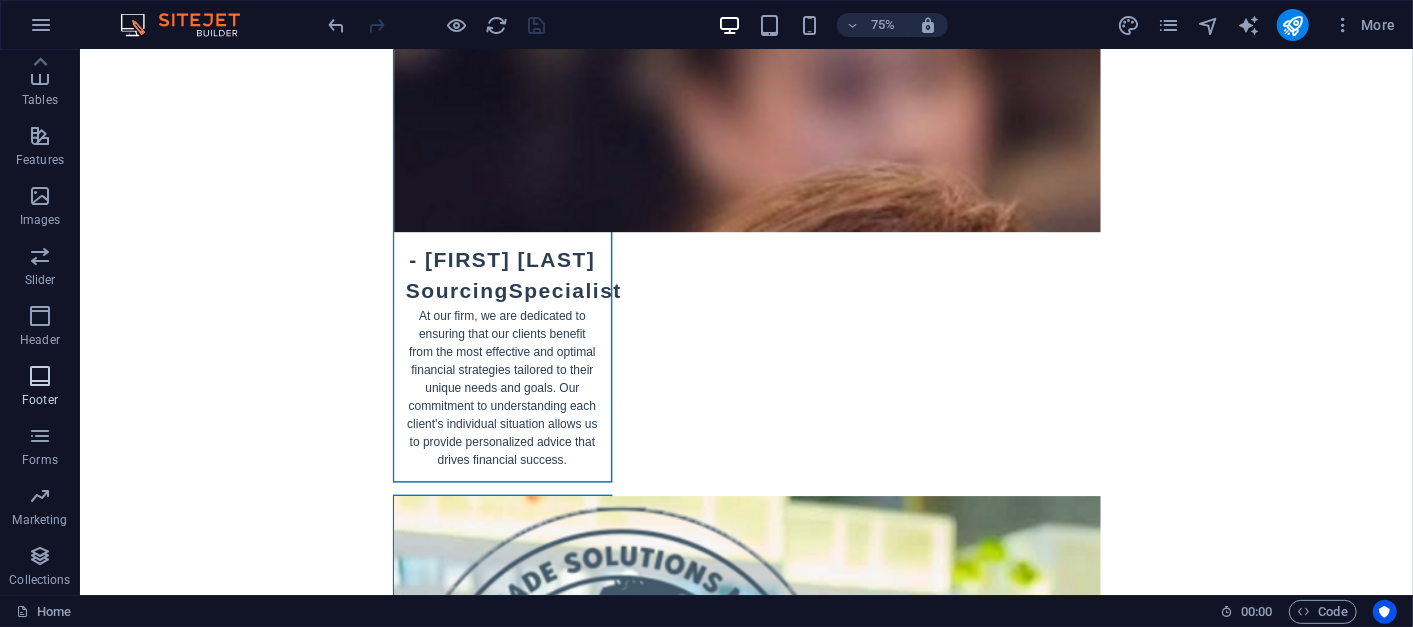 click on "Footer" at bounding box center (40, 388) 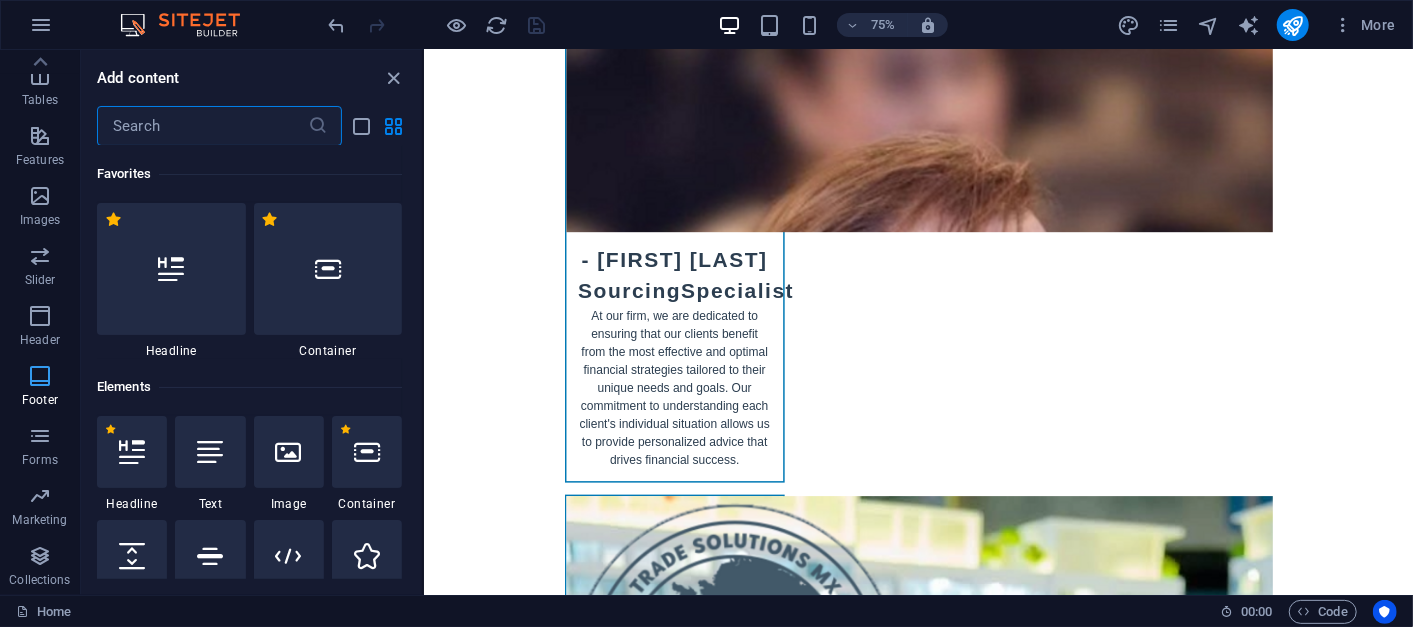 scroll, scrollTop: 9744, scrollLeft: 0, axis: vertical 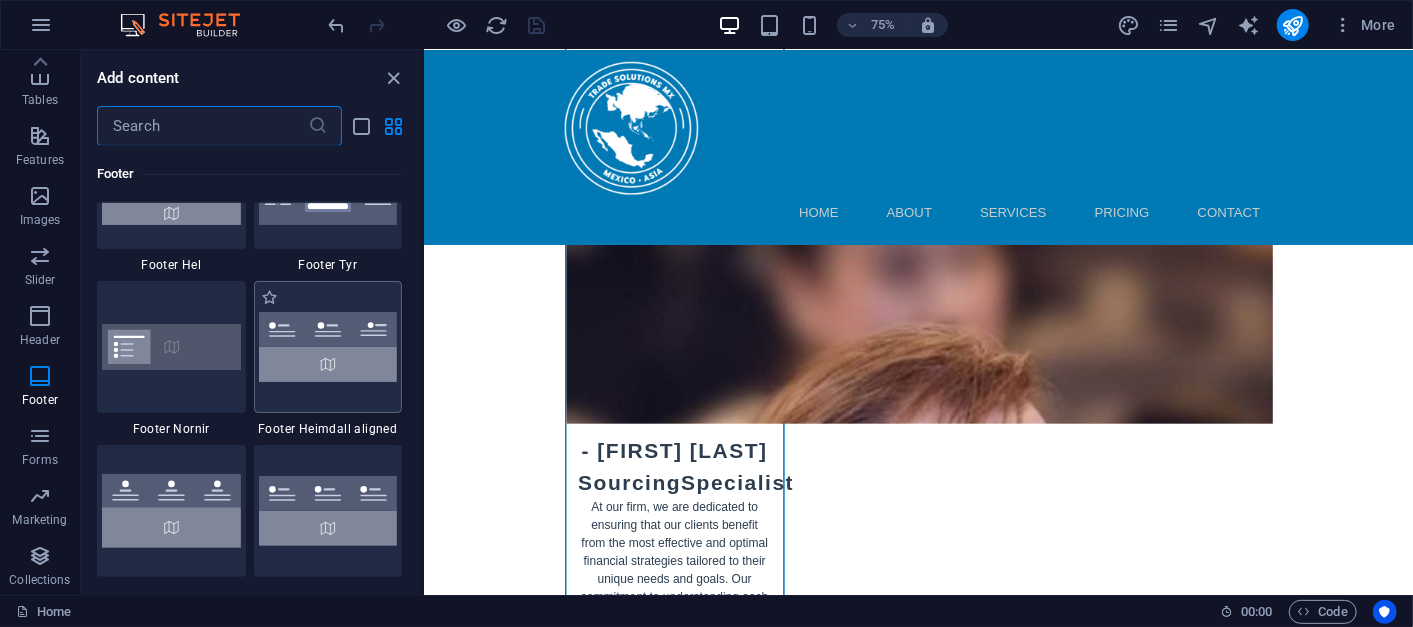 click at bounding box center [328, 347] 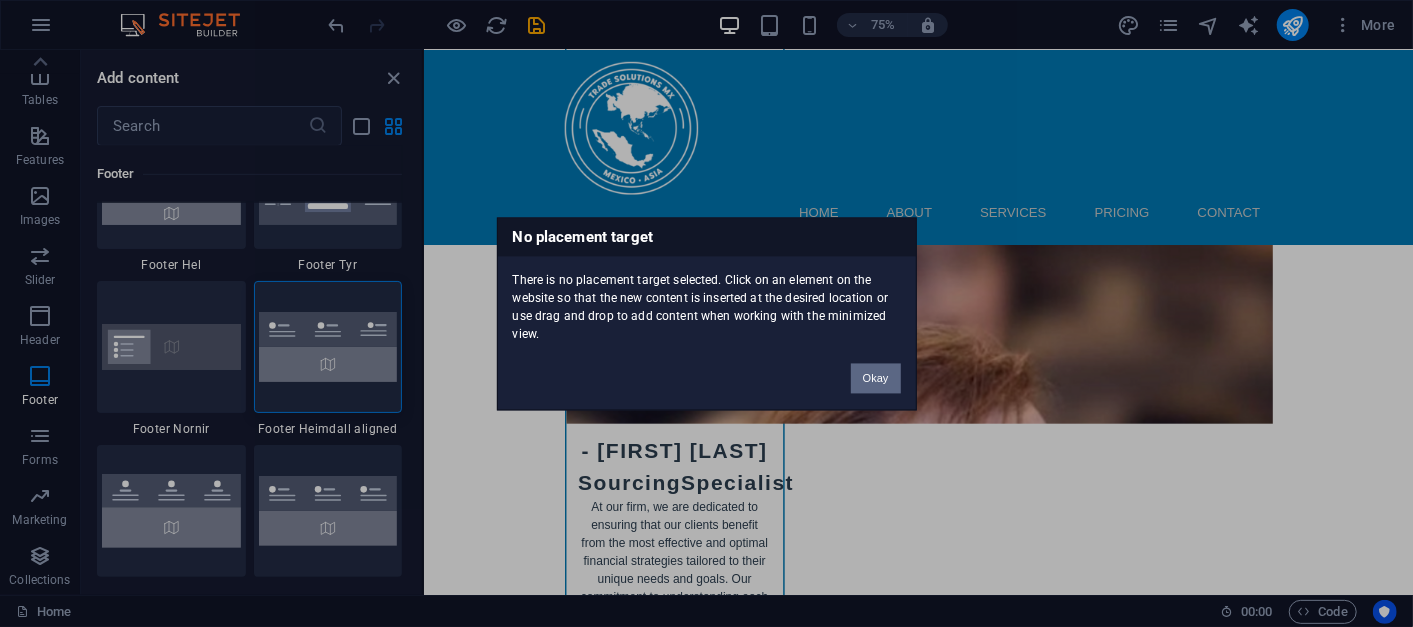 click on "Okay" at bounding box center (876, 378) 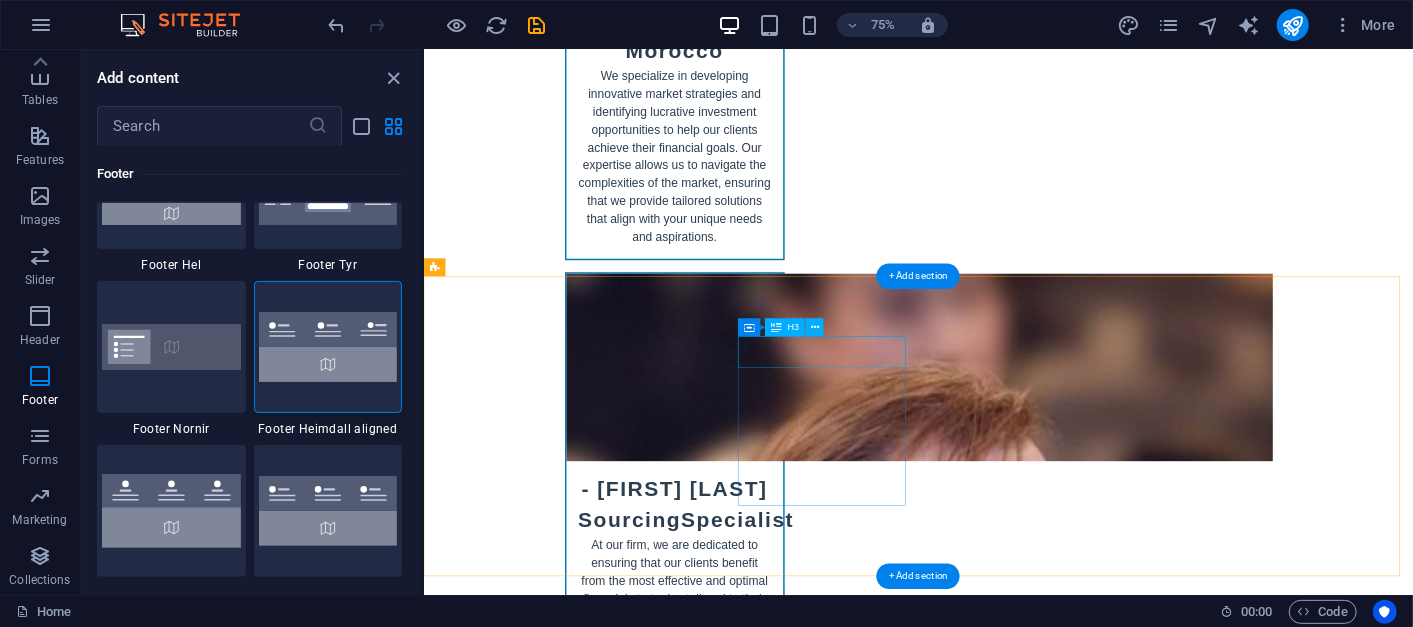scroll, scrollTop: 10436, scrollLeft: 0, axis: vertical 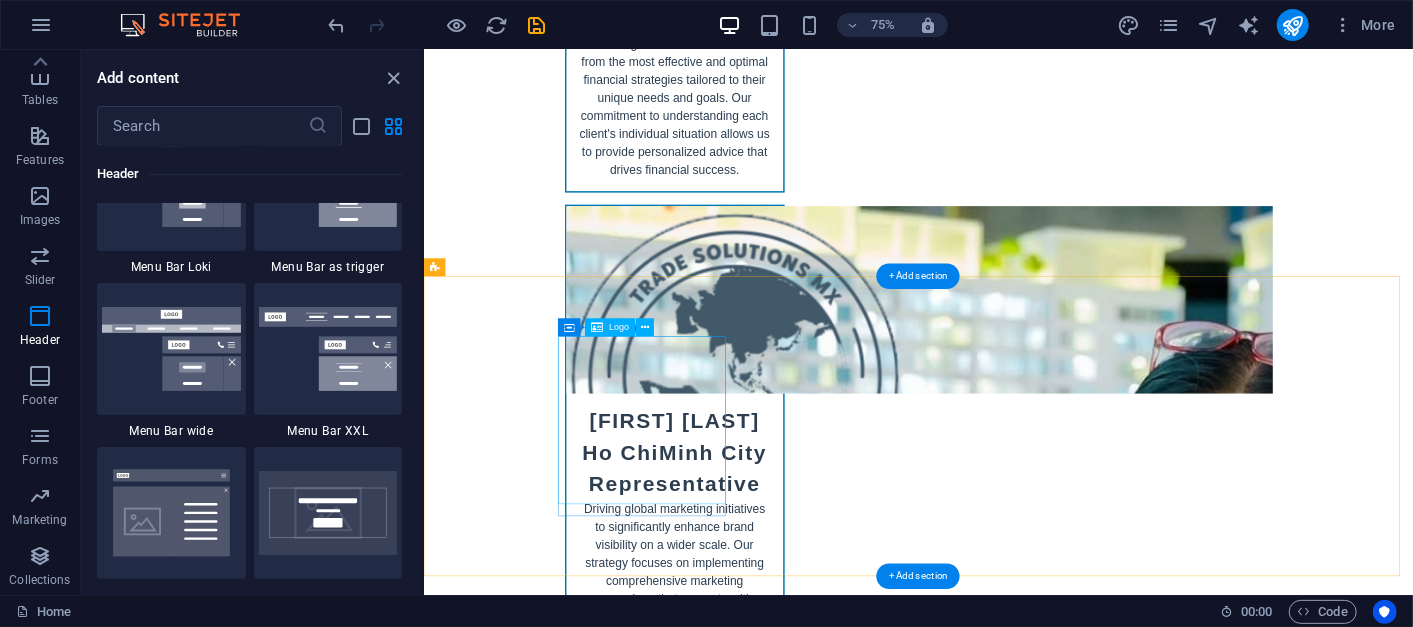 click at bounding box center [551, 8249] 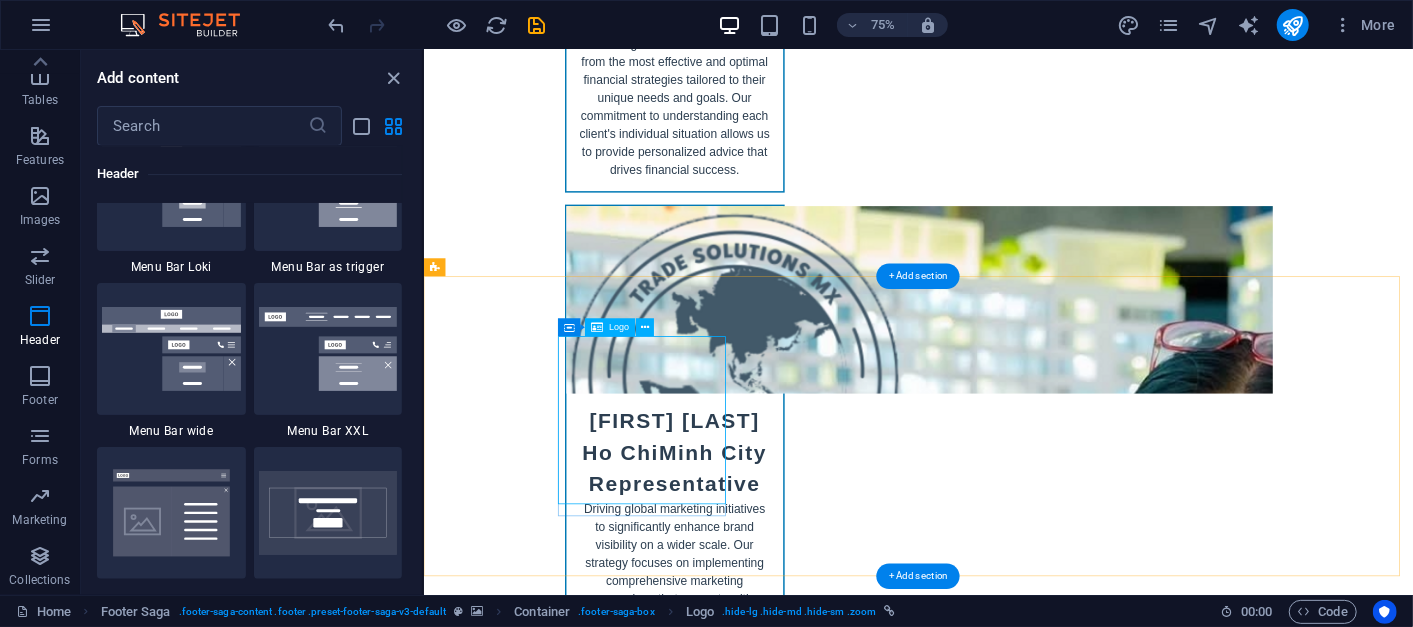click at bounding box center [551, 8249] 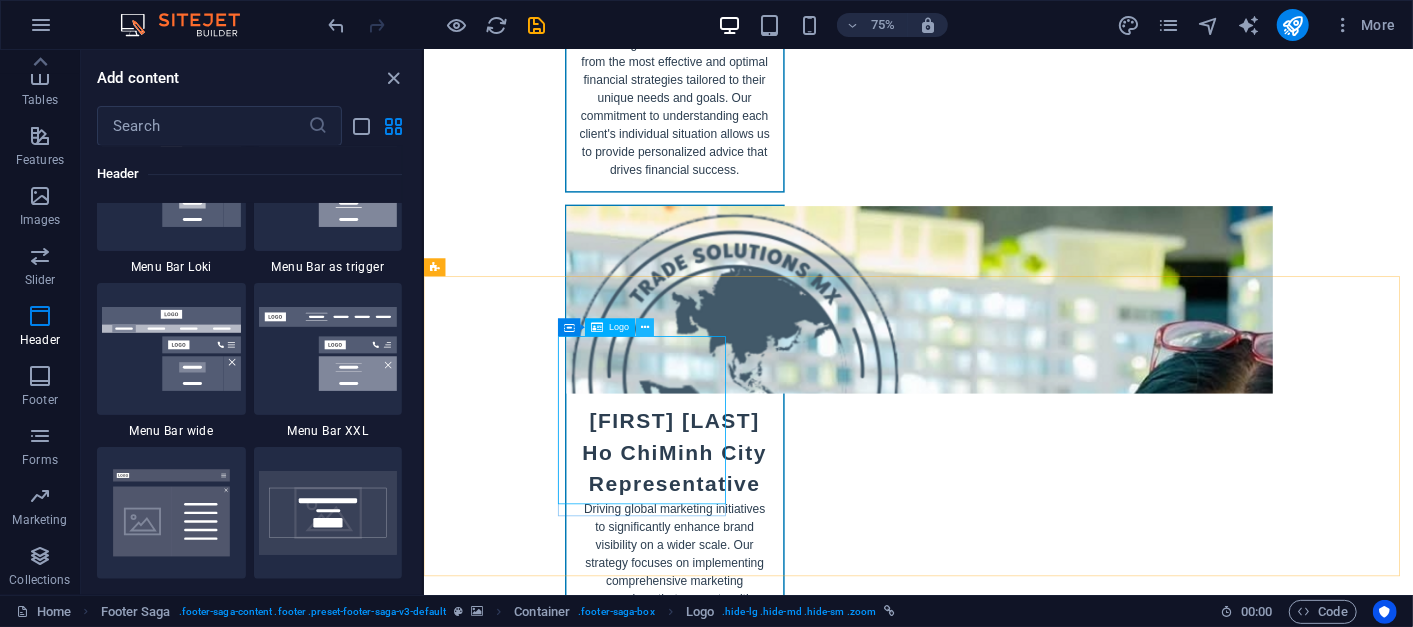 click at bounding box center [645, 328] 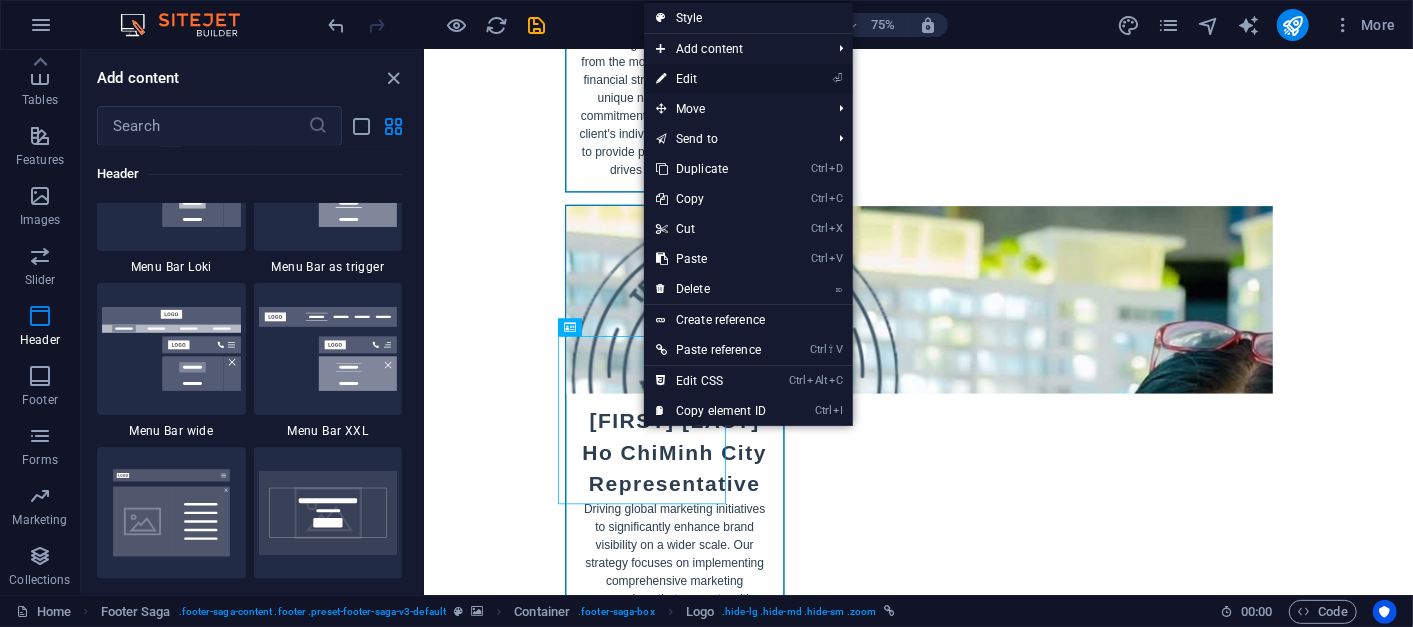 click on "⏎  Edit" at bounding box center [711, 79] 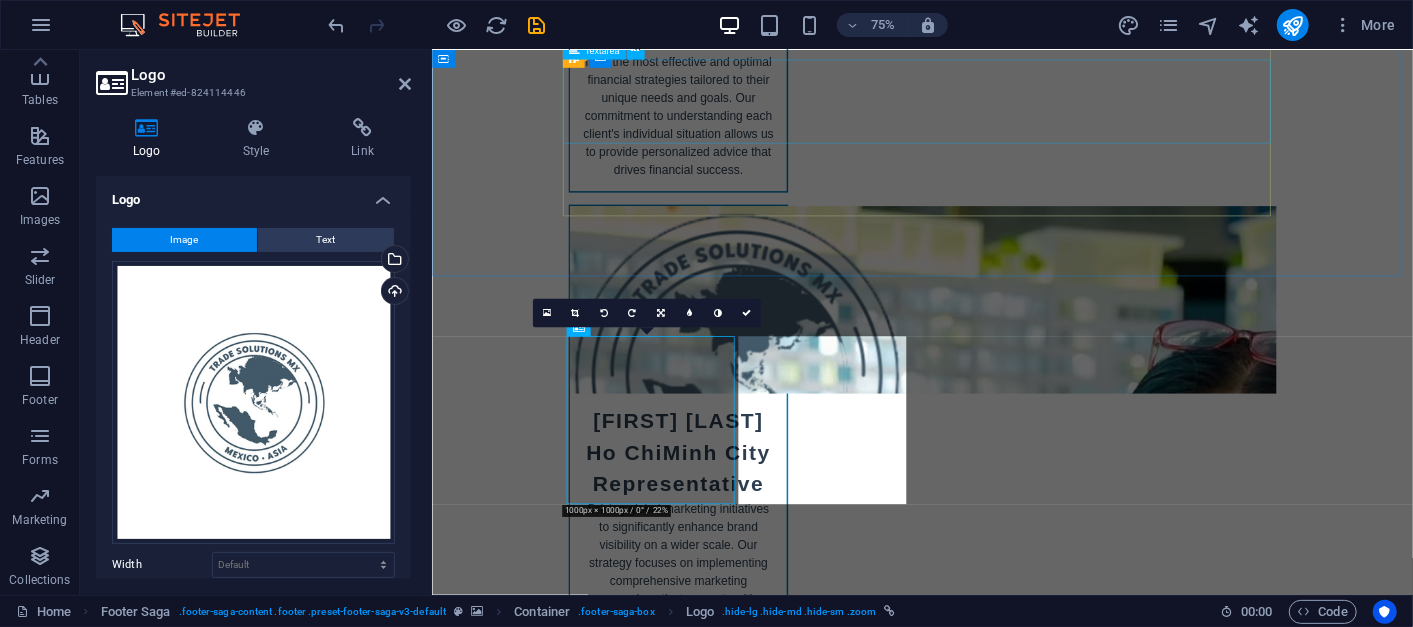 scroll, scrollTop: 10428, scrollLeft: 0, axis: vertical 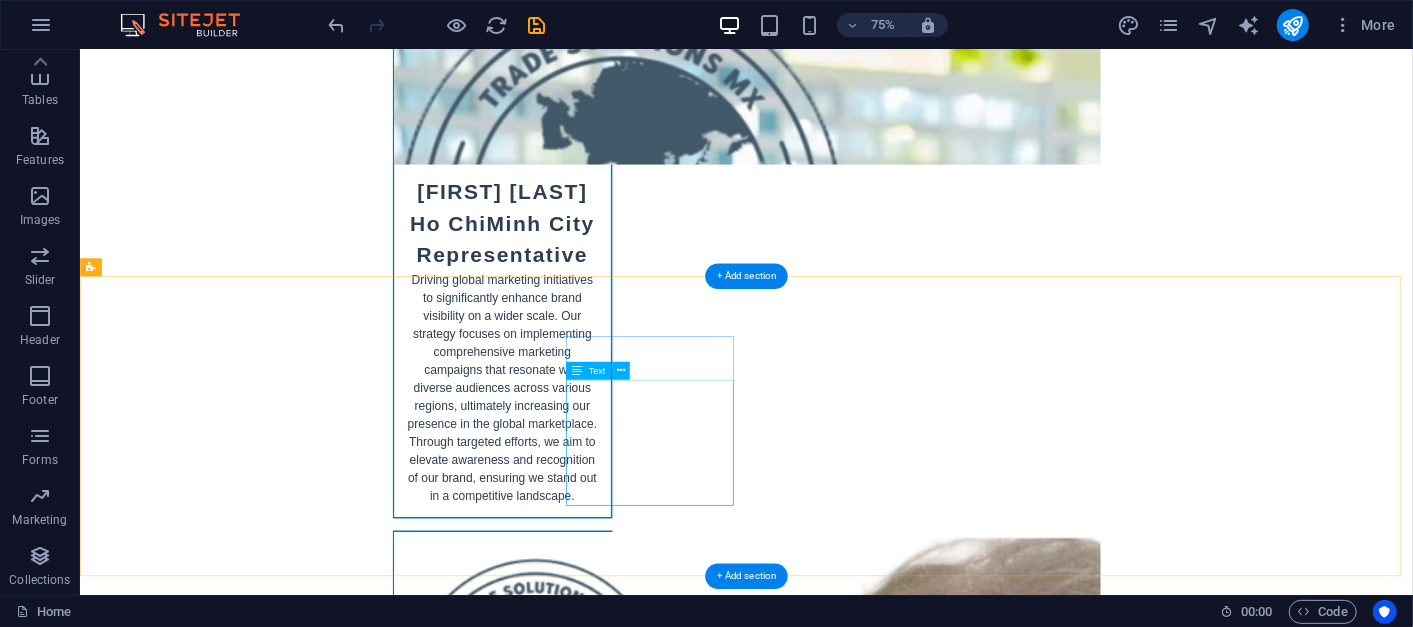 click on "+84 38 486 7846" at bounding box center [185, 9556] 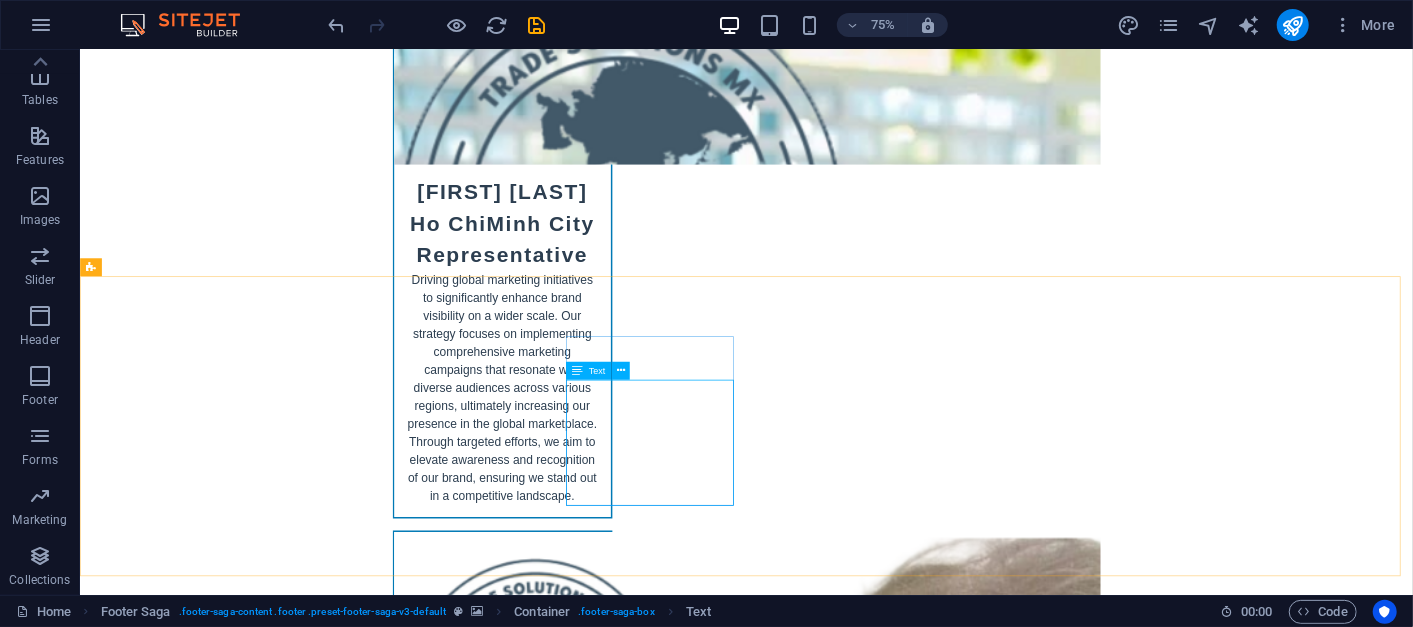 click at bounding box center [577, 371] 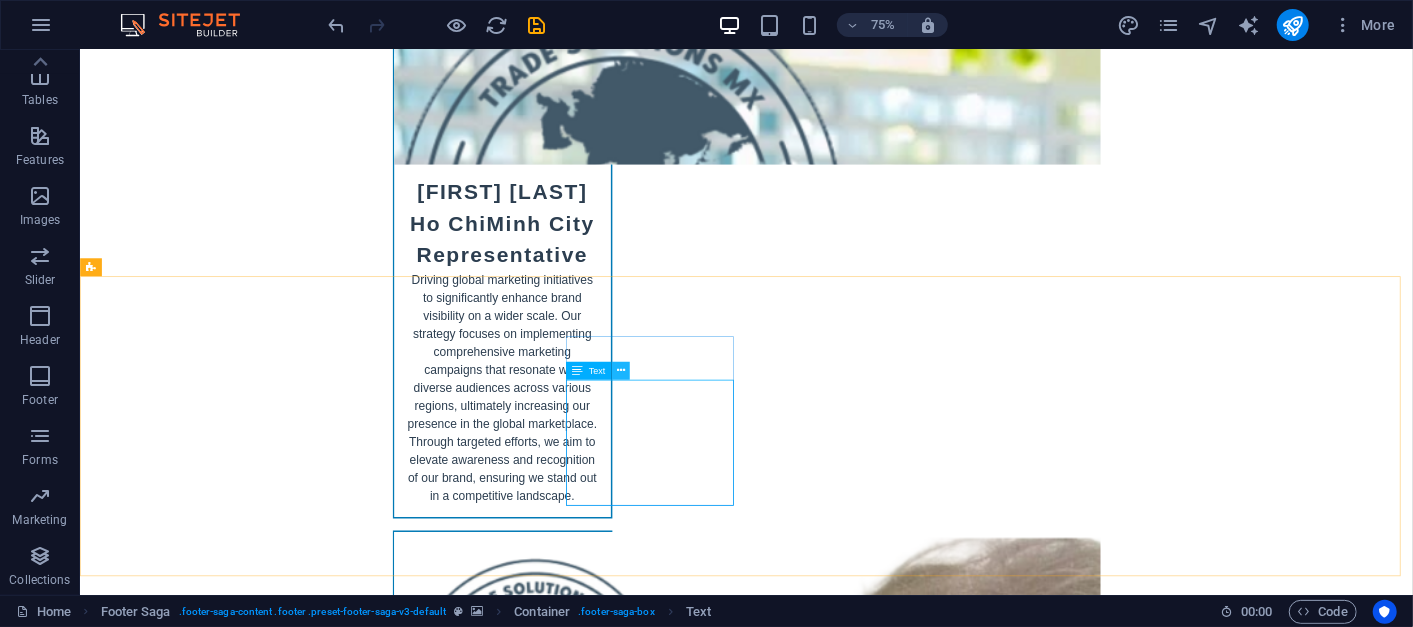 click at bounding box center (621, 371) 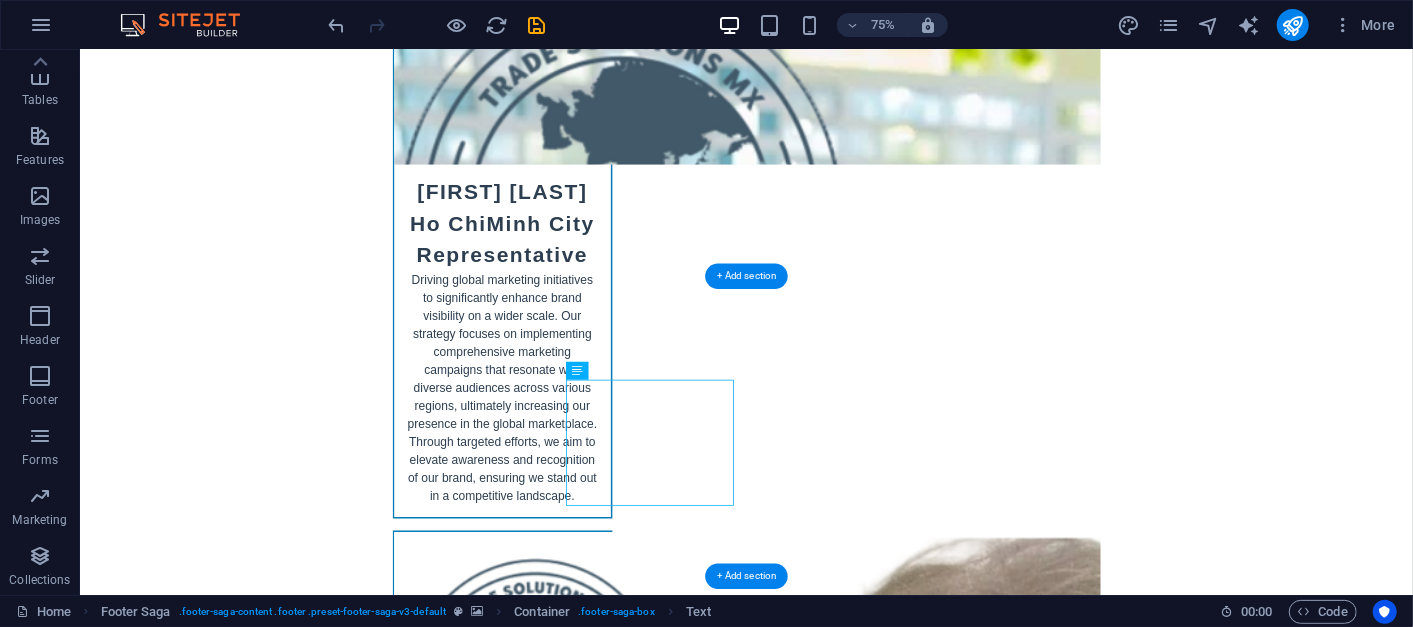 click at bounding box center (968, 7310) 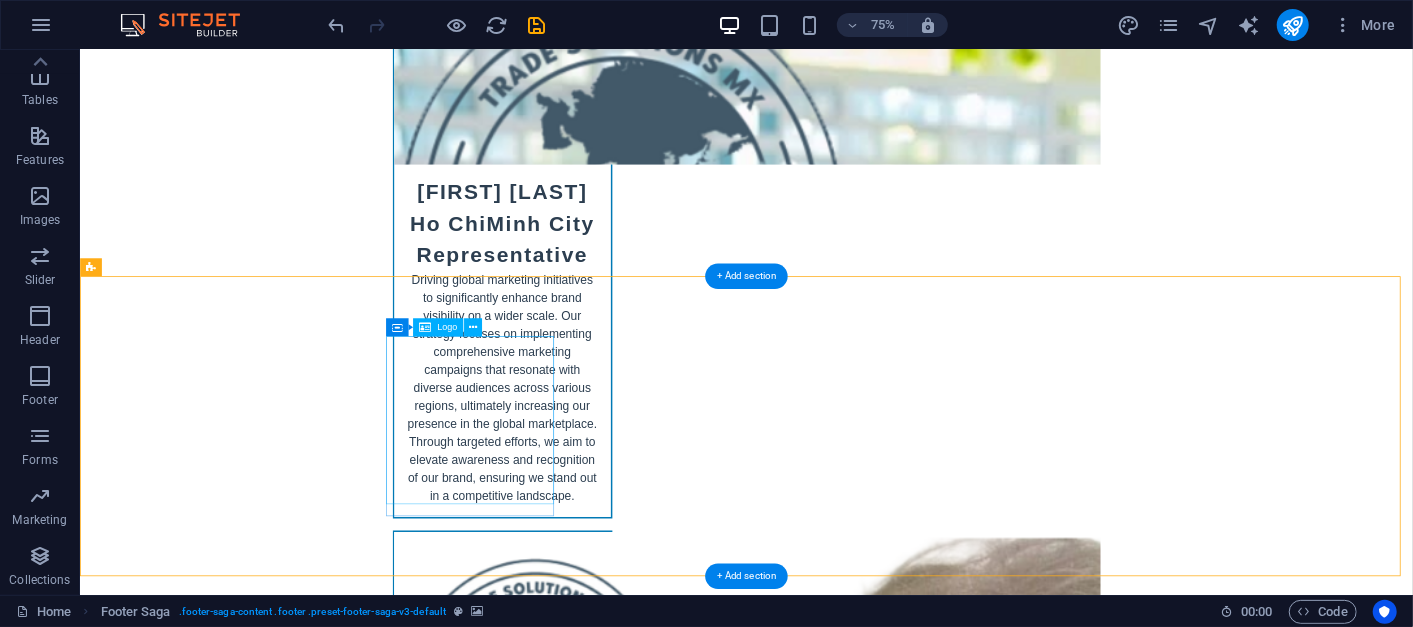 click at bounding box center (208, 8478) 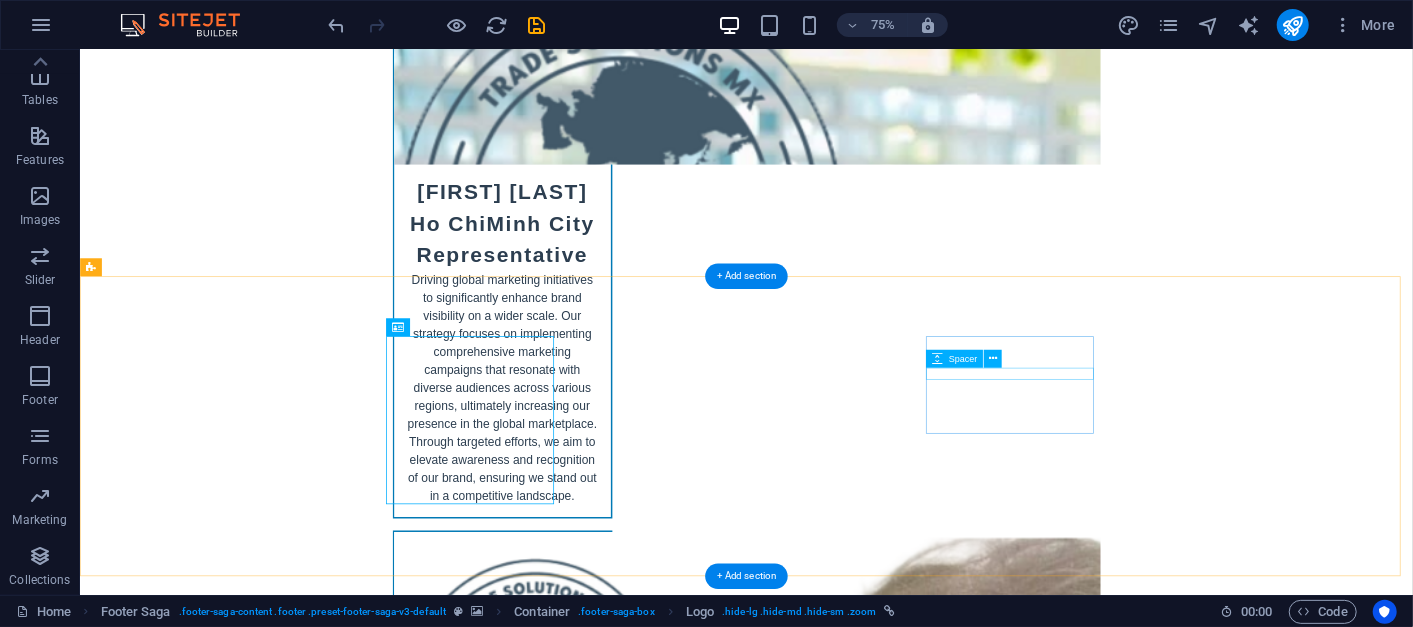 click at bounding box center [208, 9885] 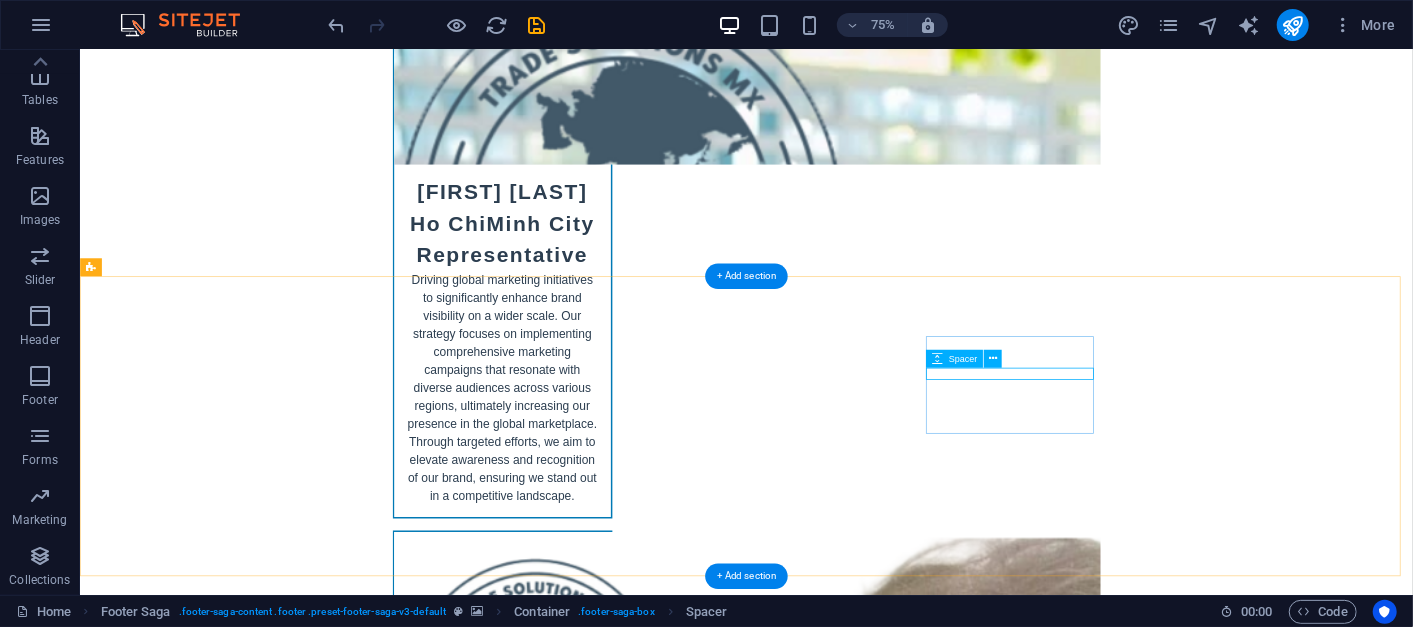 click at bounding box center (208, 9885) 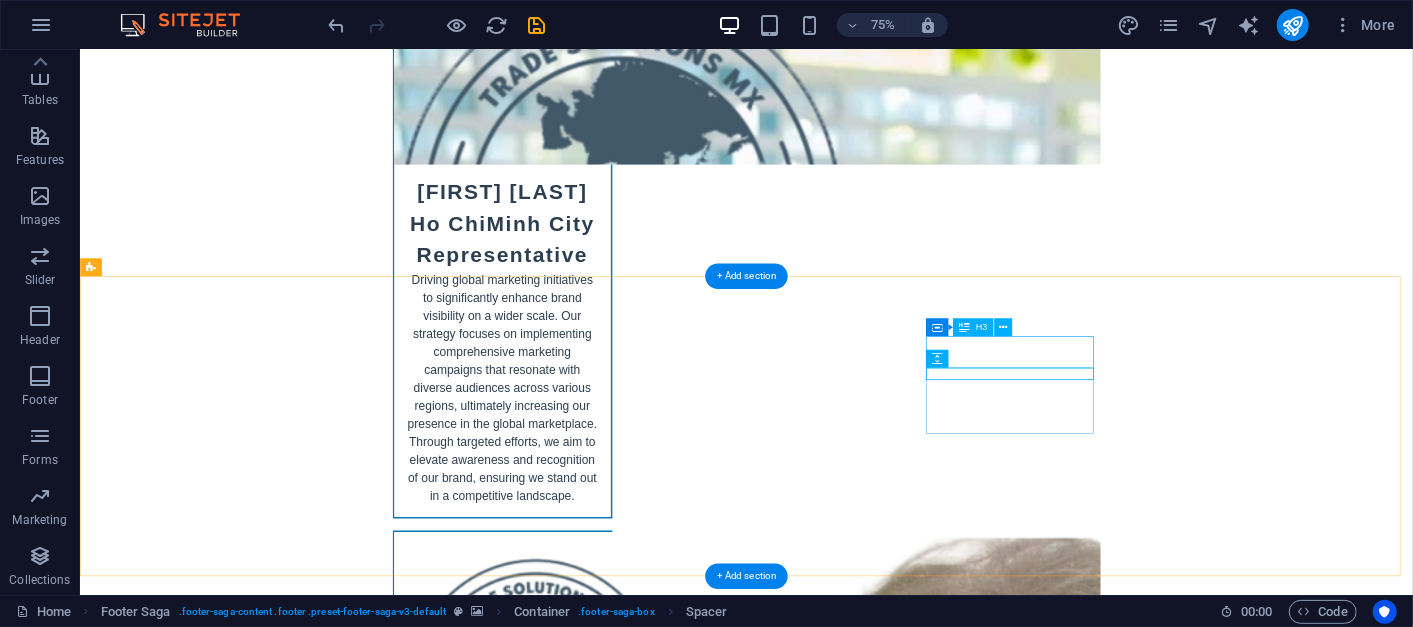 click on "Social media" at bounding box center (208, 9856) 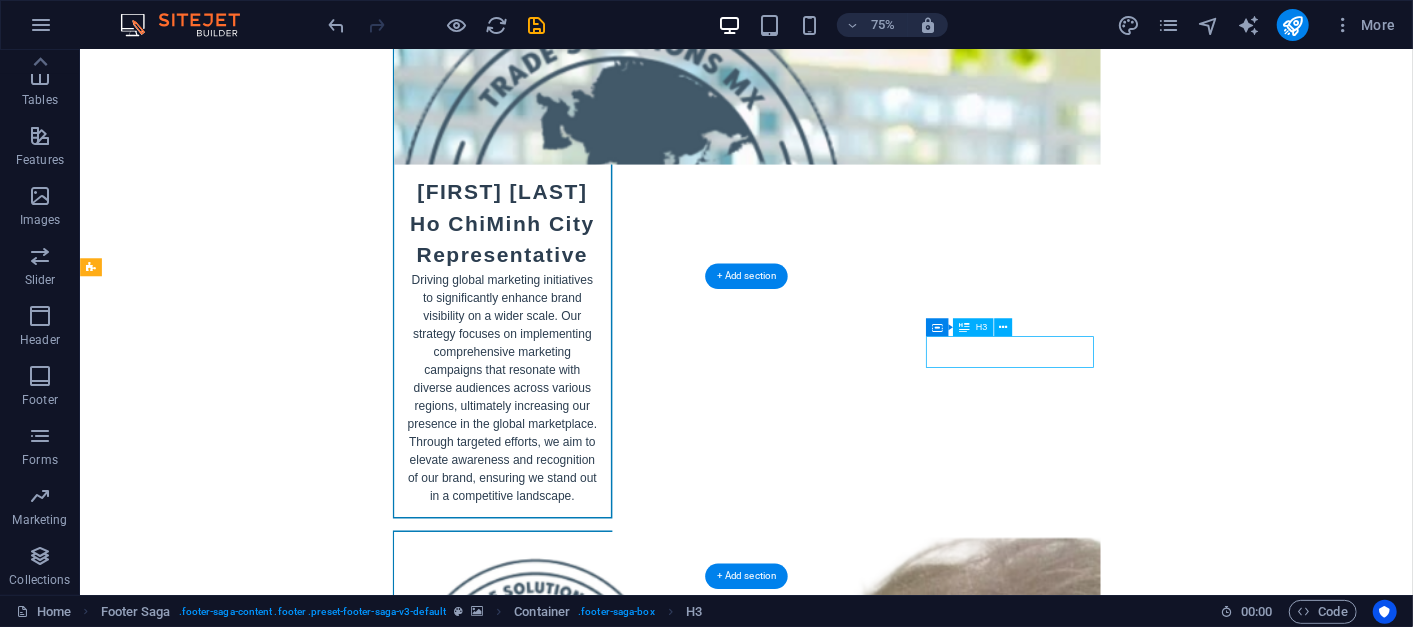 click on "Social media" at bounding box center (208, 9856) 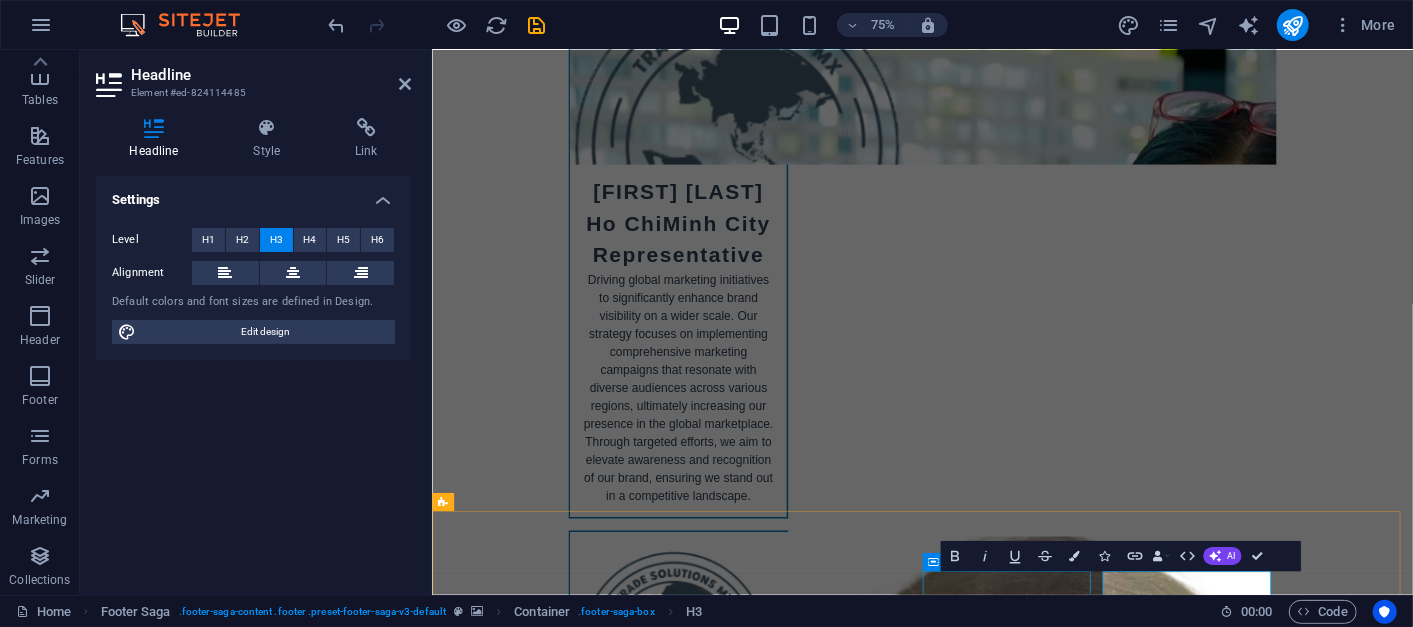 scroll, scrollTop: 10428, scrollLeft: 0, axis: vertical 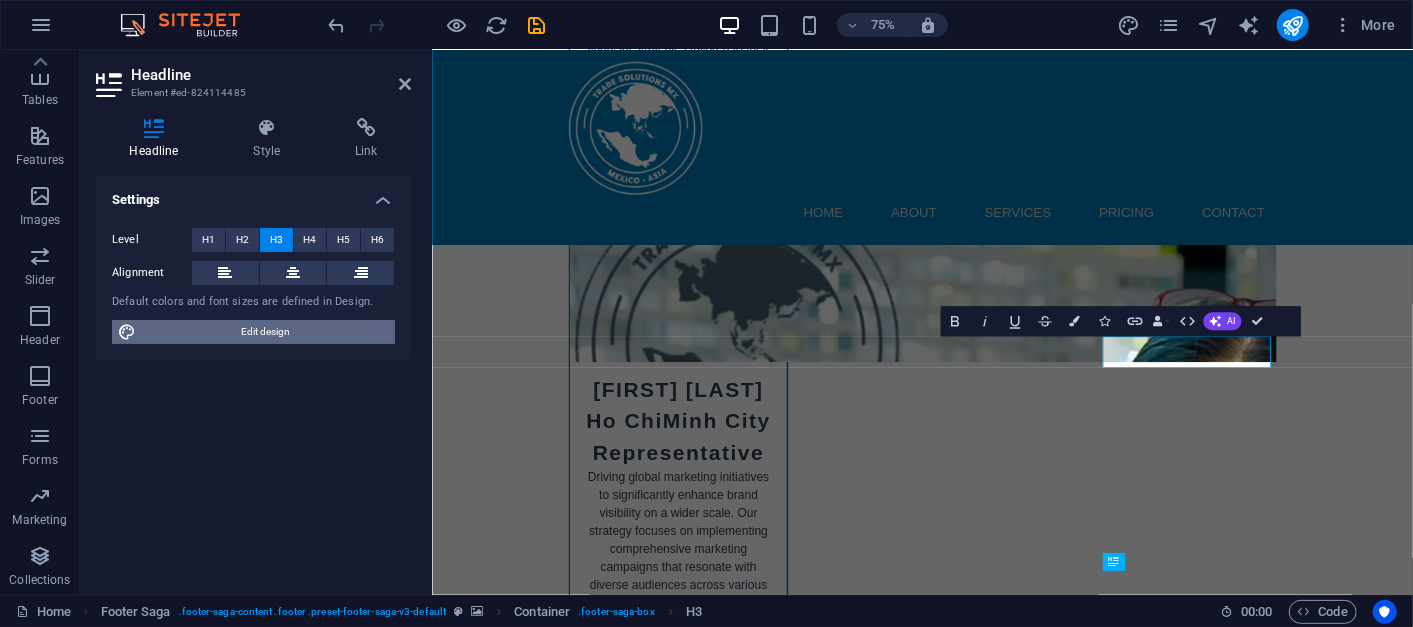 click on "Edit design" at bounding box center (265, 332) 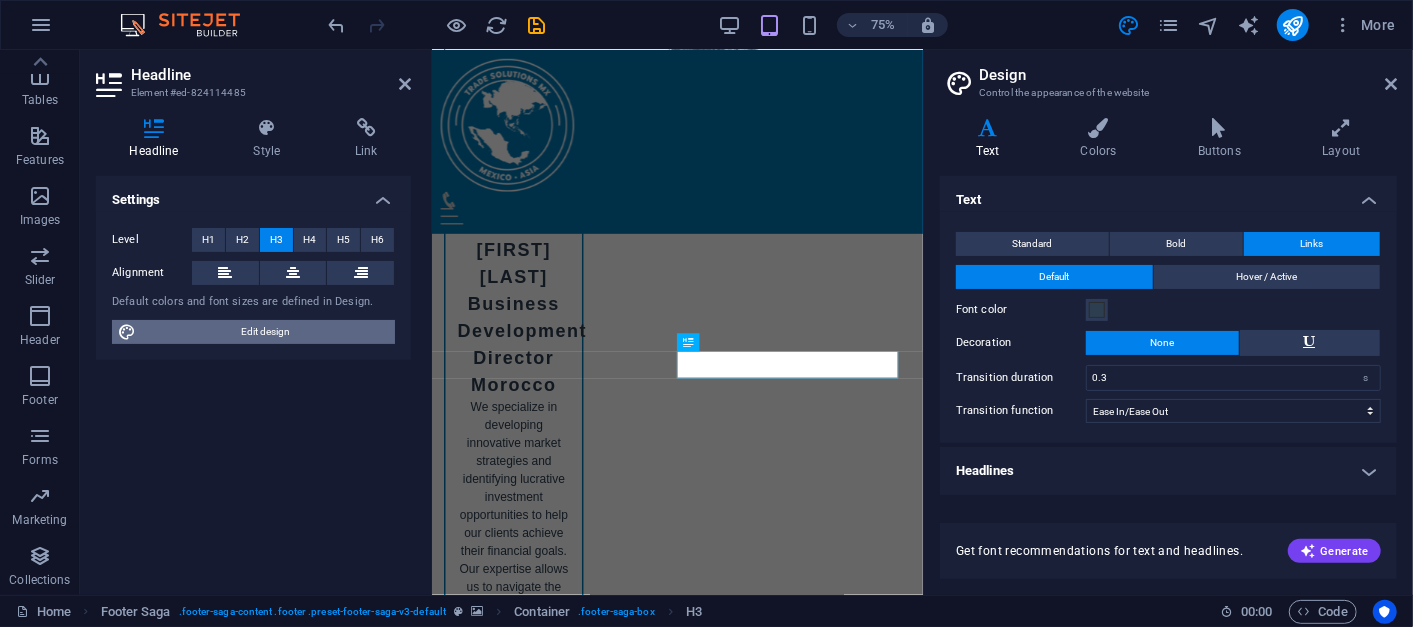 scroll, scrollTop: 11600, scrollLeft: 0, axis: vertical 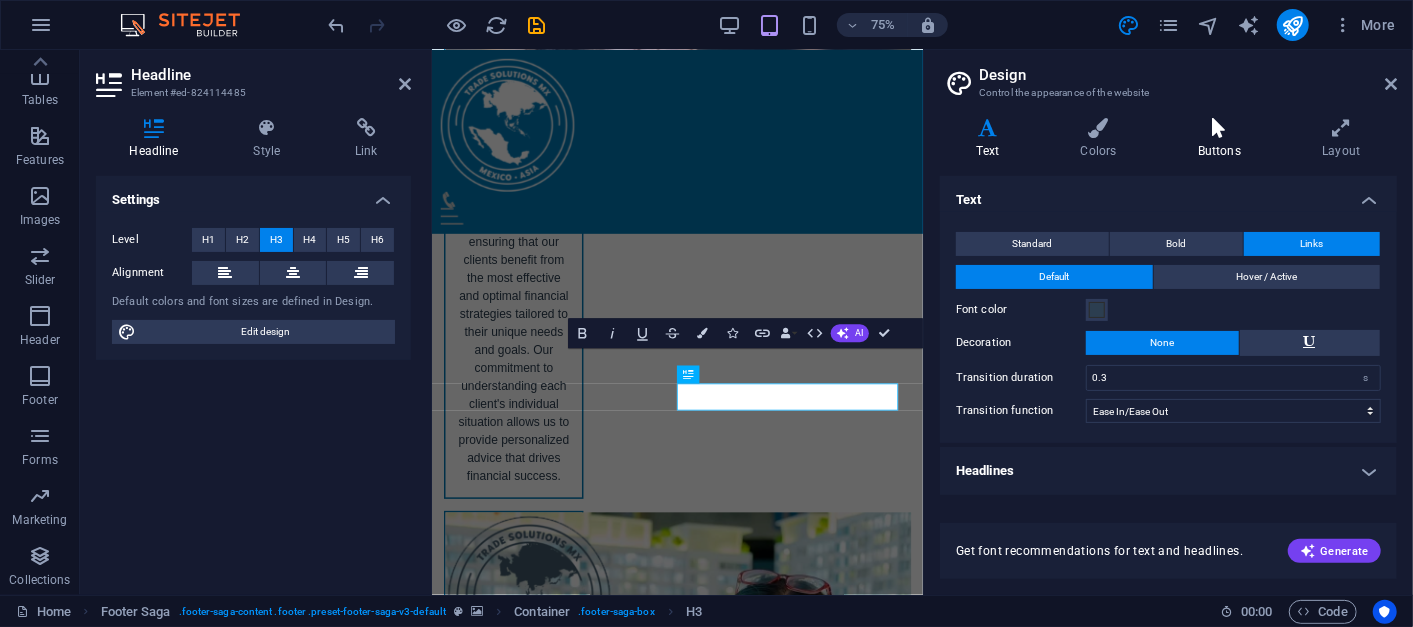 click at bounding box center [1219, 128] 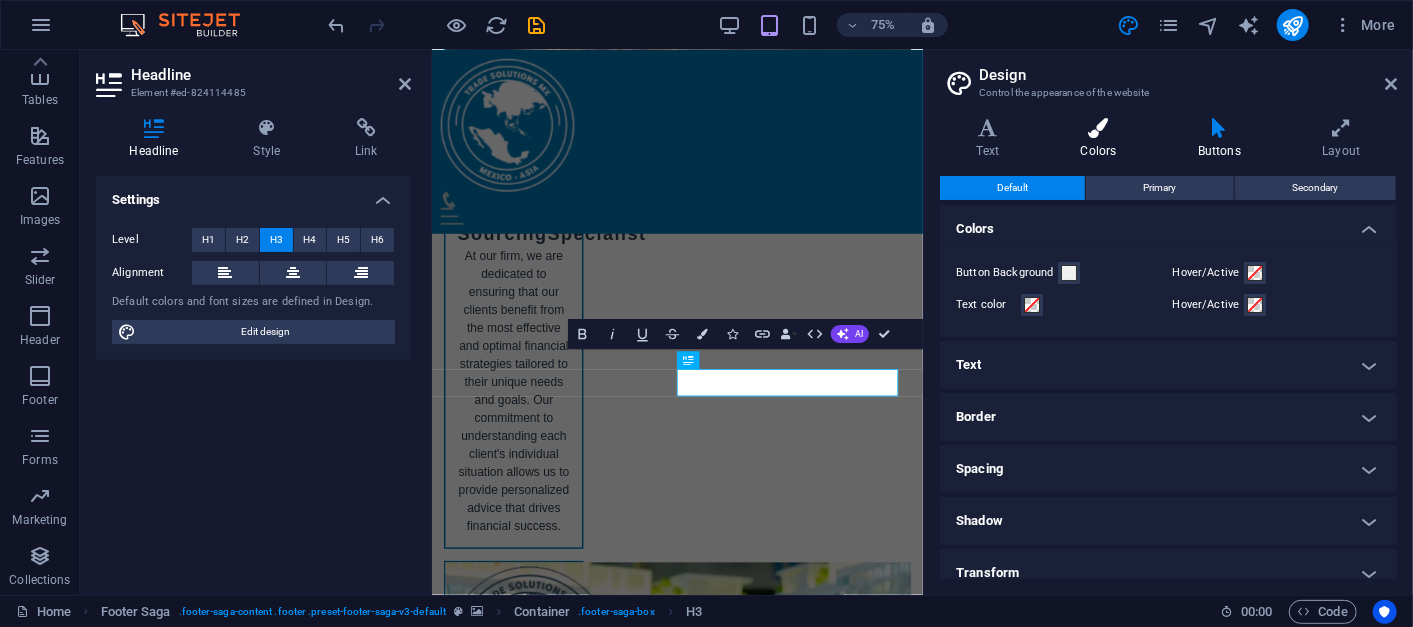 scroll, scrollTop: 11462, scrollLeft: 0, axis: vertical 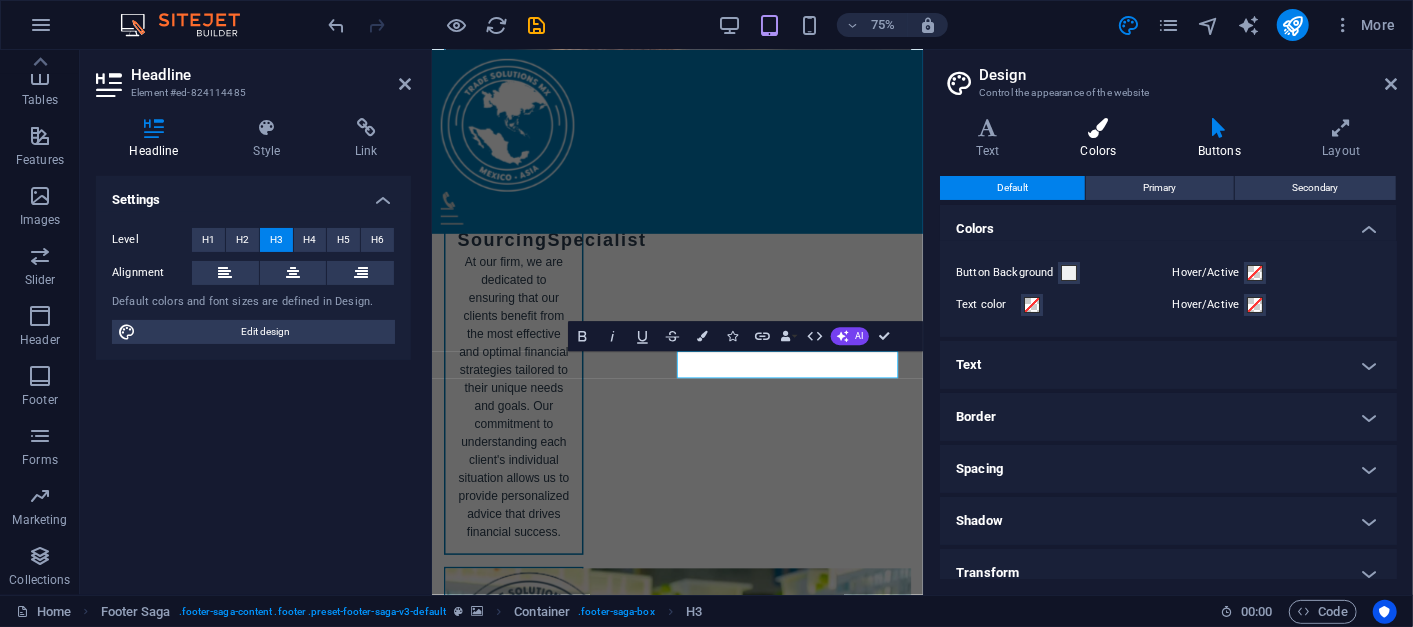click at bounding box center [1098, 128] 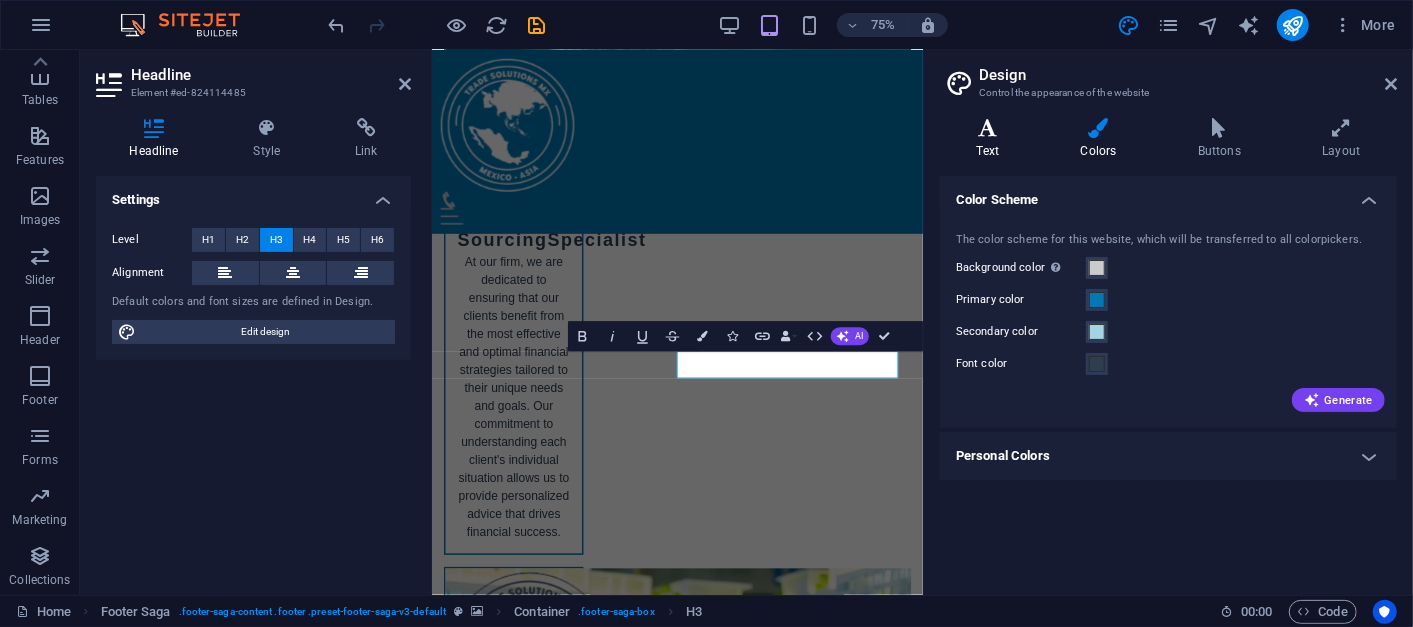 click on "Text" at bounding box center (992, 139) 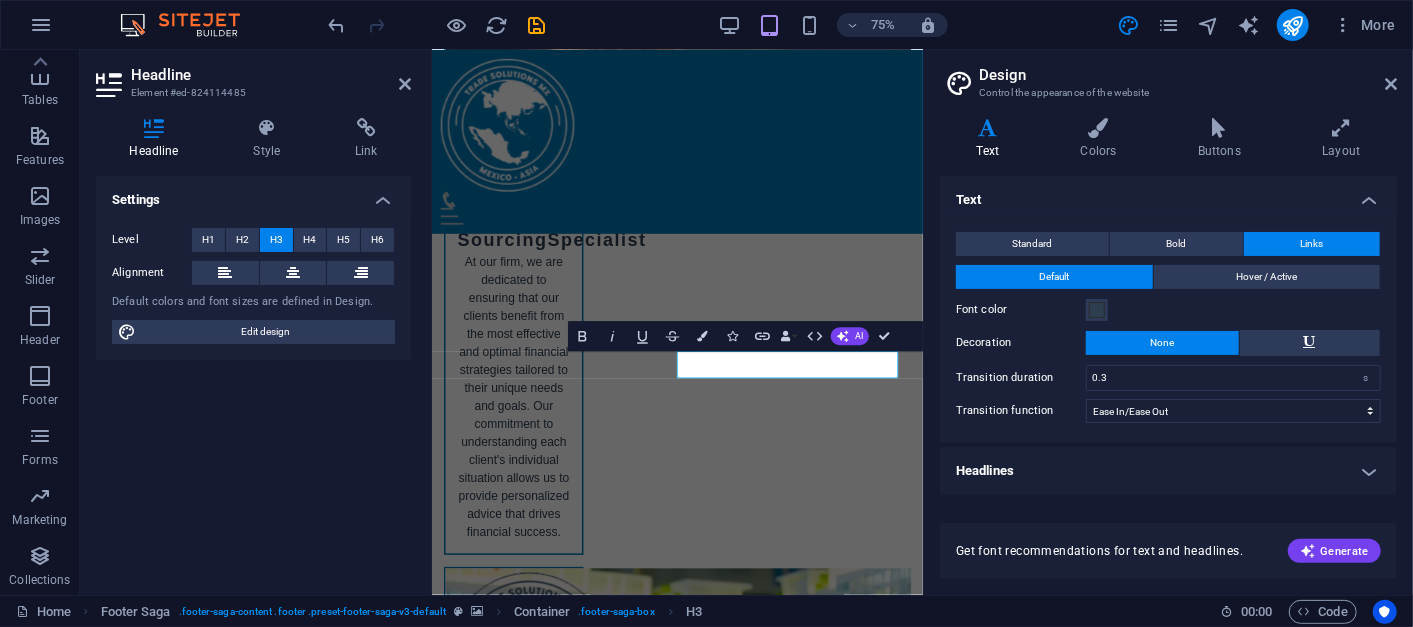 click on "Settings" at bounding box center (253, 194) 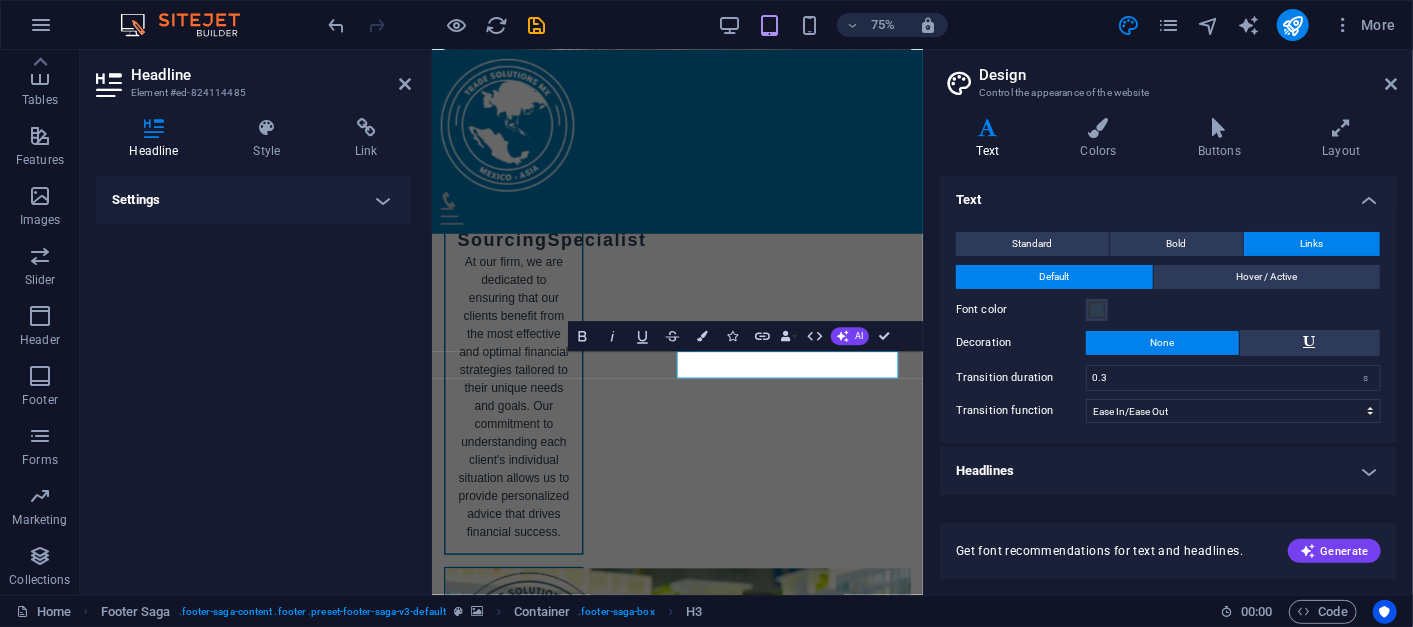 click on "Headline Style Link Settings Level H1 H2 H3 H4 H5 H6 Alignment Default colors and font sizes are defined in Design. Edit design Footer Saga Element Layout How this element expands within the layout (Flexbox). Size Default auto px % 1/1 1/2 1/3 1/4 1/5 1/6 1/7 1/8 1/9 1/10 Grow Shrink Order Container layout Visible Visible Opacity 100 % Overflow Spacing Margin Default auto px % rem vw vh Custom Custom auto px % rem vw vh auto px % rem vw vh auto px % rem vw vh auto px % rem vw vh Padding Default px rem % vh vw Custom Custom px rem % vh vw px rem % vh vw px rem % vh vw px rem % vh vw Border Style              - Width 1 auto px rem % vh vw Custom Custom 1 auto px rem % vh vw 1 auto px rem % vh vw 1 auto px rem % vh vw 1 auto px rem % vh vw  - Color Round corners Default px rem % vh vw Custom Custom px rem % vh vw px rem % vh vw px rem % vh vw px rem % vh vw Shadow Default None Outside Inside Color X offset 0 px rem vh vw Y offset 0 px rem vh vw Blur 0 px rem % vh vw Spread 0 px rem vh vw Text Shadow 0" at bounding box center [253, 348] 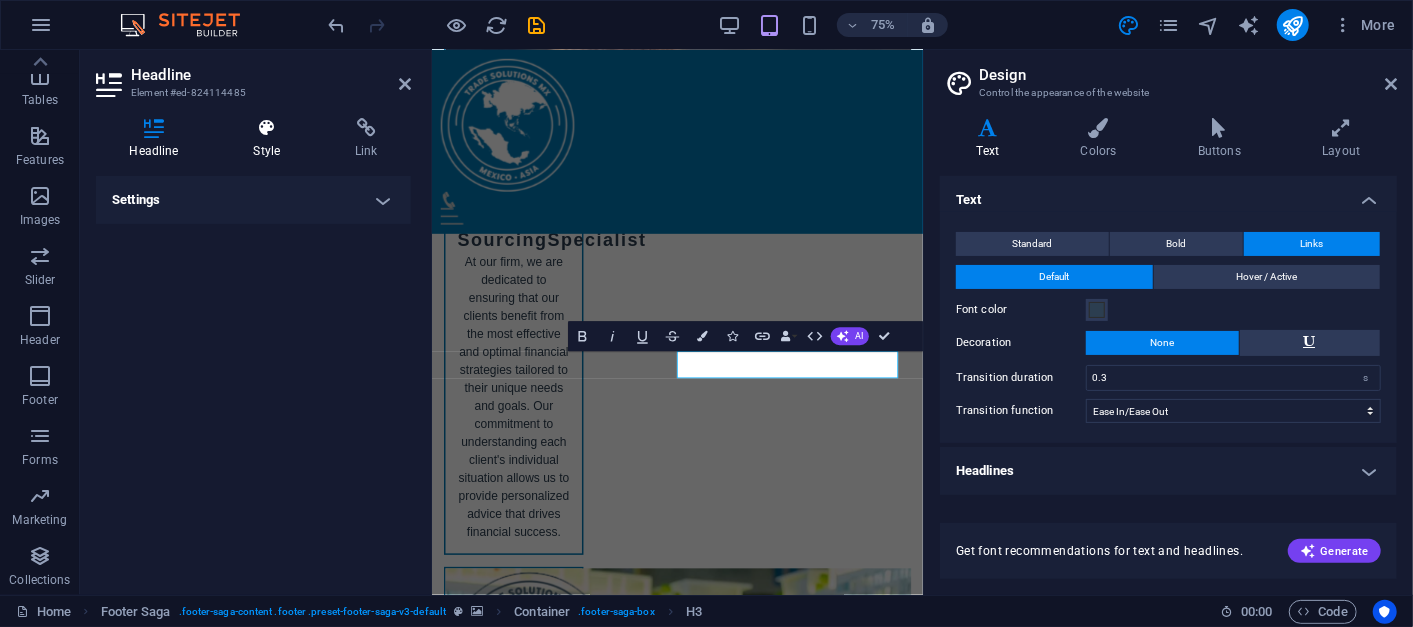 click on "Style" at bounding box center (271, 139) 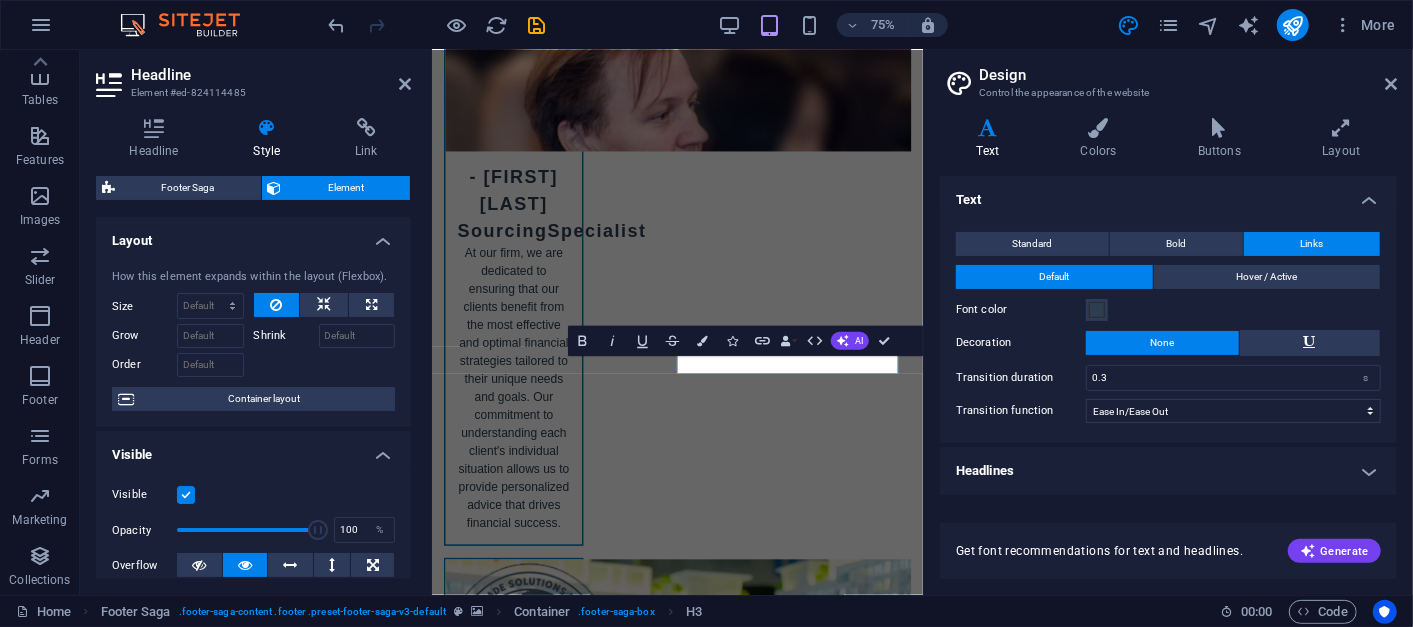 scroll, scrollTop: 11523, scrollLeft: 0, axis: vertical 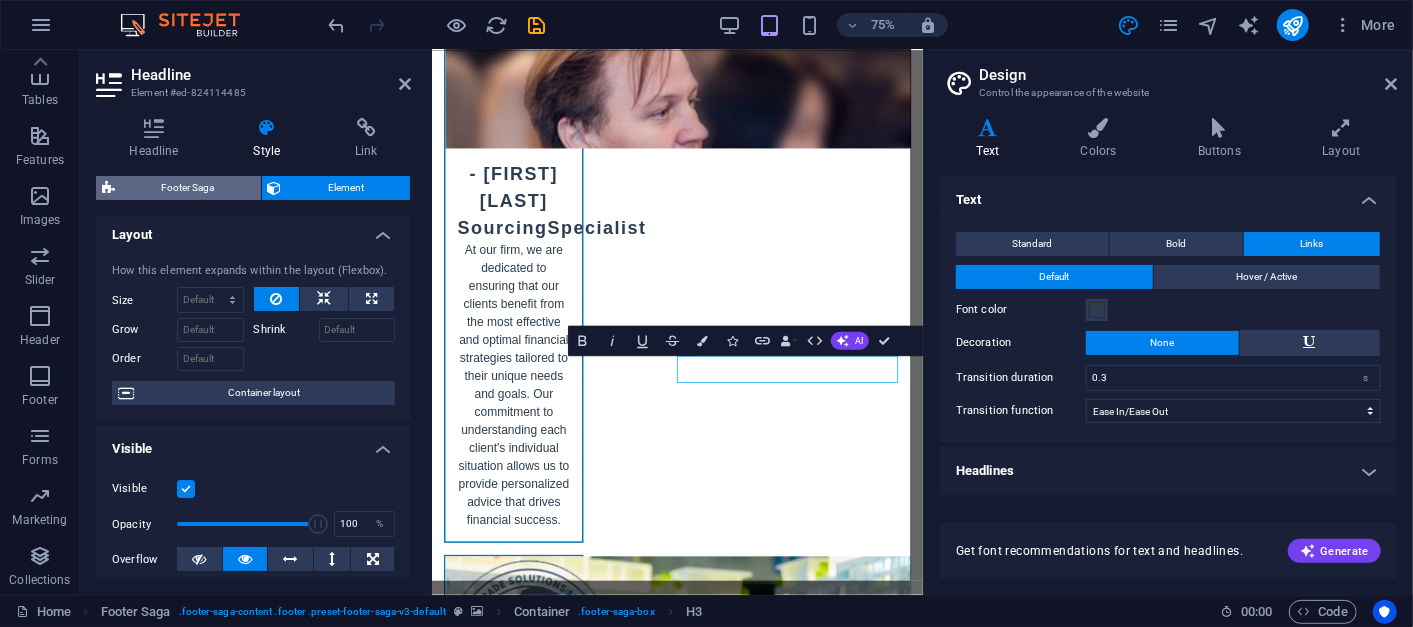 click on "Footer Saga" at bounding box center (188, 188) 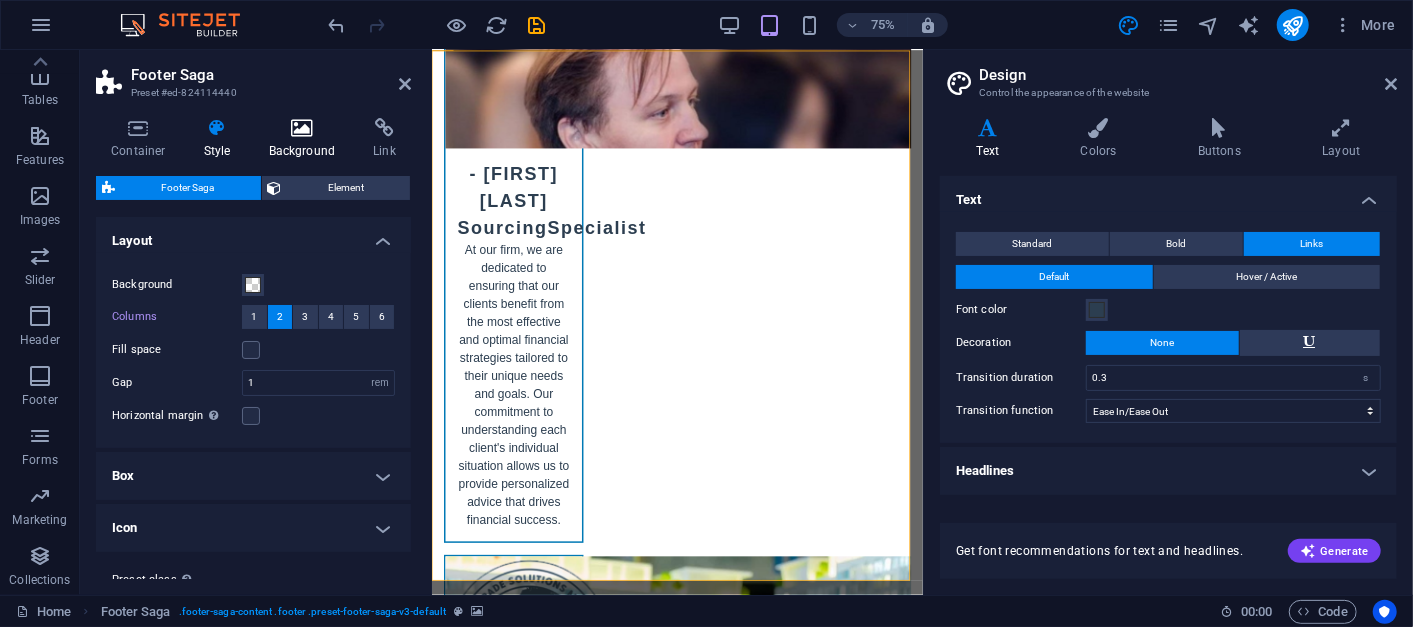 click on "Background" at bounding box center (306, 139) 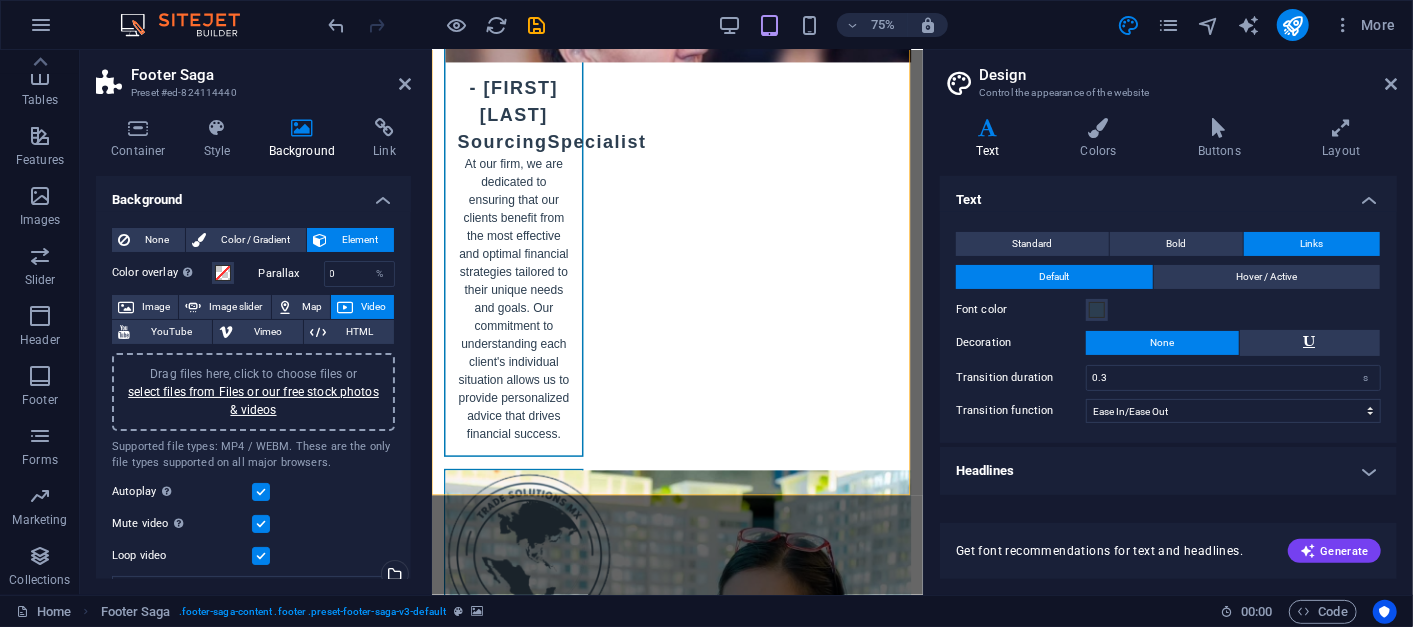 scroll, scrollTop: 11647, scrollLeft: 0, axis: vertical 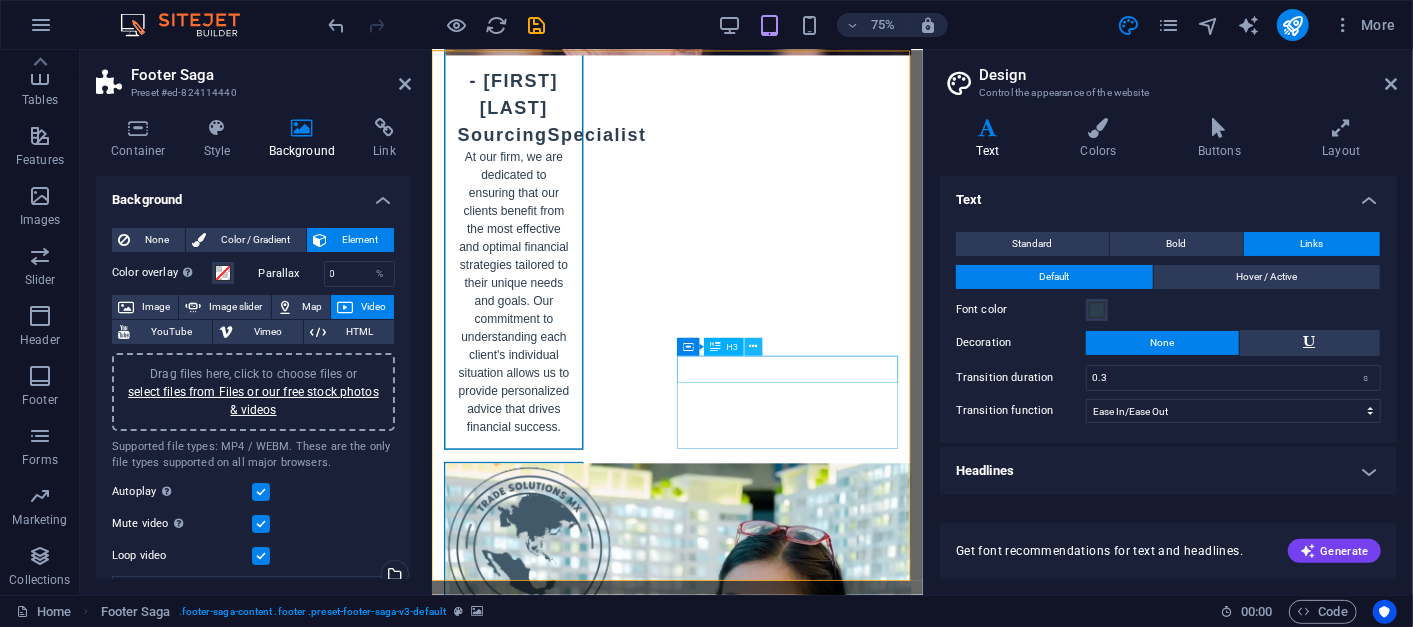 click at bounding box center [754, 347] 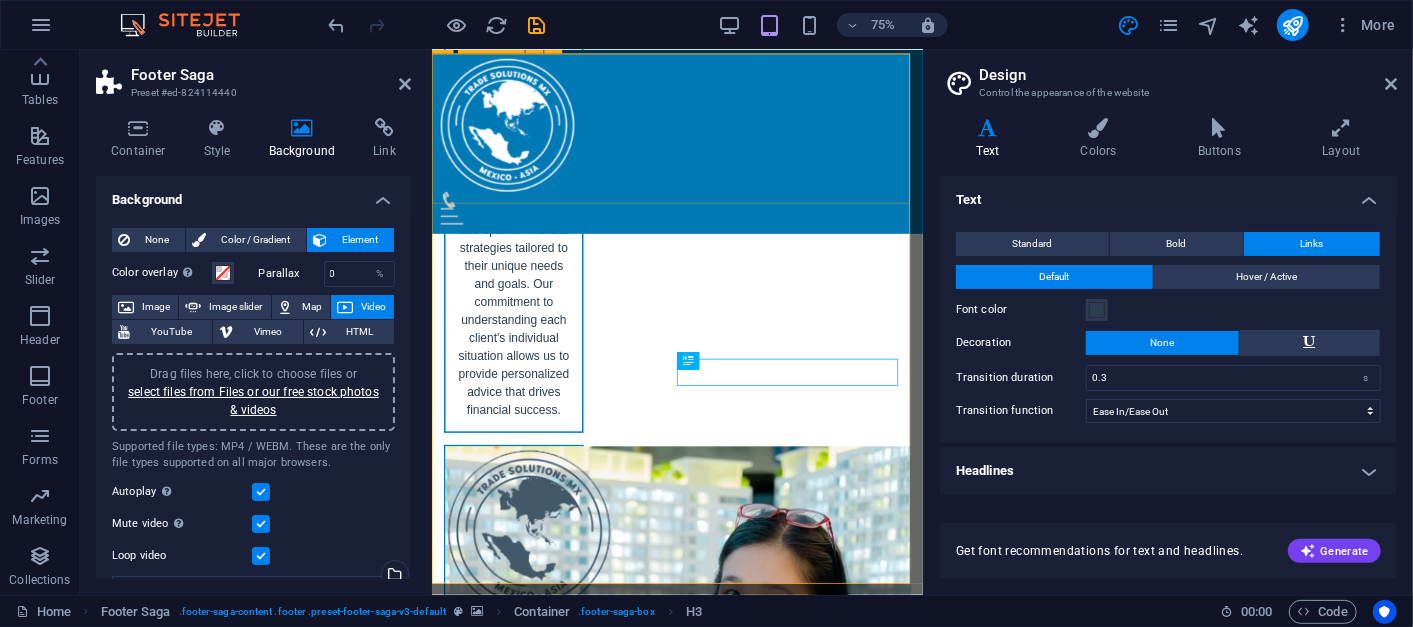 scroll, scrollTop: 11624, scrollLeft: 0, axis: vertical 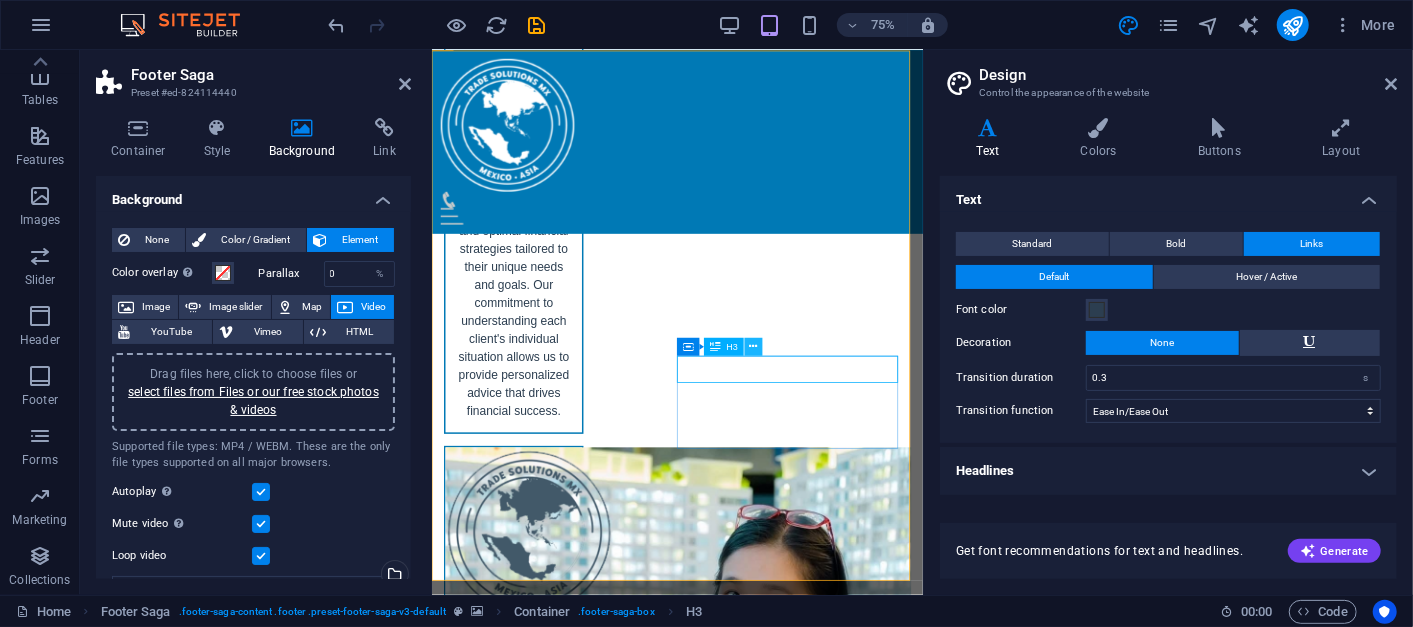 click at bounding box center (754, 347) 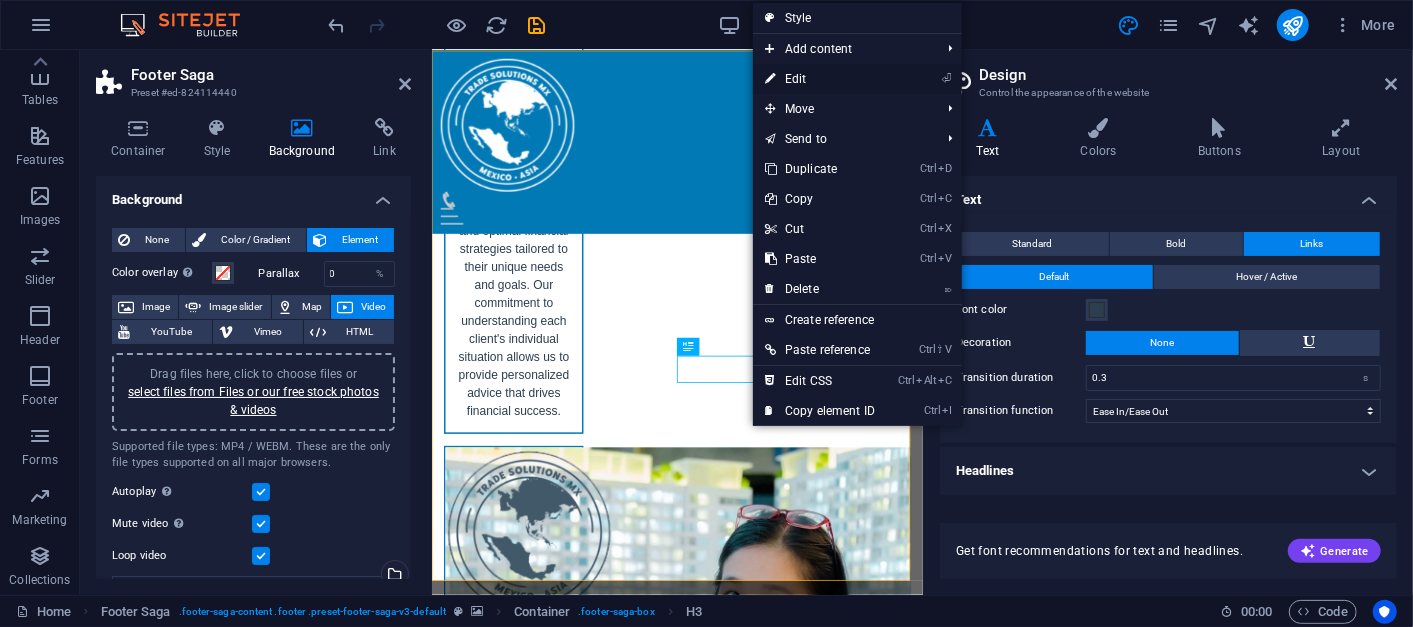 click on "⏎  Edit" at bounding box center [820, 79] 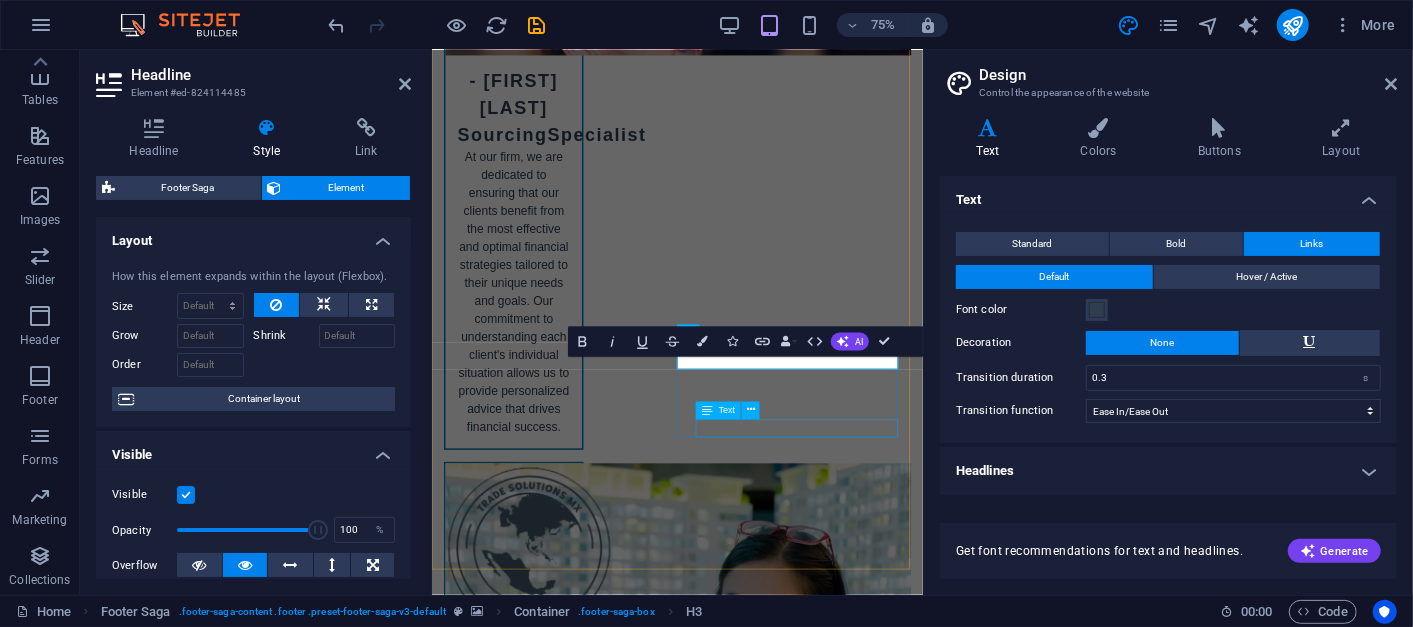 click on "Instagram" at bounding box center (599, 9969) 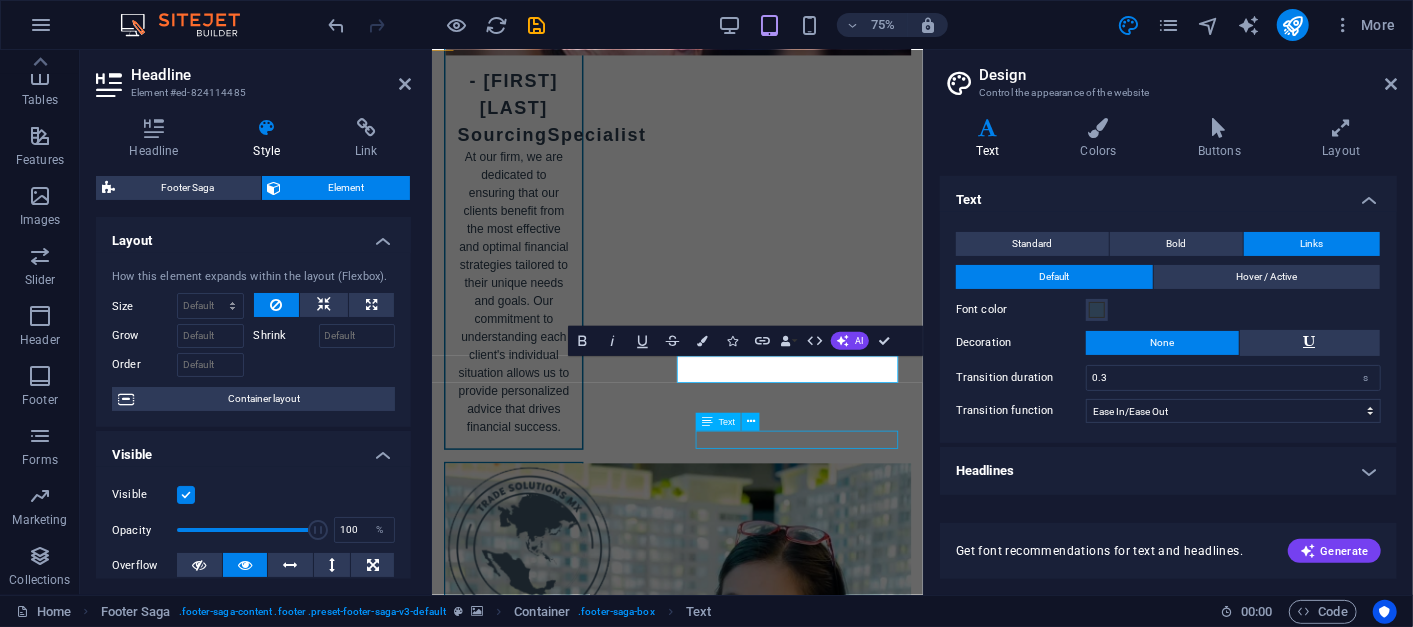 scroll, scrollTop: 10398, scrollLeft: 0, axis: vertical 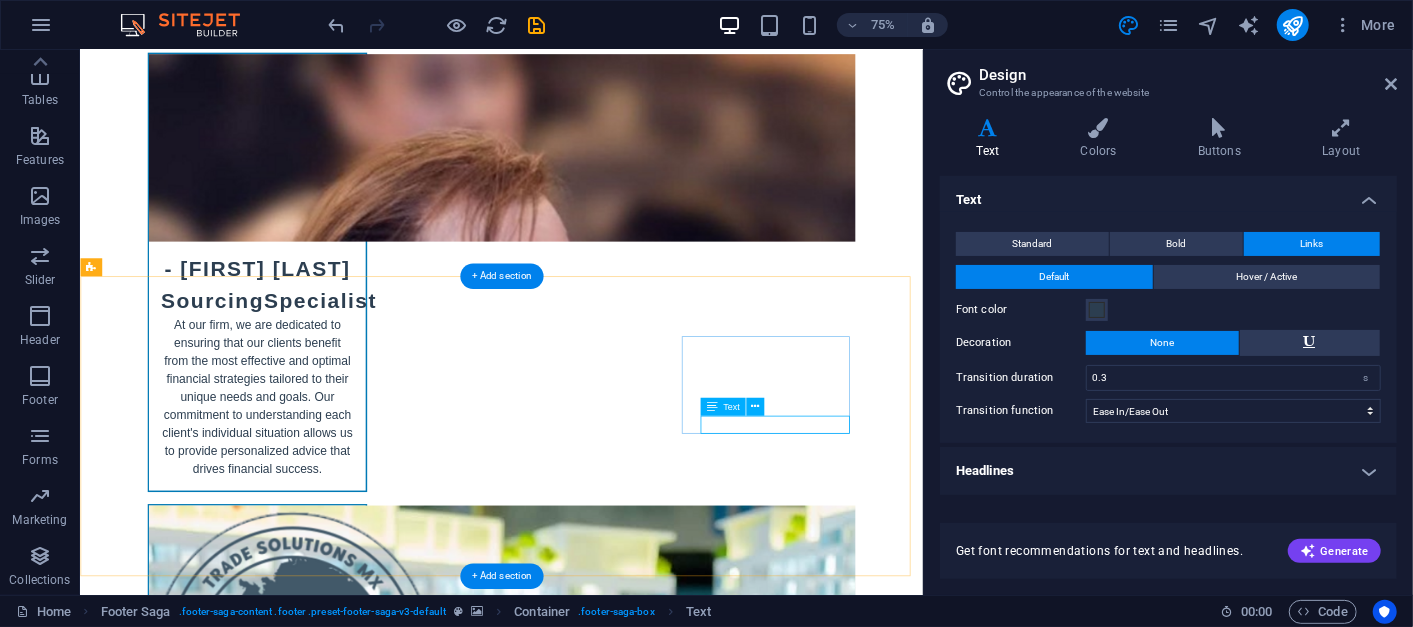 click on "Instagram" at bounding box center [208, 10063] 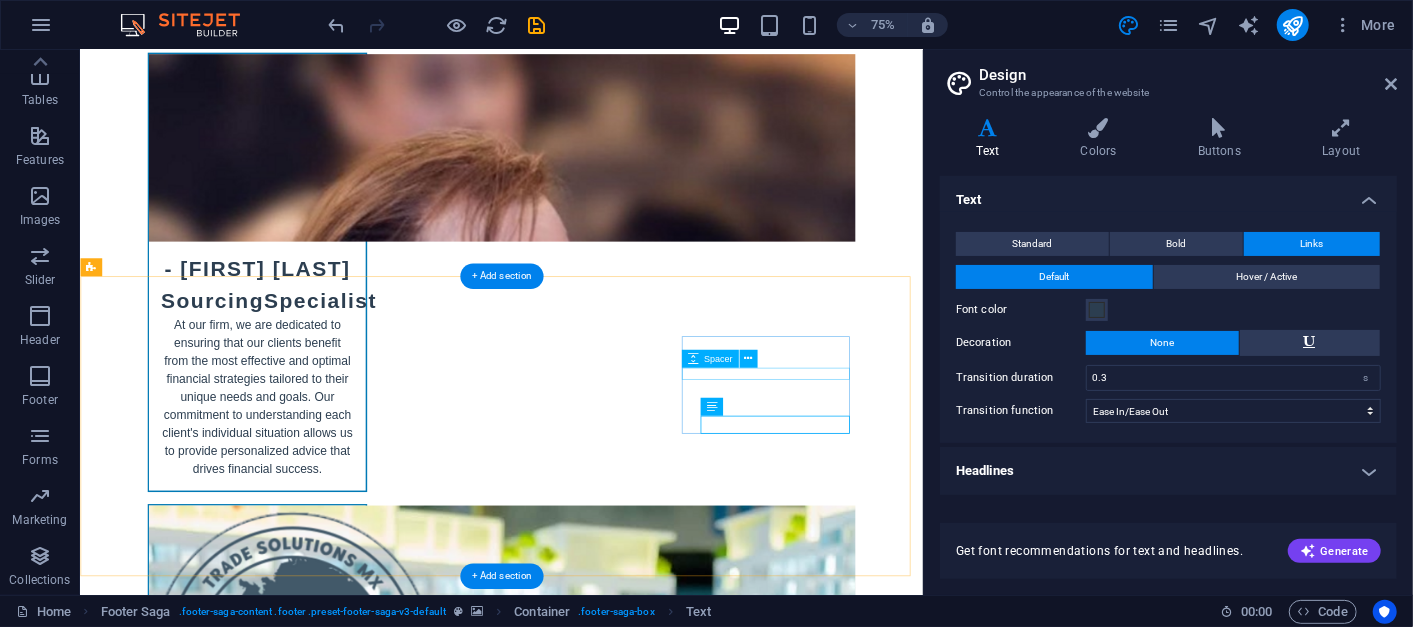 click at bounding box center [208, 9923] 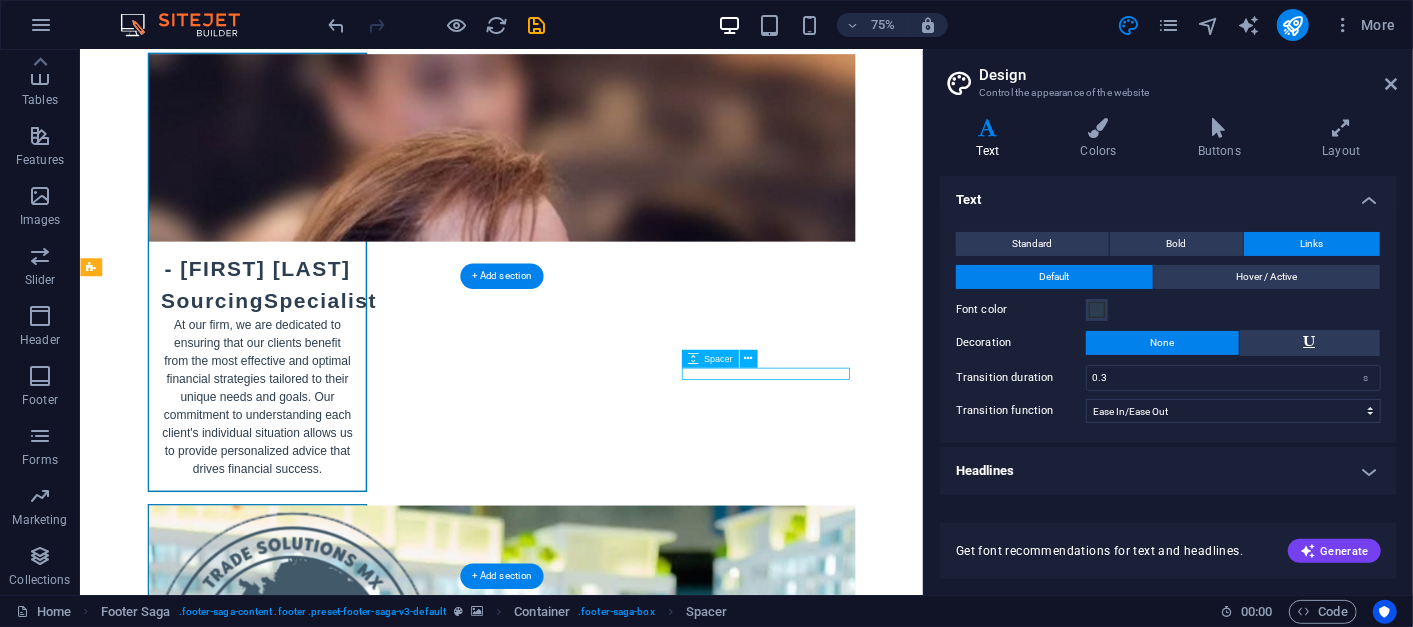 click at bounding box center [208, 9923] 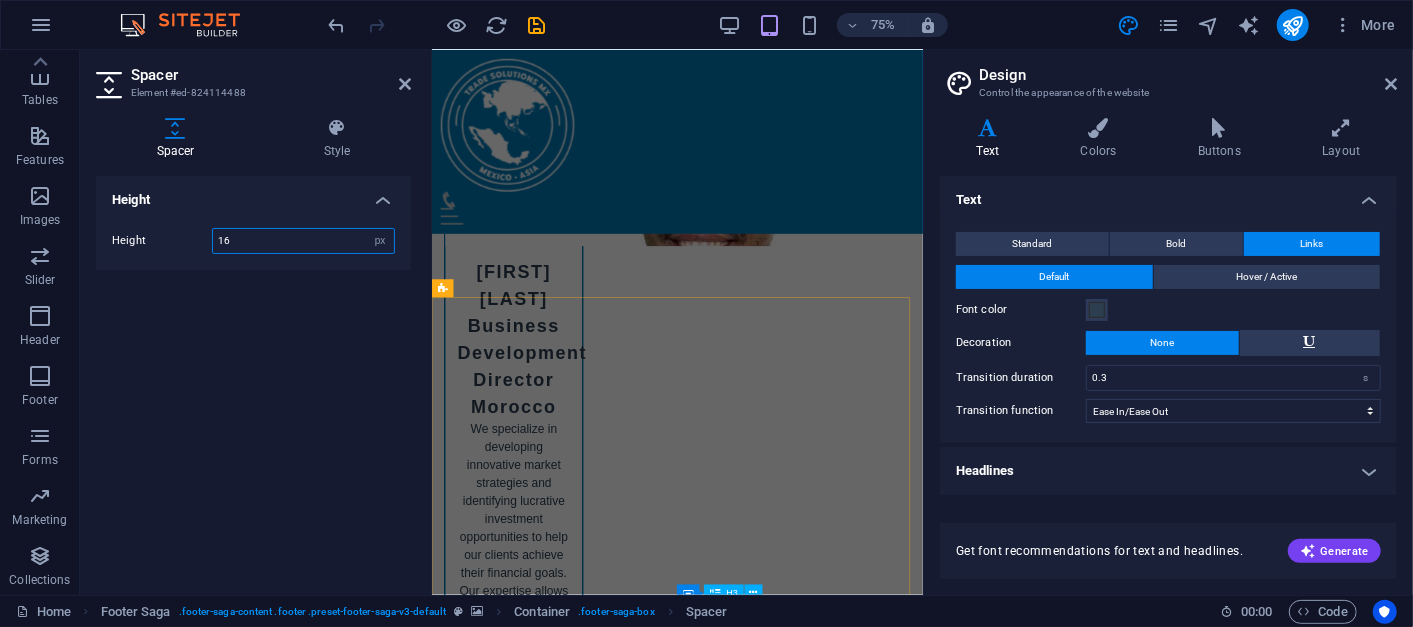 scroll, scrollTop: 11647, scrollLeft: 0, axis: vertical 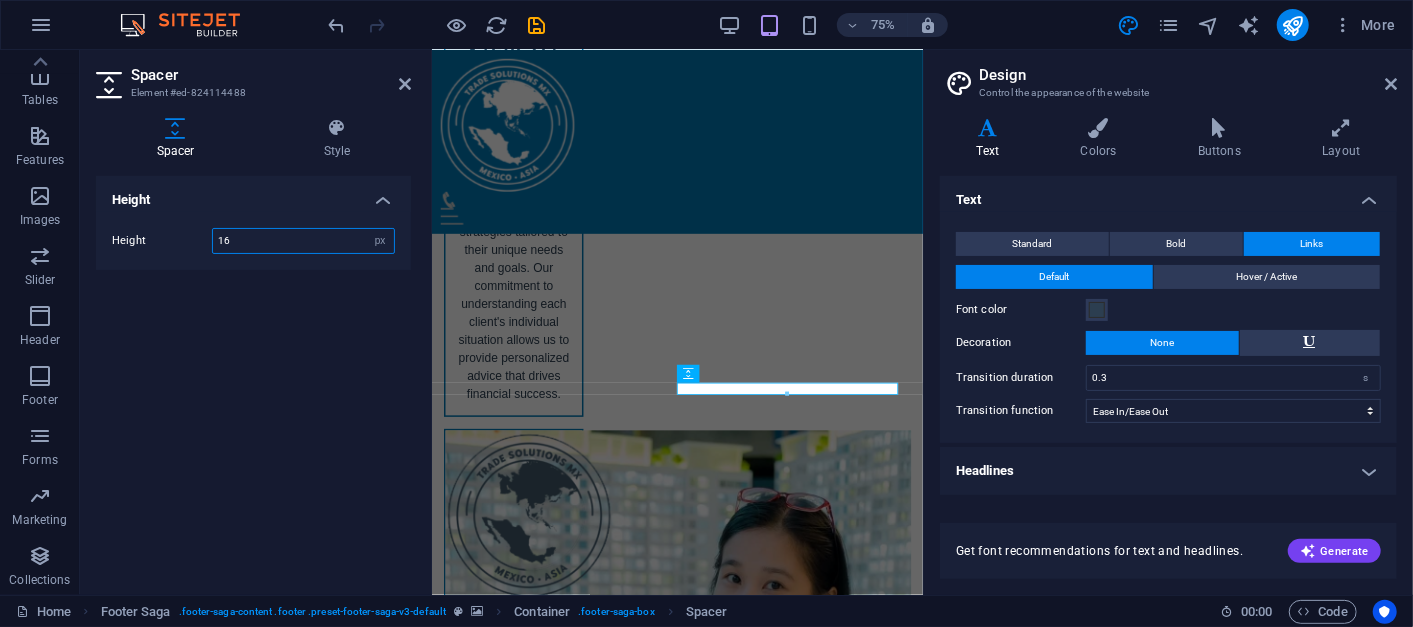 click on "16" at bounding box center [303, 241] 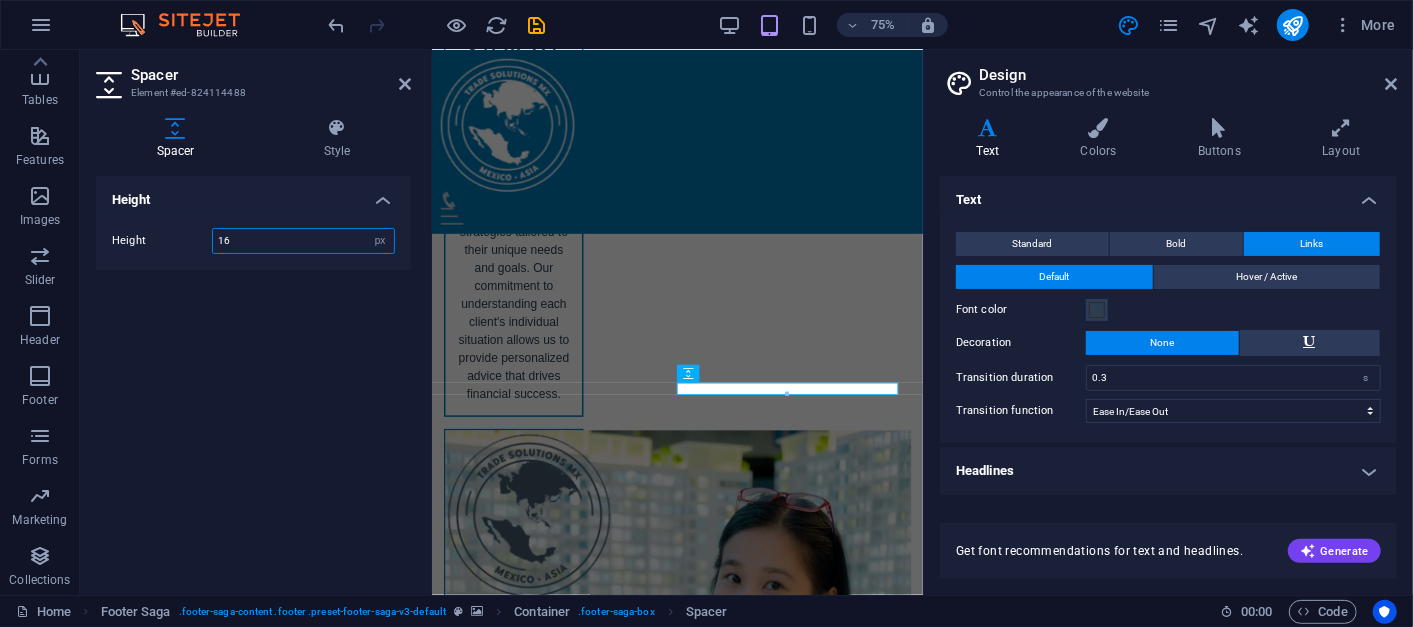 type on "1" 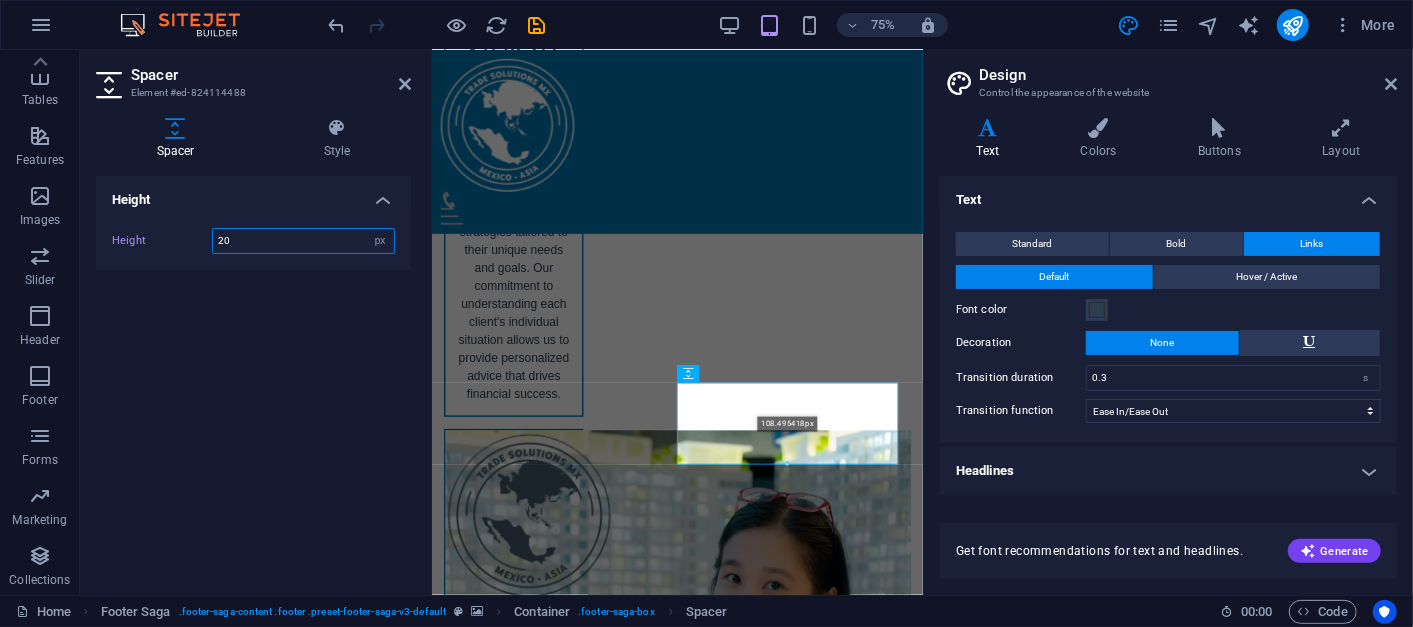 drag, startPoint x: 785, startPoint y: 396, endPoint x: 475, endPoint y: 581, distance: 361.00555 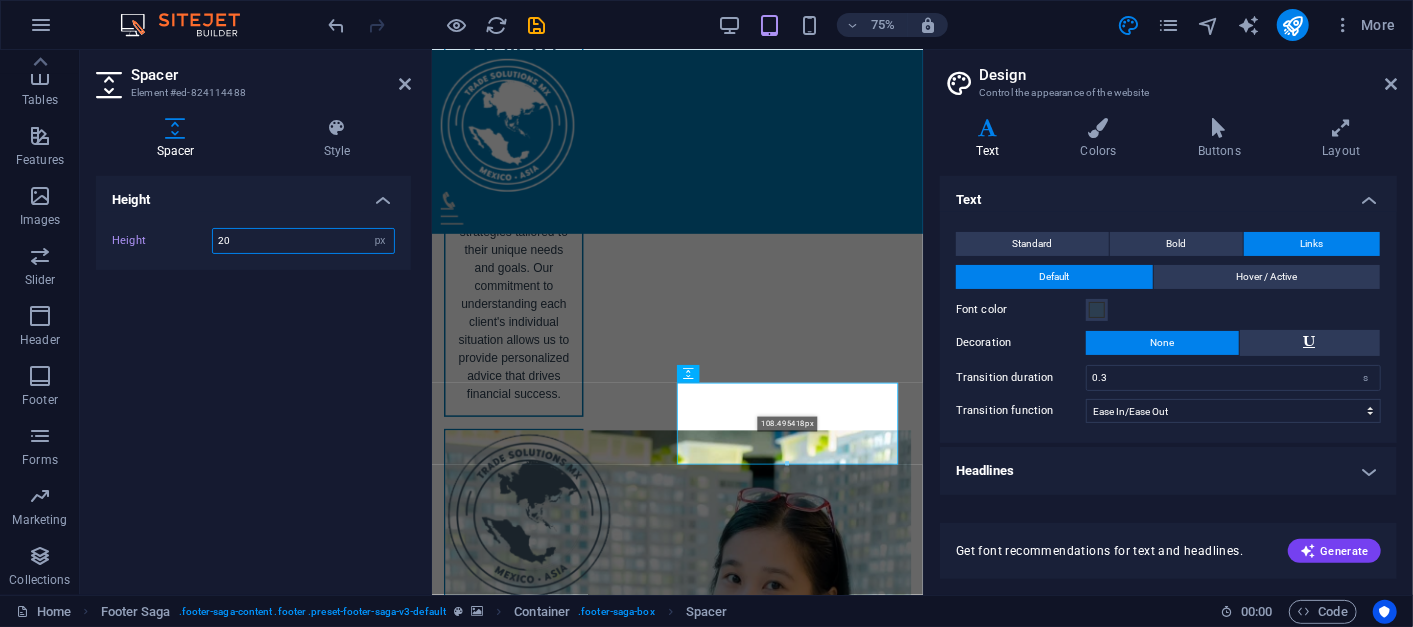 click on "H2   Banner   Banner   Container   Menu Bar   Preset   Spacer   Container   Container   Spacer   Boxes   Container   Container   Container   H3   Text   Container   Container   Spacer   Container   Container   H2   Pricing table   Container   Pricing table   Pricing table   Container   Text   Container   Pricing table   Container   Text   Pricing table   Pricing table   Container   Pricing table   Text   Pricing table   Pricing table   Container   H3   Pricing table   Container   Text   Pricing table   Pricing table   Container   Container   H2   Cards   Image   Cards   Cards   Container   H3   Text   Container   Image   Container   Container   H3   Container   Container   Image   Text   Container   H3   Menu   Text   Container   Image   Container   H3   Image   H3   Text   Spacer   Image slider   Text   Container   Slider   Slider   Container   Text   Container   Accordion   Container   H3   Container   Opening Hours   Form button   Container   Contact Form   Contact Form   Form   Spacer" at bounding box center (677, -4046) 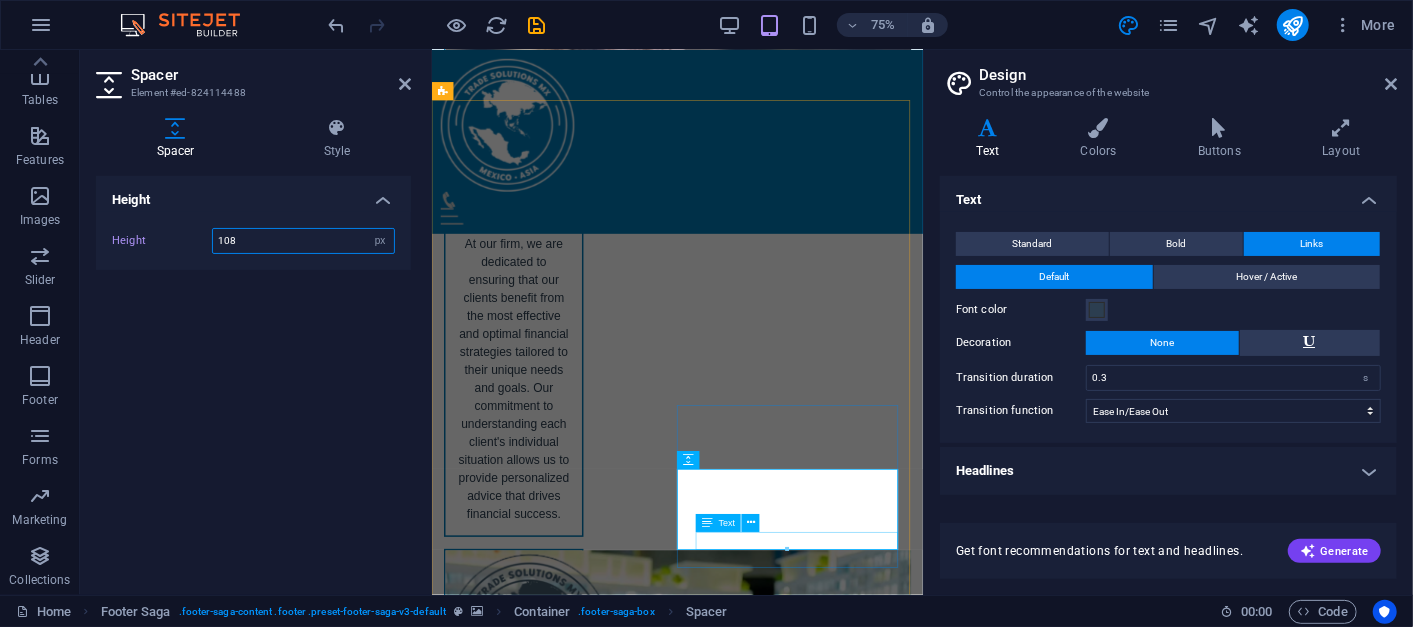 scroll, scrollTop: 11466, scrollLeft: 0, axis: vertical 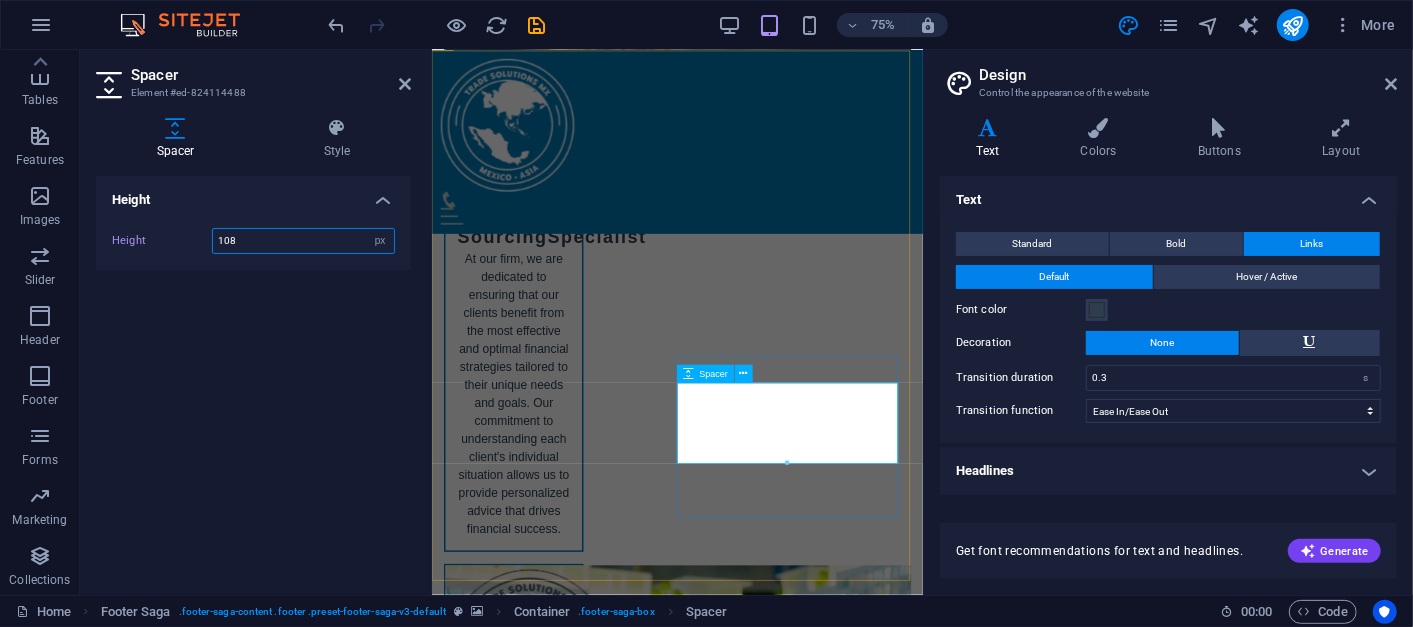 type on "108" 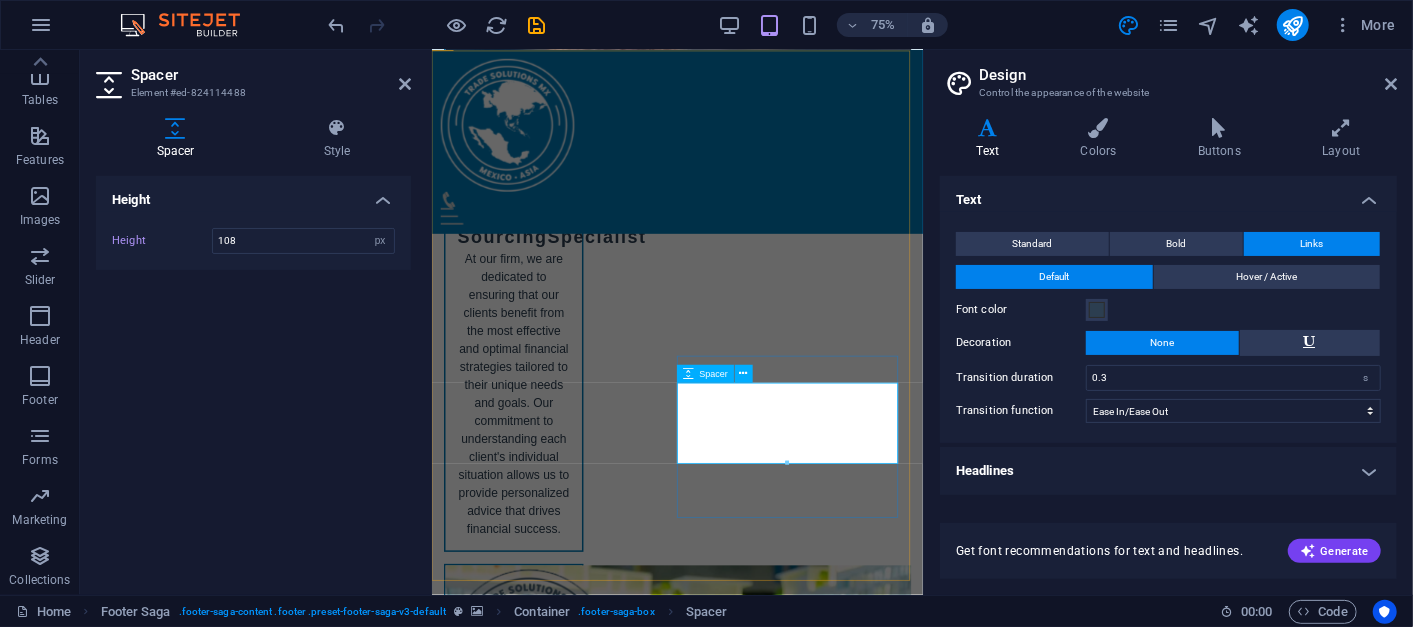 click at bounding box center (599, 9831) 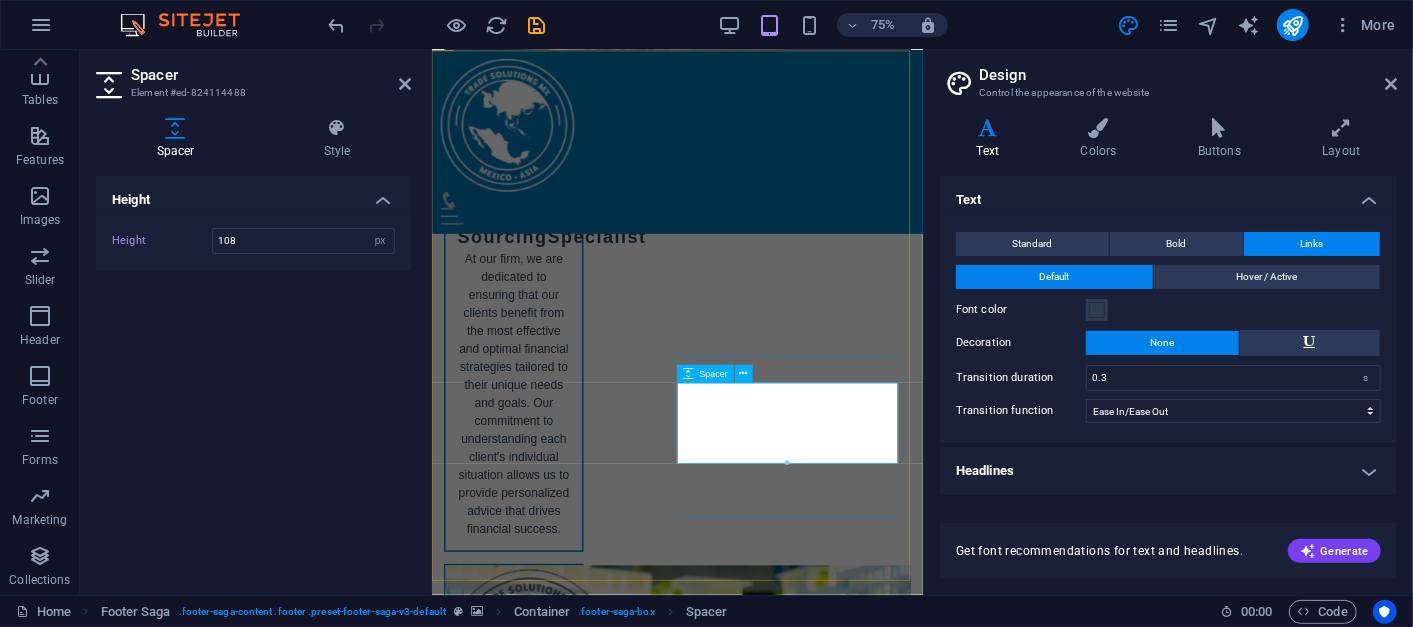click at bounding box center [599, 9831] 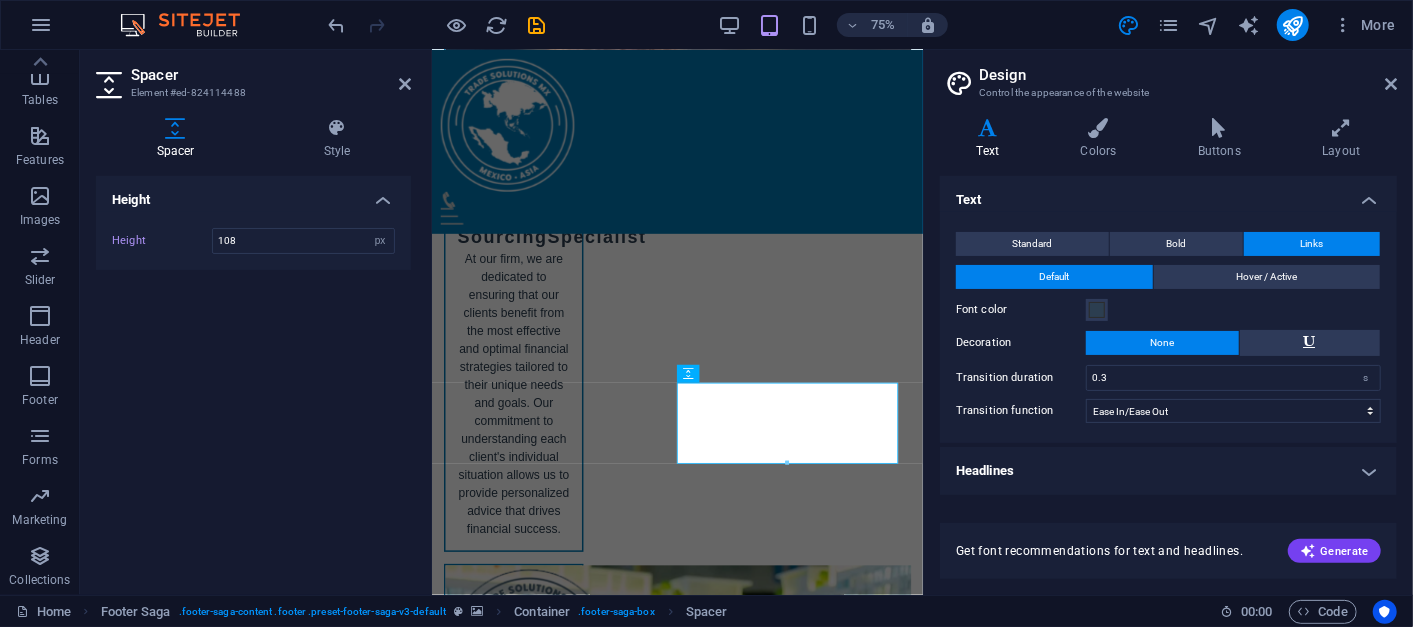 click at bounding box center (437, 25) 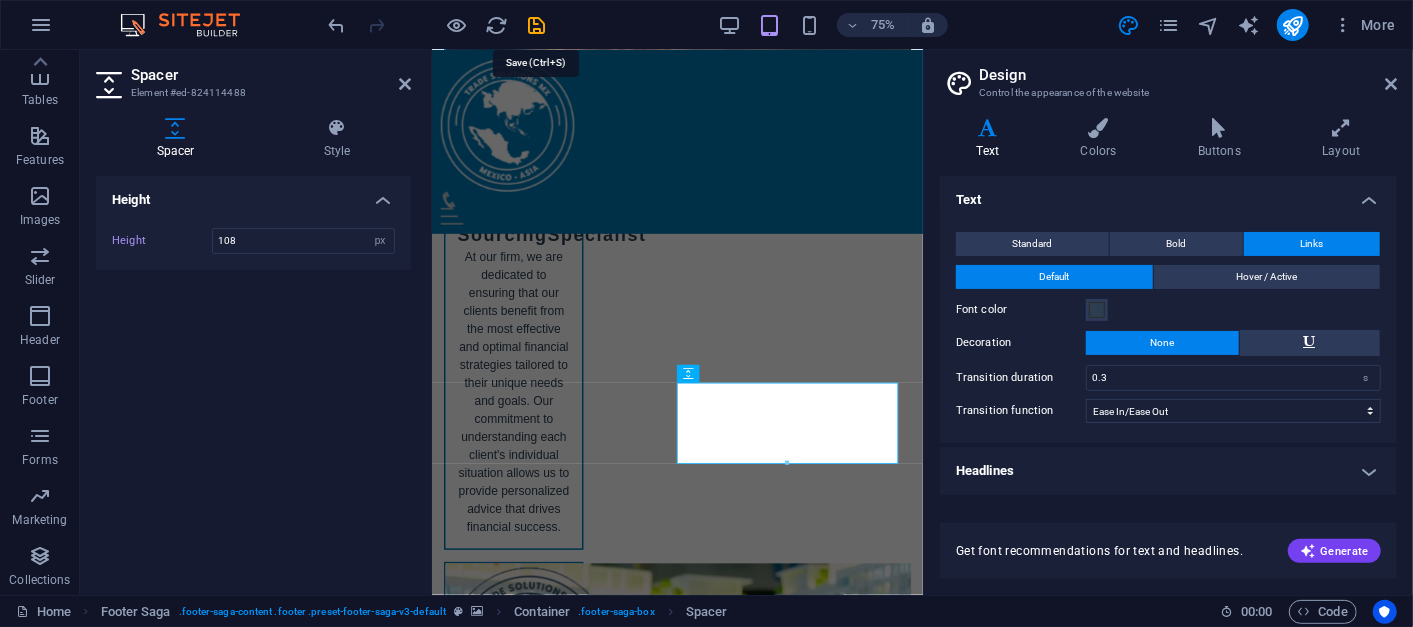 click at bounding box center [537, 25] 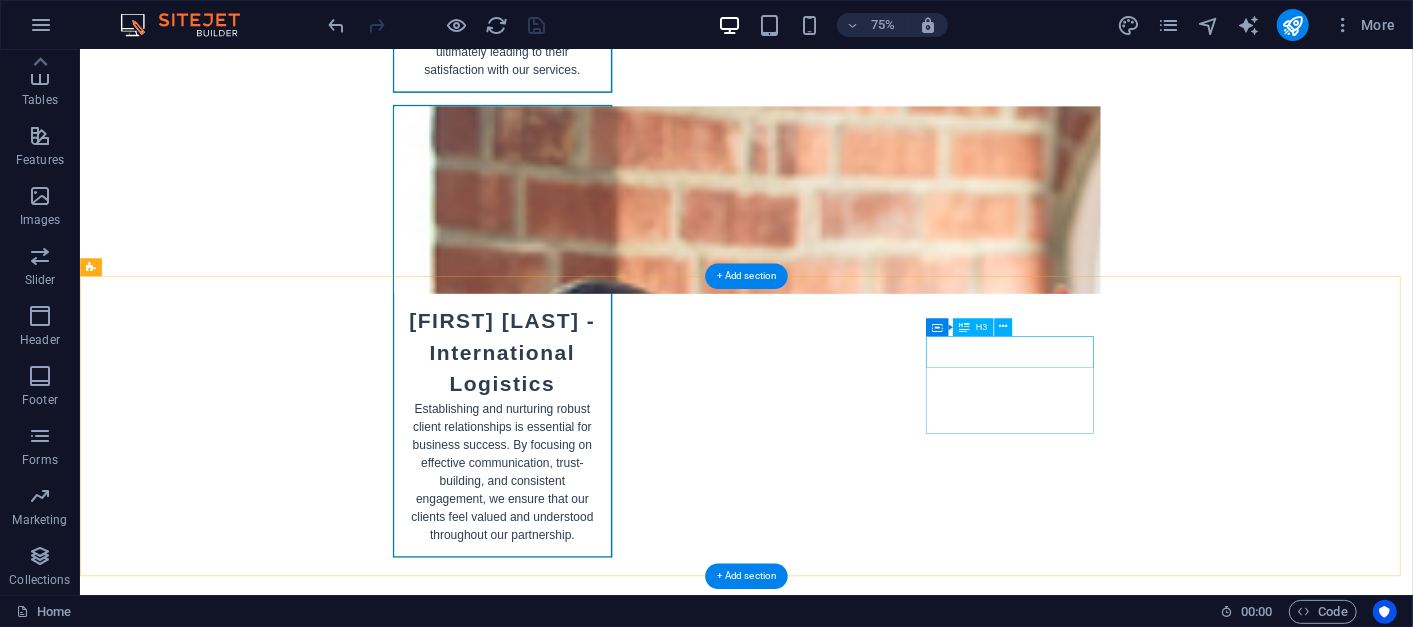 scroll, scrollTop: 11925, scrollLeft: 0, axis: vertical 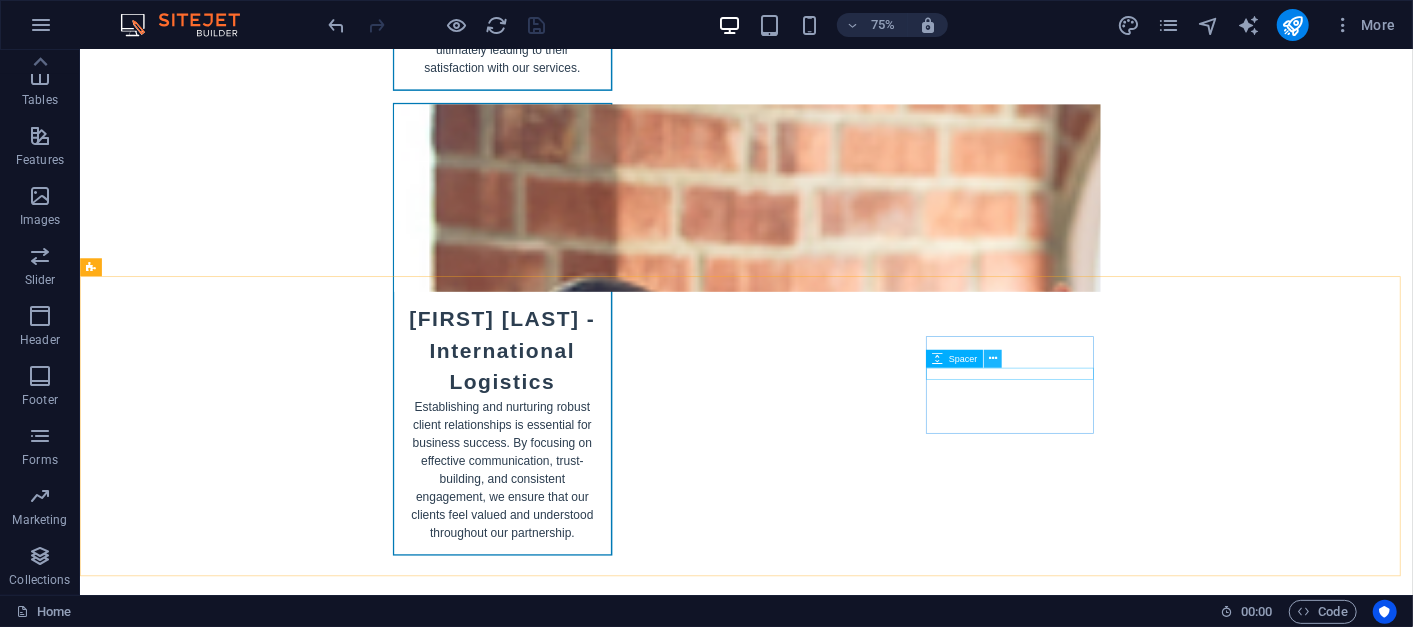 click at bounding box center (993, 359) 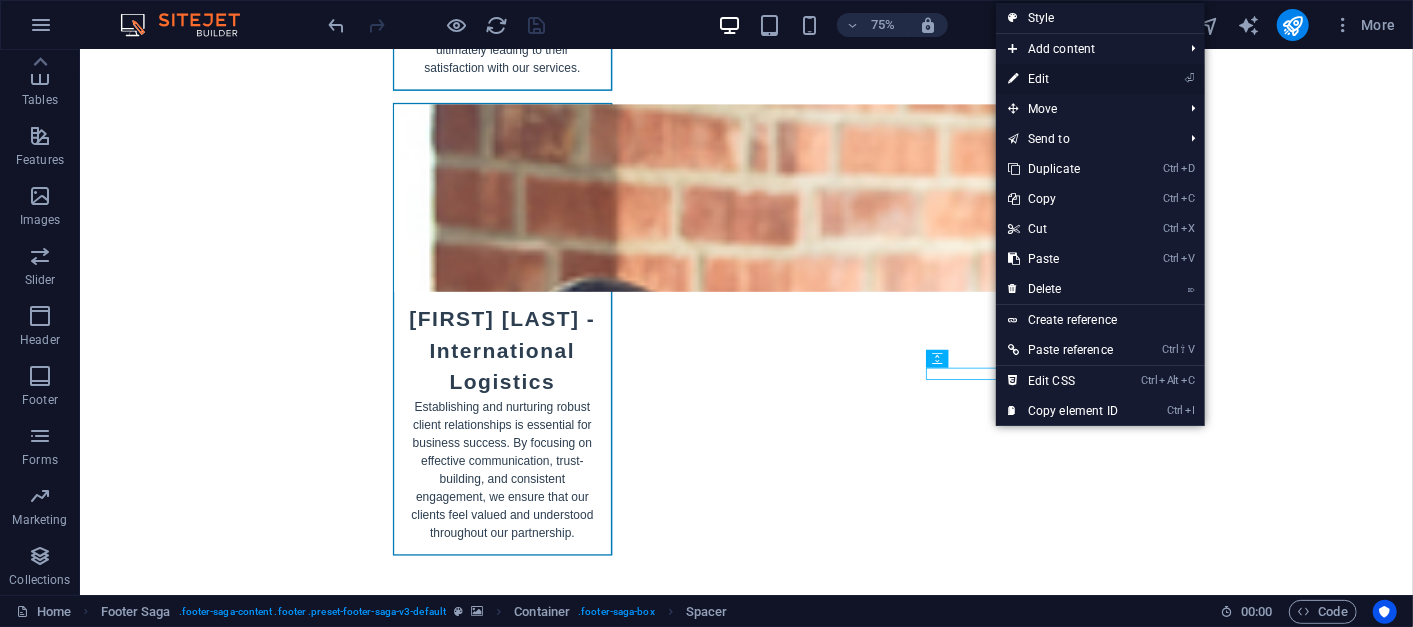 click on "⏎  Edit" at bounding box center [1063, 79] 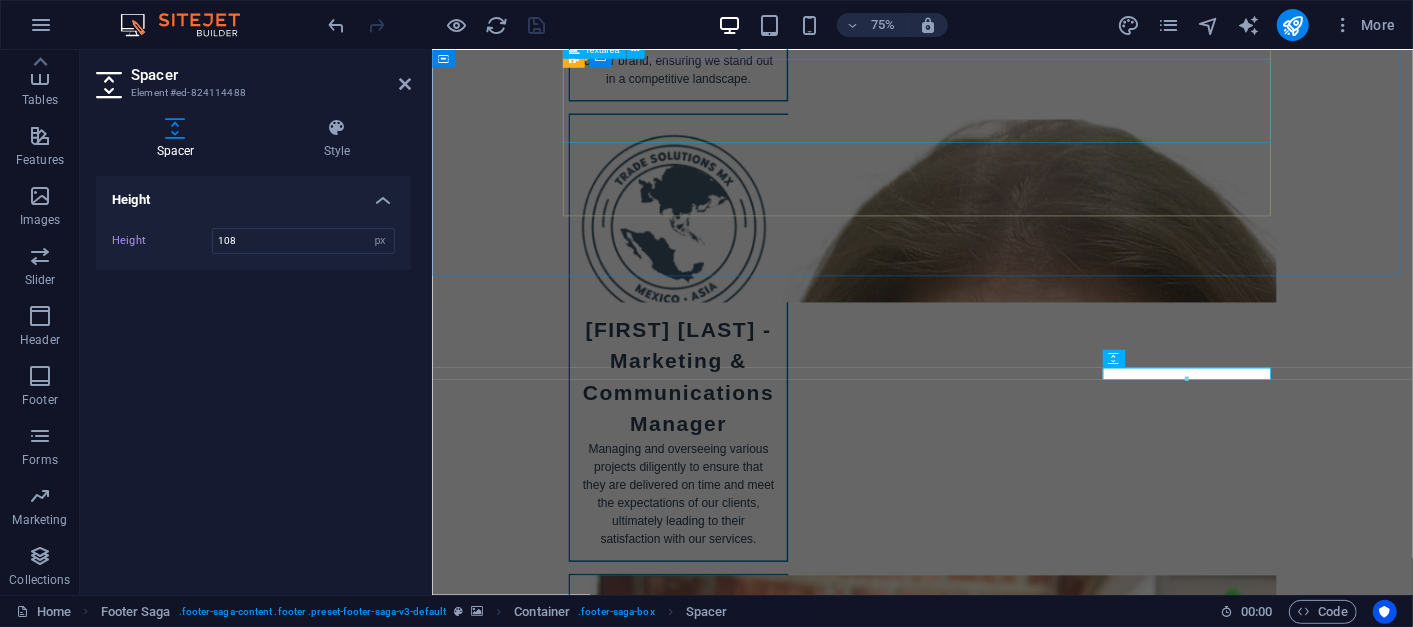 type on "16" 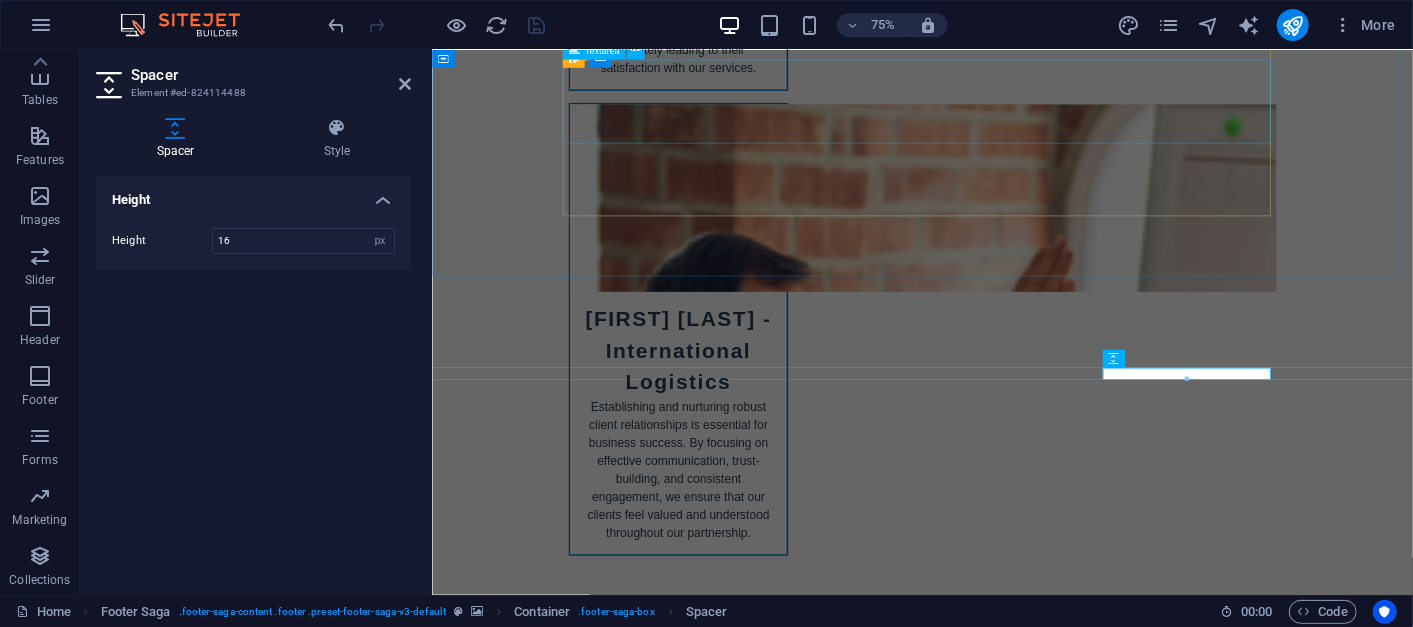 scroll, scrollTop: 11927, scrollLeft: 0, axis: vertical 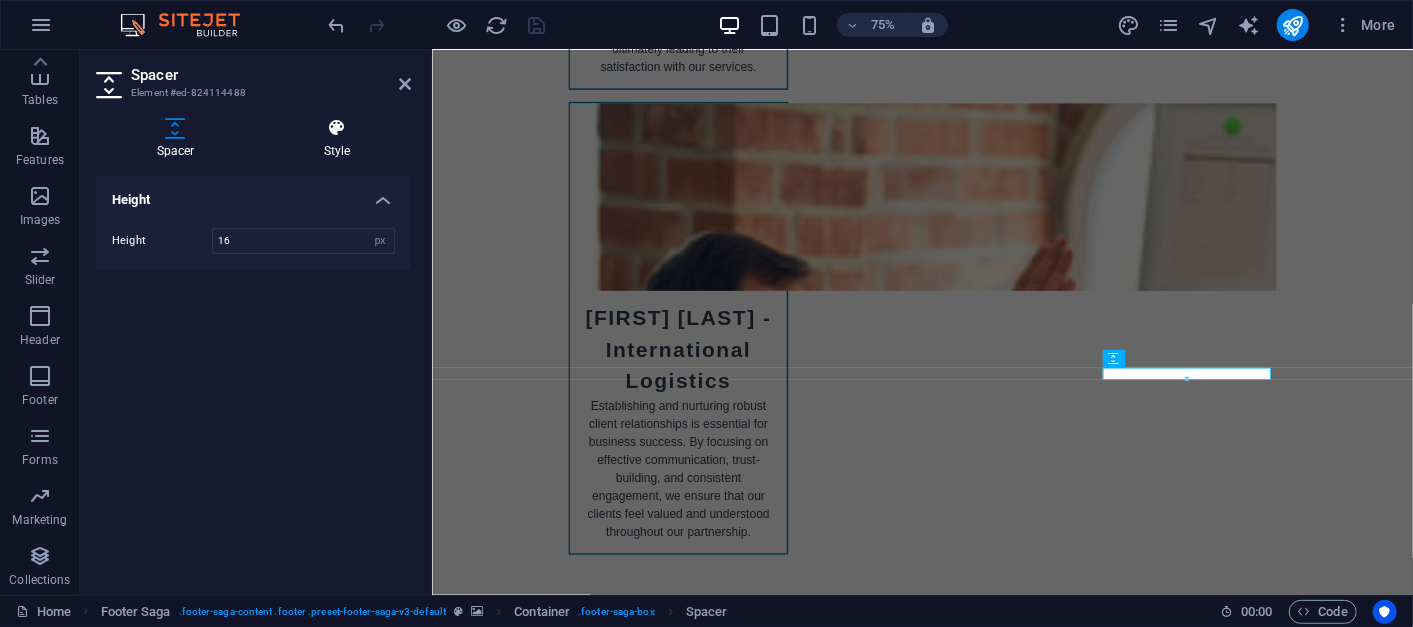click at bounding box center [337, 128] 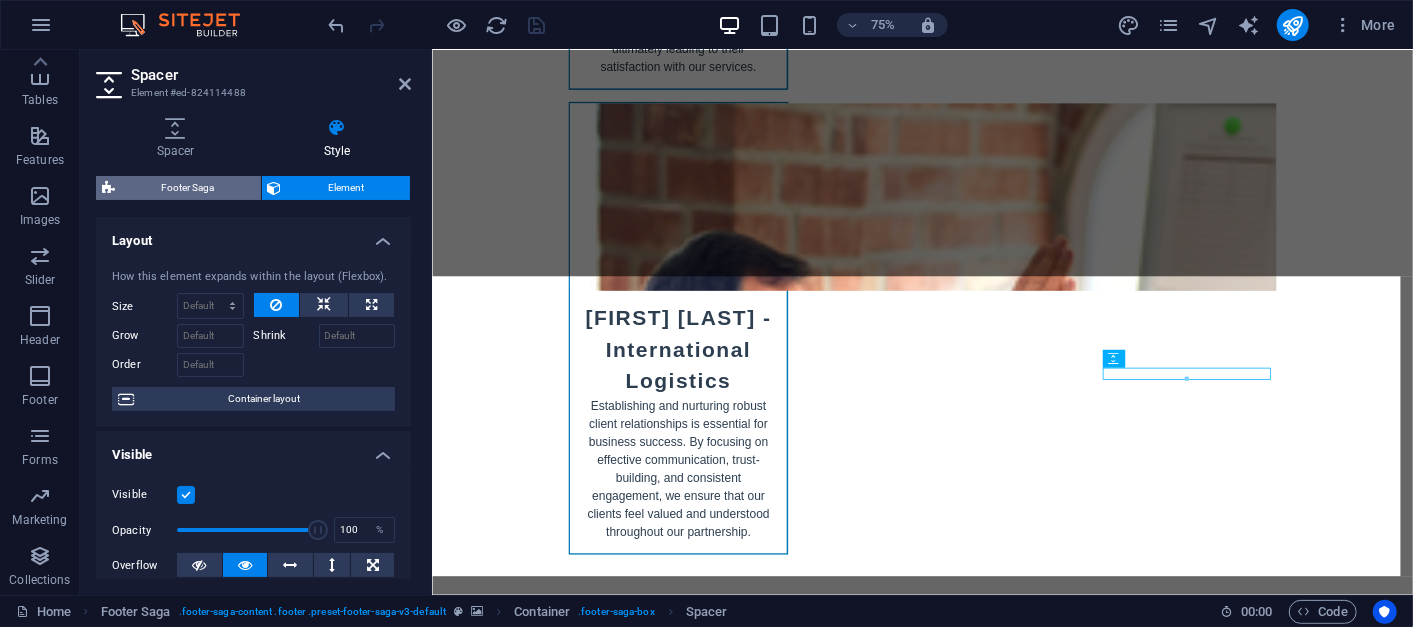 click on "Footer Saga" at bounding box center (188, 188) 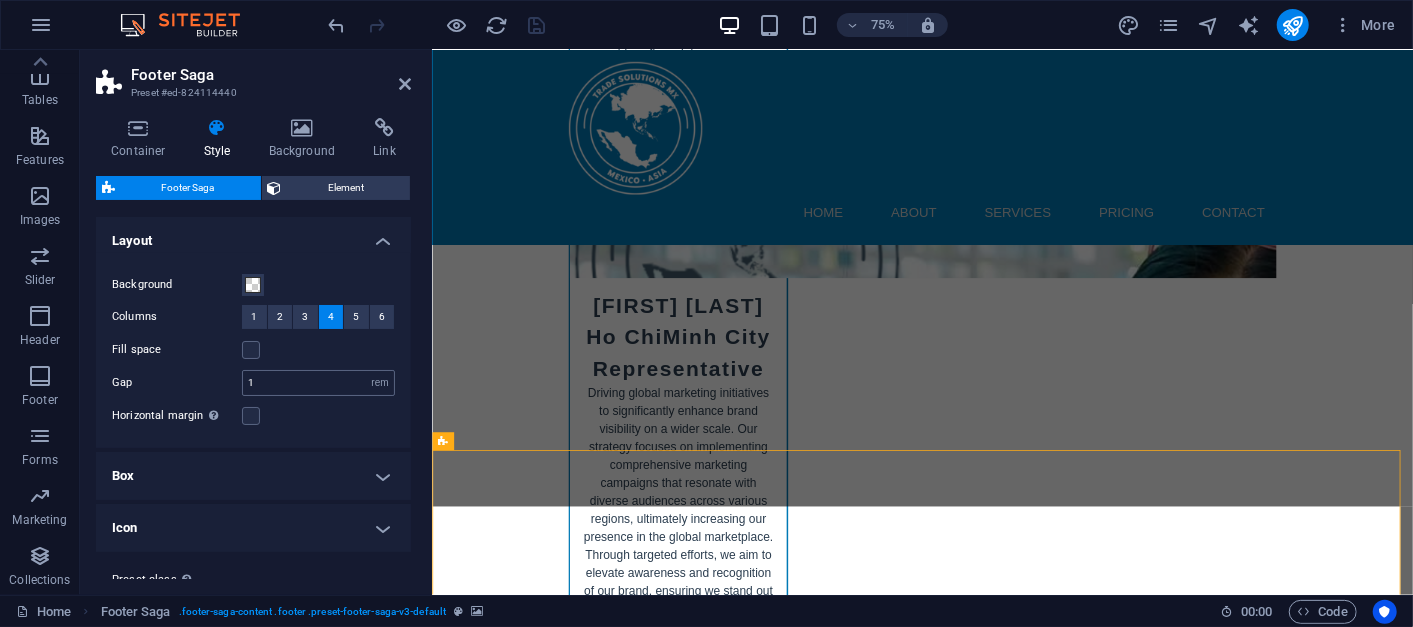 scroll, scrollTop: 10537, scrollLeft: 0, axis: vertical 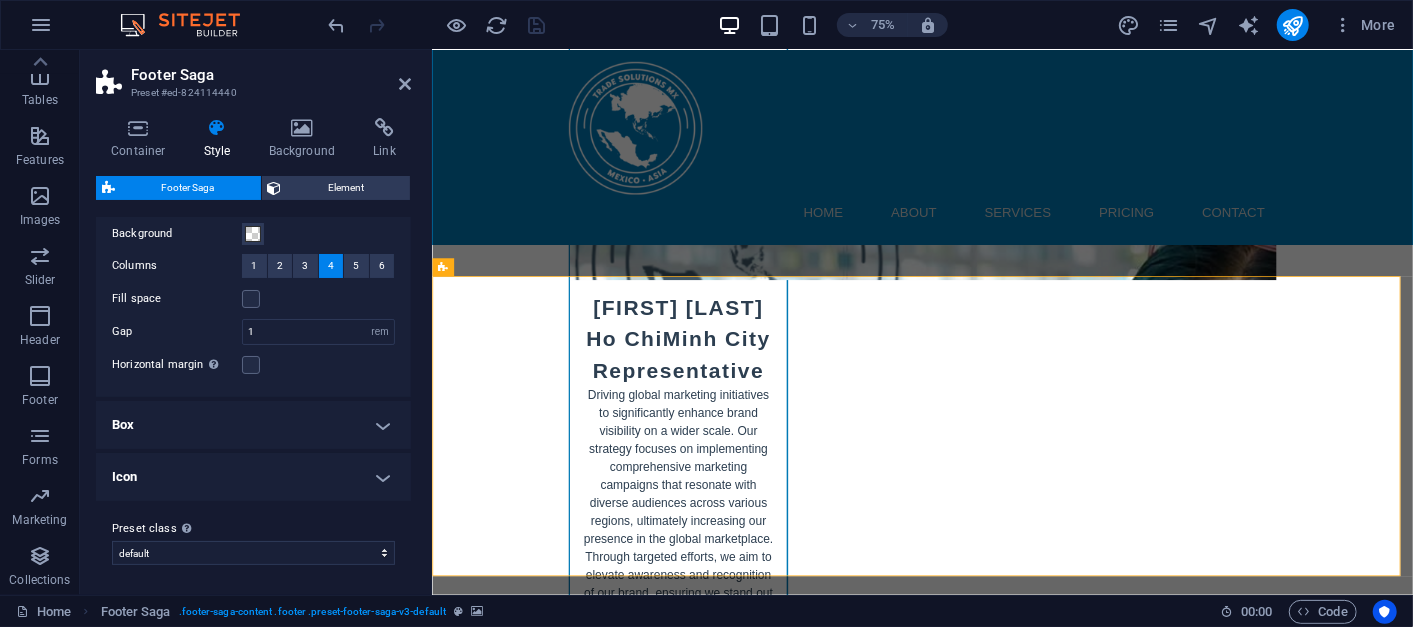 click on "Box" at bounding box center [253, 425] 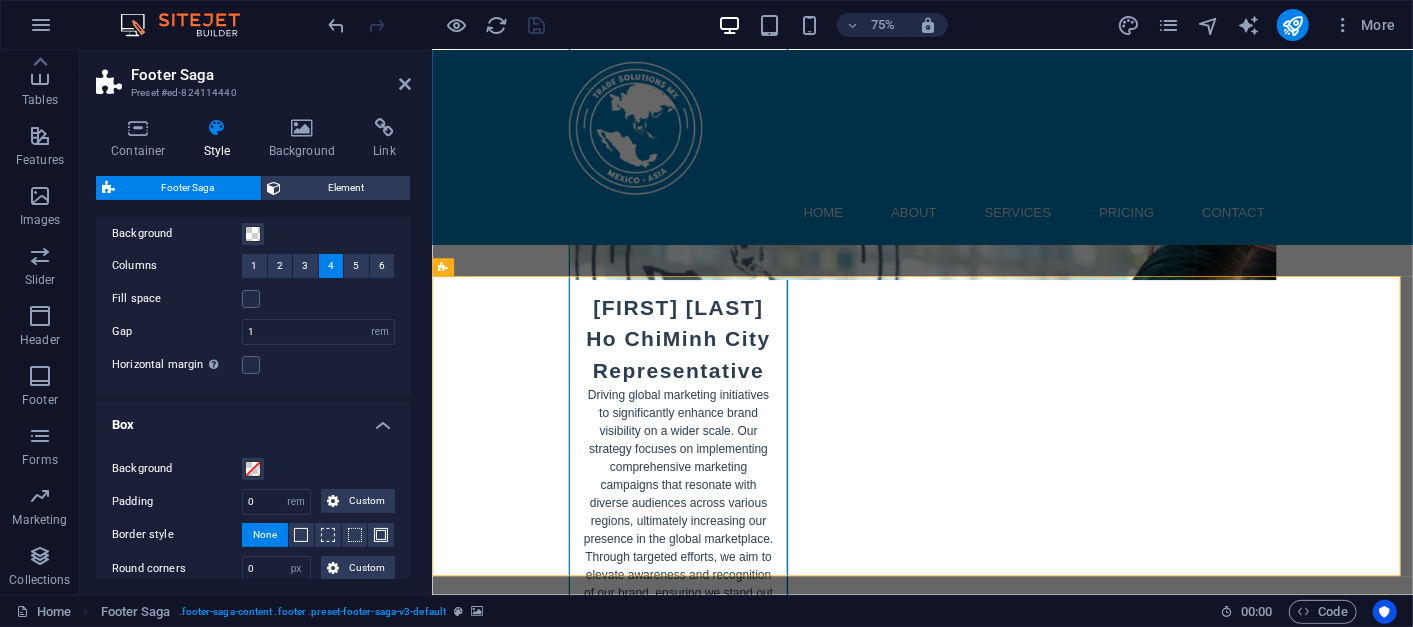 scroll, scrollTop: 237, scrollLeft: 0, axis: vertical 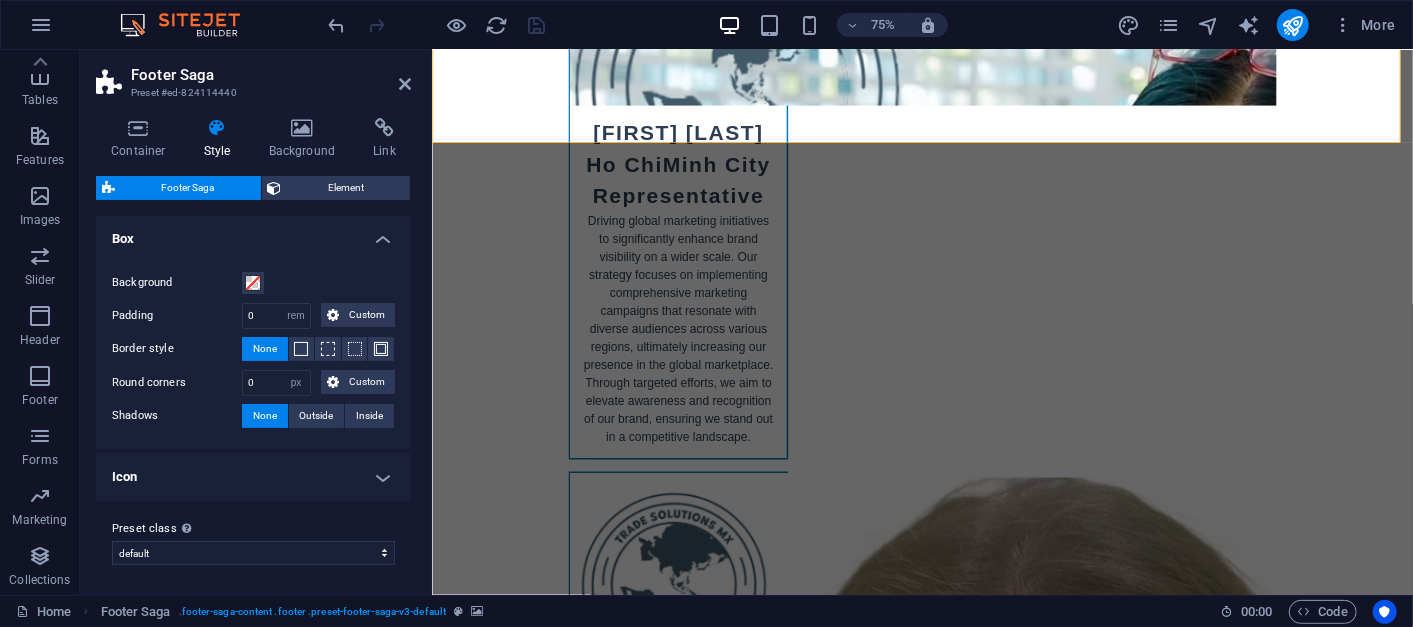 click on "Box" at bounding box center [253, 233] 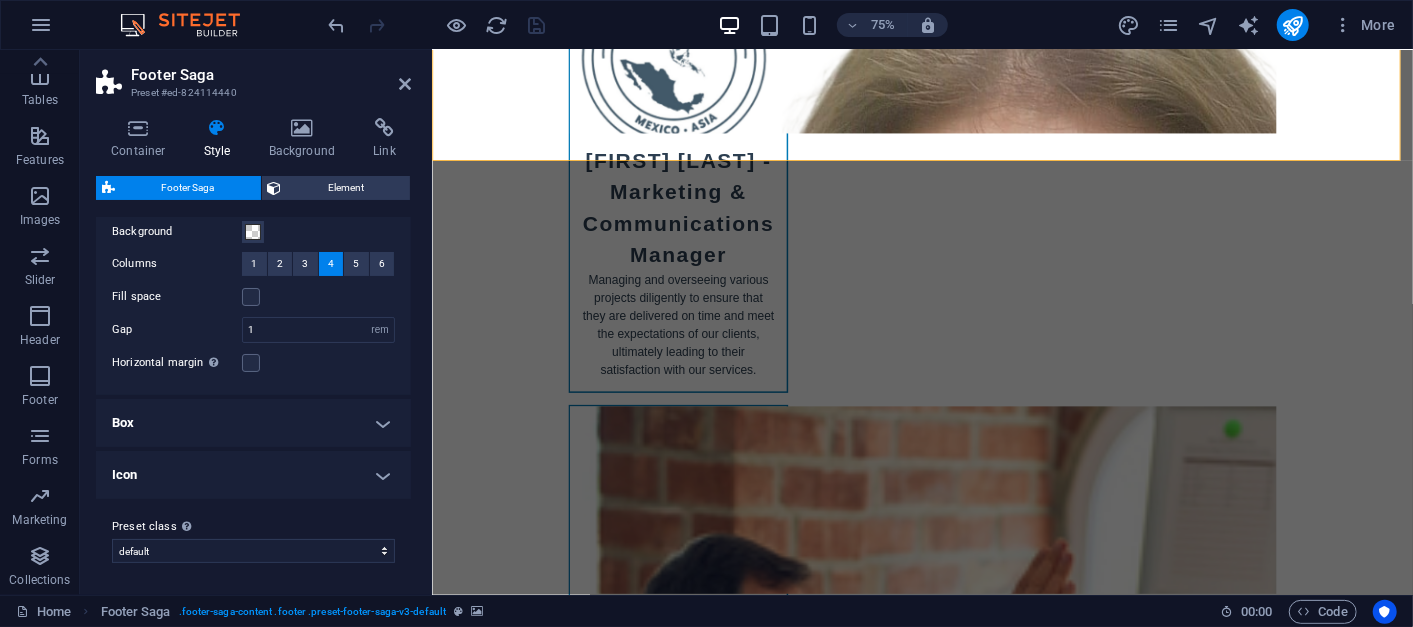 scroll, scrollTop: 11864, scrollLeft: 0, axis: vertical 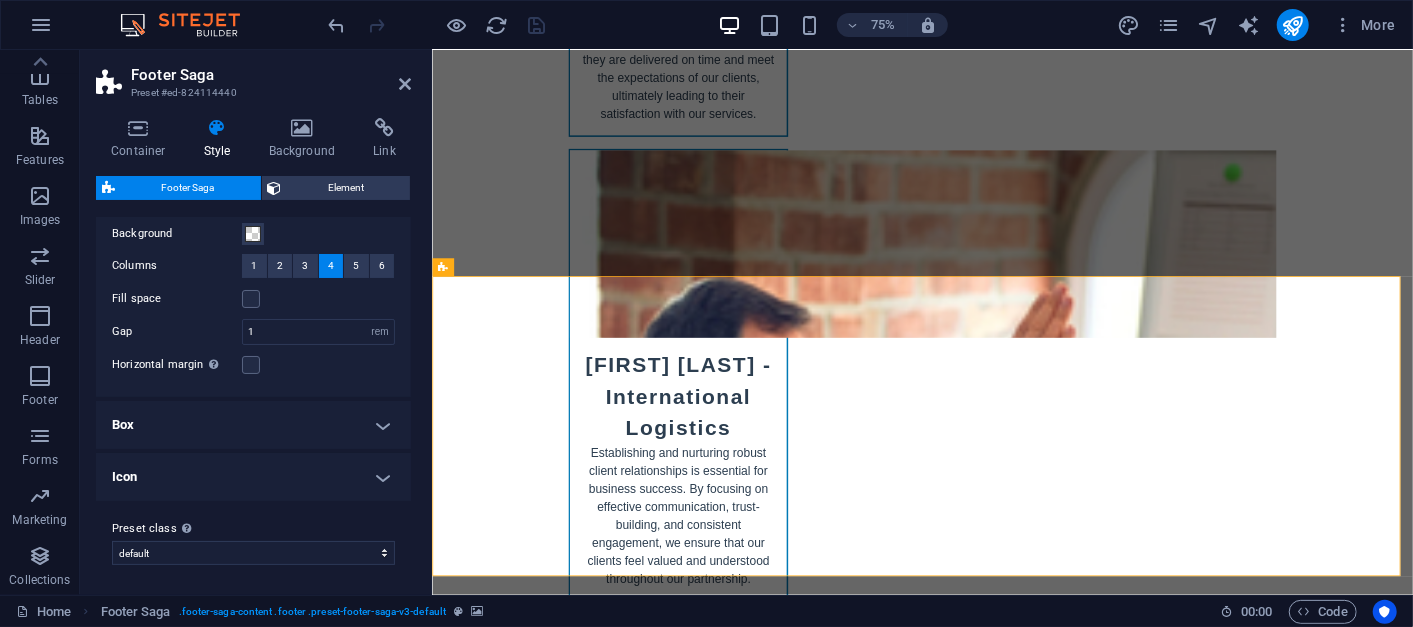 click on "Box" at bounding box center (253, 425) 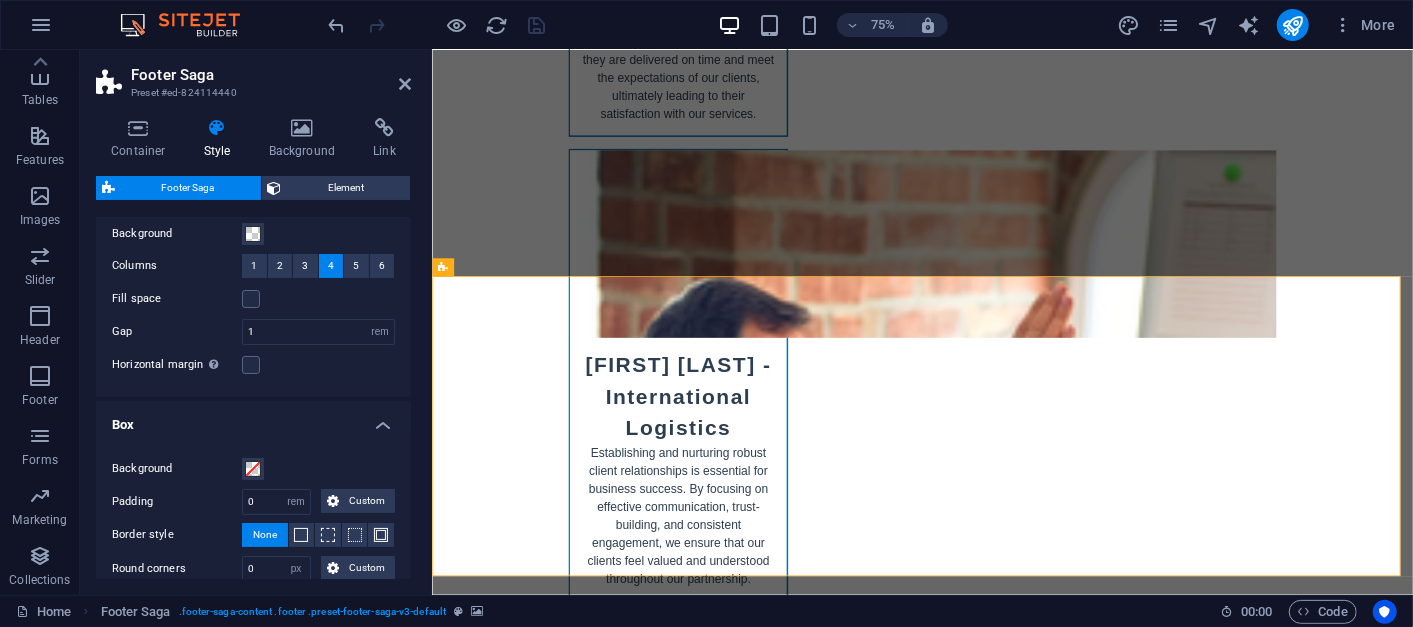 click on "Box" at bounding box center [253, 419] 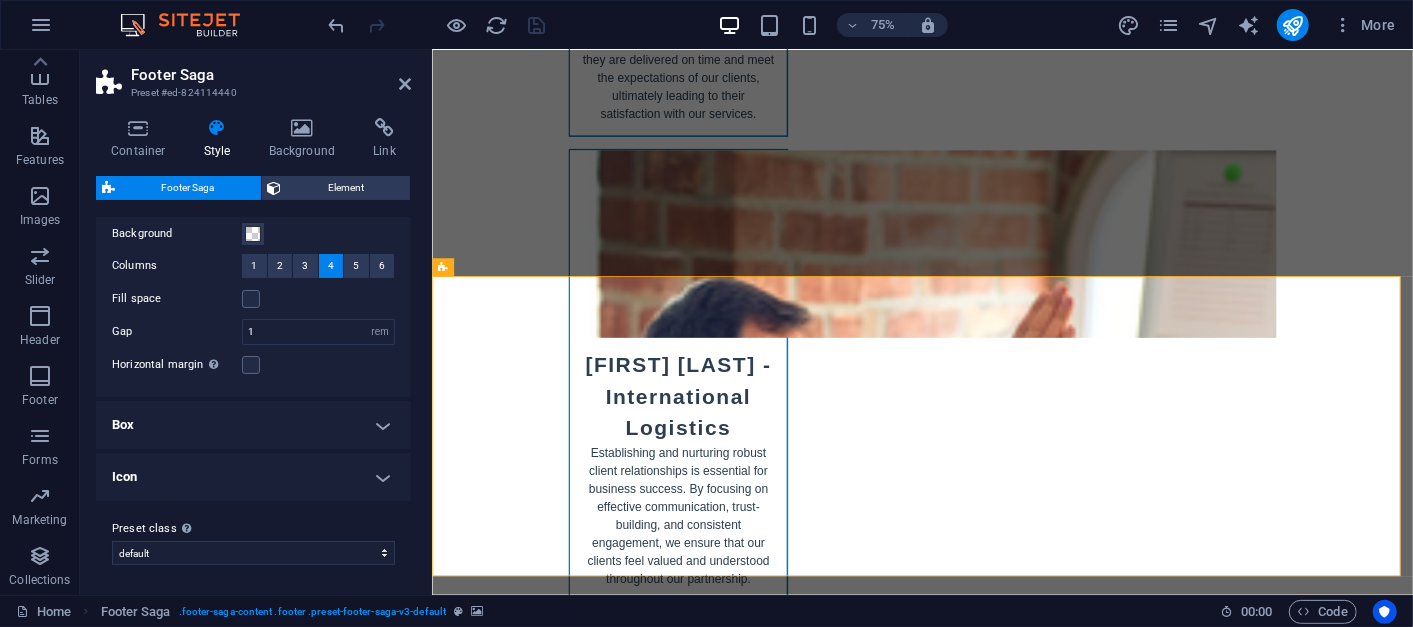 click on "Icon" at bounding box center [253, 477] 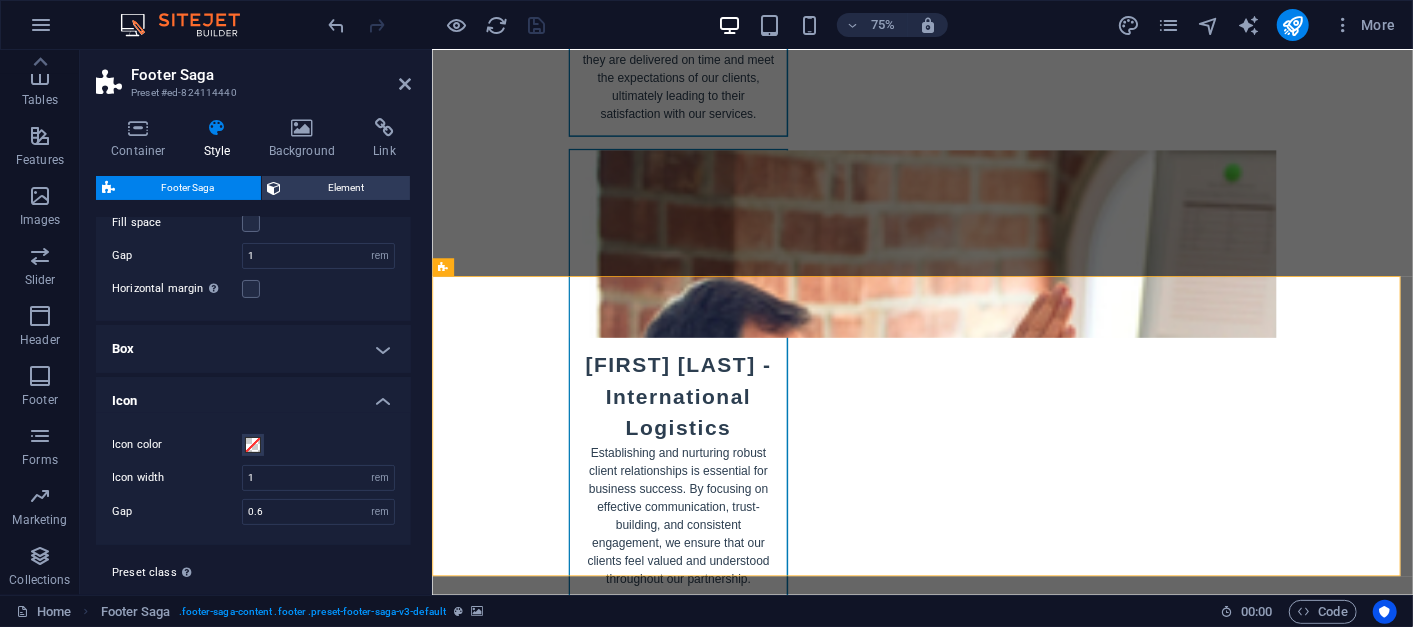 scroll, scrollTop: 171, scrollLeft: 0, axis: vertical 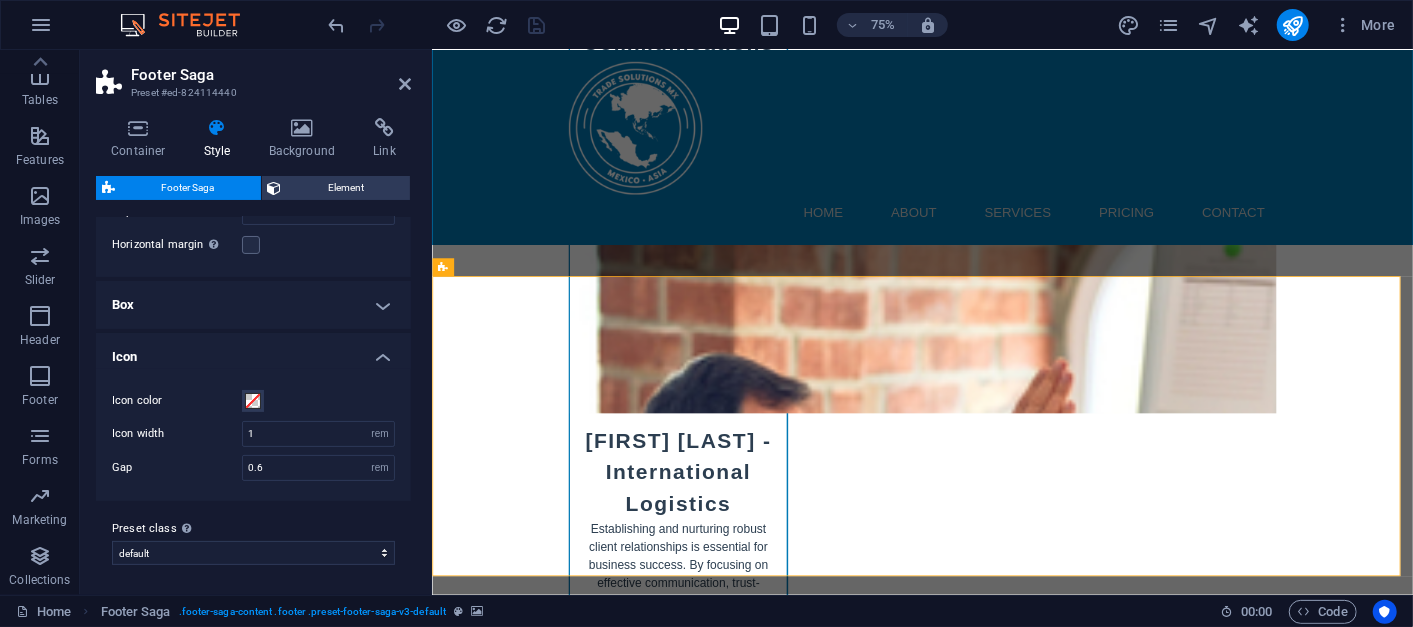 click on "Icon" at bounding box center [253, 351] 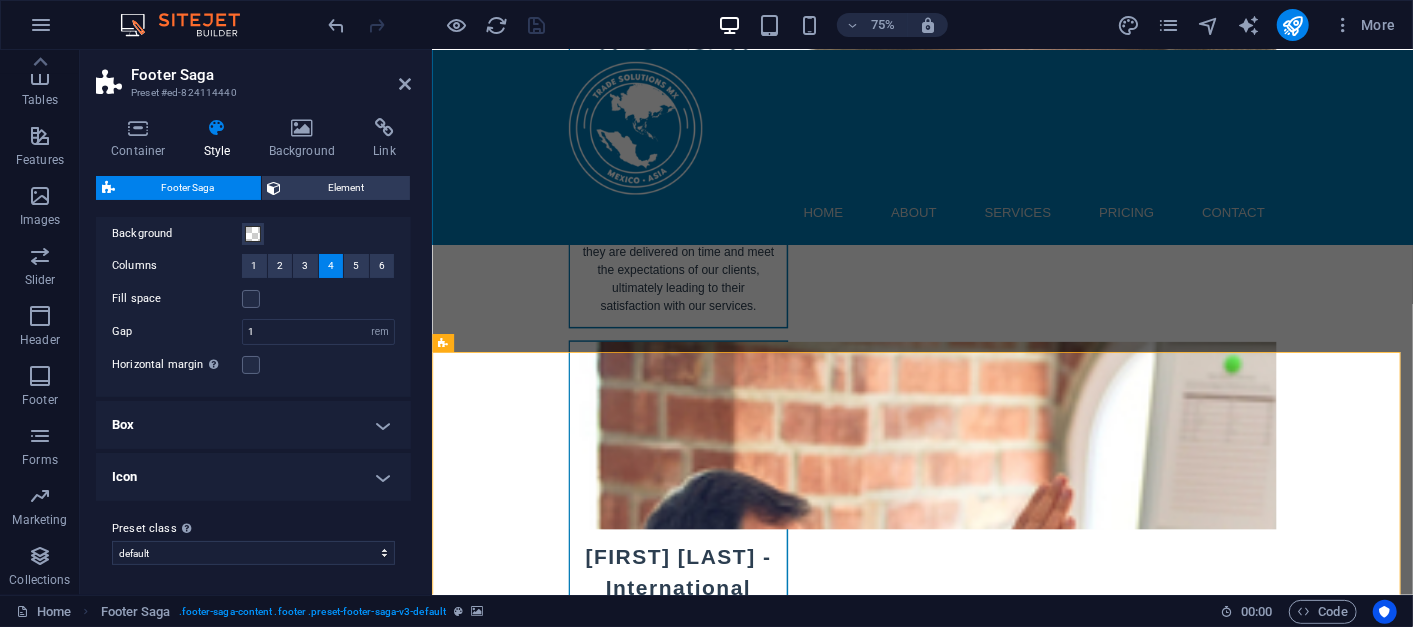 scroll, scrollTop: 0, scrollLeft: 0, axis: both 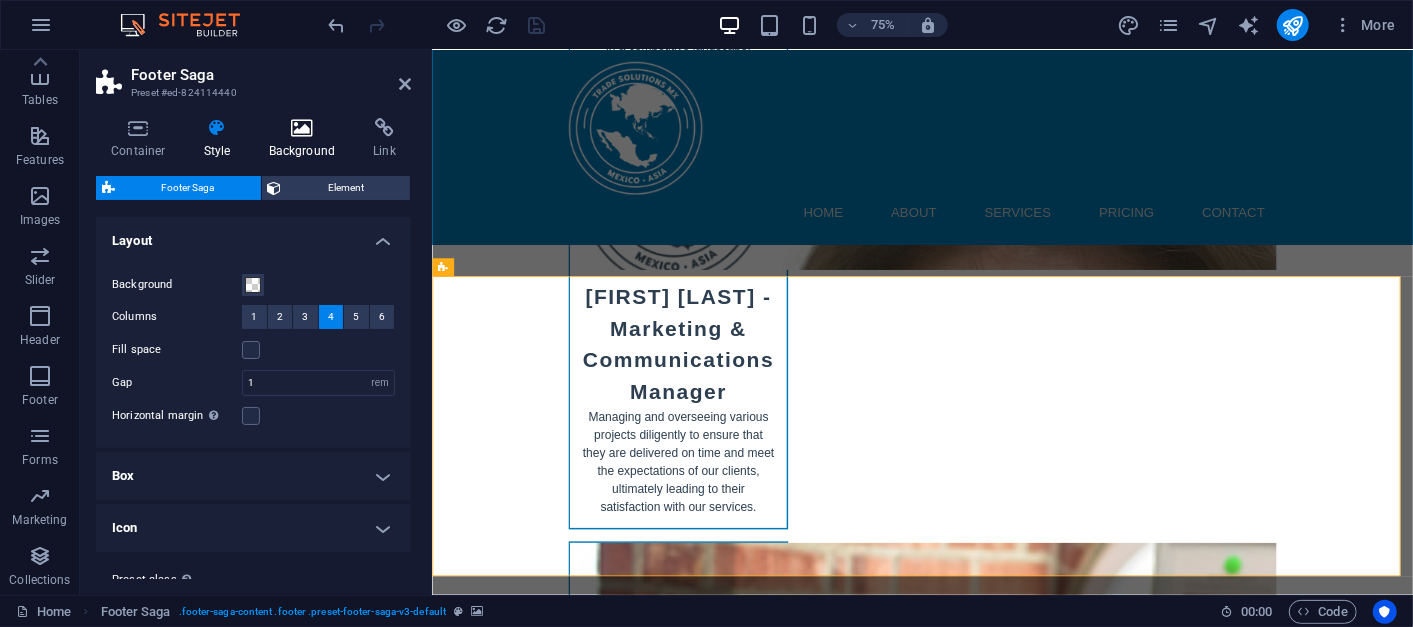 click at bounding box center [302, 128] 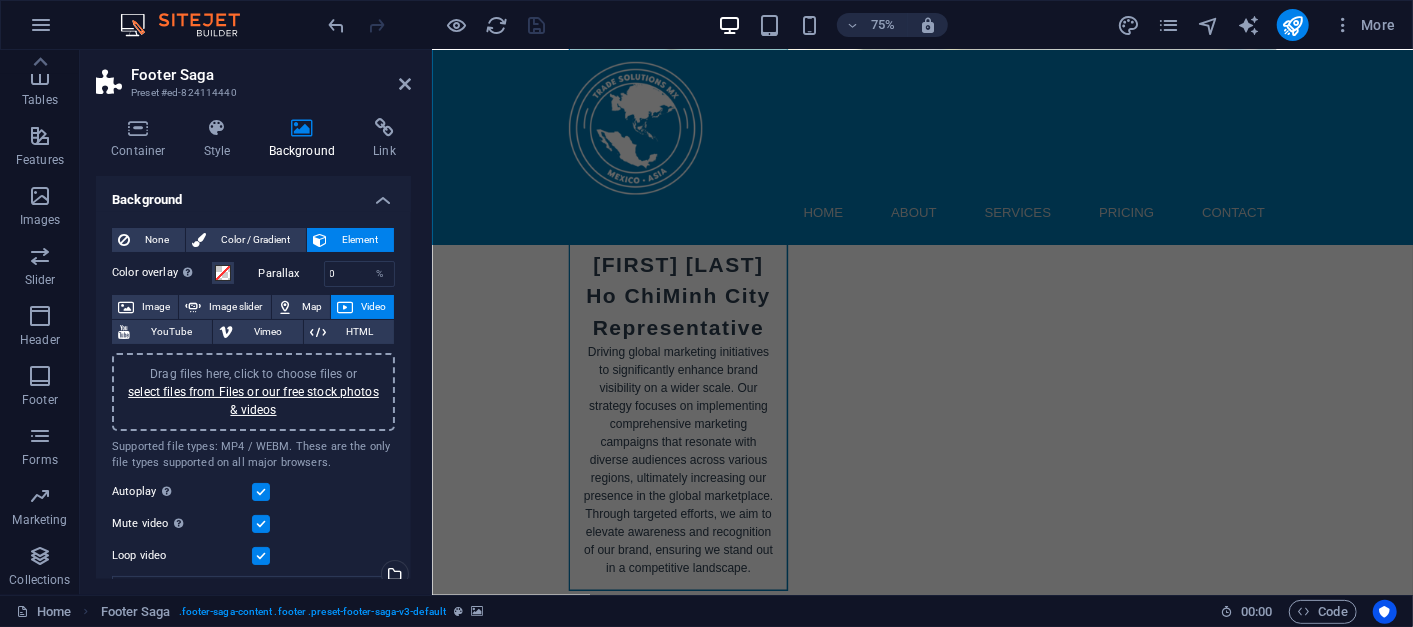 scroll, scrollTop: 10537, scrollLeft: 0, axis: vertical 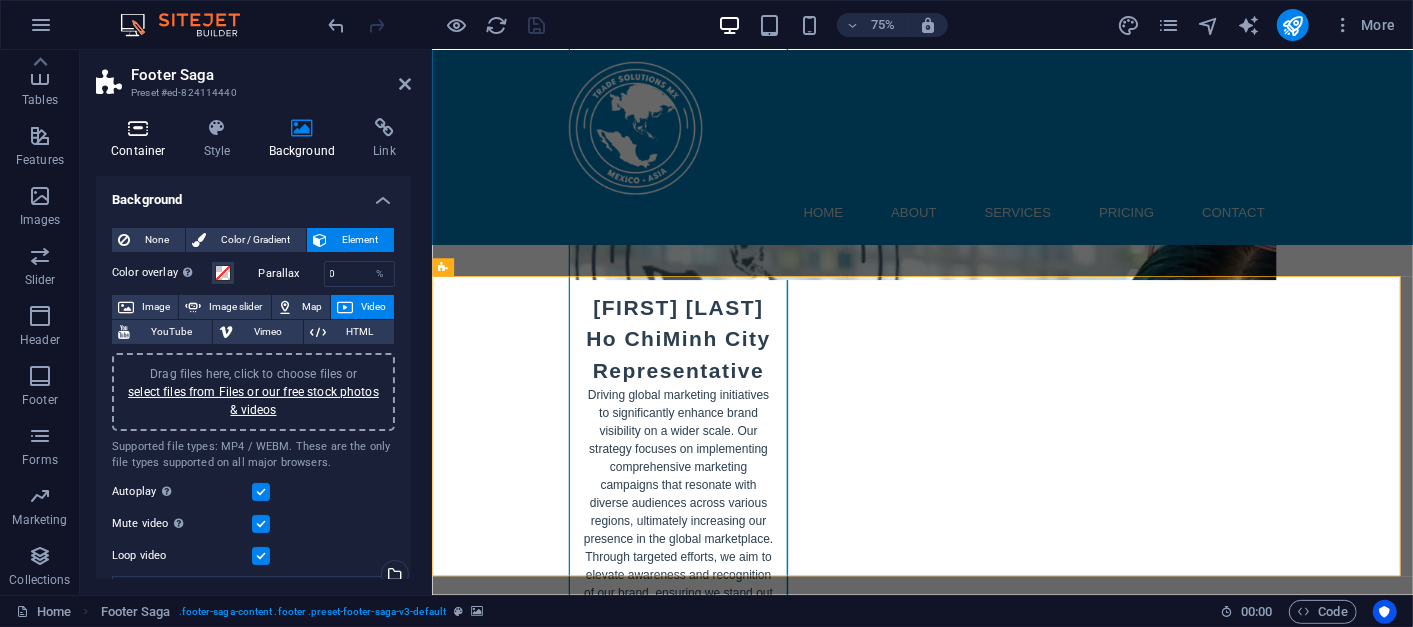 click at bounding box center (138, 128) 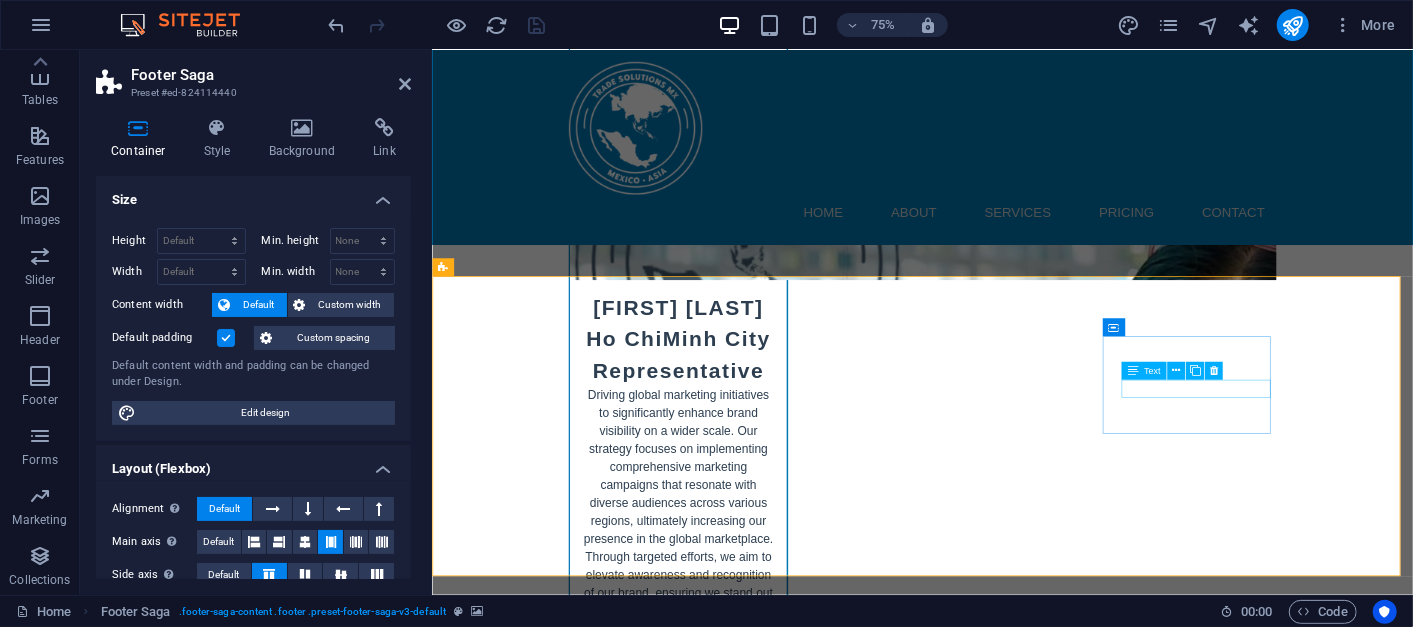 click on "Facebook" at bounding box center [559, 9410] 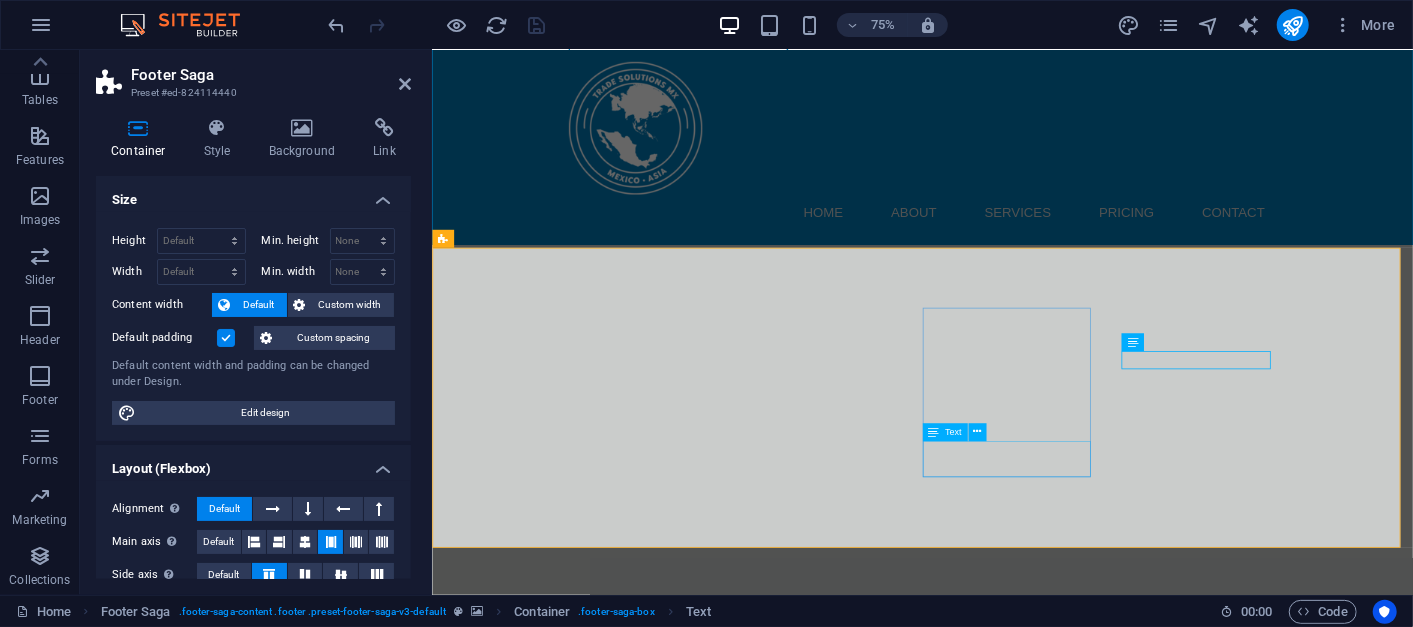 scroll, scrollTop: 12439, scrollLeft: 0, axis: vertical 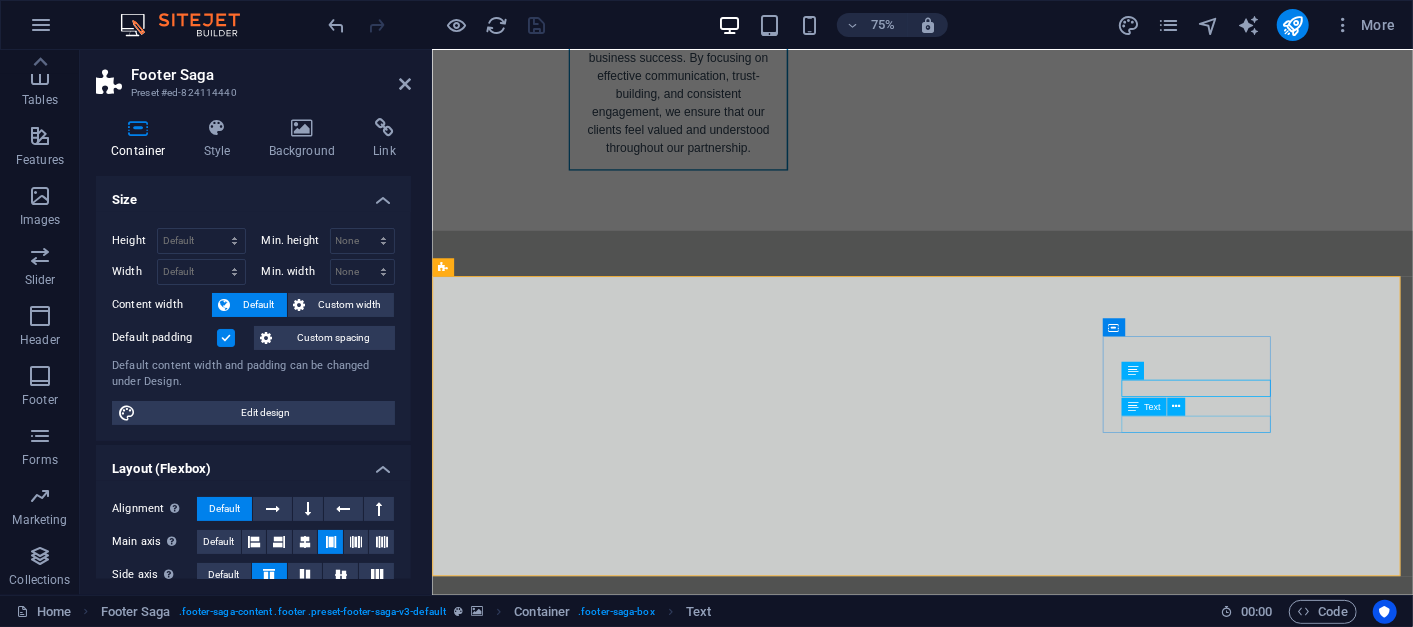 click on "Instagram" at bounding box center (559, 9555) 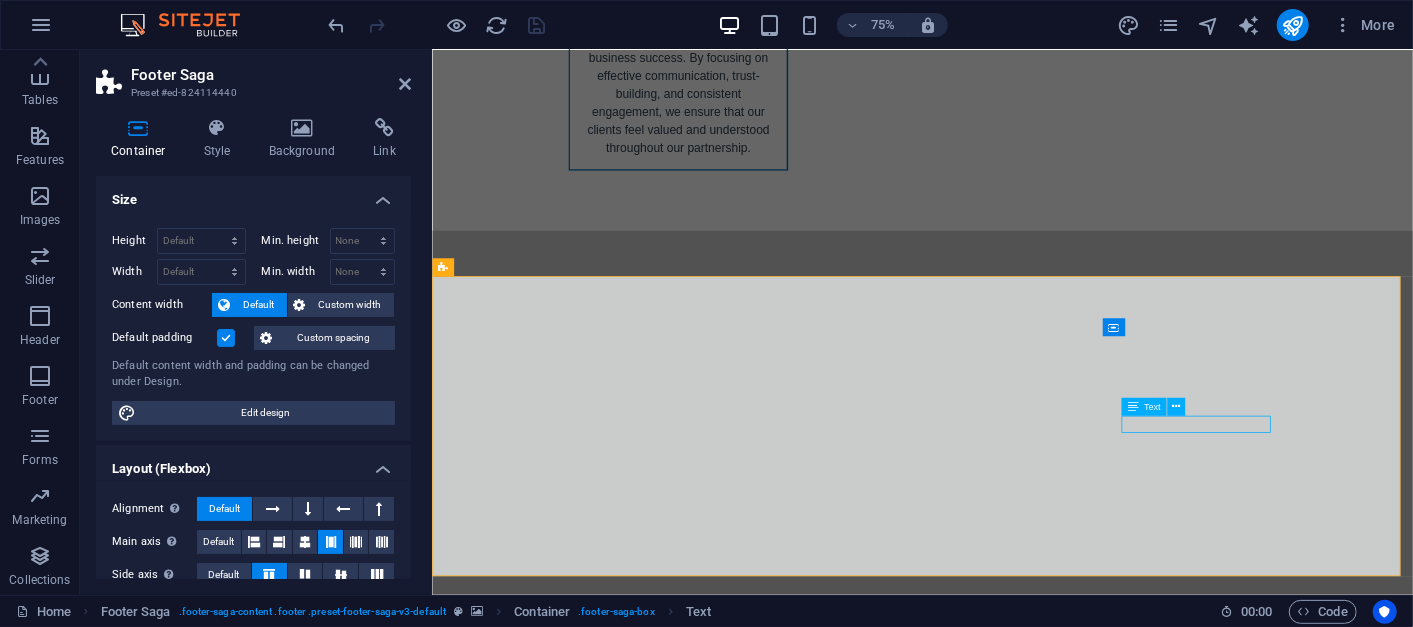 click on "Instagram" at bounding box center (559, 9555) 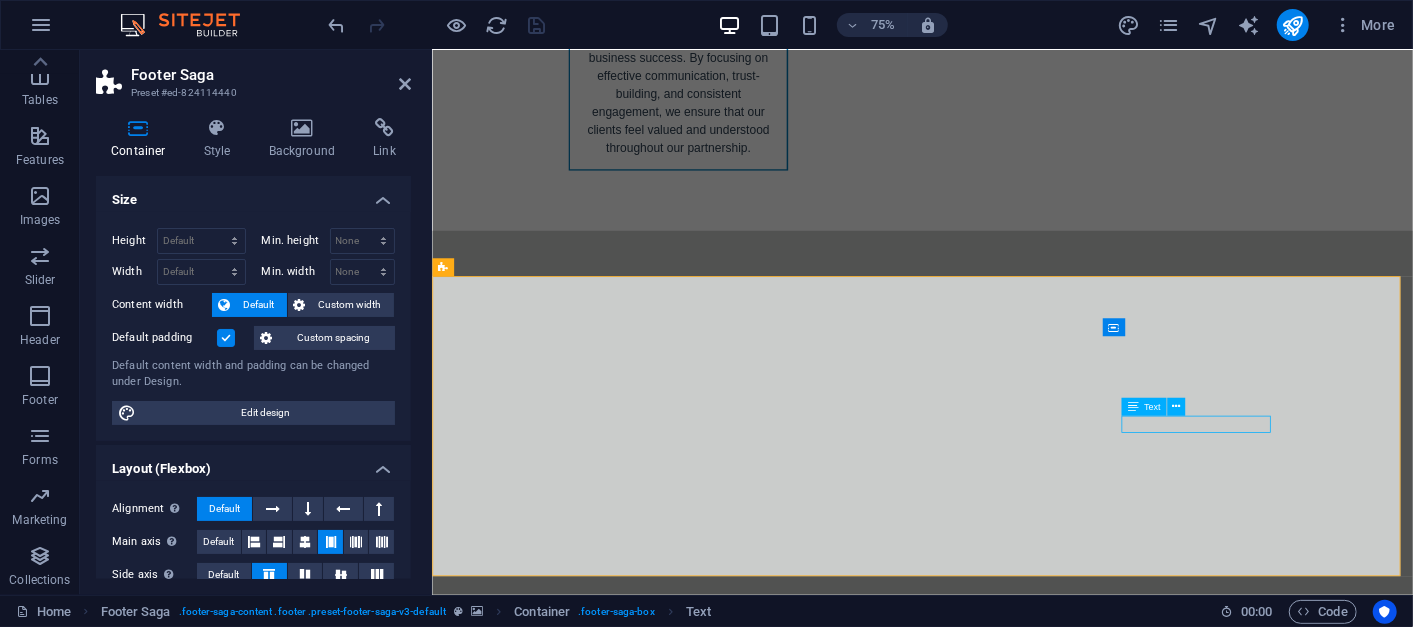 click on "Instagram" at bounding box center [559, 9555] 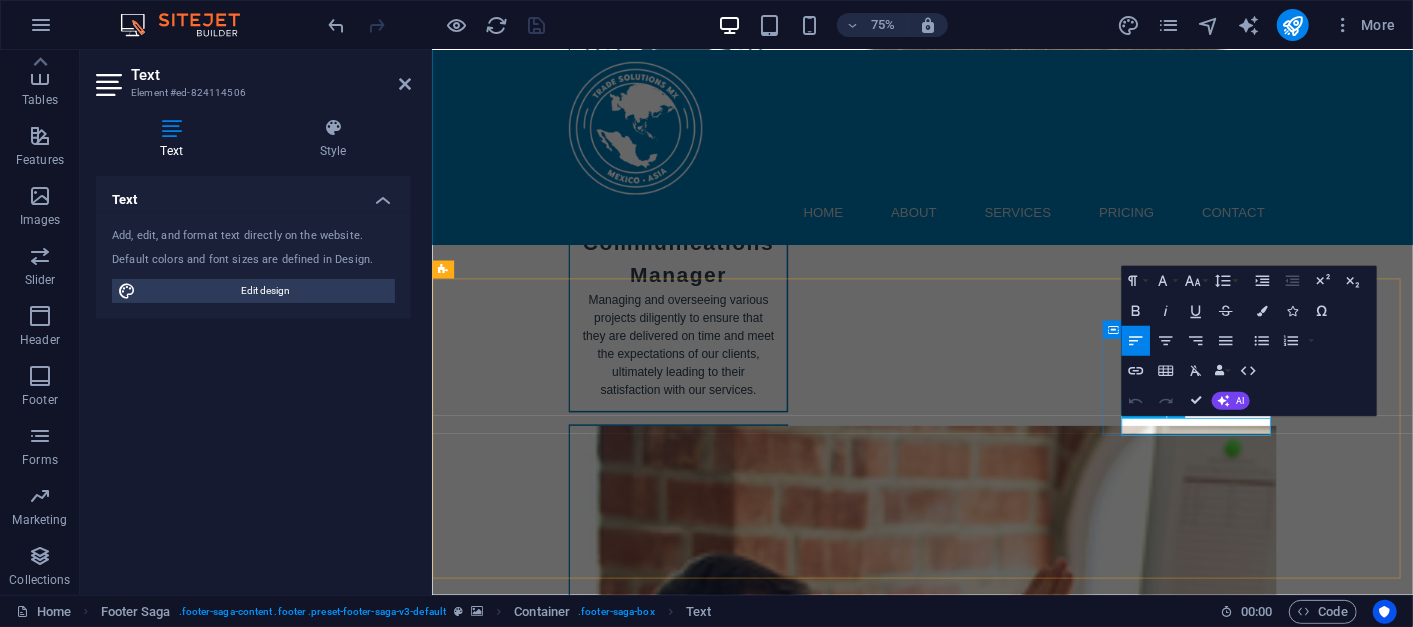 click on "Instagram" at bounding box center [559, 9614] 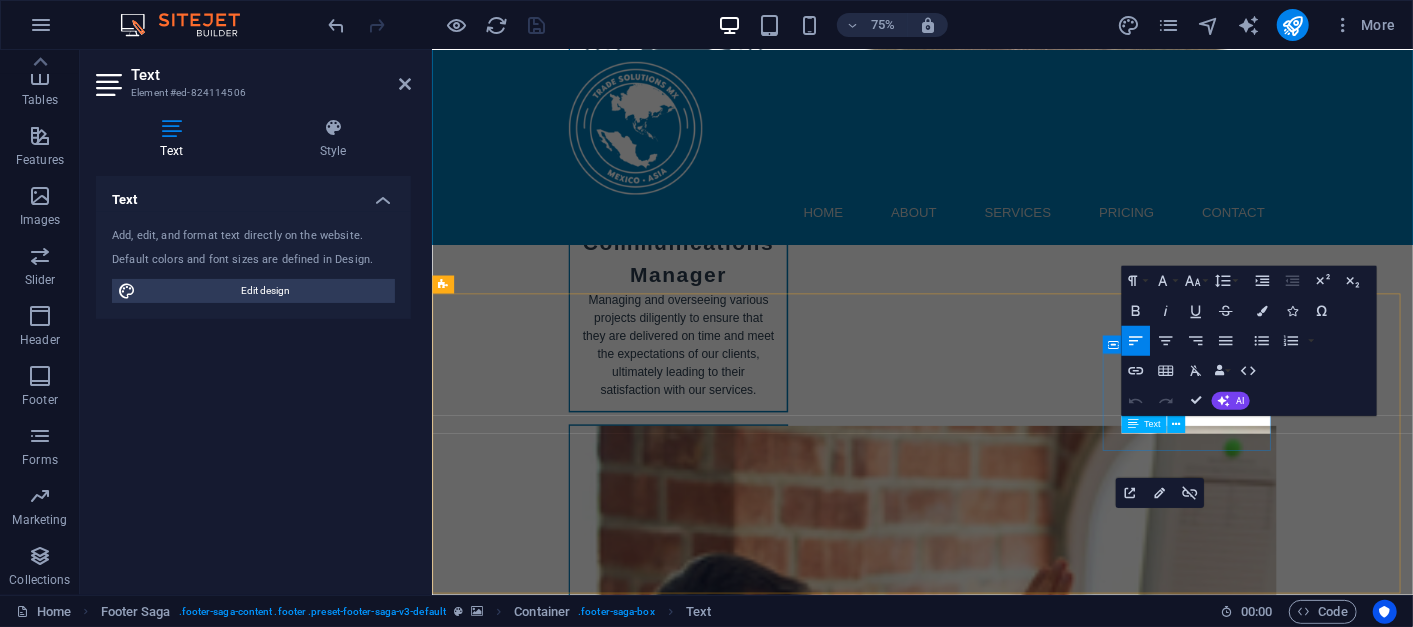 scroll, scrollTop: 11290, scrollLeft: 0, axis: vertical 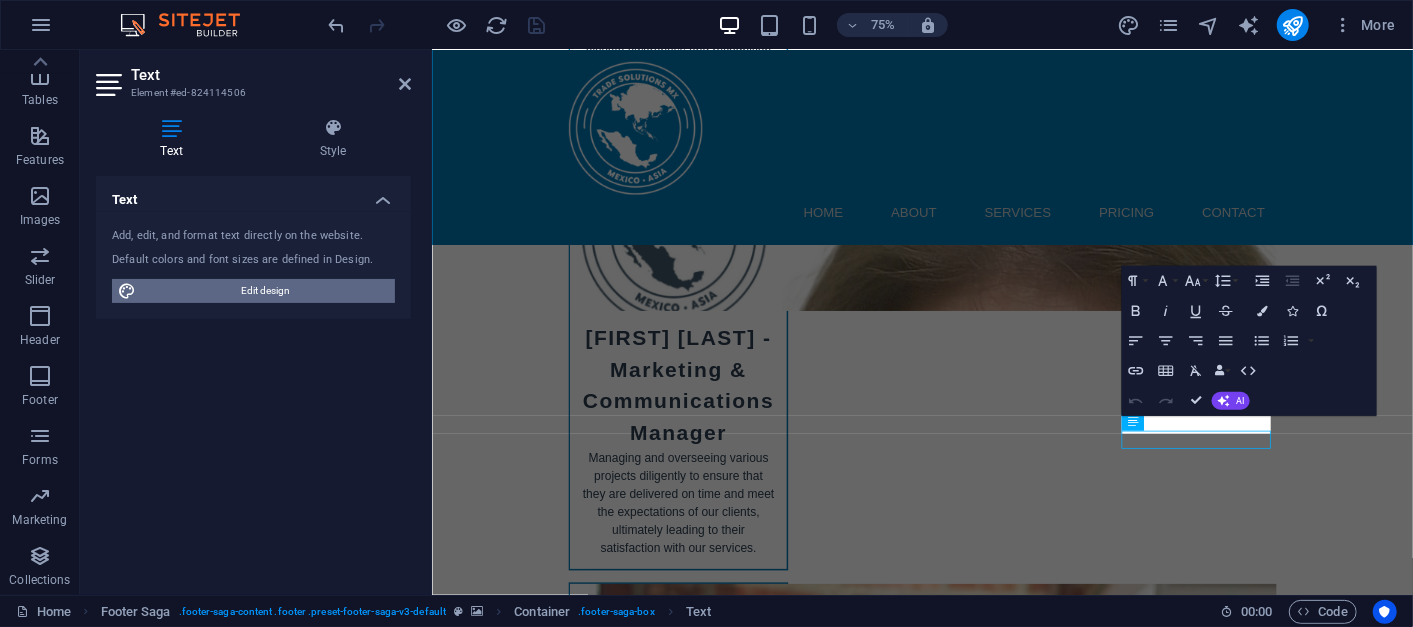 click on "Edit design" at bounding box center [265, 291] 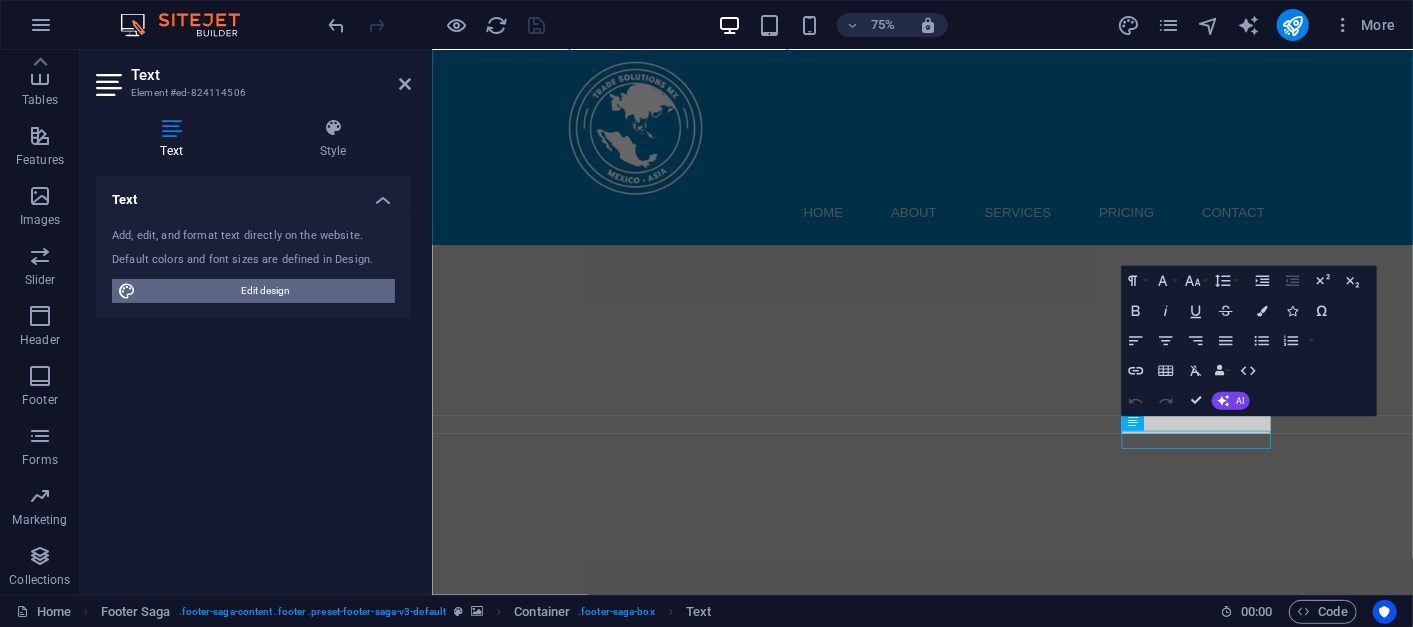 select on "ease-in-out" 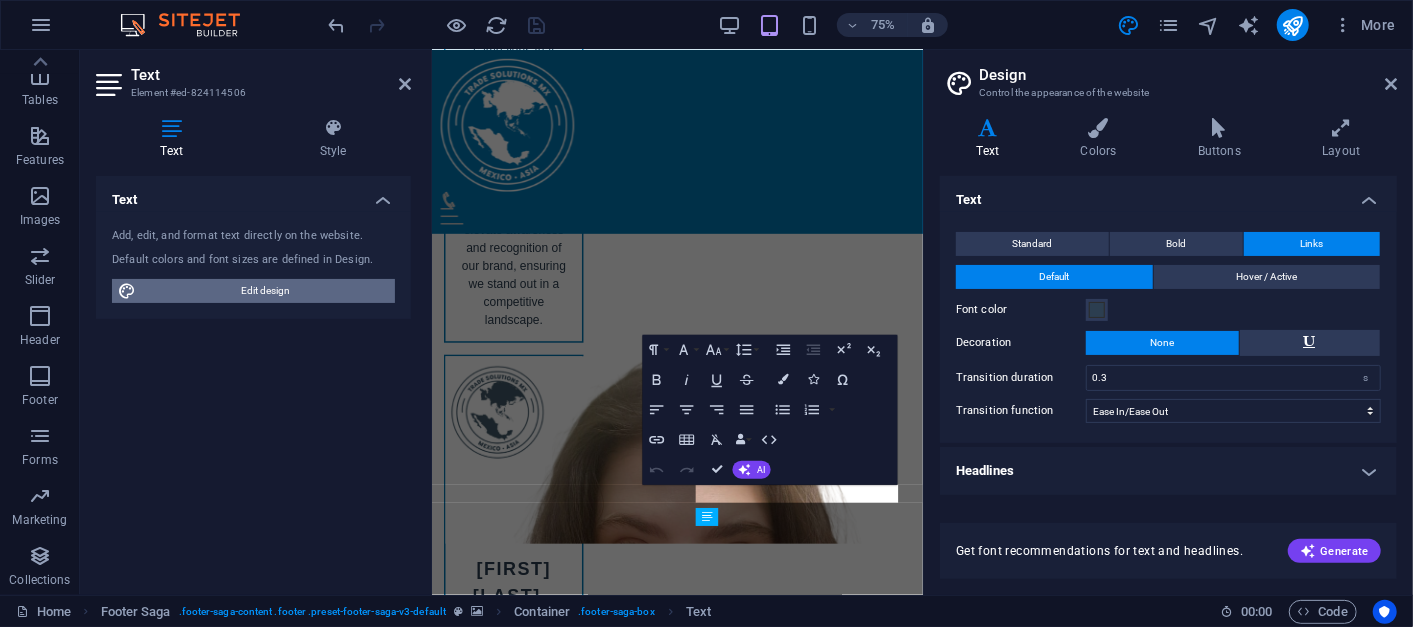 scroll, scrollTop: 11812, scrollLeft: 0, axis: vertical 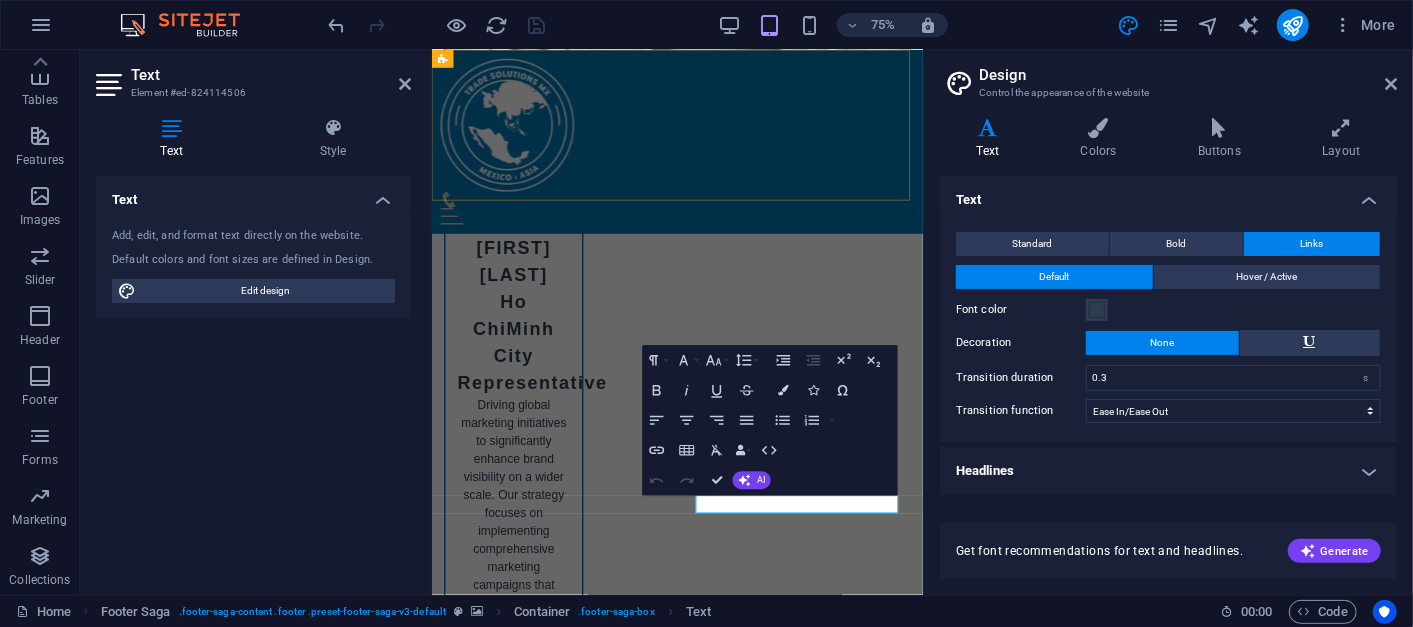 click on "Home About Services Pricing Contact" at bounding box center (758, 171) 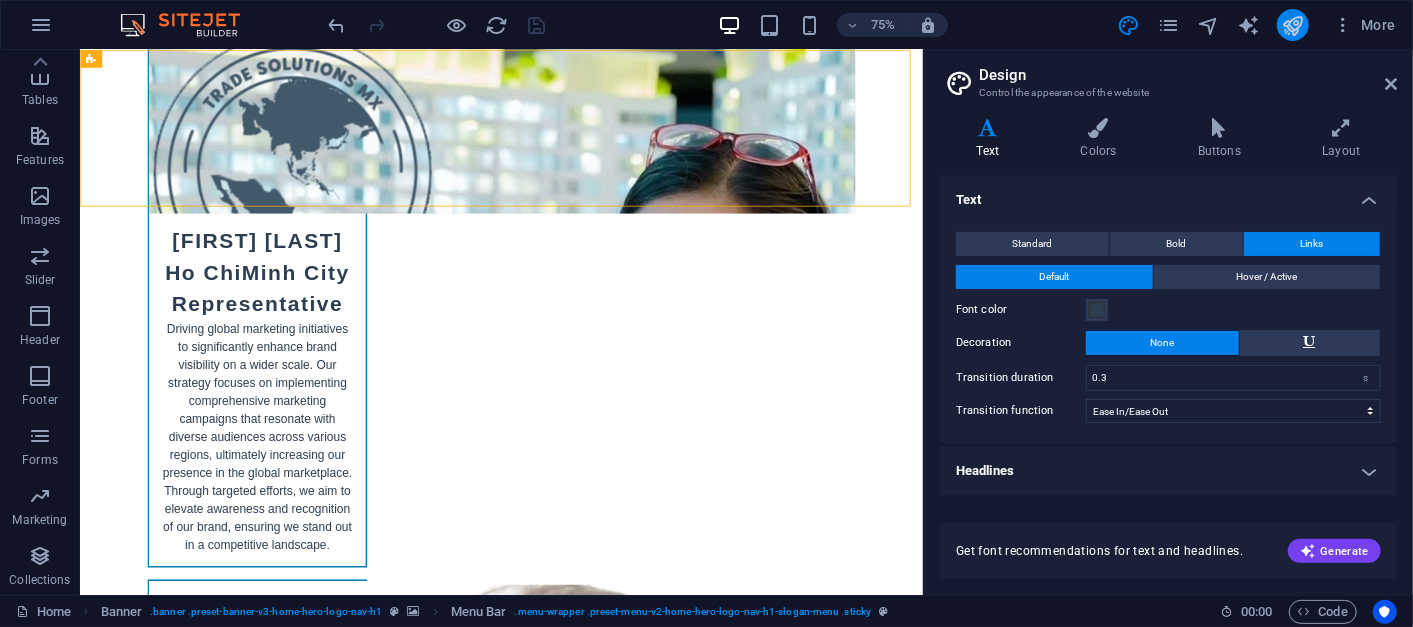 scroll, scrollTop: 0, scrollLeft: 0, axis: both 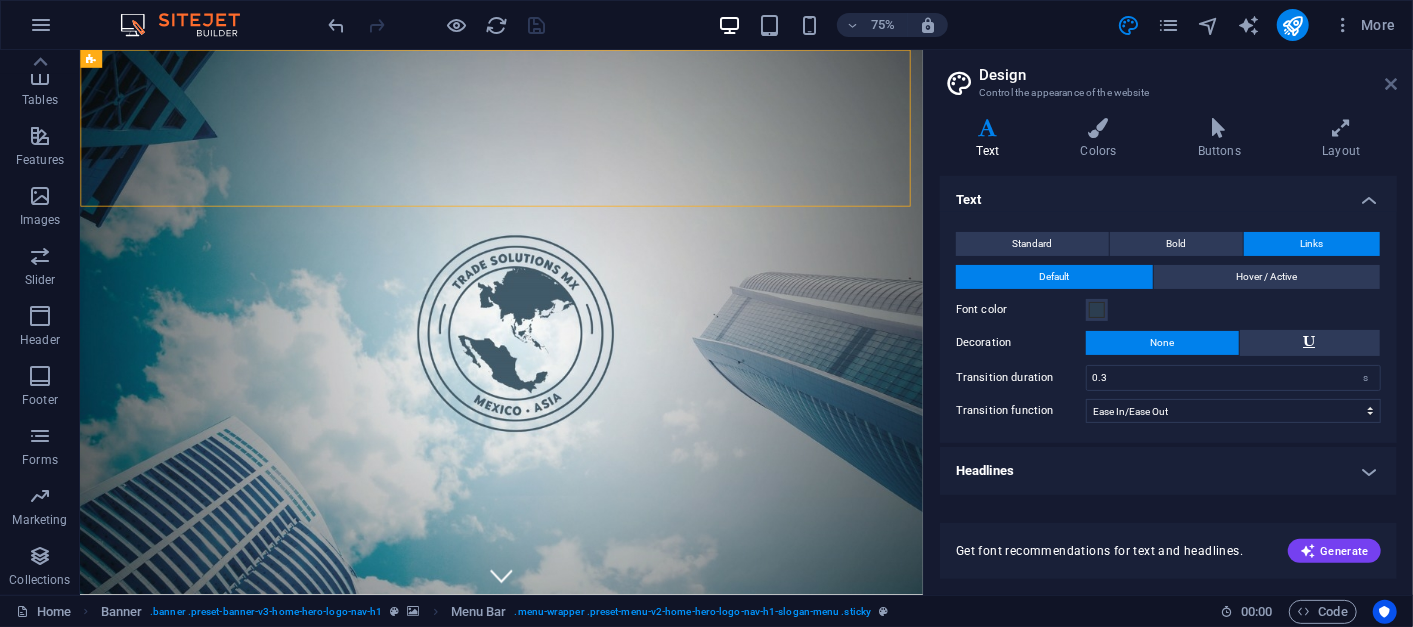 click at bounding box center [1391, 84] 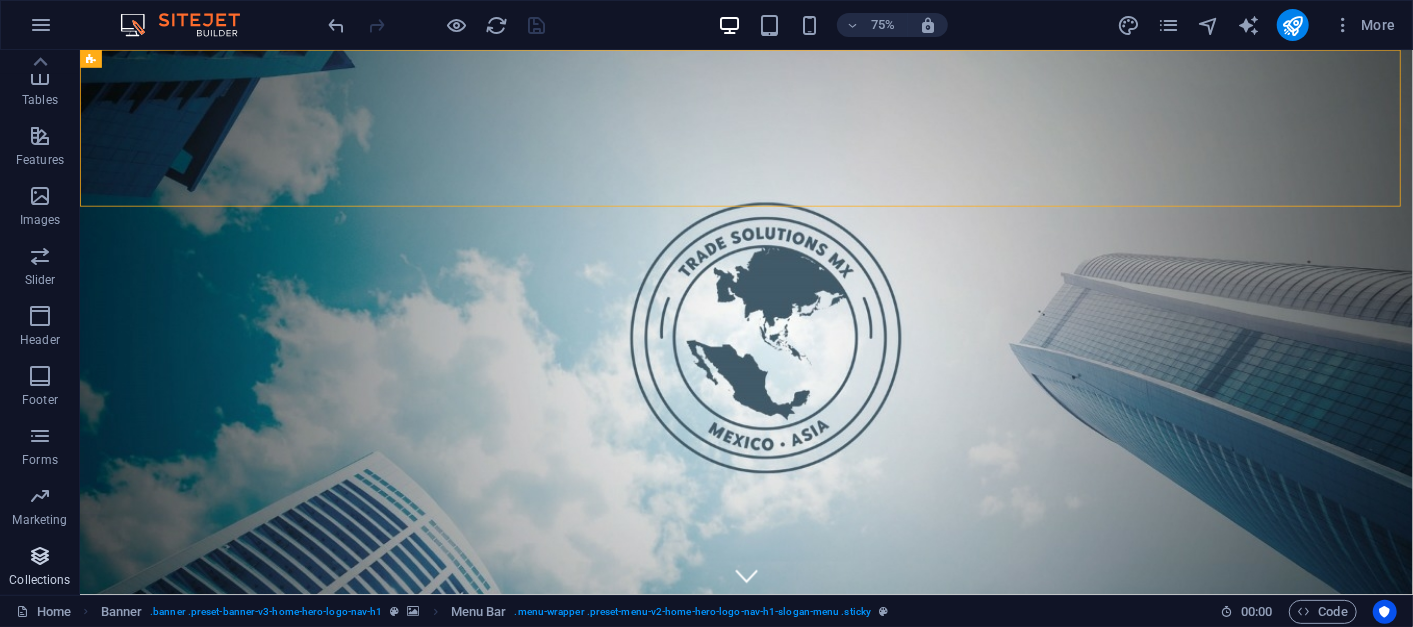 click on "Collections" at bounding box center (39, 580) 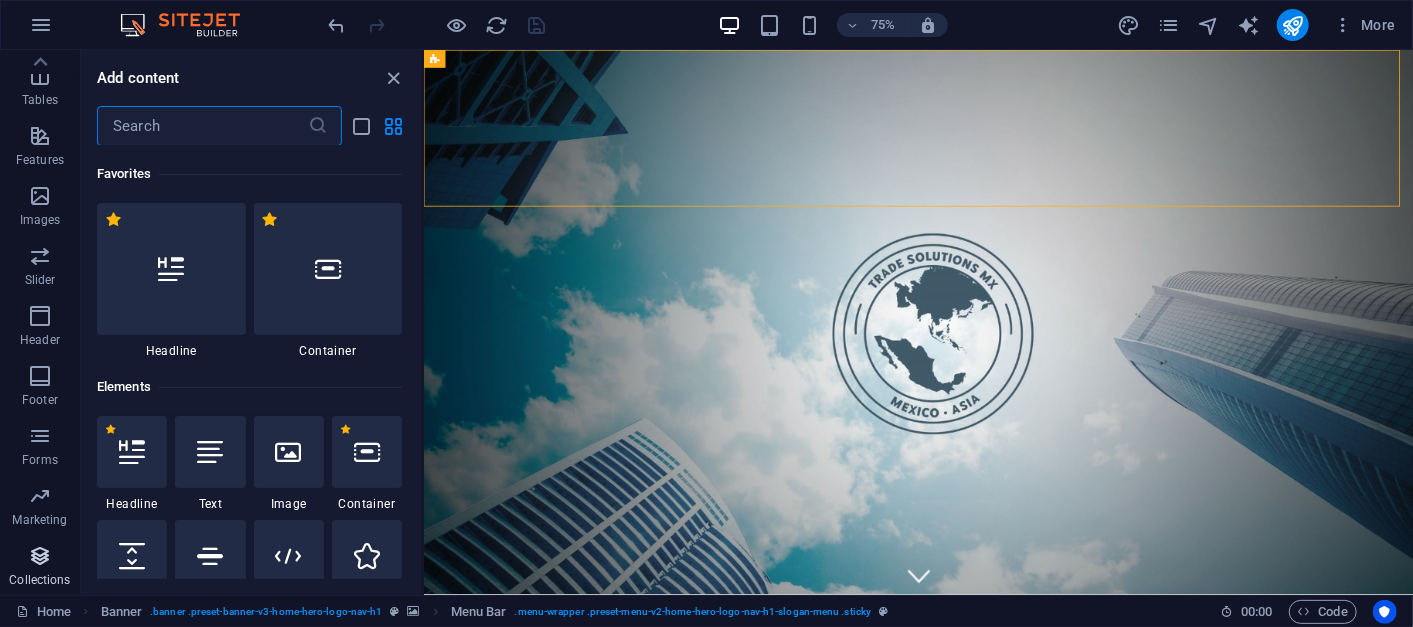 scroll, scrollTop: 18303, scrollLeft: 0, axis: vertical 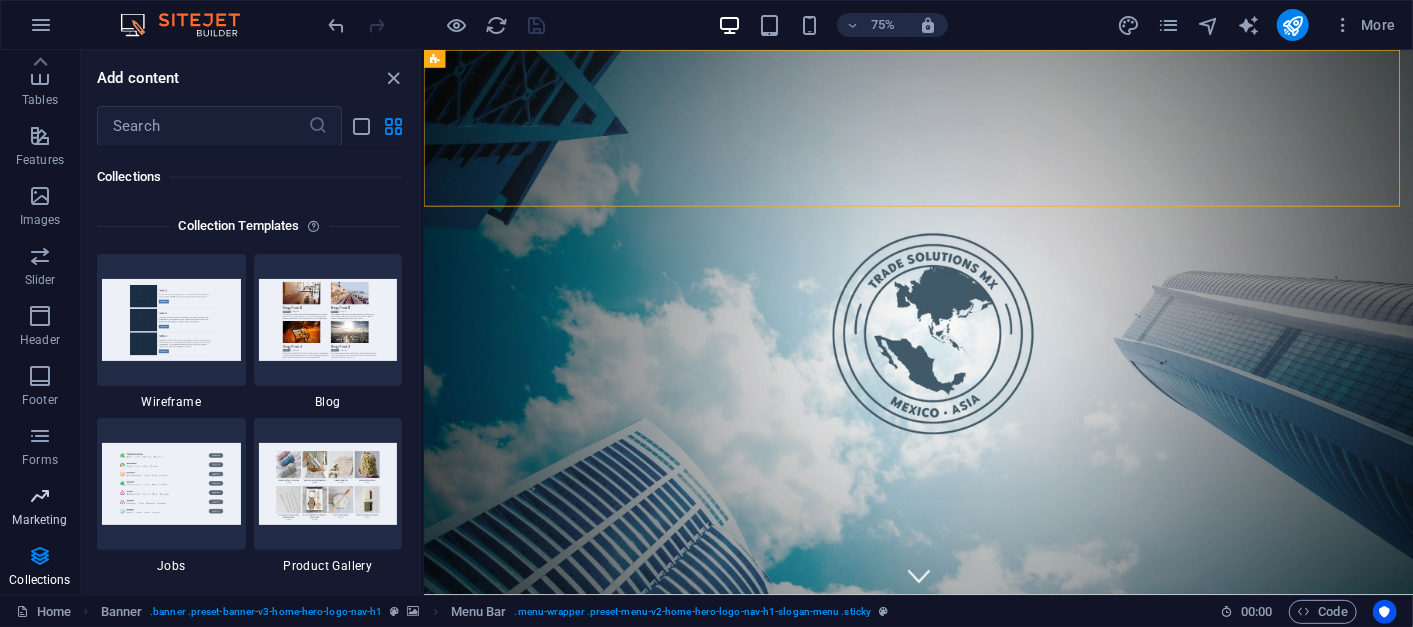 click on "Marketing" at bounding box center [39, 520] 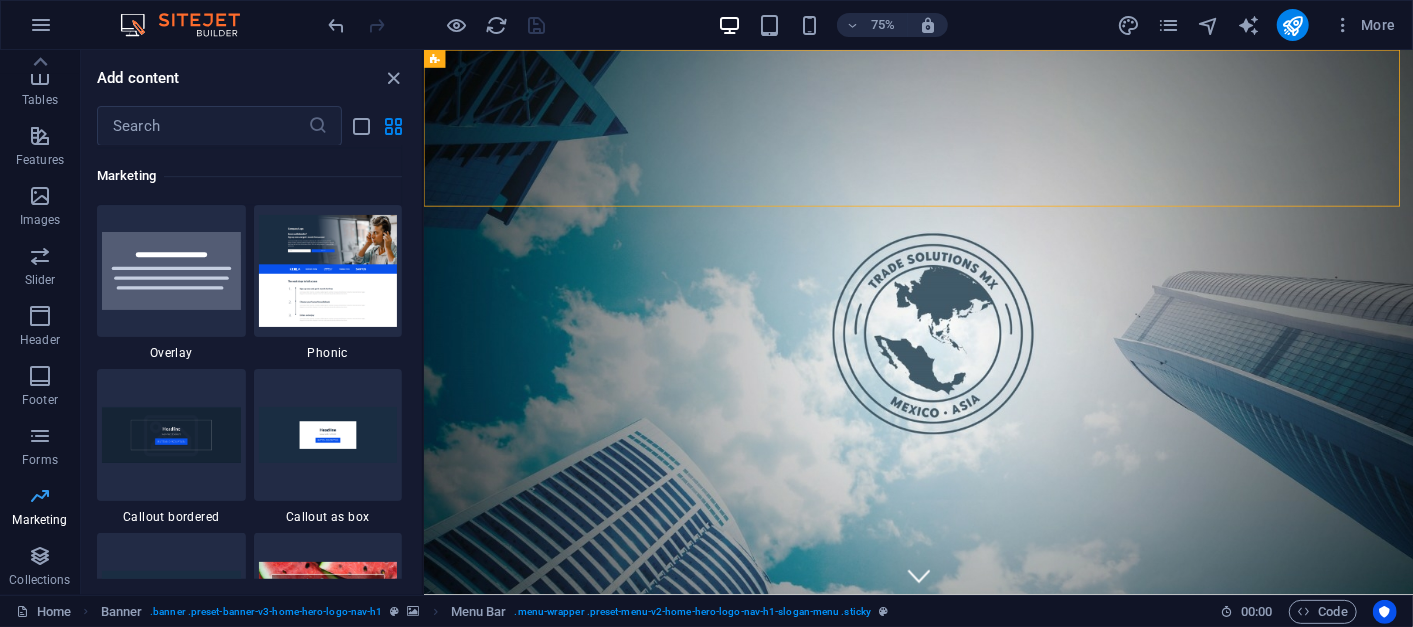 scroll, scrollTop: 16286, scrollLeft: 0, axis: vertical 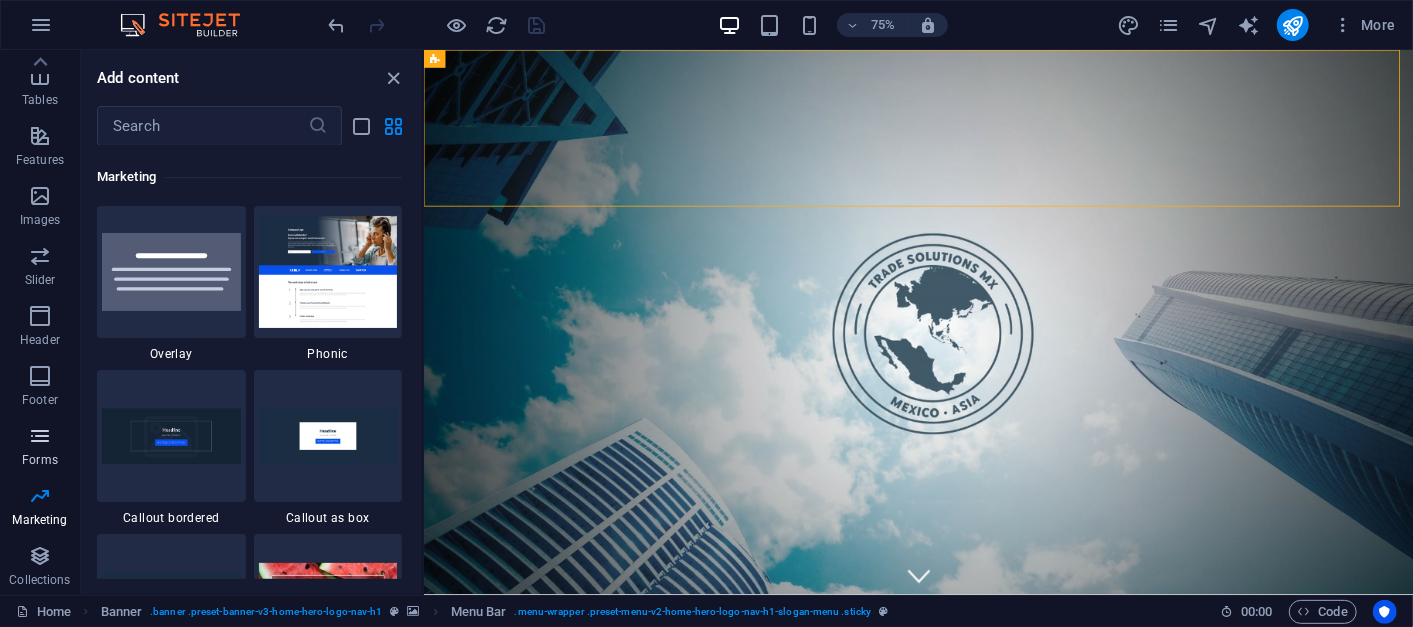 click on "Forms" at bounding box center (40, 448) 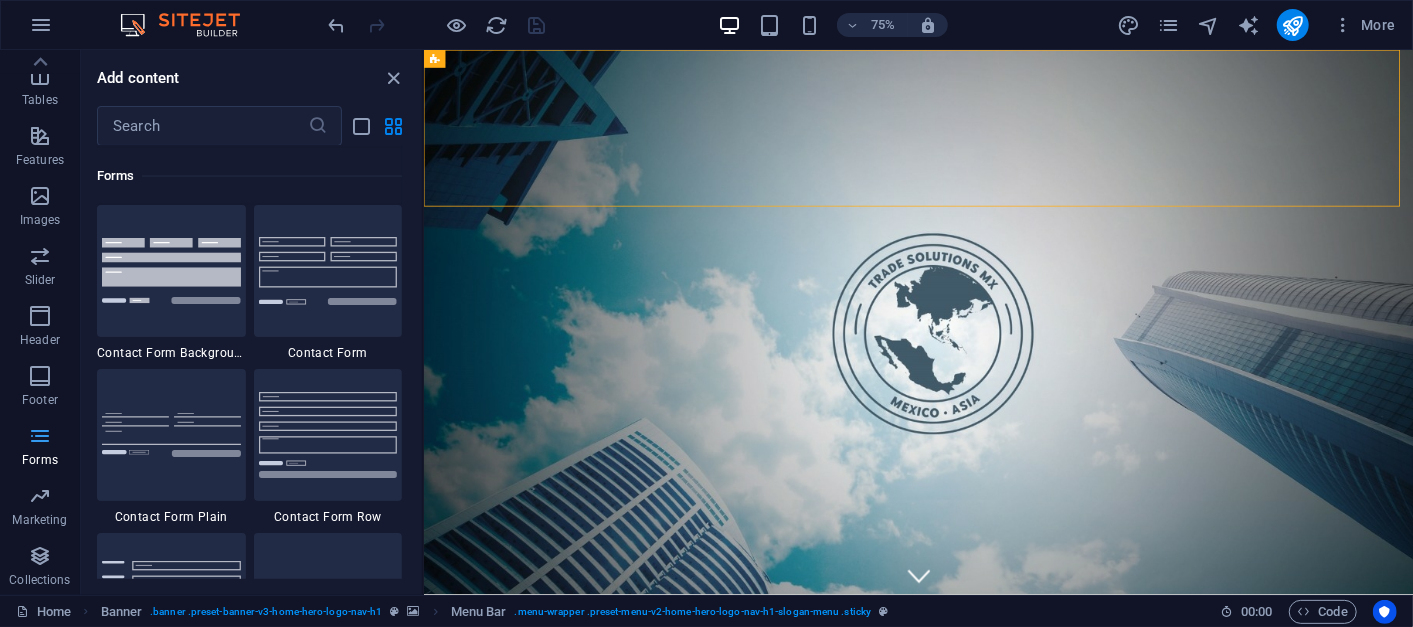 scroll, scrollTop: 14597, scrollLeft: 0, axis: vertical 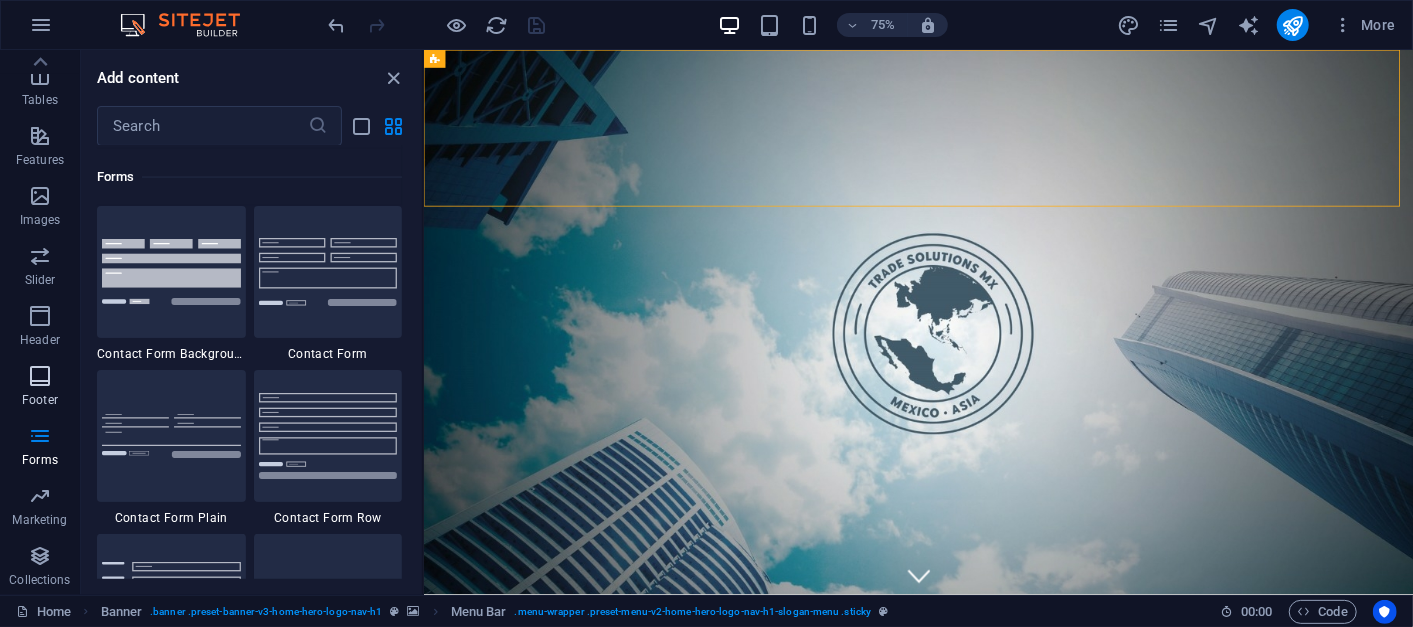 click on "Footer" at bounding box center [40, 388] 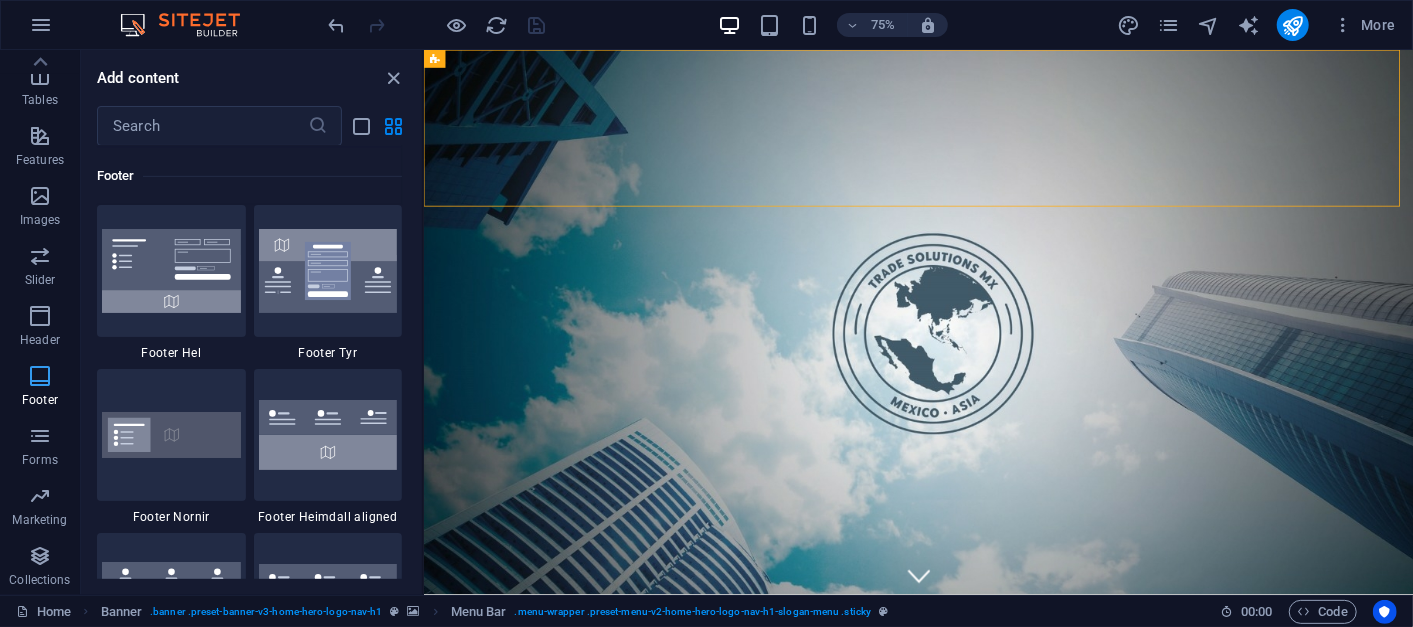 scroll, scrollTop: 13237, scrollLeft: 0, axis: vertical 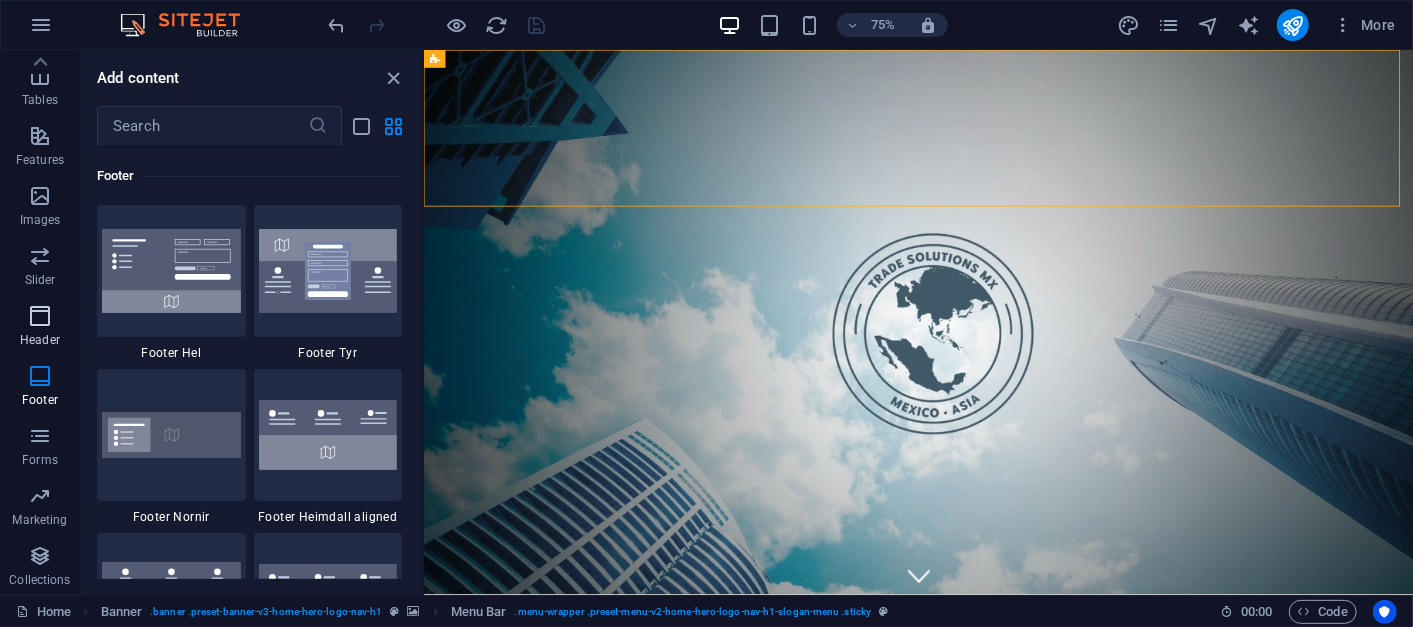 click on "Header" at bounding box center [40, 340] 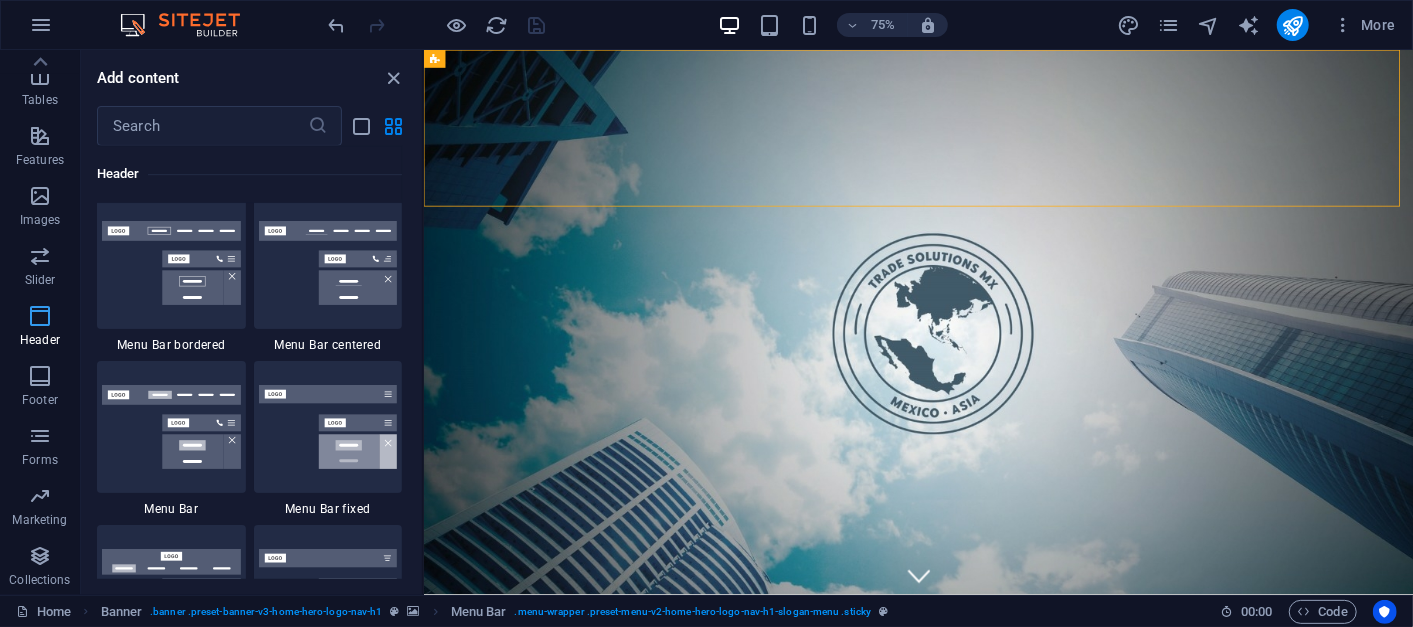 scroll, scrollTop: 12040, scrollLeft: 0, axis: vertical 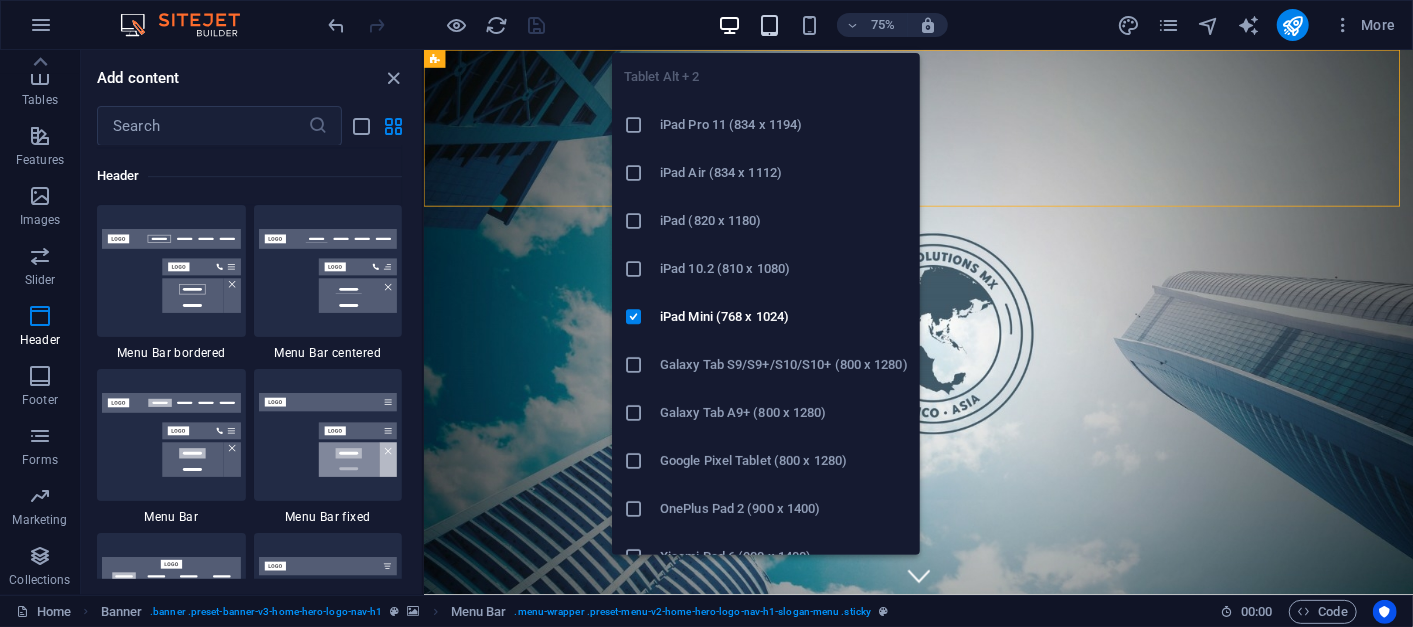 click at bounding box center (769, 25) 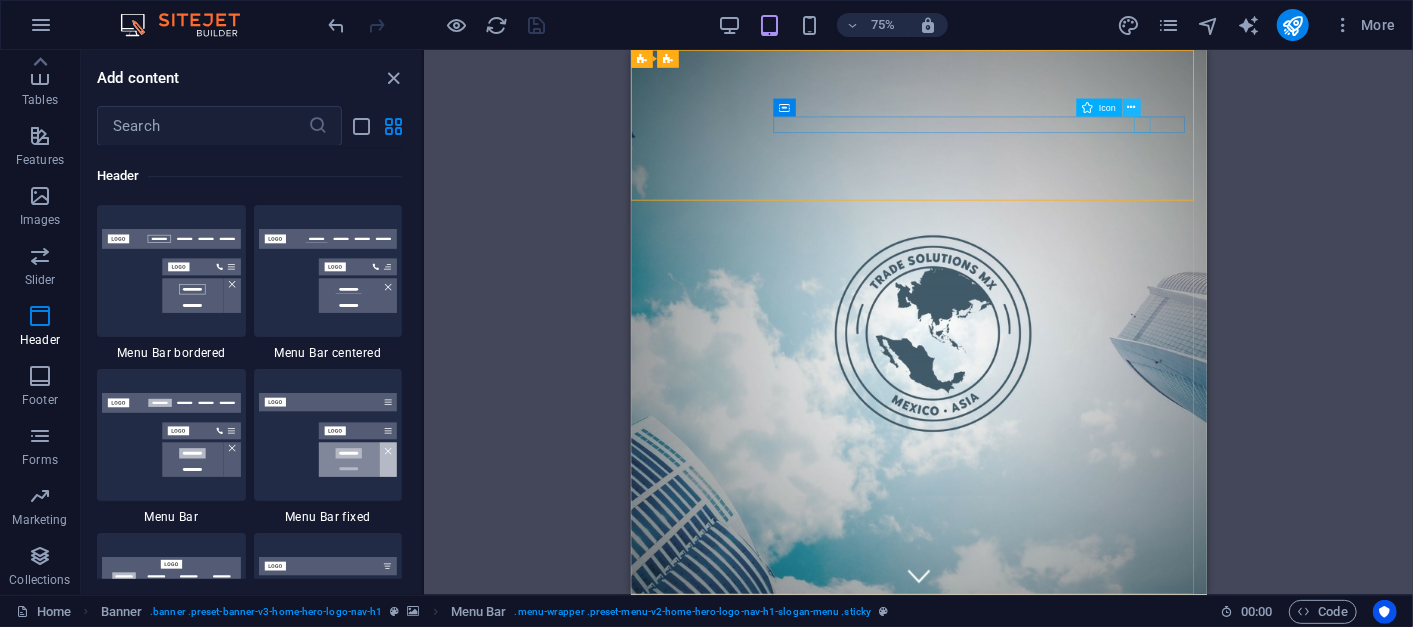 click at bounding box center [1131, 108] 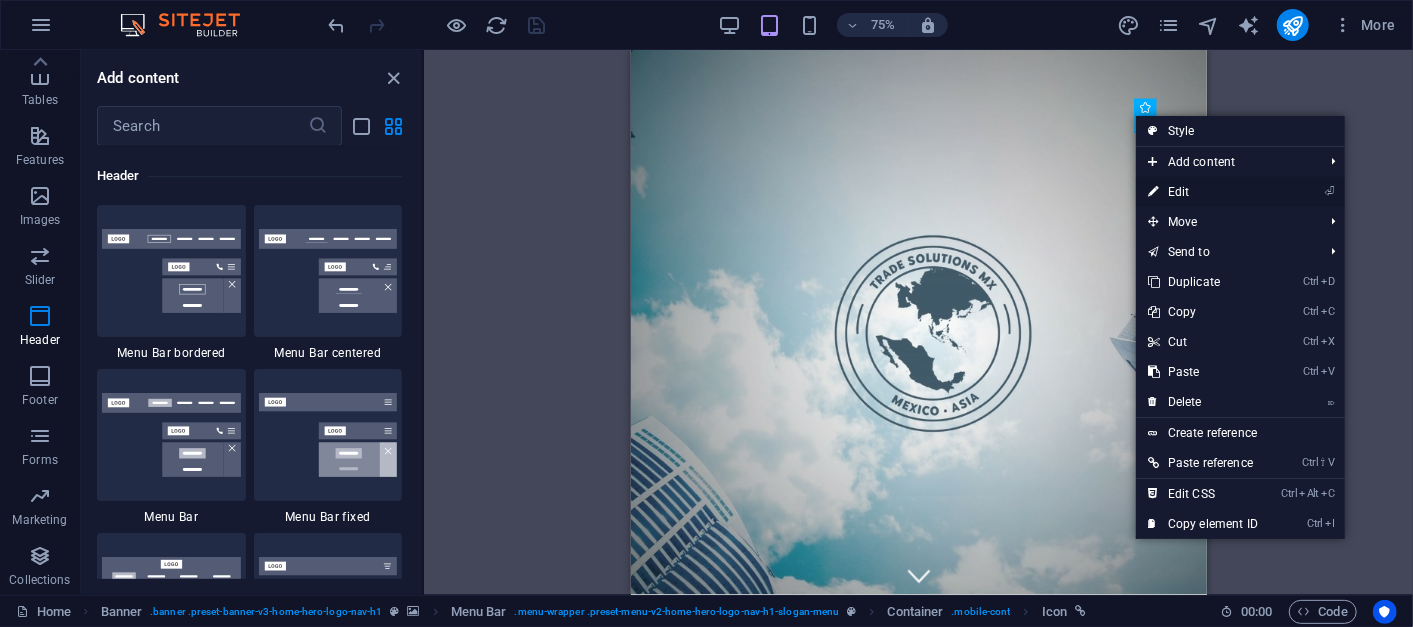 click on "⏎  Edit" at bounding box center [1203, 192] 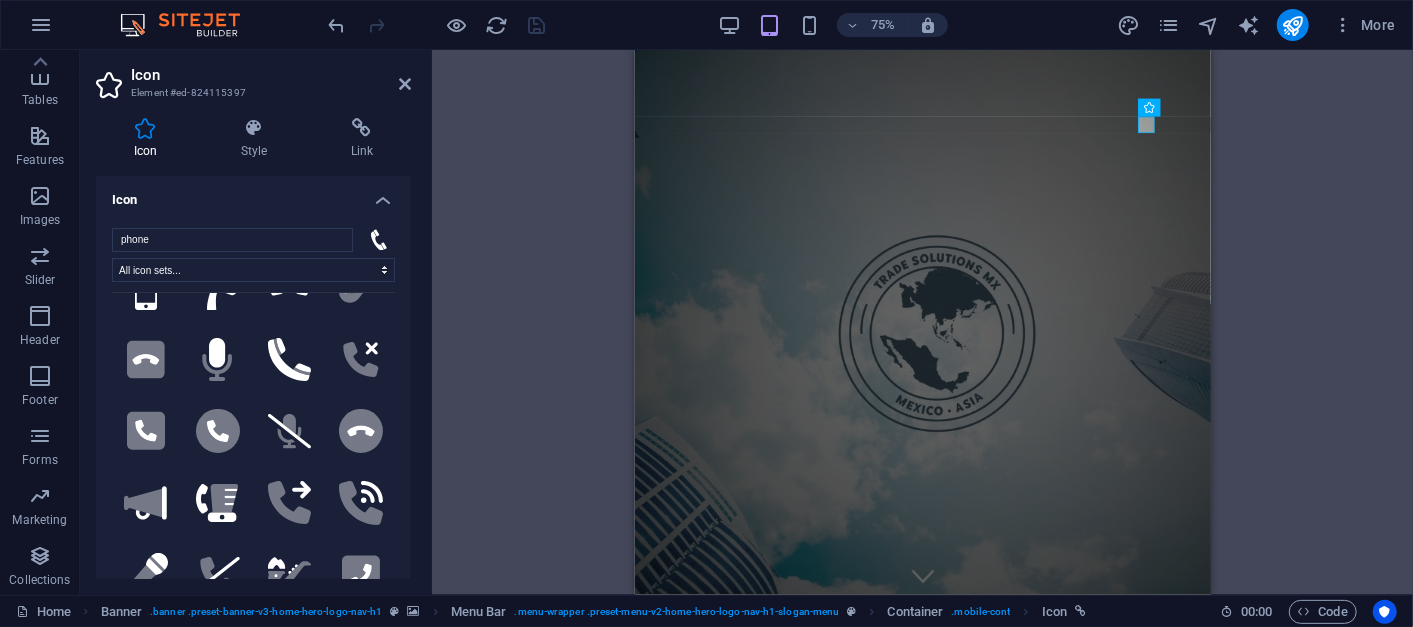 scroll, scrollTop: 0, scrollLeft: 0, axis: both 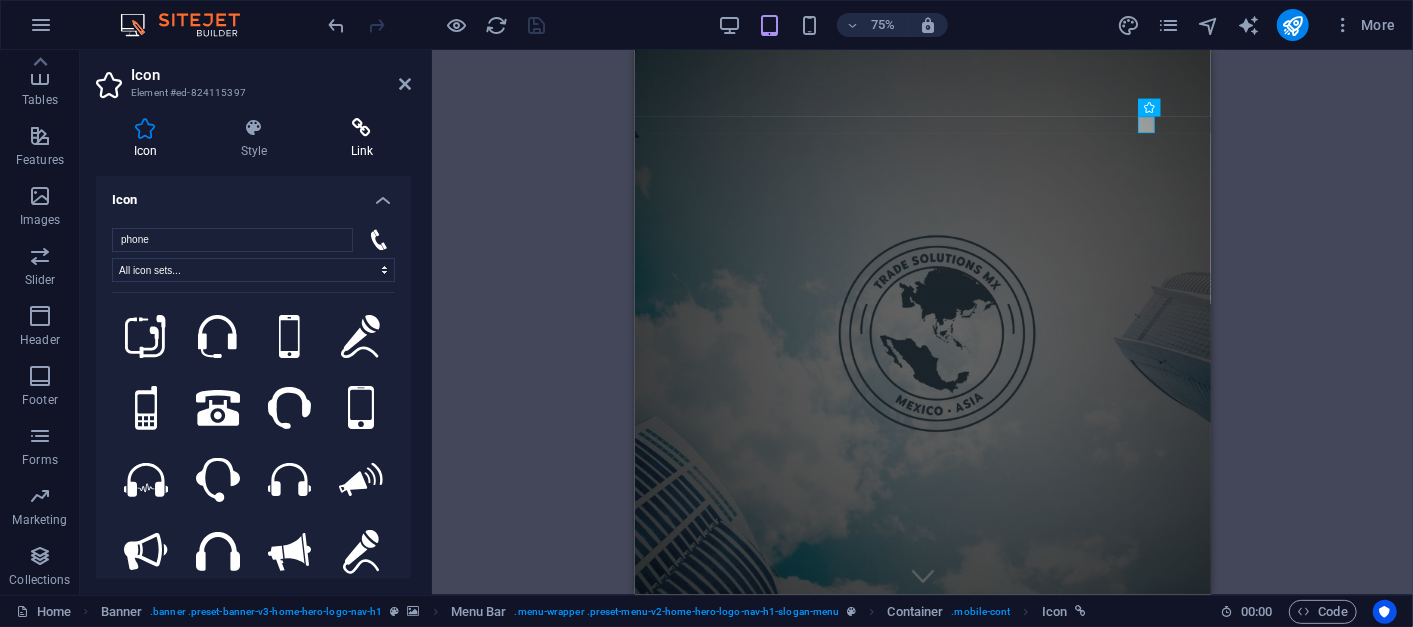click on "Link" at bounding box center (362, 139) 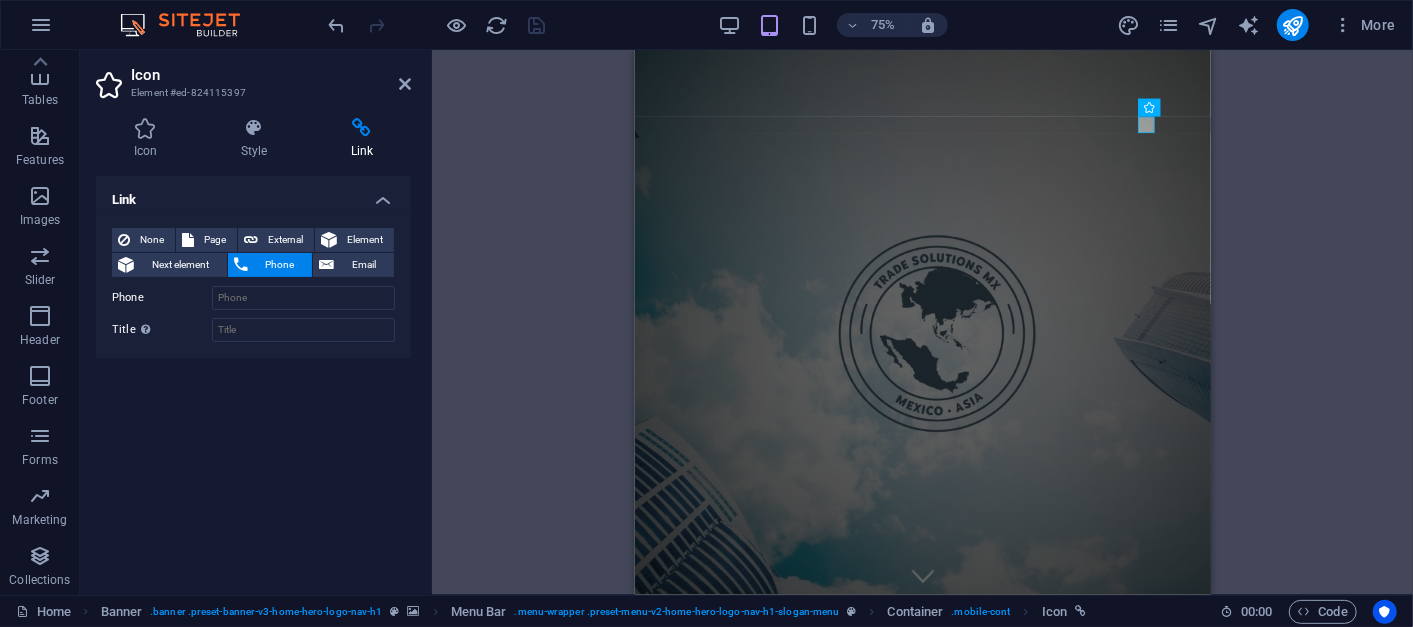 click on "None Page External Element Next element Phone Email Page Home Subpage Legal Notice Privacy Home Home Home Home Home Home Home Element
URL Phone Email Link target New tab Same tab Overlay Title Additional link description, should not be the same as the link text. The title is most often shown as a tooltip text when the mouse moves over the element. Leave empty if uncertain. Relationship Sets the  relationship of this link to the link target . For example, the value "nofollow" instructs search engines not to follow the link. Can be left empty. alternate author bookmark external help license next nofollow noreferrer noopener prev search tag" at bounding box center (253, 285) 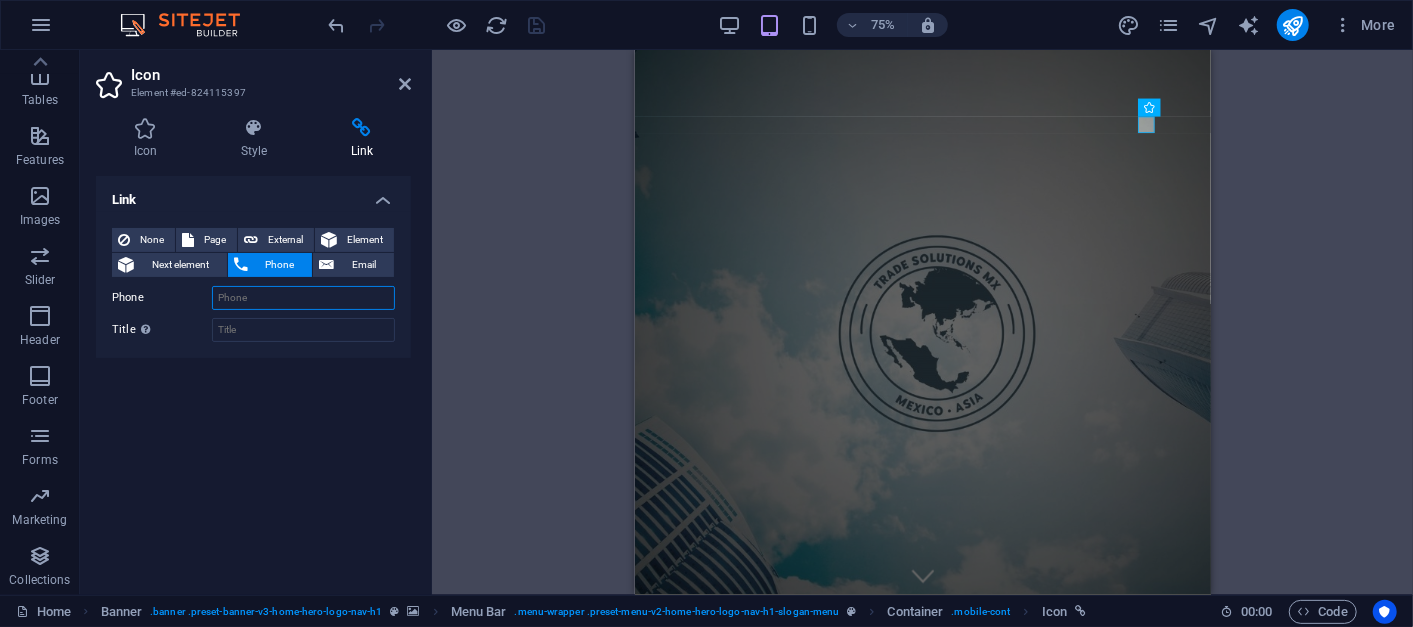 click on "Phone" at bounding box center (303, 298) 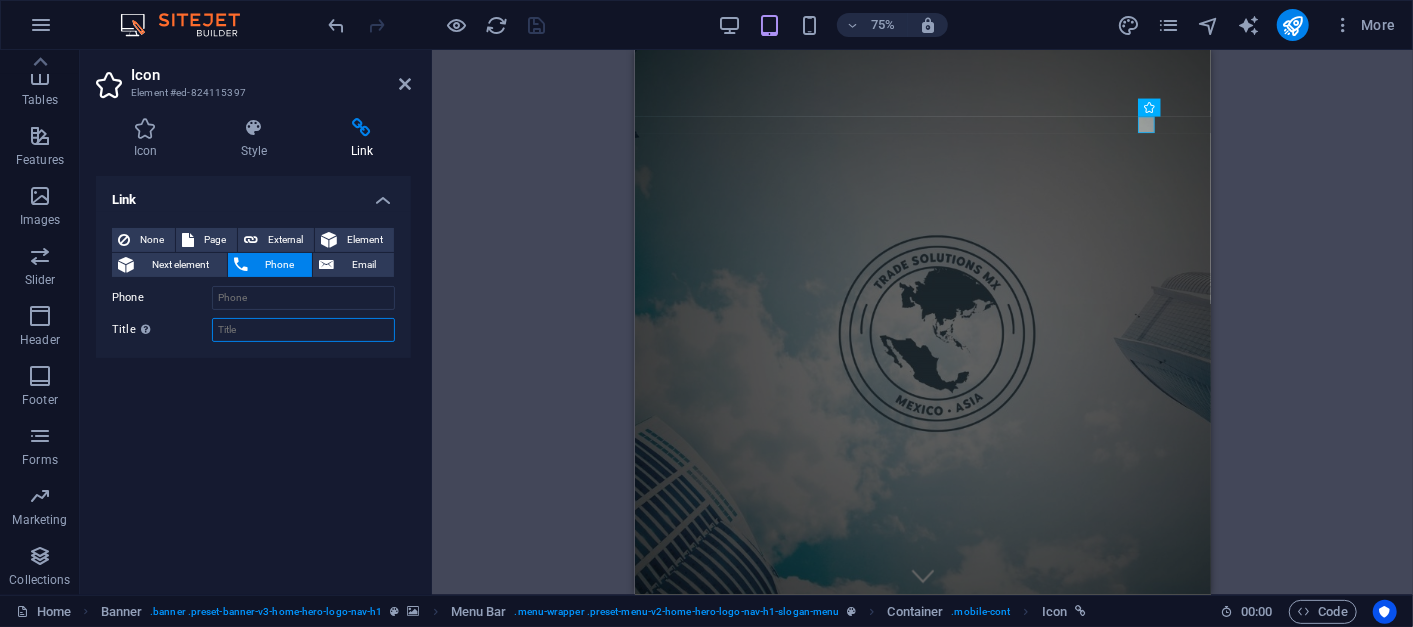 click on "Title Additional link description, should not be the same as the link text. The title is most often shown as a tooltip text when the mouse moves over the element. Leave empty if uncertain." at bounding box center [303, 330] 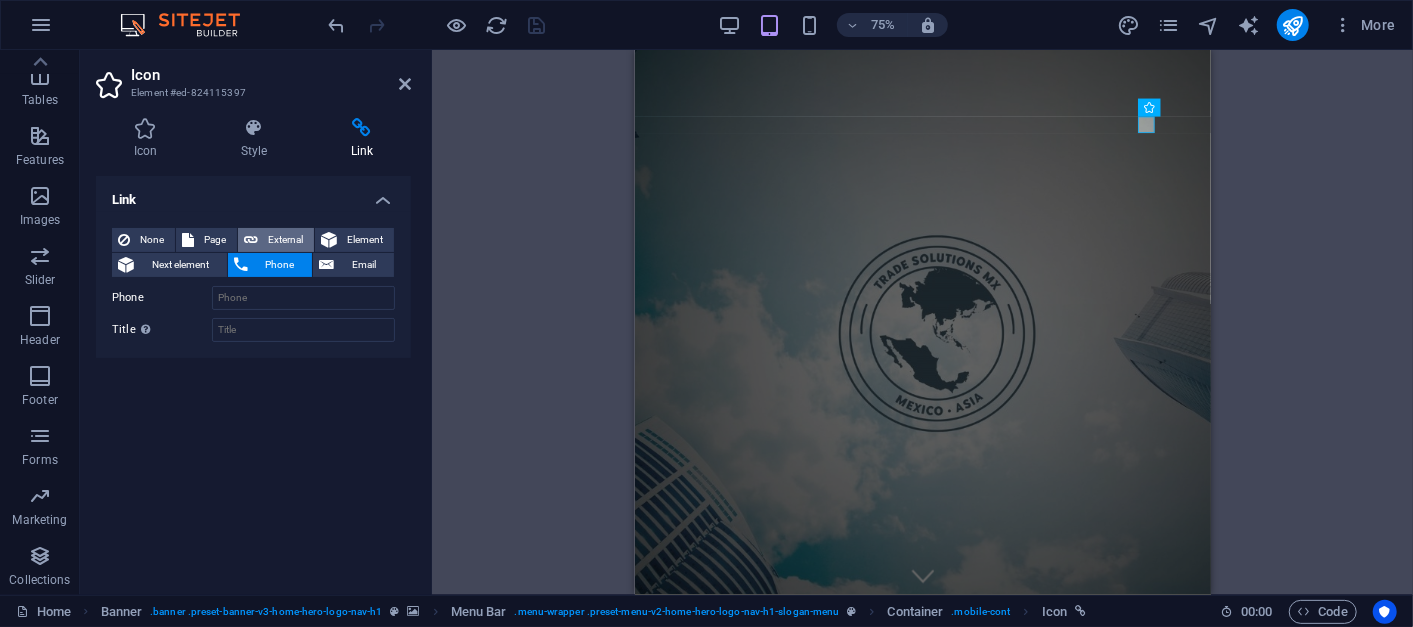 click on "External" at bounding box center [286, 240] 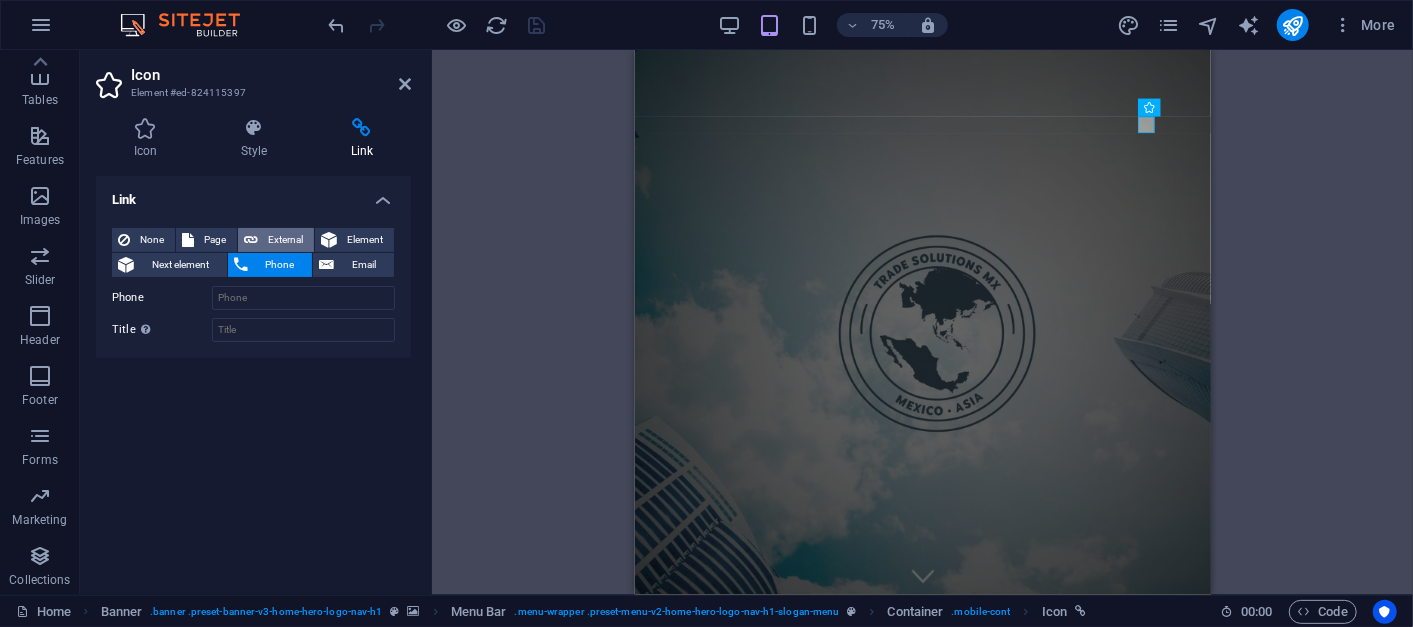 select on "blank" 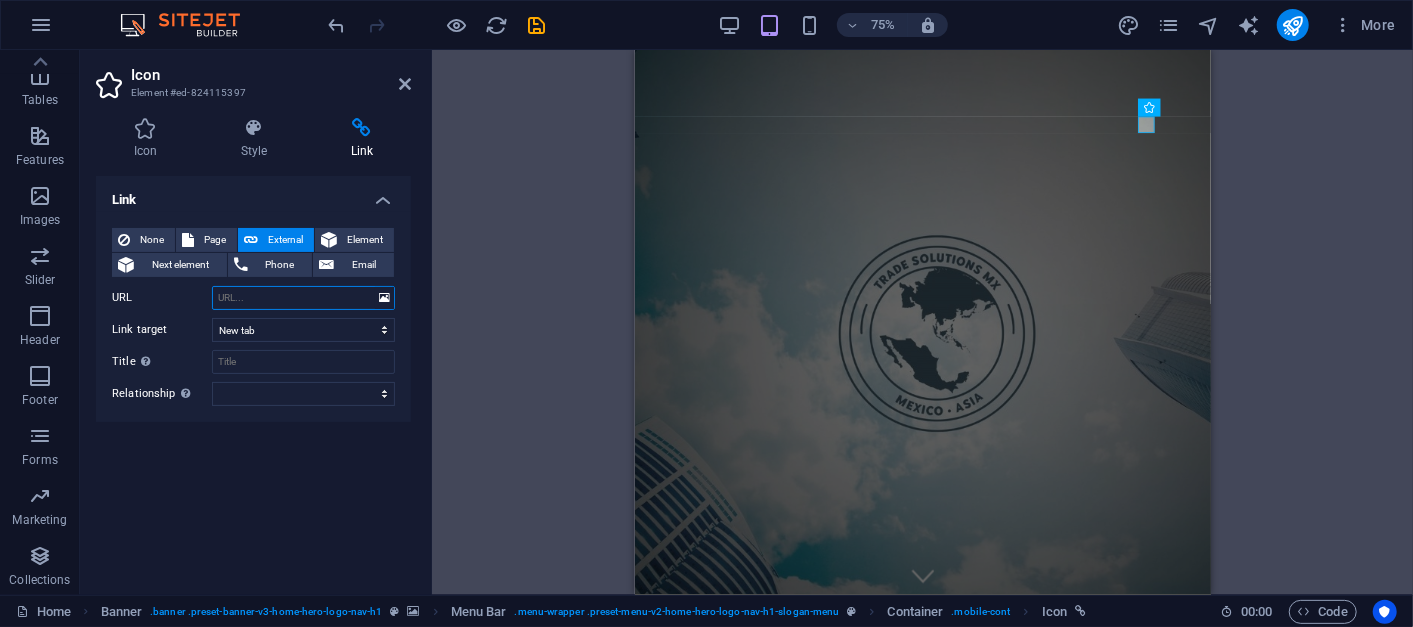 paste on "https://linktr.ee/tradesolutionsmx" 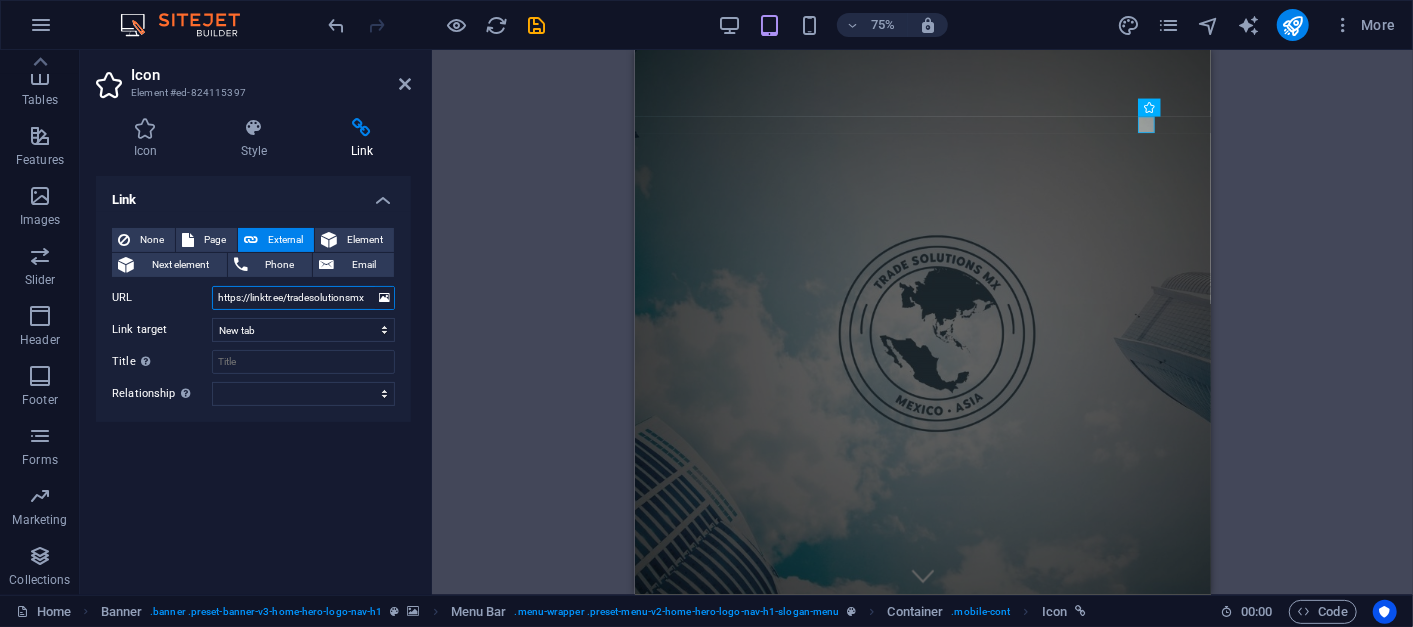 type on "https://linktr.ee/tradesolutionsmx" 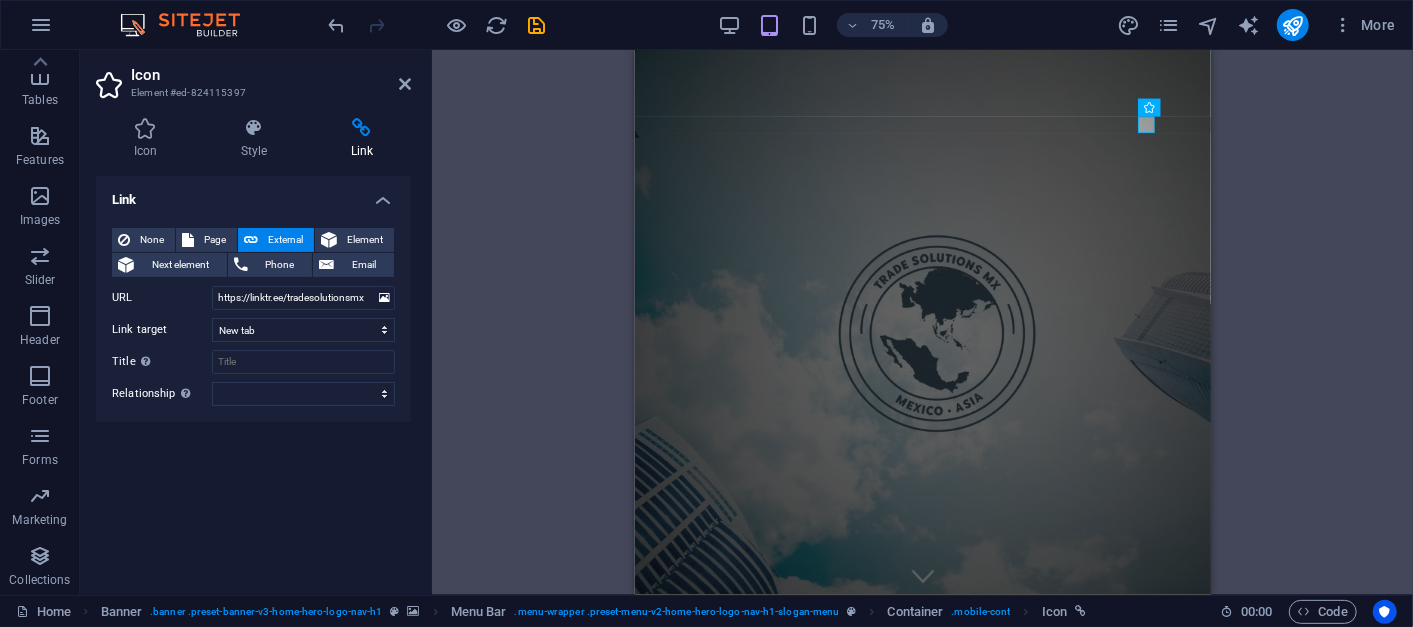 click on "Link None Page External Element Next element Phone Email Page Home Subpage Legal Notice Privacy Home Home Home Home Home Home Home Element
URL https://linktr.ee/tradesolutionsmx Phone Email Link target New tab Same tab Overlay Title Additional link description, should not be the same as the link text. The title is most often shown as a tooltip text when the mouse moves over the element. Leave empty if uncertain. Relationship Sets the  relationship of this link to the link target . For example, the value "nofollow" instructs search engines not to follow the link. Can be left empty. alternate author bookmark external help license next nofollow noreferrer noopener prev search tag" at bounding box center [253, 377] 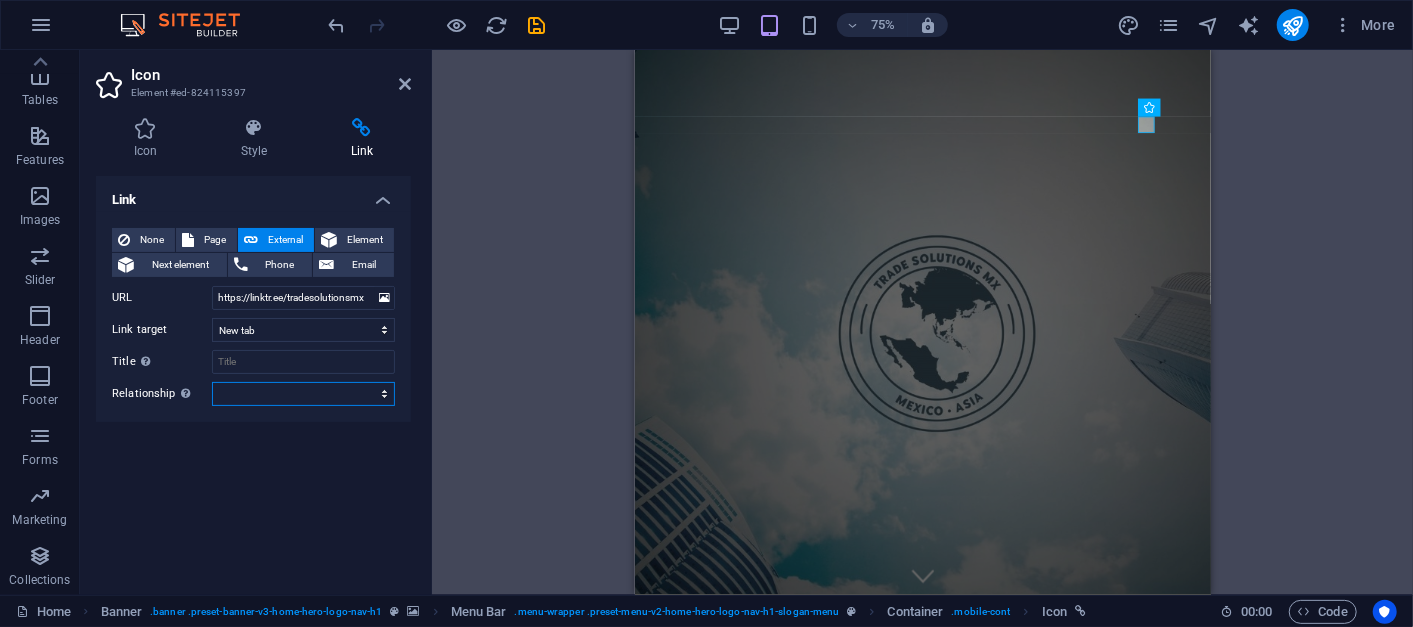 click on "alternate author bookmark external help license next nofollow noreferrer noopener prev search tag" at bounding box center (303, 394) 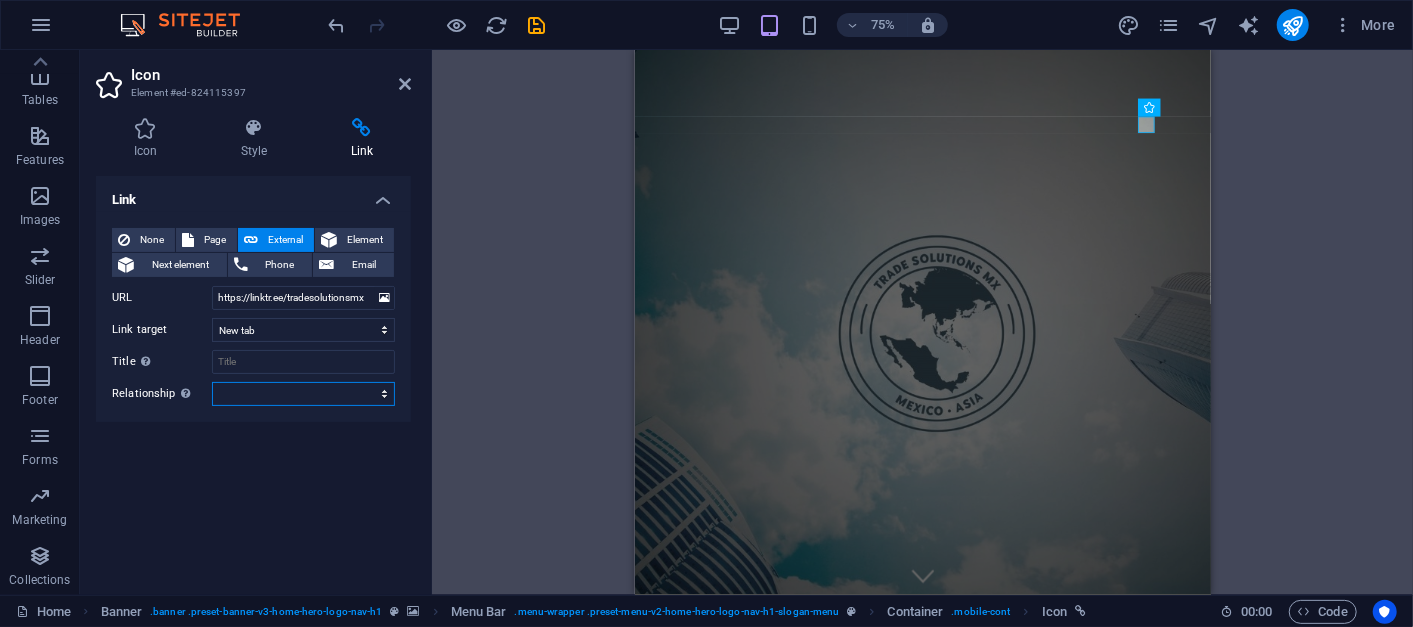 select on "external" 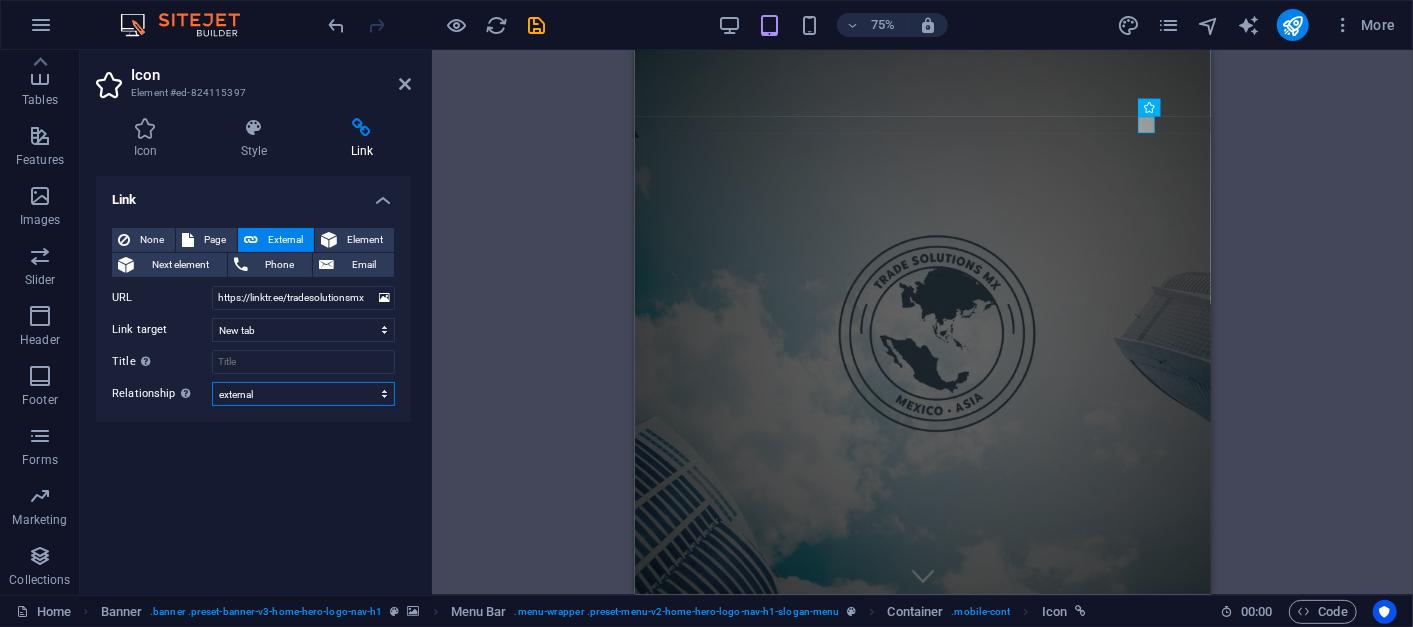 click on "alternate author bookmark external help license next nofollow noreferrer noopener prev search tag" at bounding box center (303, 394) 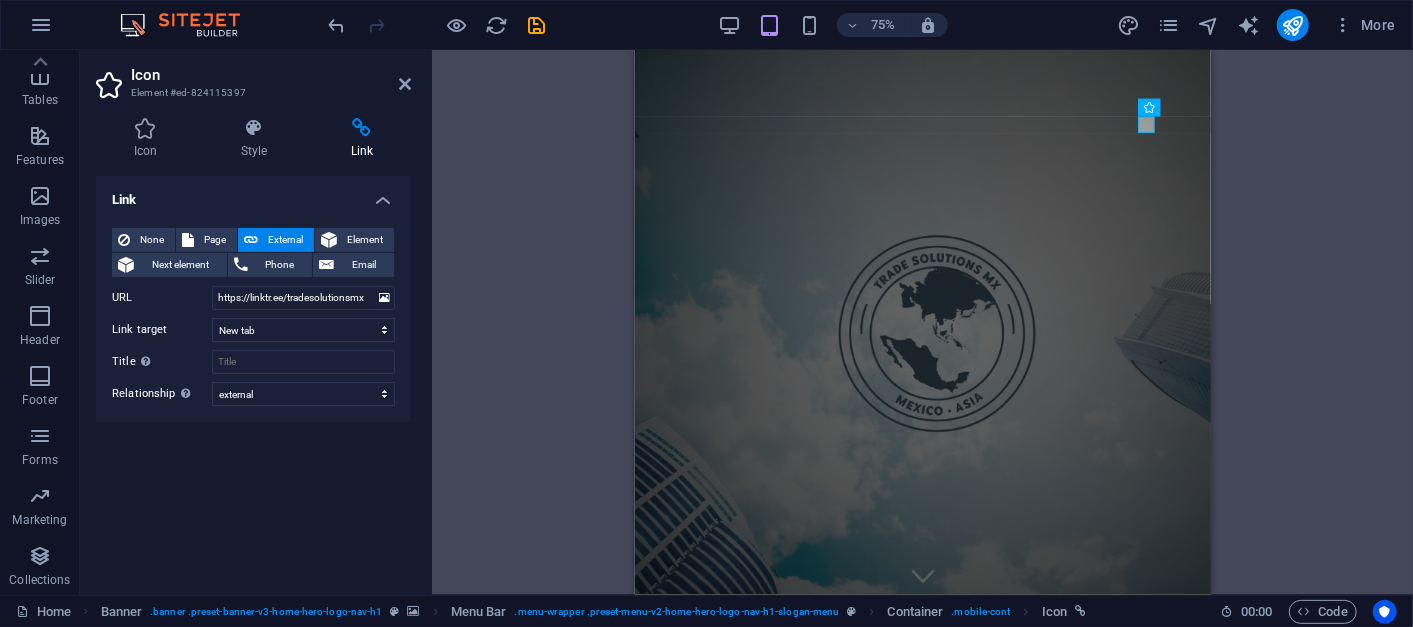 click on "Link None Page External Element Next element Phone Email Page Home Subpage Legal Notice Privacy Home Home Home Home Home Home Home Element
URL https://linktr.ee/tradesolutionsmx Phone Email Link target New tab Same tab Overlay Title Additional link description, should not be the same as the link text. The title is most often shown as a tooltip text when the mouse moves over the element. Leave empty if uncertain. Relationship Sets the  relationship of this link to the link target . For example, the value "nofollow" instructs search engines not to follow the link. Can be left empty. alternate author bookmark external help license next nofollow noreferrer noopener prev search tag" at bounding box center [253, 377] 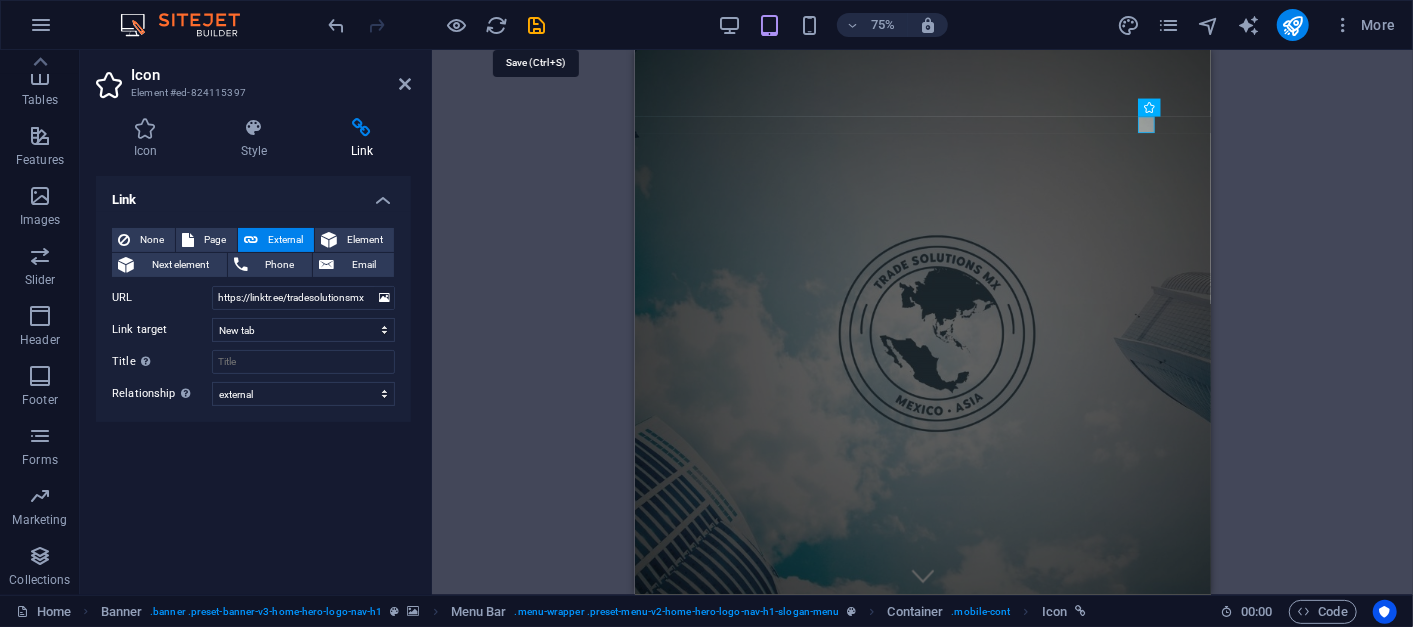 click at bounding box center [537, 25] 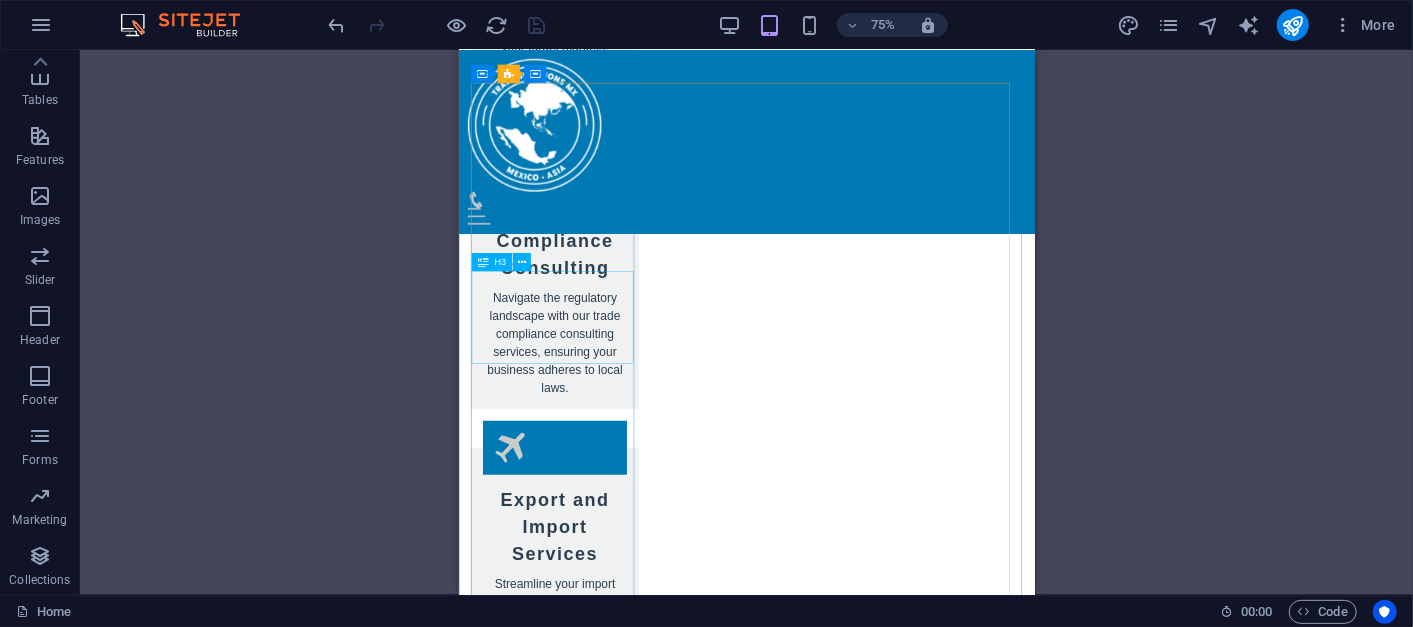 scroll, scrollTop: 5082, scrollLeft: 0, axis: vertical 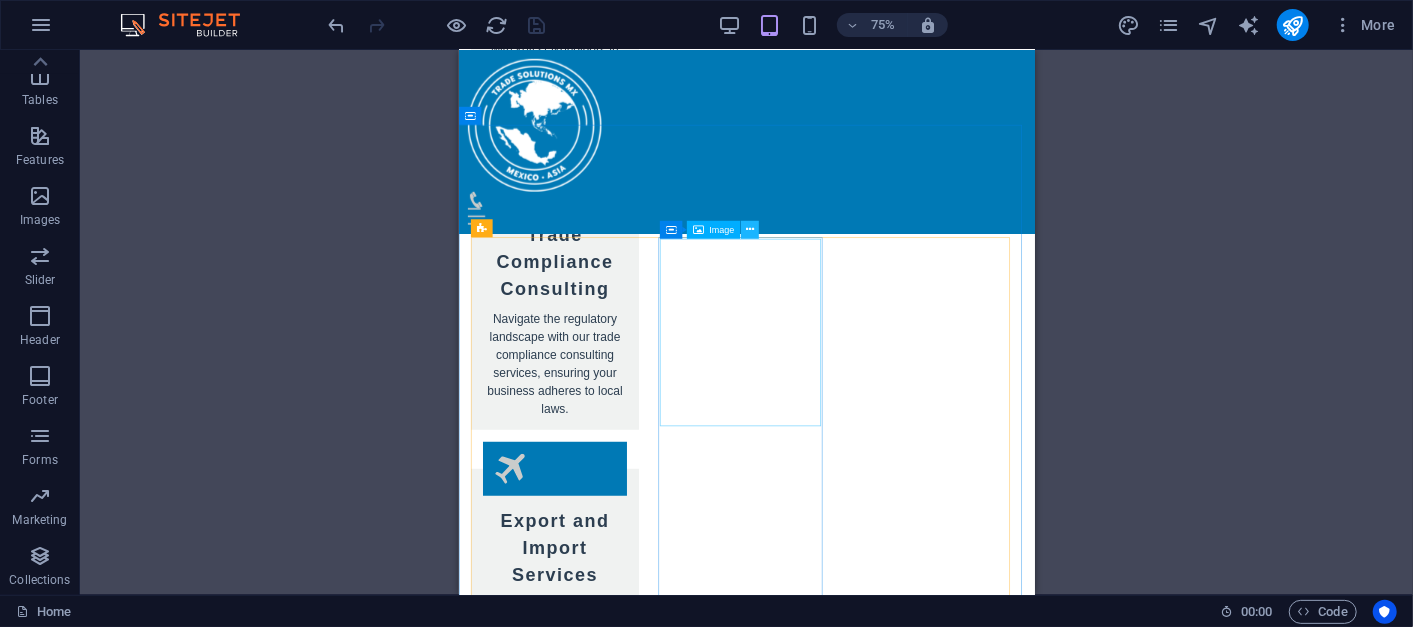 click at bounding box center [750, 230] 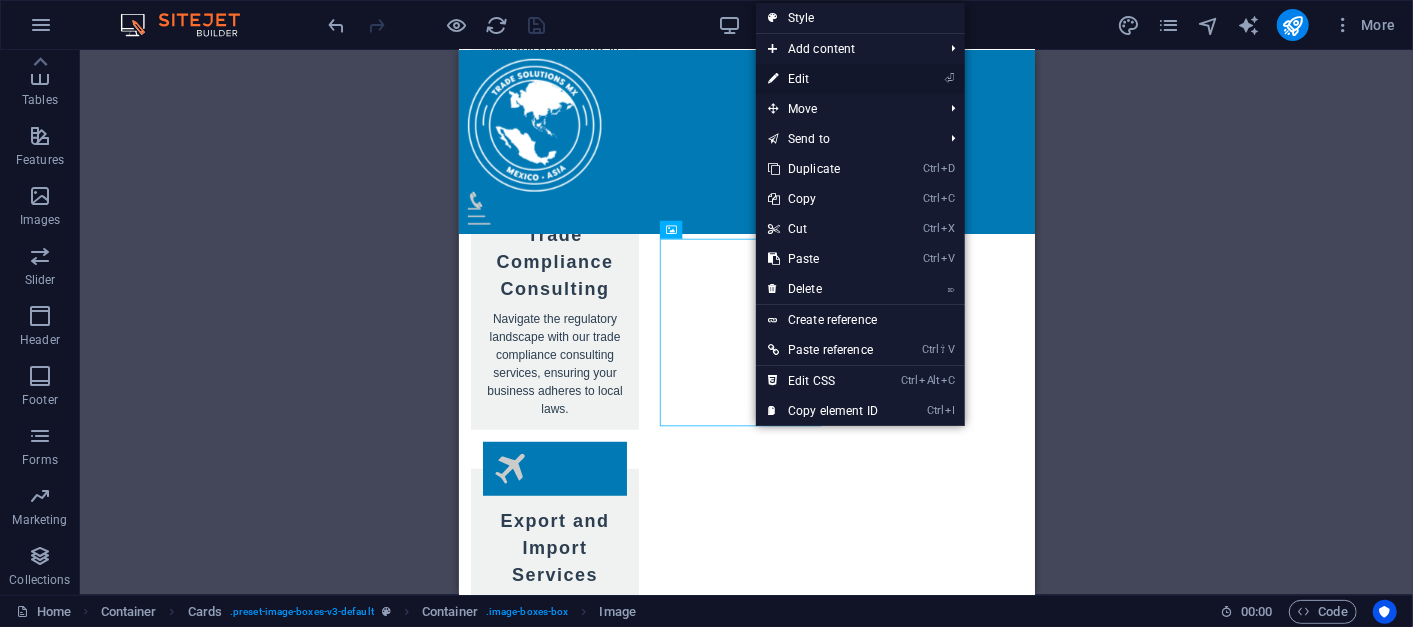 click on "⏎  Edit" at bounding box center [823, 79] 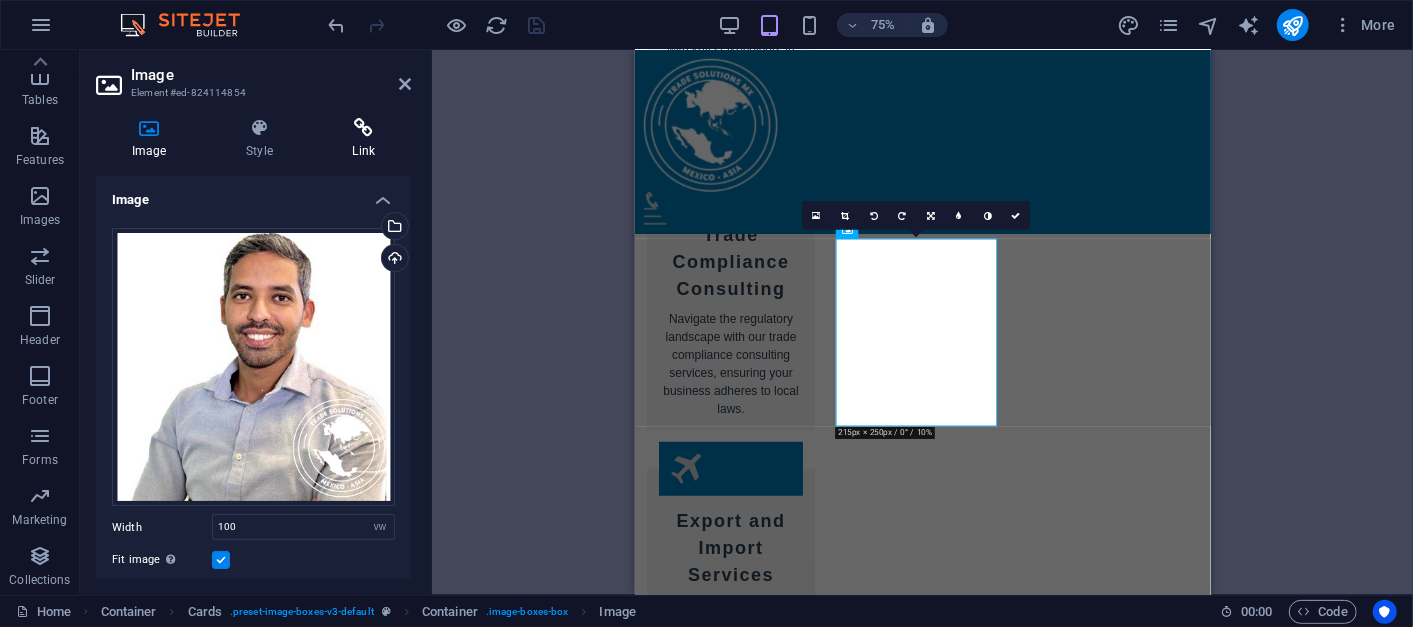 click at bounding box center (364, 128) 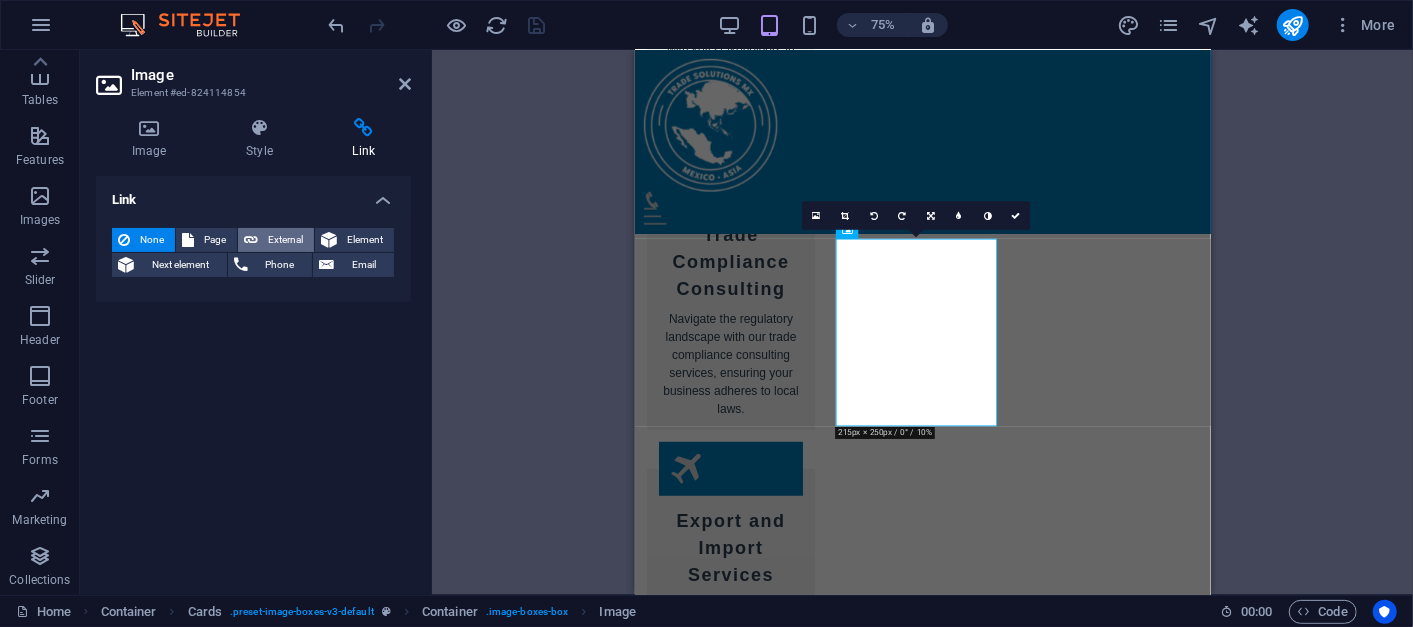 click on "External" at bounding box center (286, 240) 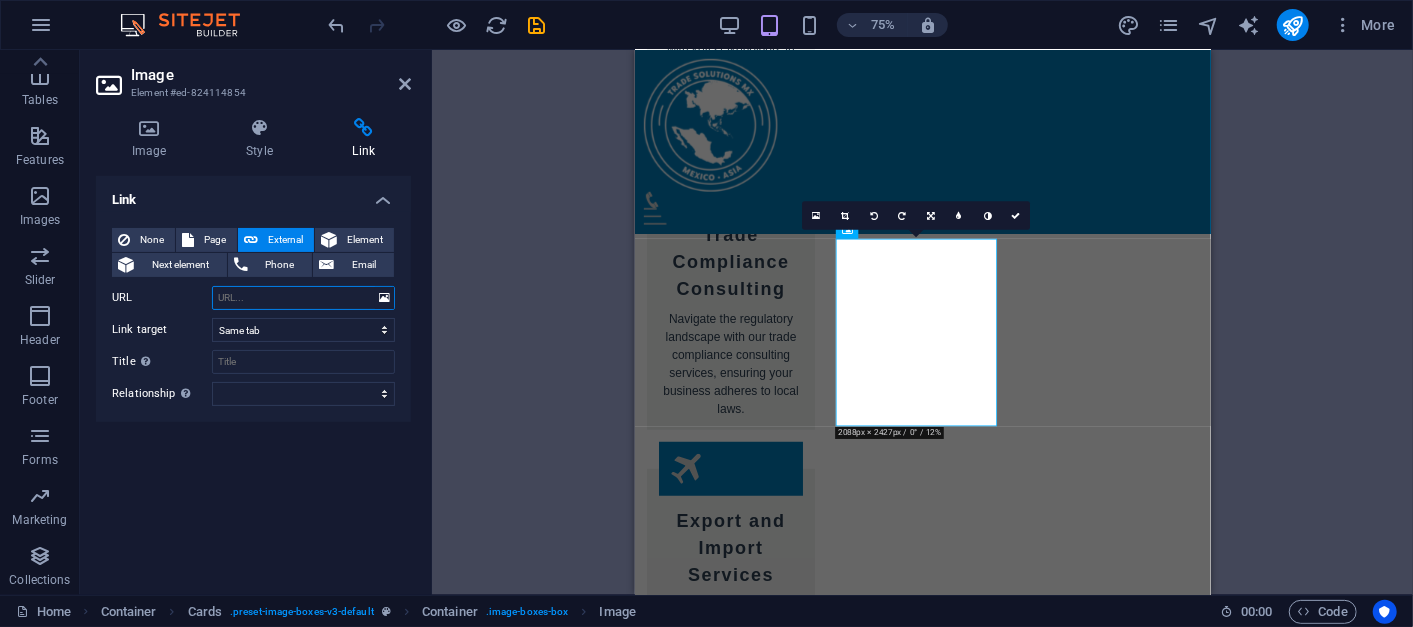 select on "blank" 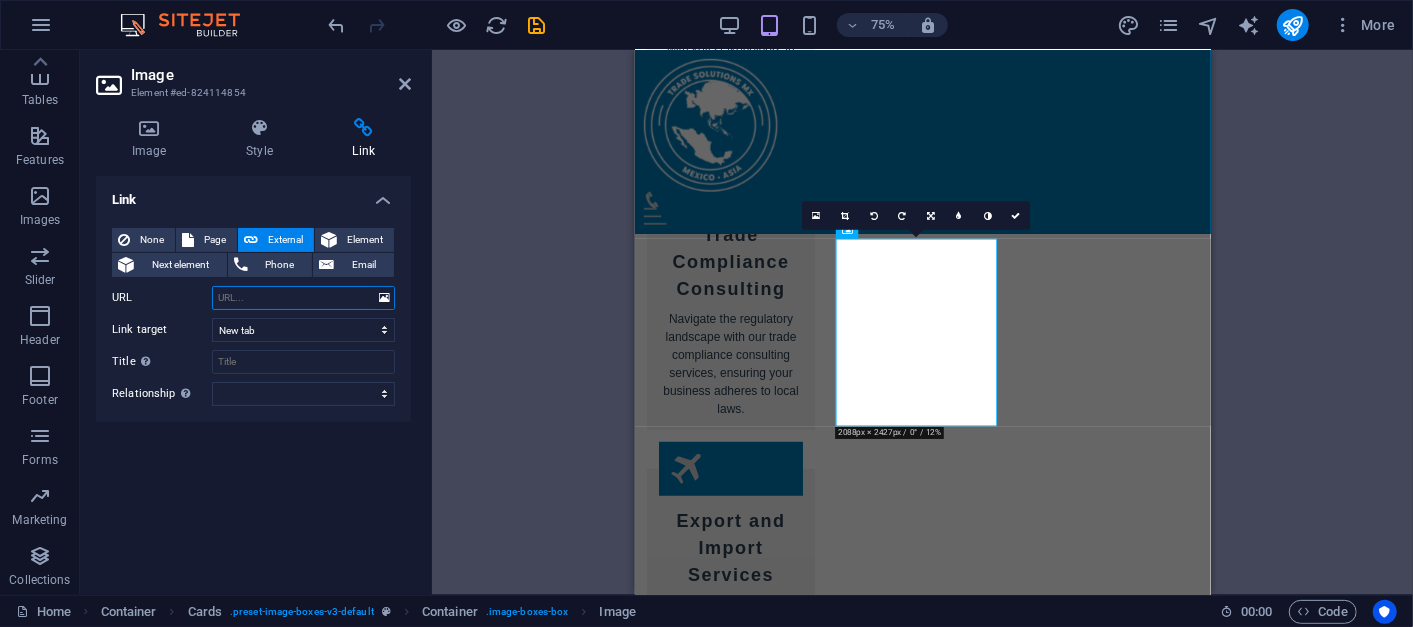 paste on "https://www.linkedin.com/in/aymane-rochd-5a652426/" 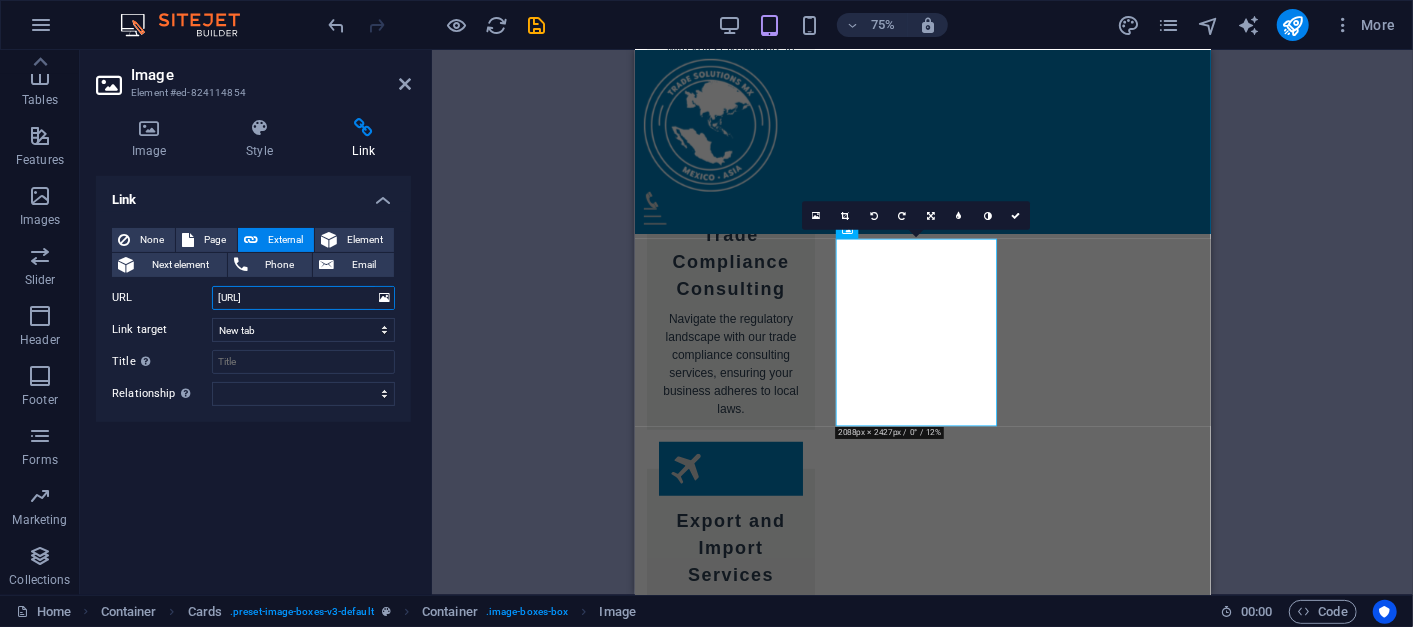 scroll, scrollTop: 0, scrollLeft: 92, axis: horizontal 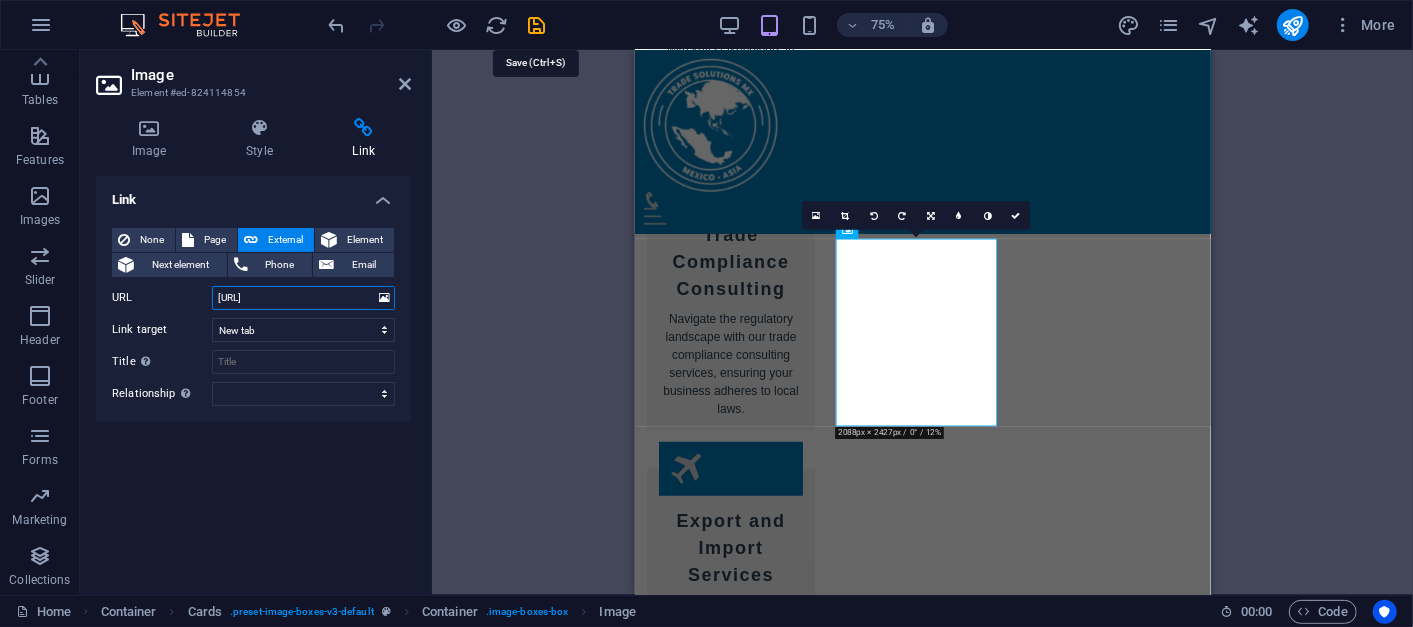 type on "https://www.linkedin.com/in/aymane-rochd-5a652426/" 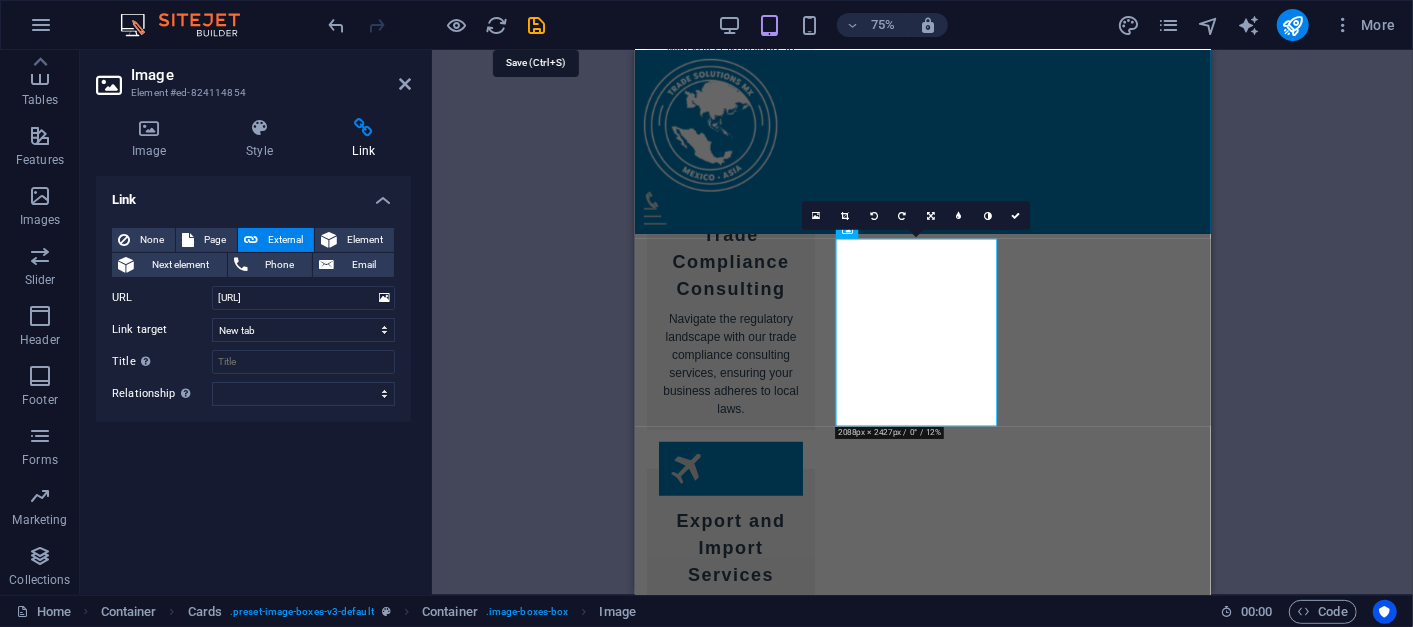 scroll, scrollTop: 0, scrollLeft: 0, axis: both 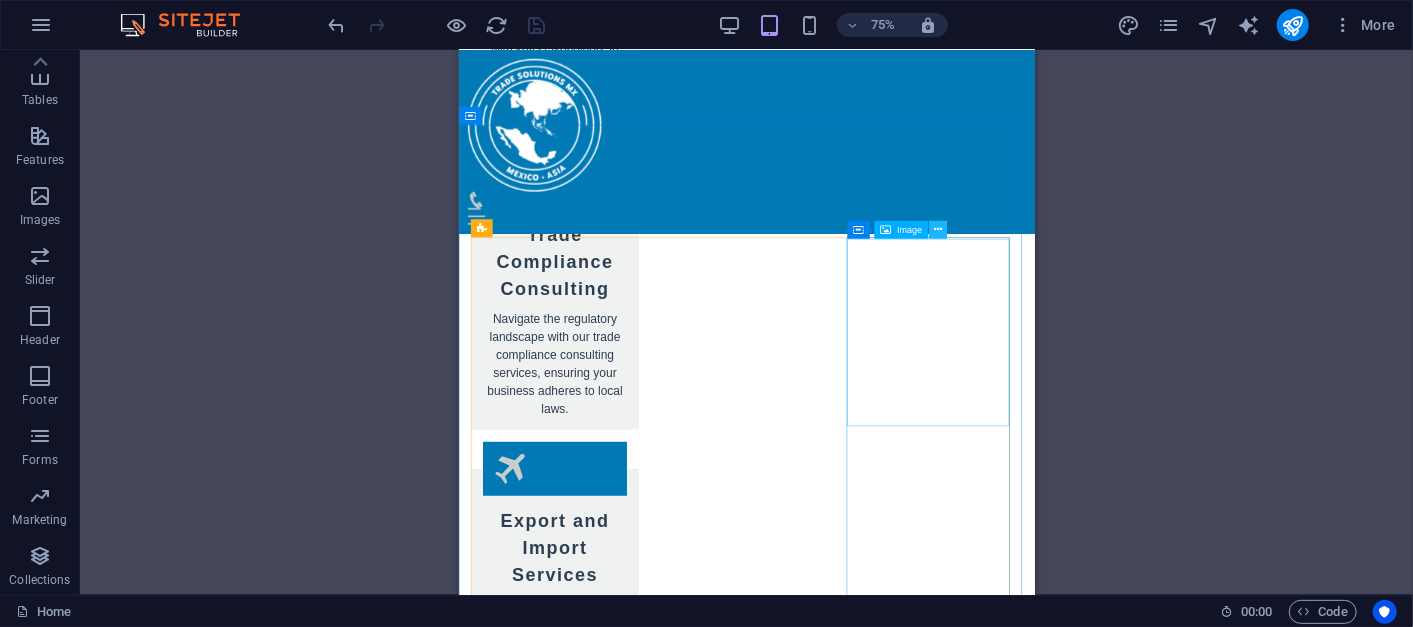 click at bounding box center (937, 230) 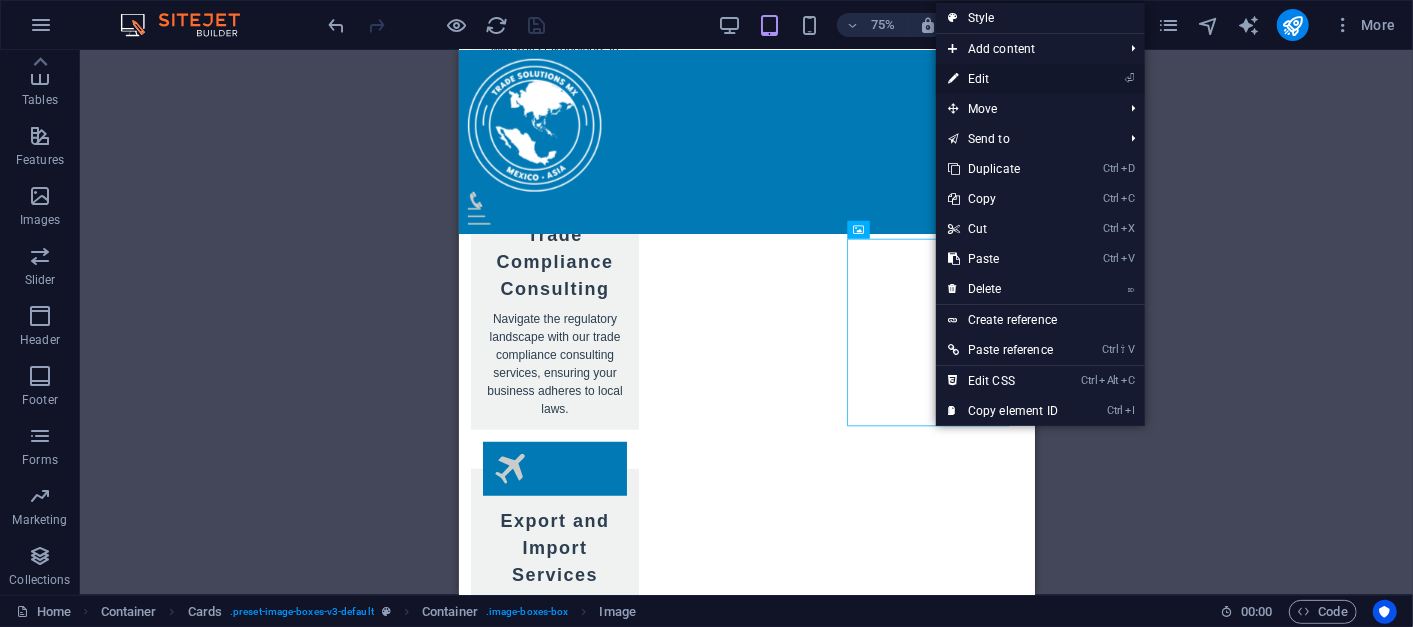 click on "⏎  Edit" at bounding box center (1003, 79) 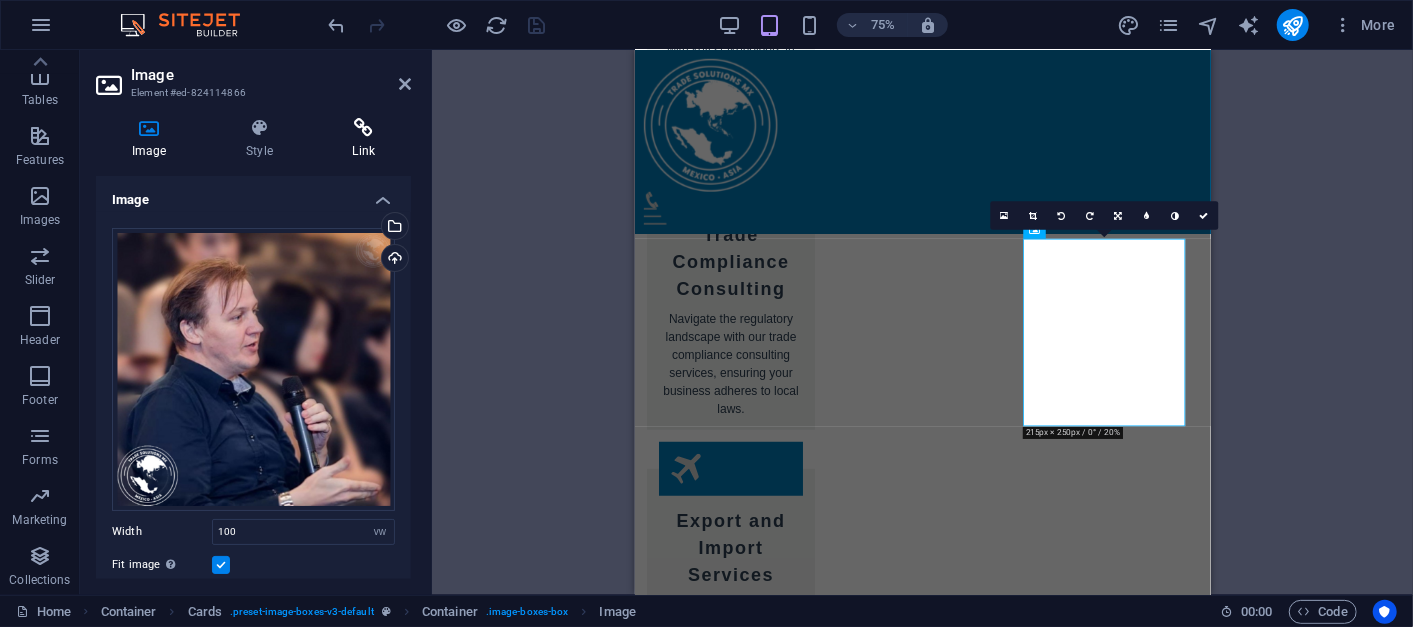 drag, startPoint x: 360, startPoint y: 171, endPoint x: 381, endPoint y: 144, distance: 34.20526 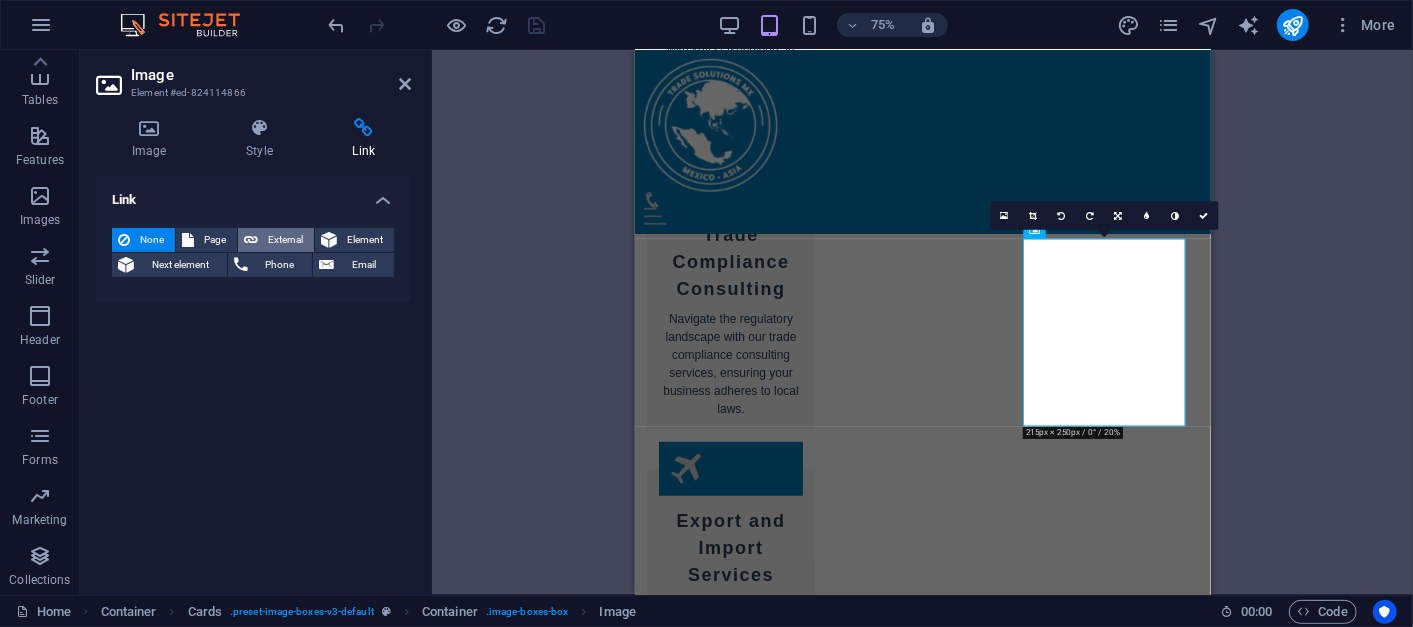 click on "External" at bounding box center [286, 240] 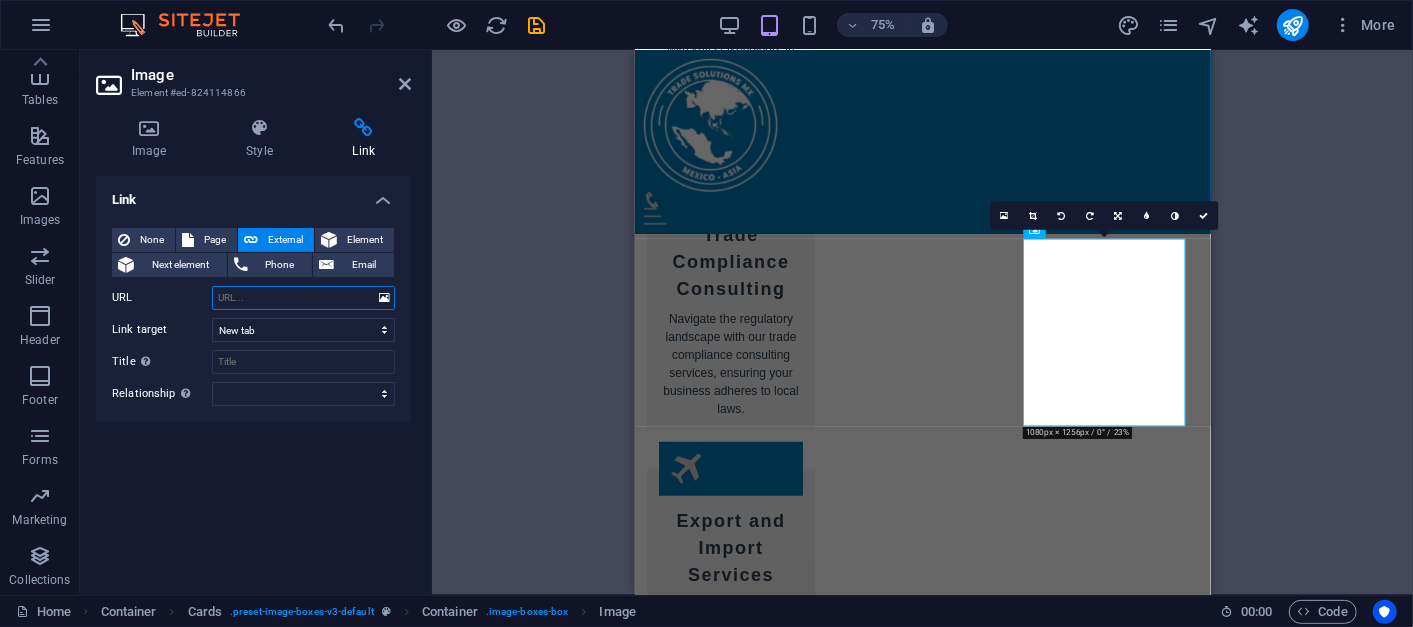 paste on "https://www.linkedin.com/in/jacobamiller/" 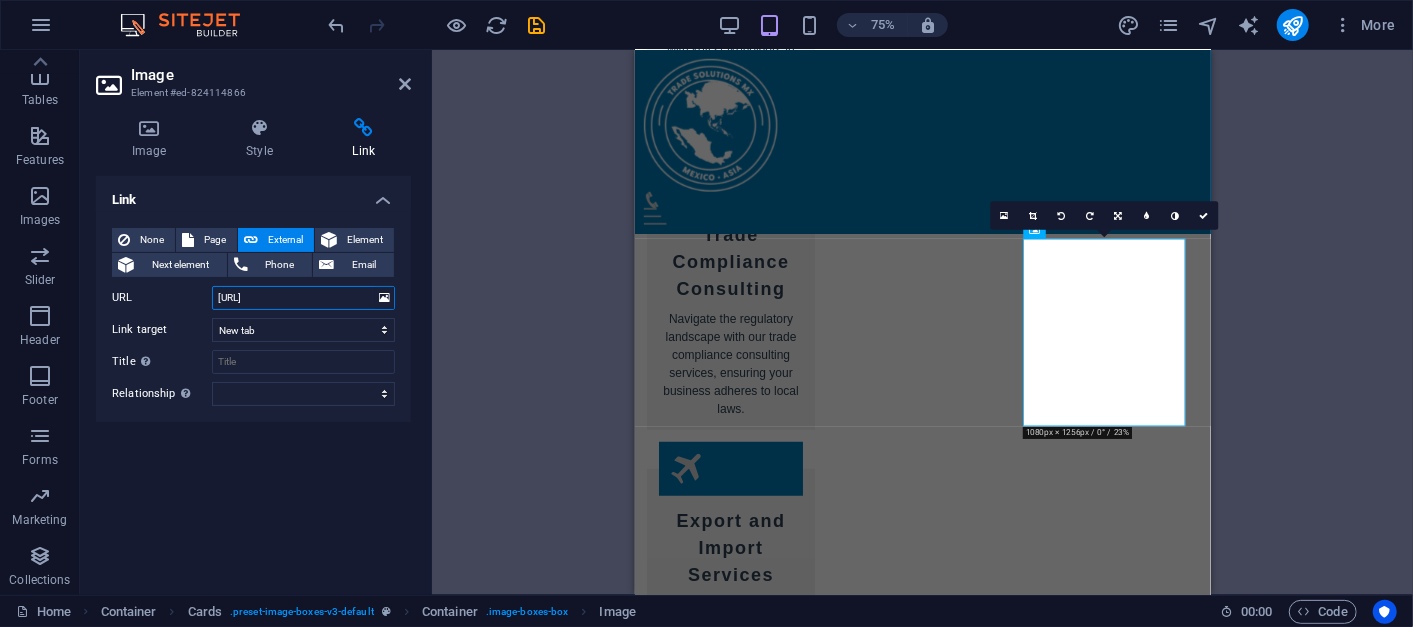 scroll, scrollTop: 0, scrollLeft: 36, axis: horizontal 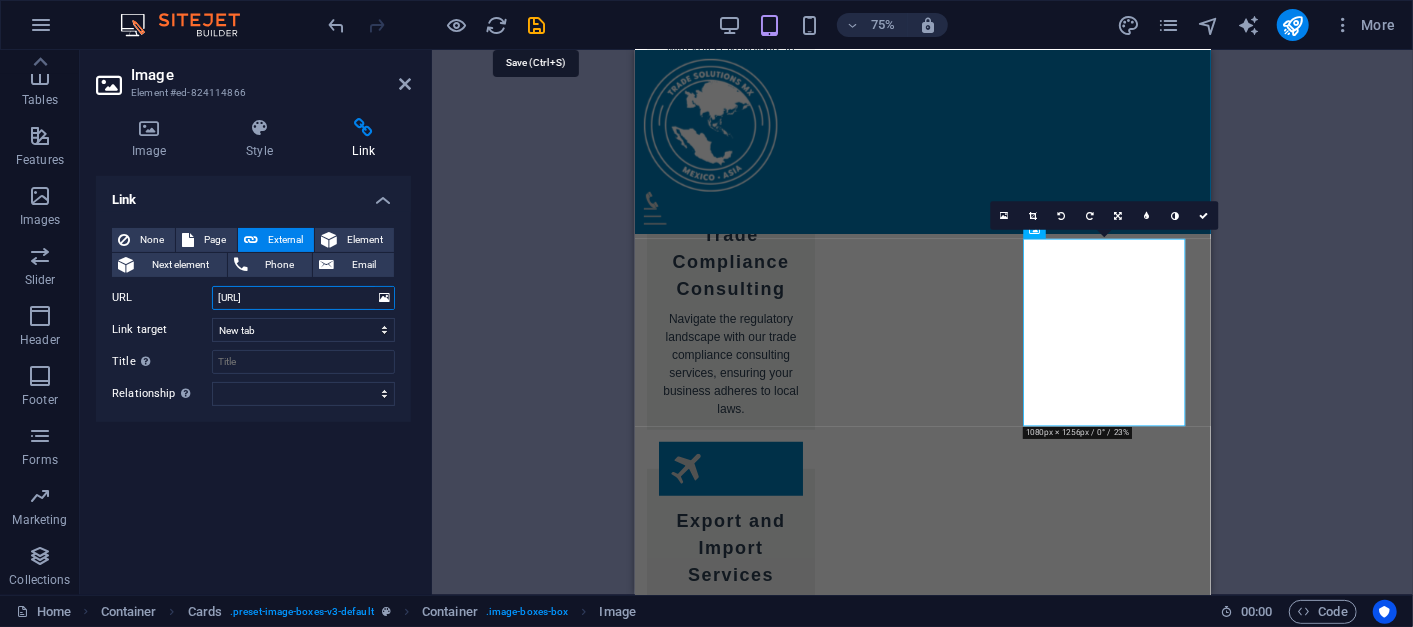 type on "https://www.linkedin.com/in/jacobamiller/" 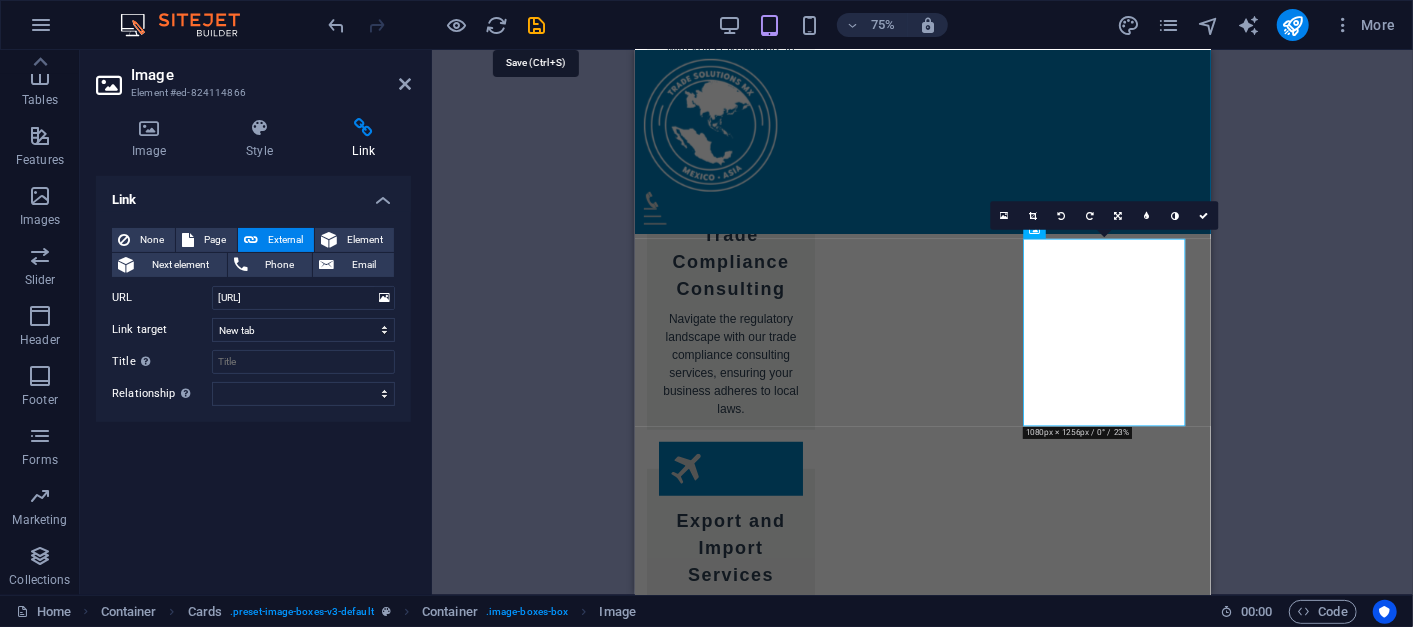 scroll, scrollTop: 0, scrollLeft: 0, axis: both 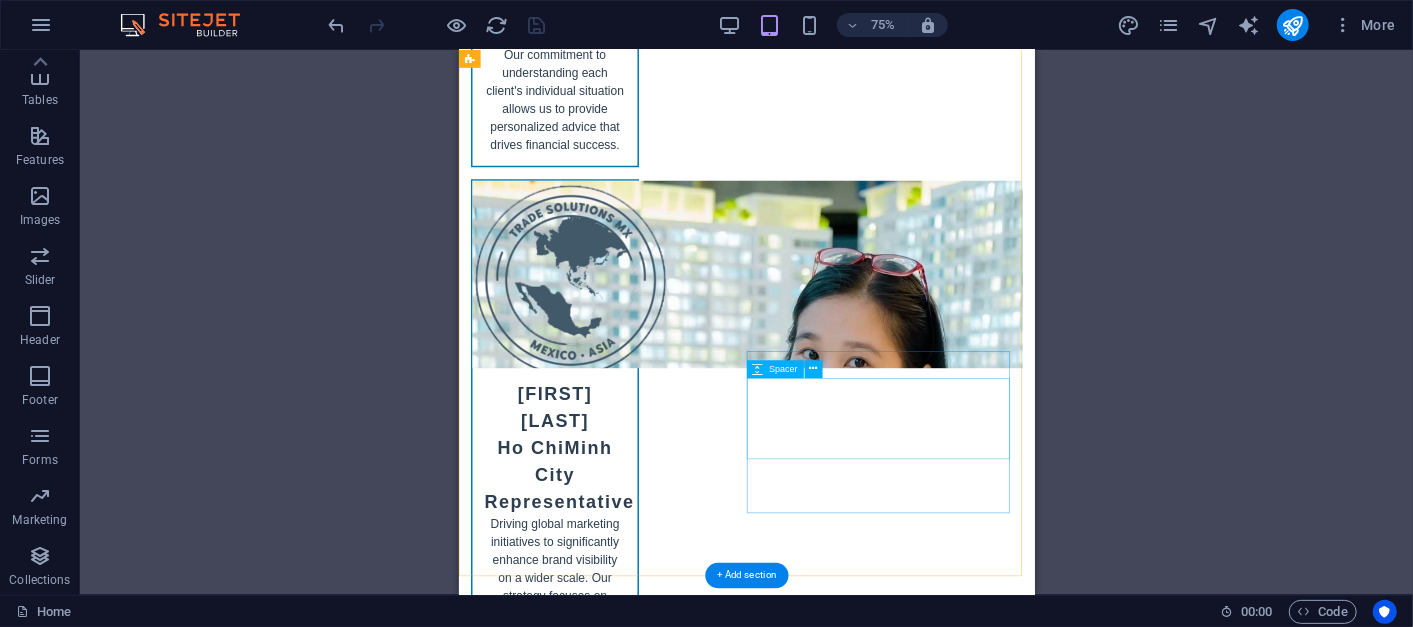 click at bounding box center (654, 9295) 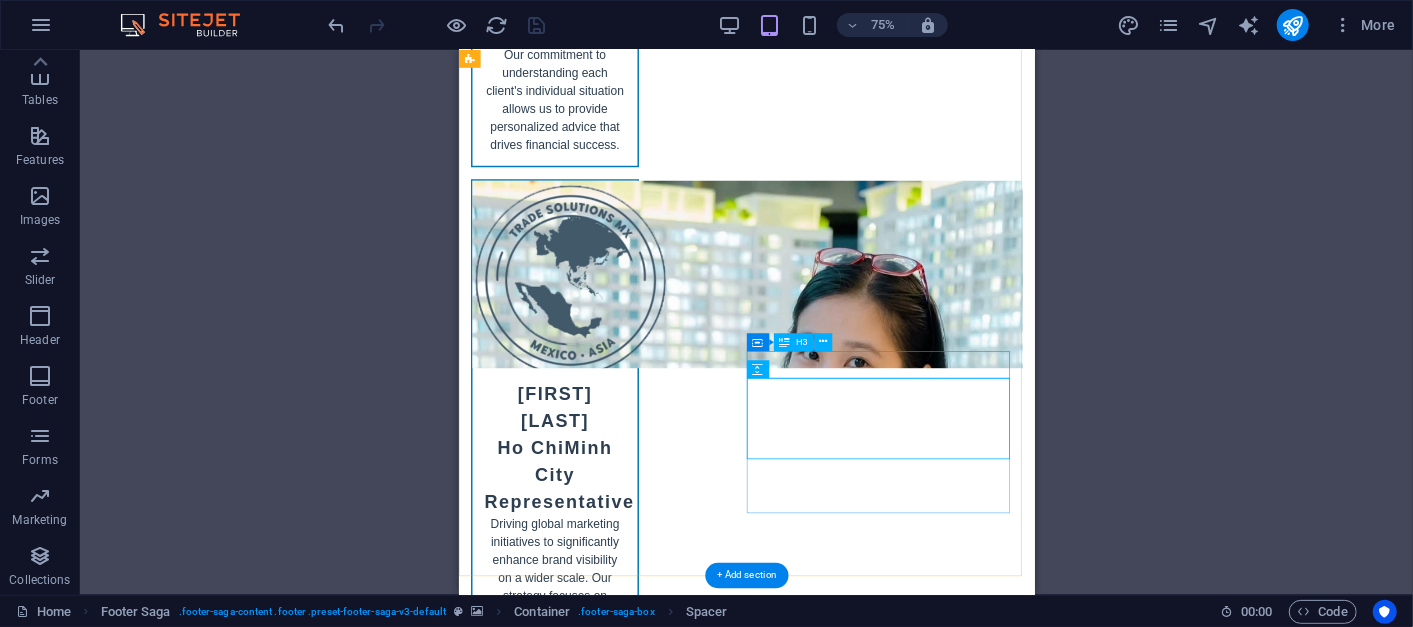 click on "Social media" at bounding box center [654, 9223] 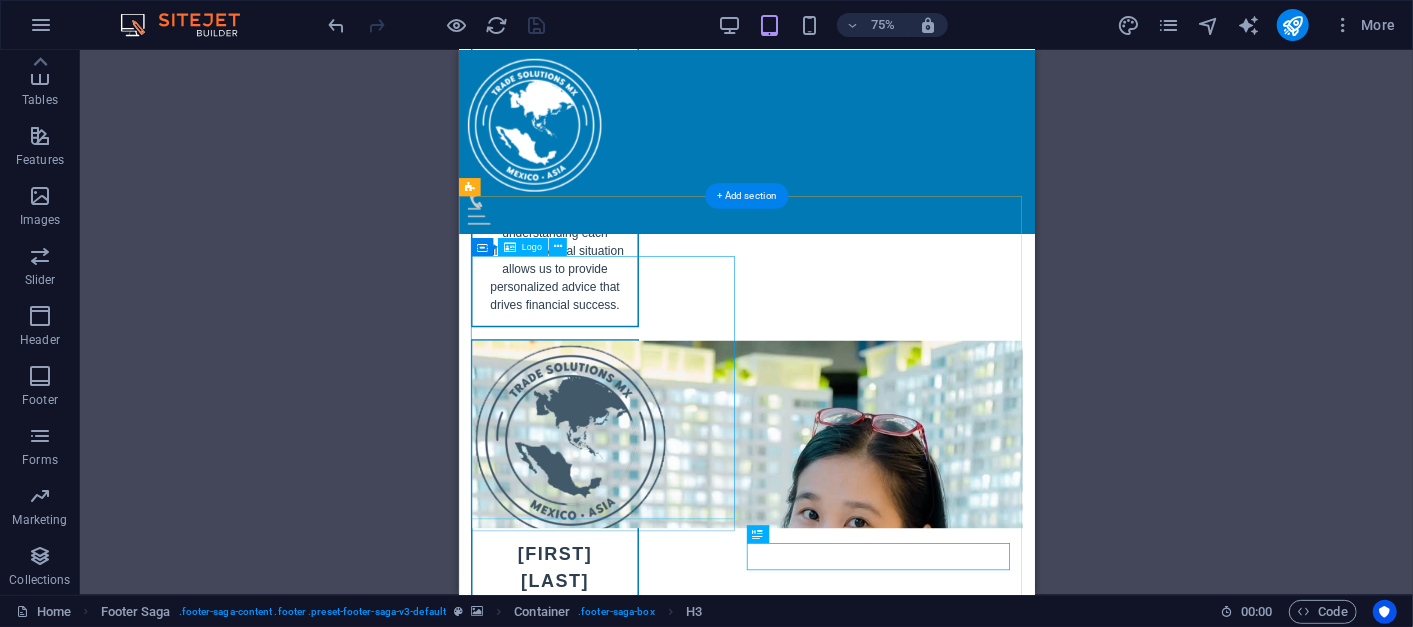 scroll, scrollTop: 10843, scrollLeft: 0, axis: vertical 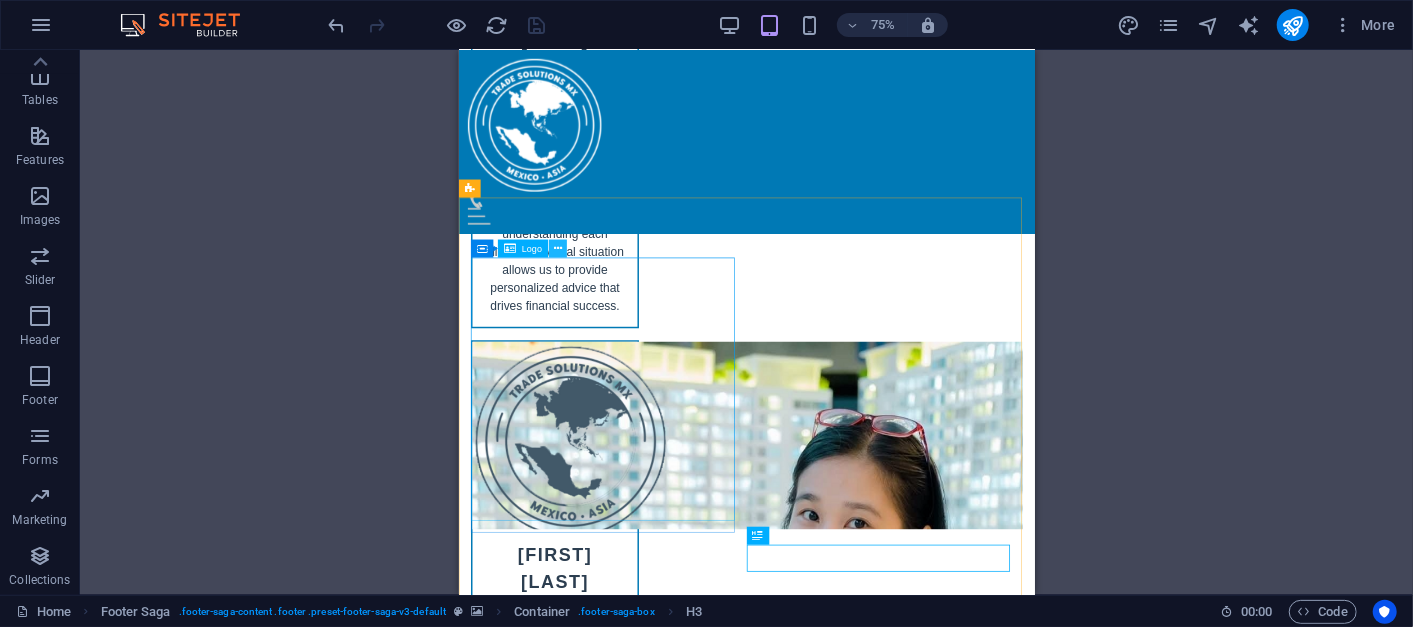 click at bounding box center (557, 249) 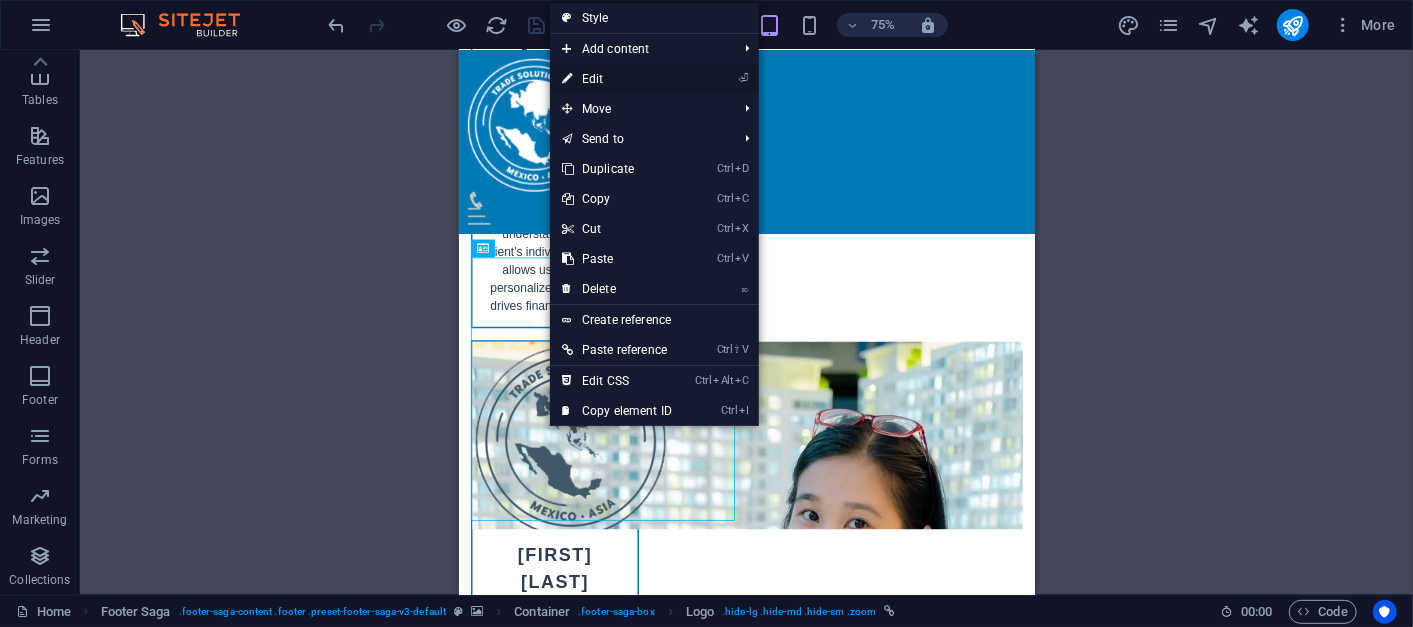 click on "⏎  Edit" at bounding box center (617, 79) 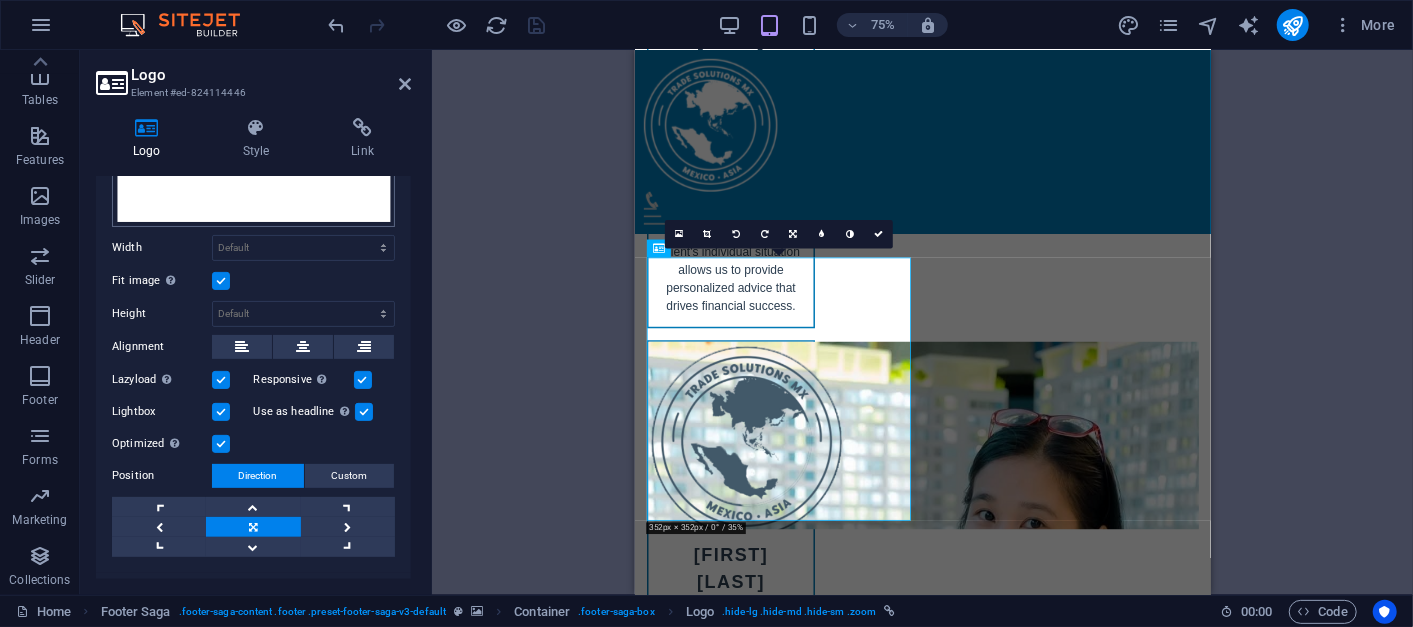 scroll, scrollTop: 354, scrollLeft: 0, axis: vertical 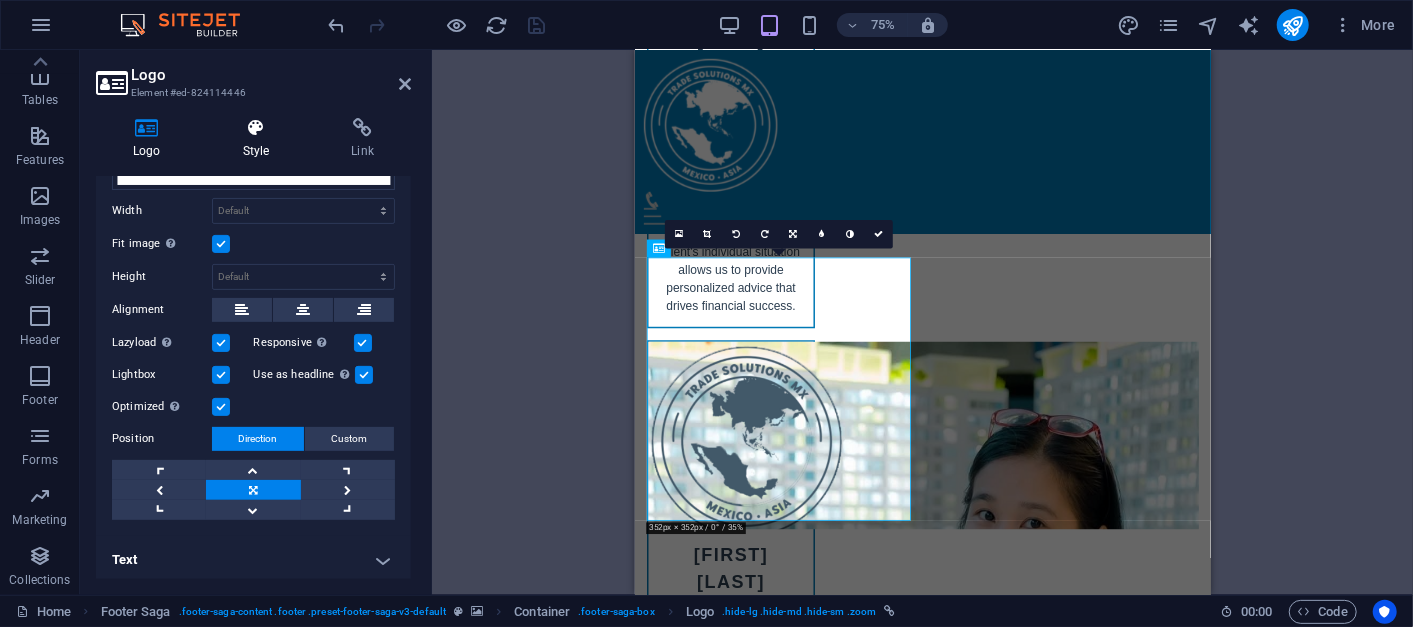 click at bounding box center [256, 128] 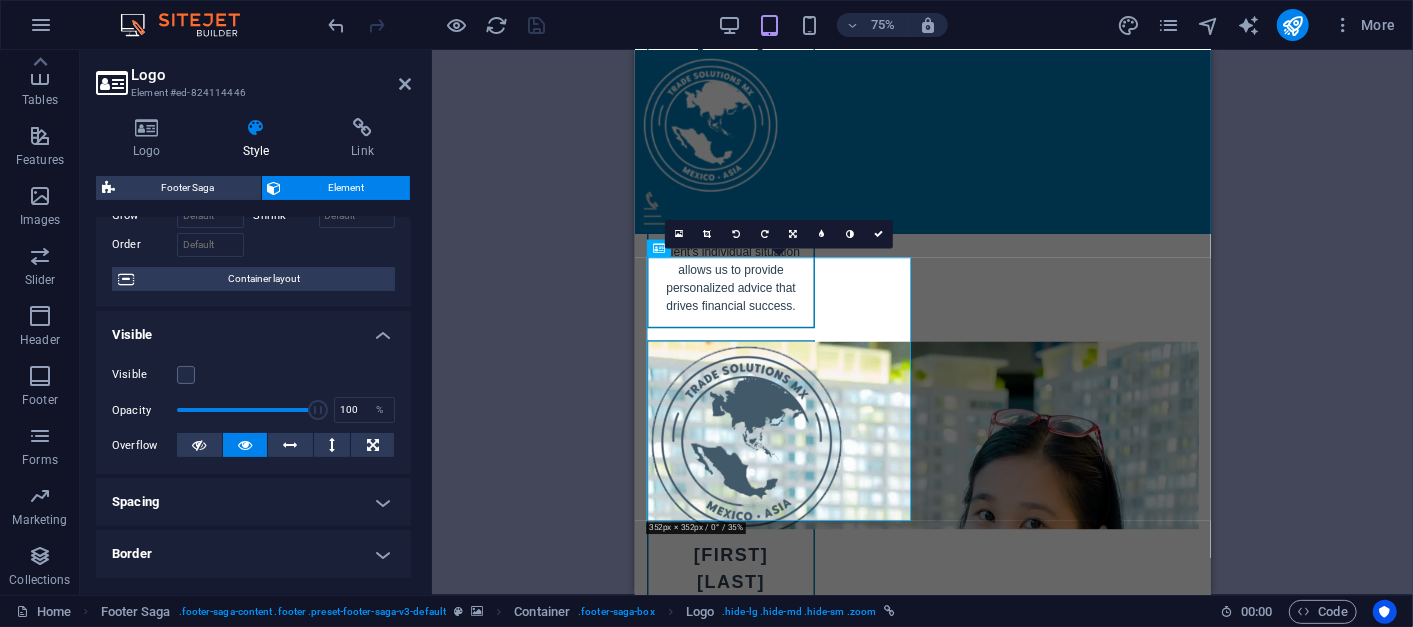 scroll, scrollTop: 122, scrollLeft: 0, axis: vertical 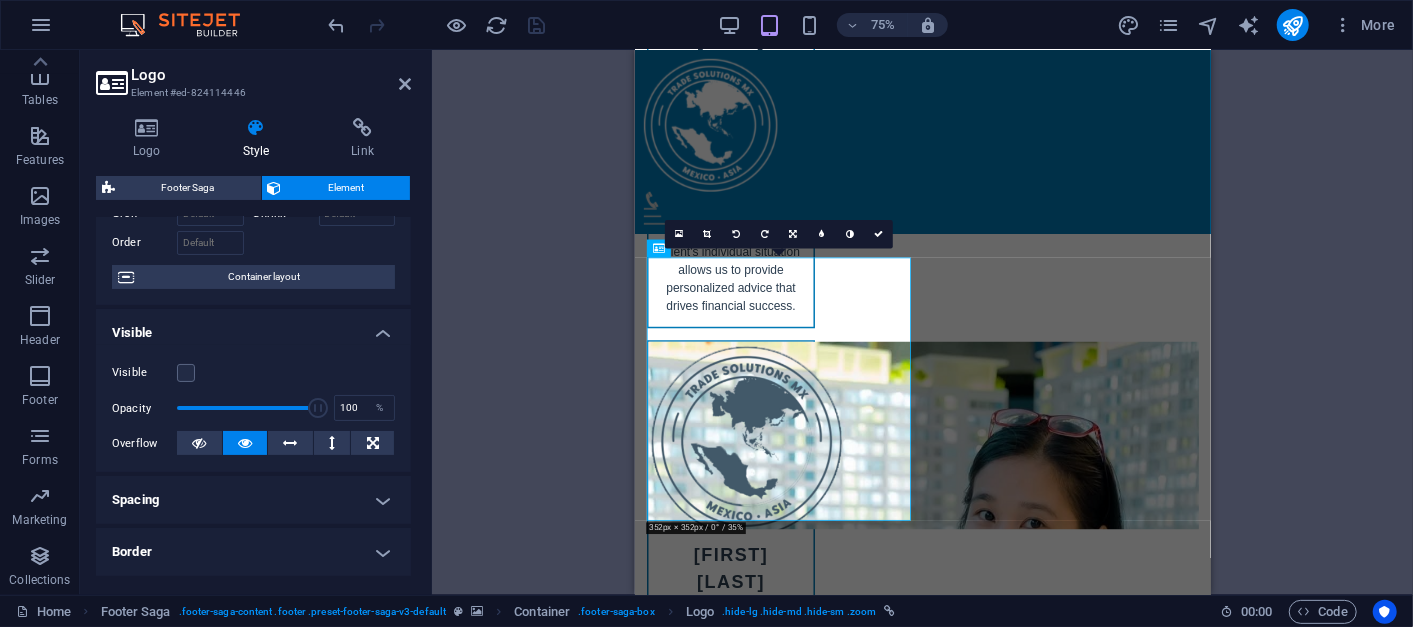 click on "Visible" at bounding box center [144, 373] 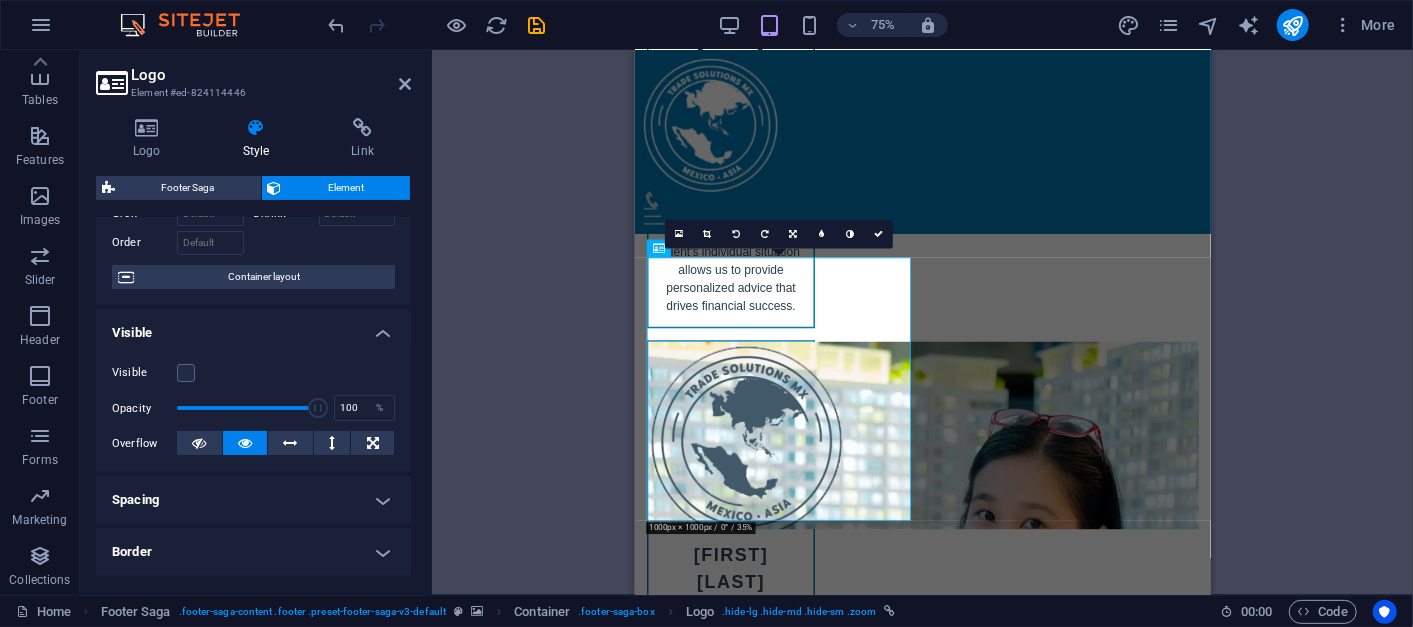 click on "Visible" at bounding box center [144, 373] 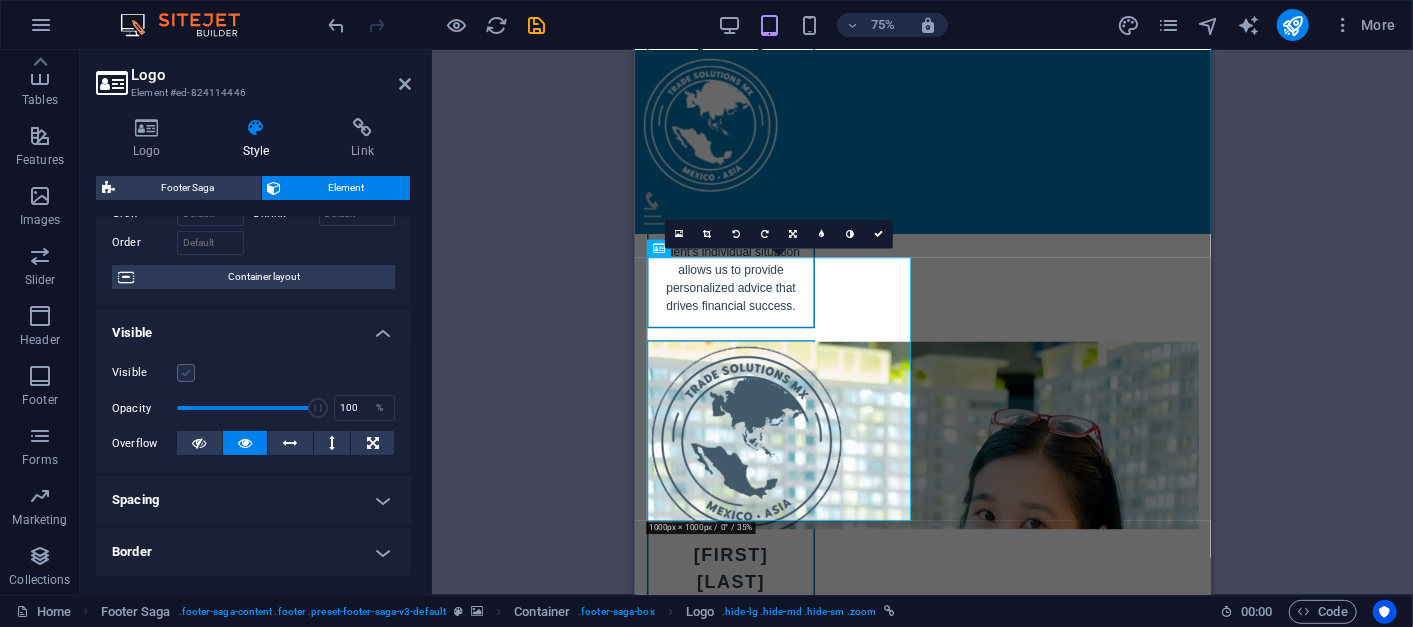 click at bounding box center [186, 373] 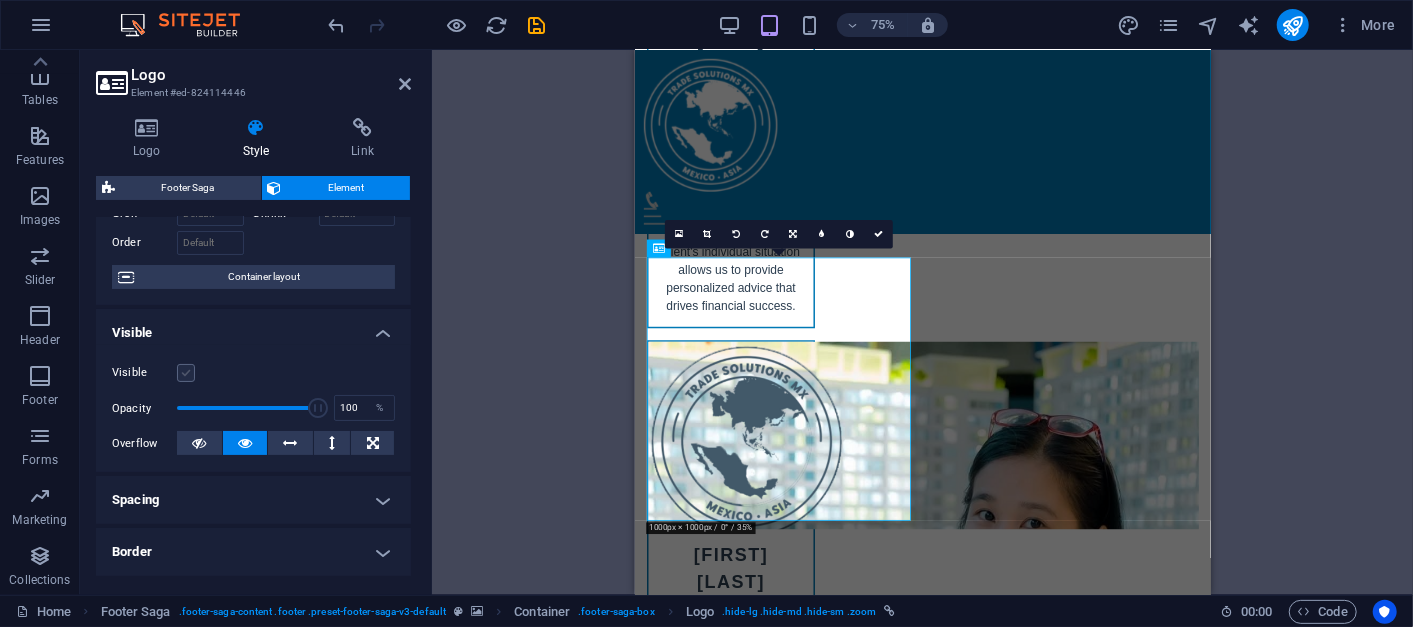 click on "Visible" at bounding box center [0, 0] 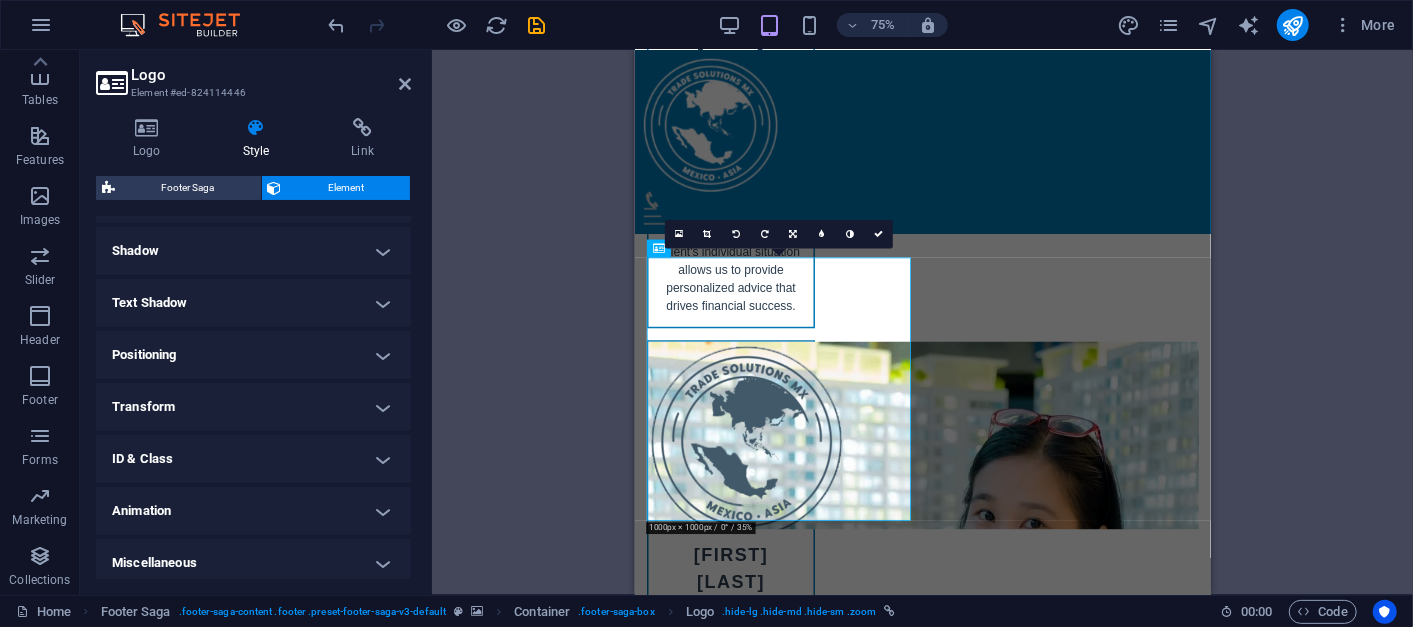 scroll, scrollTop: 482, scrollLeft: 0, axis: vertical 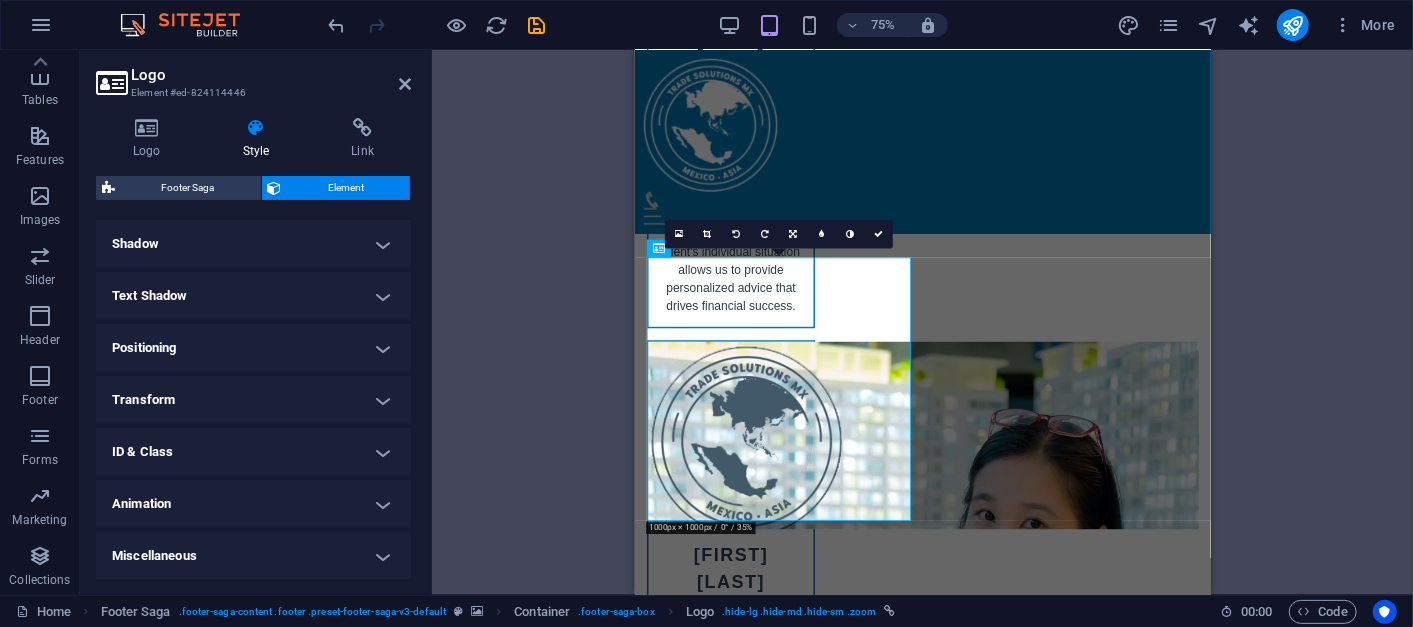 click at bounding box center [1018, 7758] 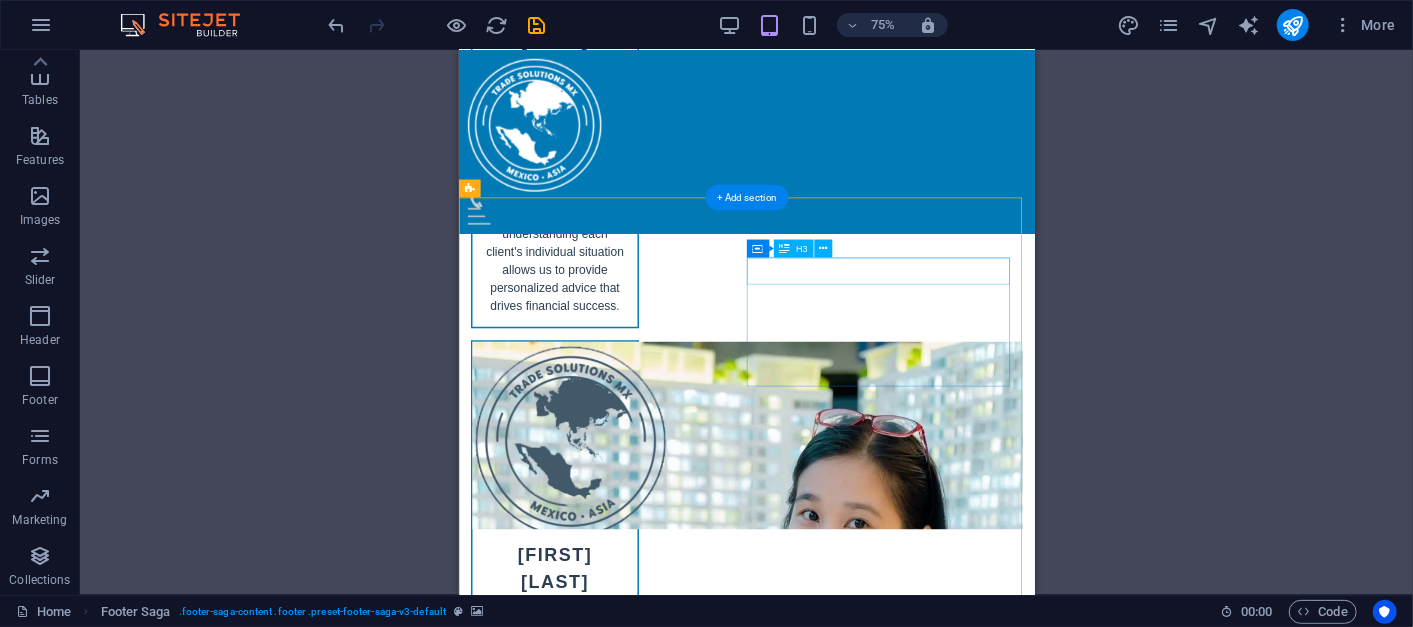 click on "Contact" at bounding box center (654, 9030) 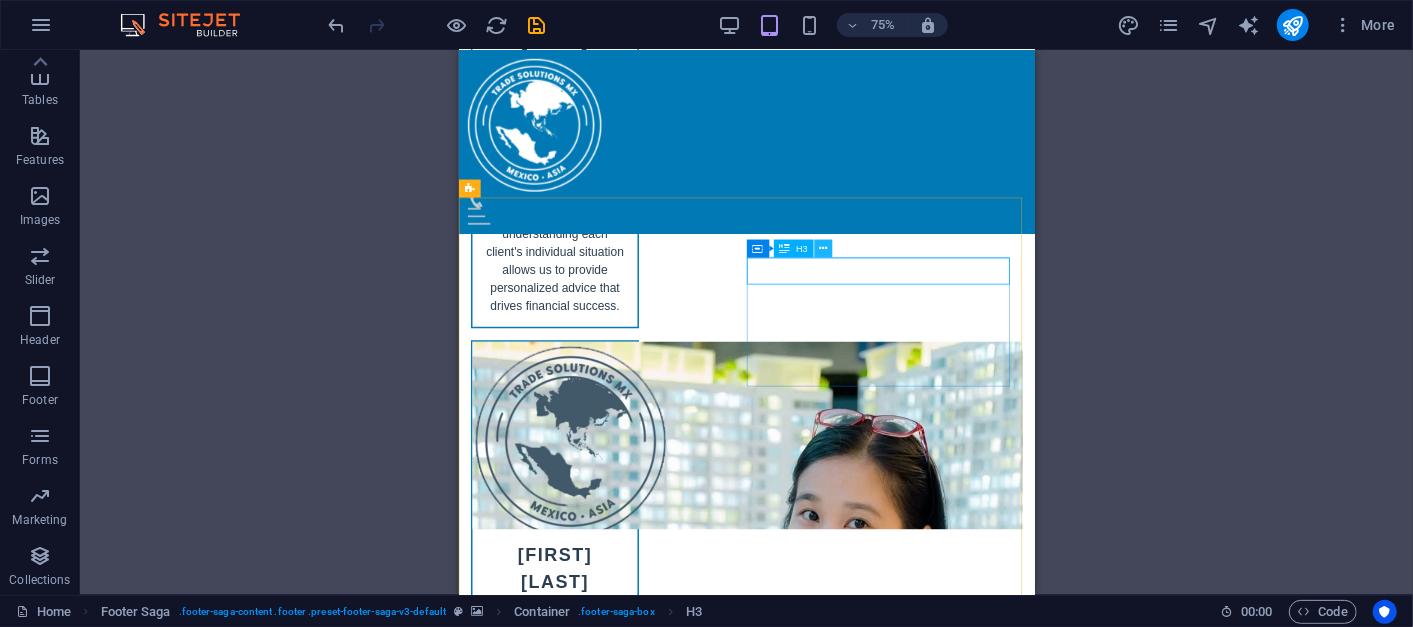 click at bounding box center (823, 249) 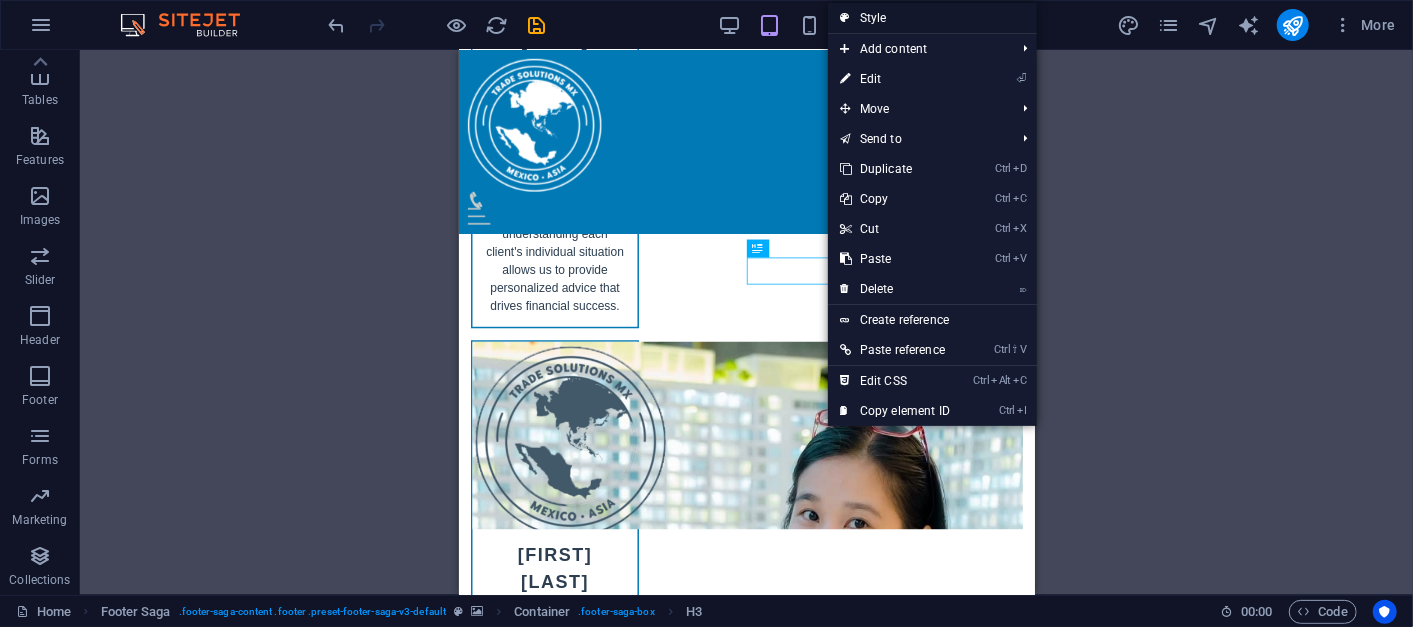 click on "Style" at bounding box center [932, 18] 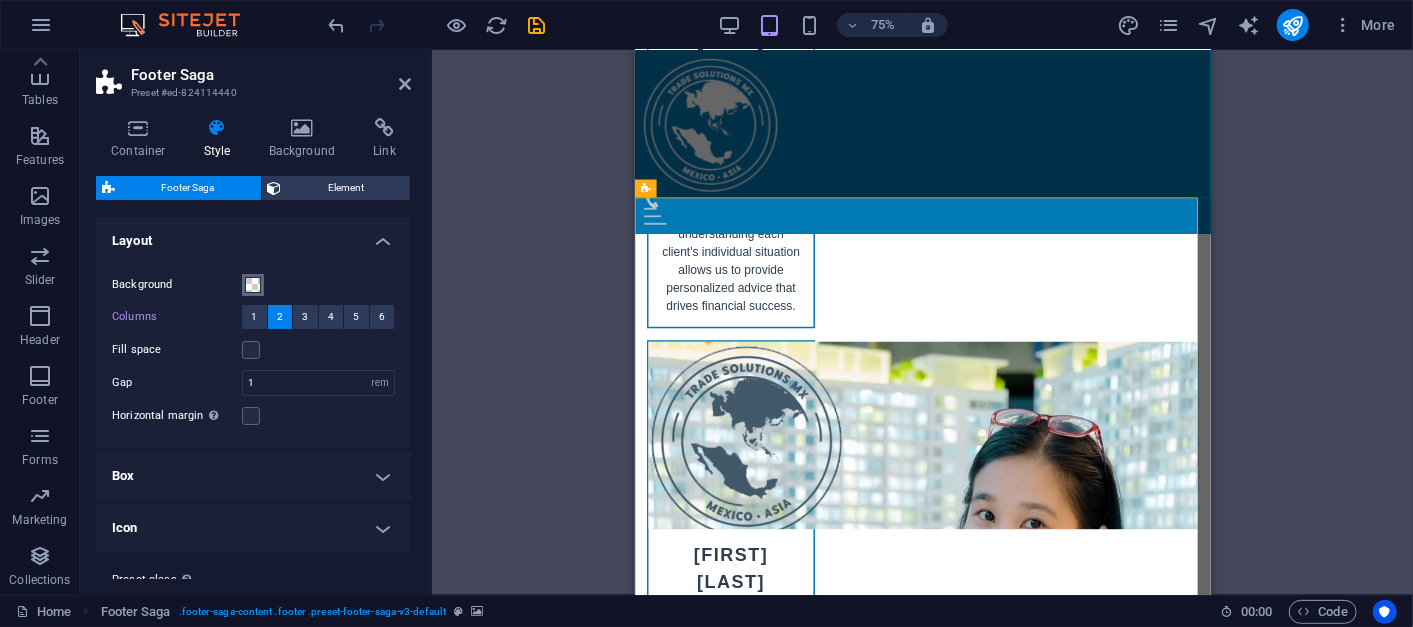 click at bounding box center (253, 285) 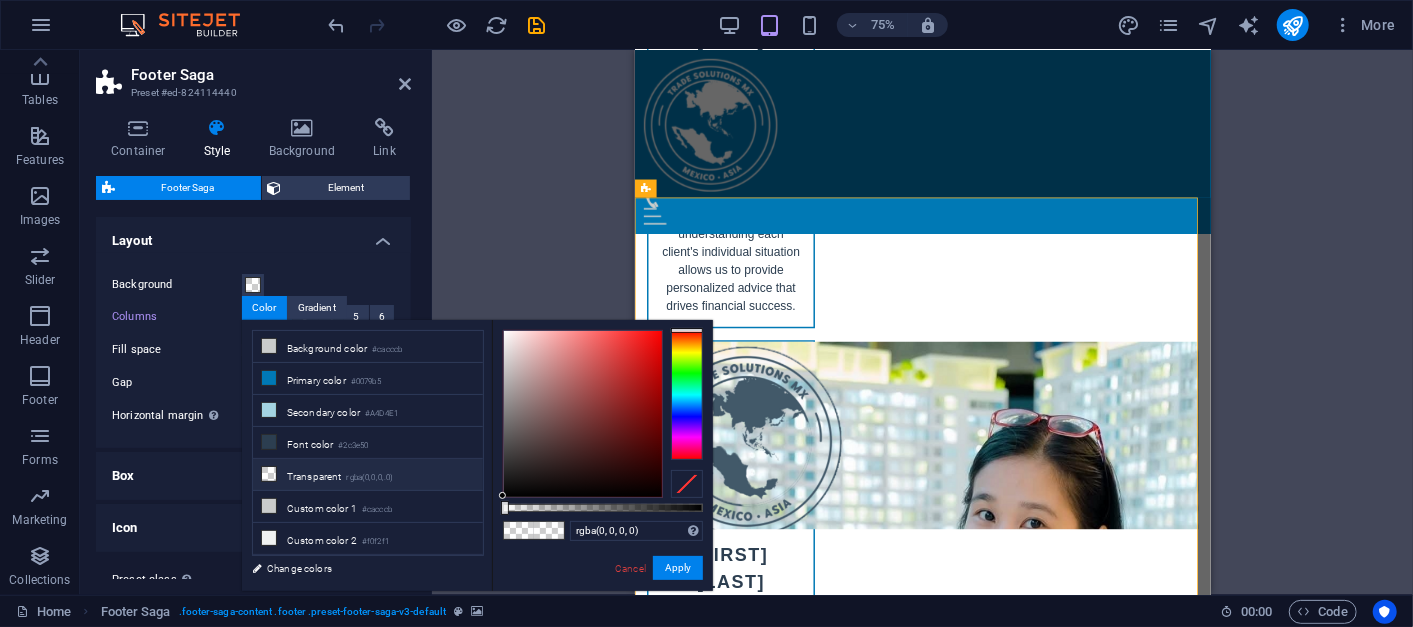 click on "Transparent
rgba(0,0,0,.0)" at bounding box center [368, 475] 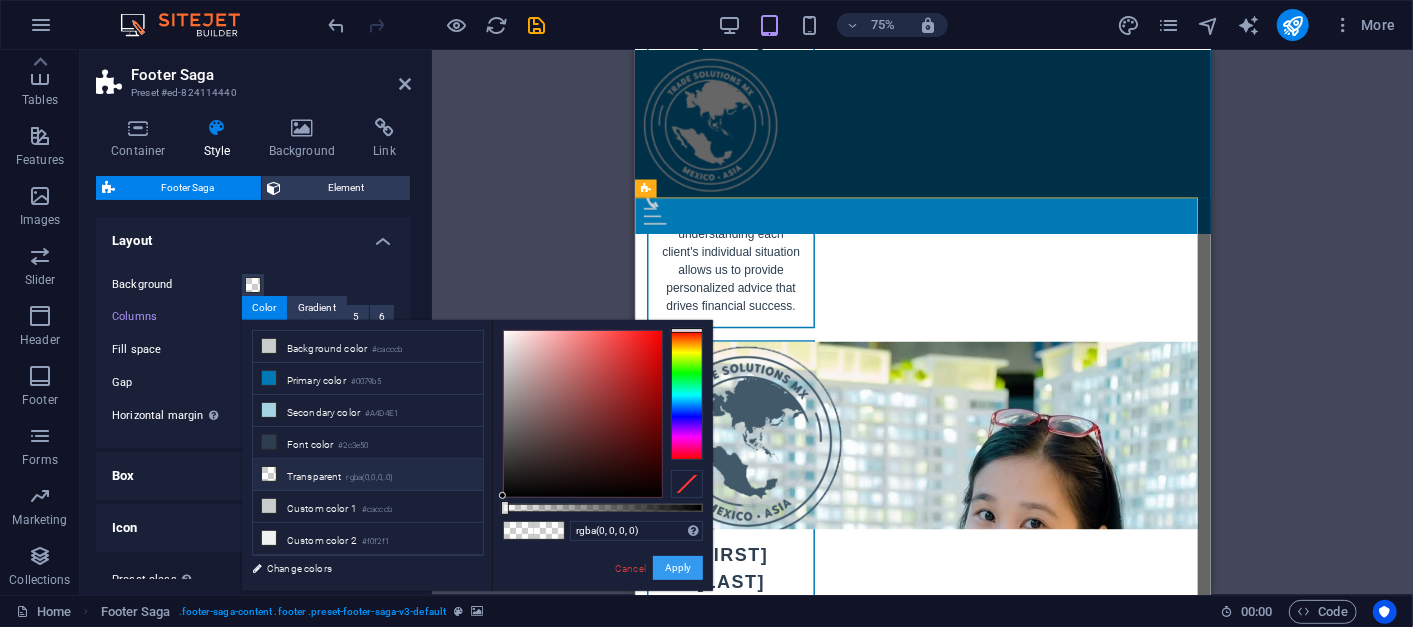 click on "Apply" at bounding box center [678, 568] 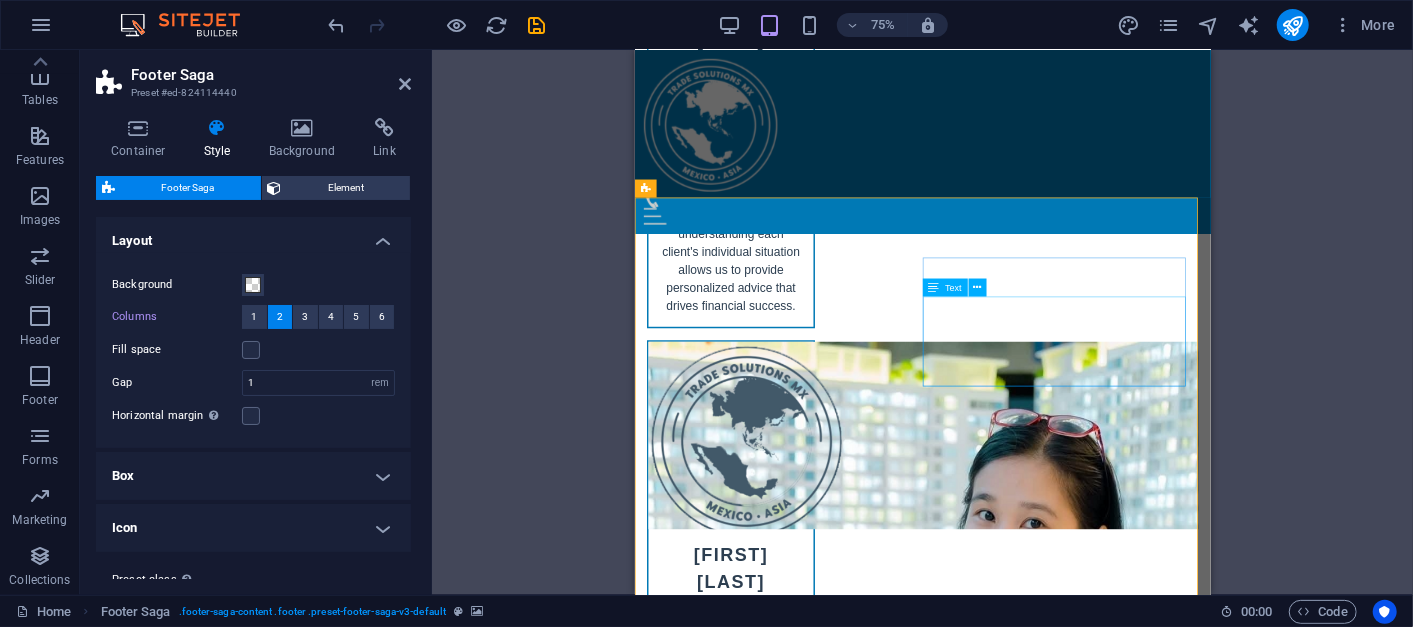 click on "Finca Antigua 3 -2 76908 Corregidora Queretaro, Mexico Phone:  +52 446 111815 Mobile:  +84 38 486 7846 Email:  contact@tradesolutionsmx.com" at bounding box center [830, 9124] 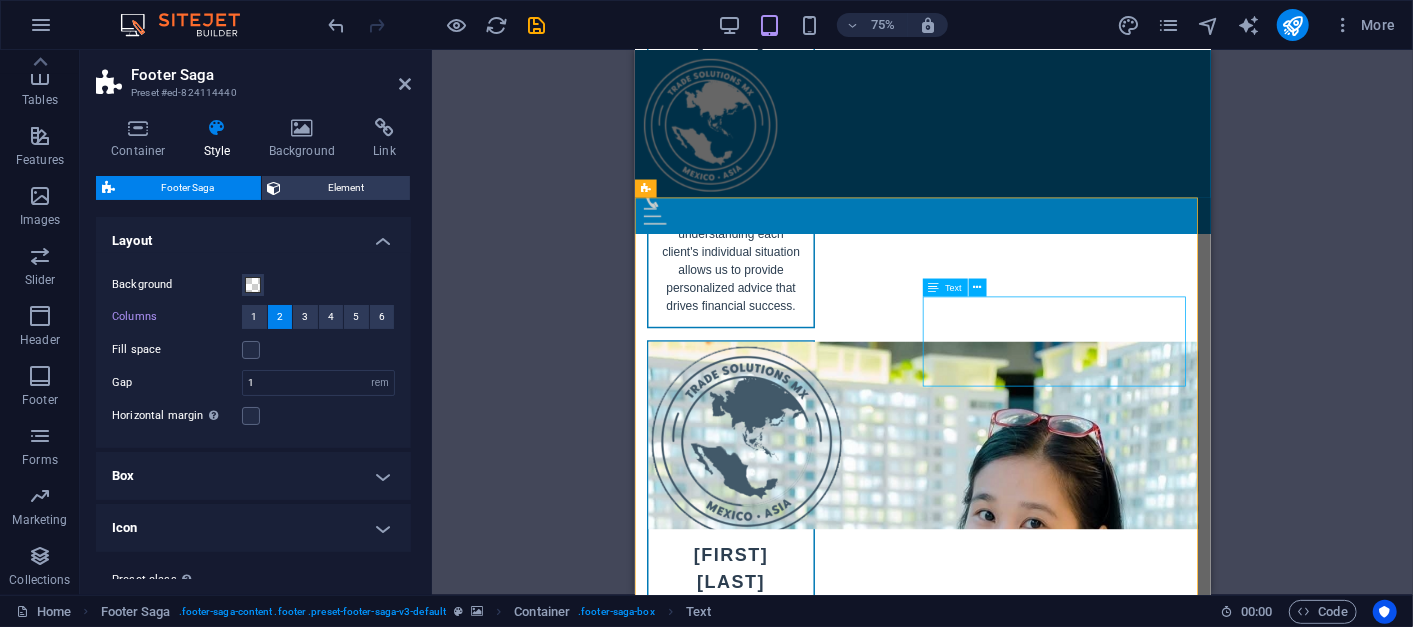 click on "Finca Antigua 3 -2 76908 Corregidora Queretaro, Mexico Phone:  +52 446 111815 Mobile:  +84 38 486 7846 Email:  contact@tradesolutionsmx.com" at bounding box center [830, 9124] 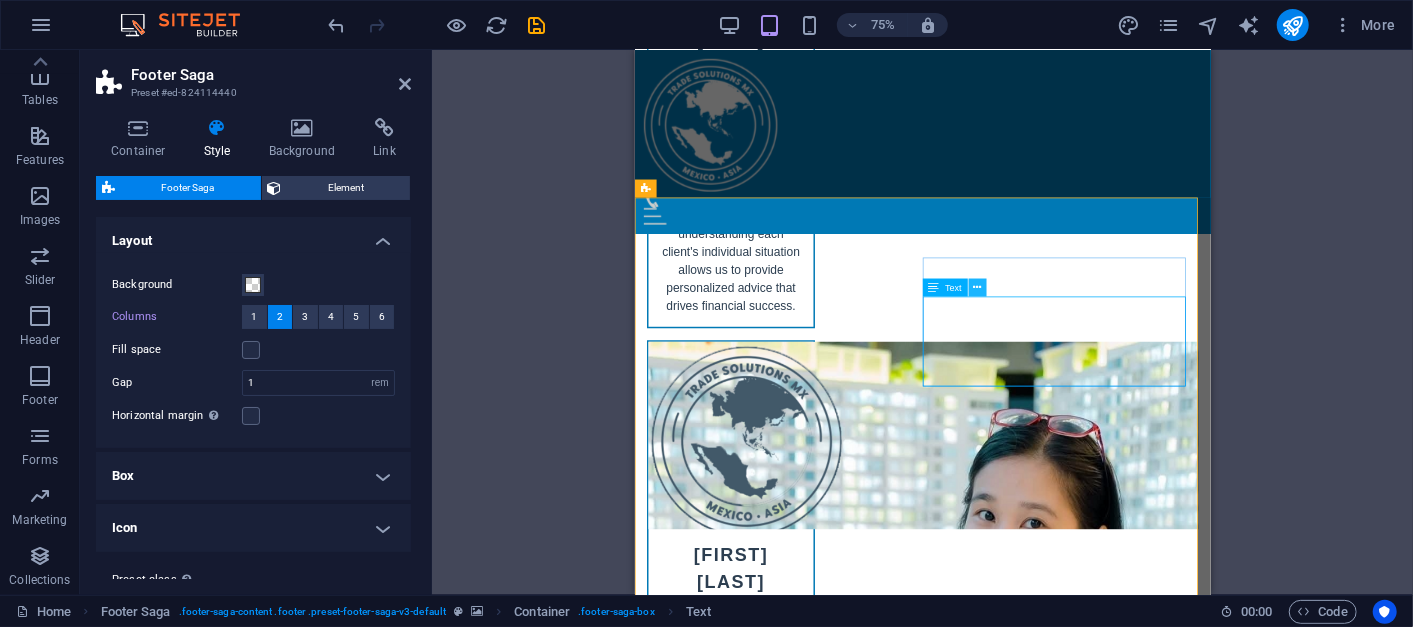 click at bounding box center (977, 288) 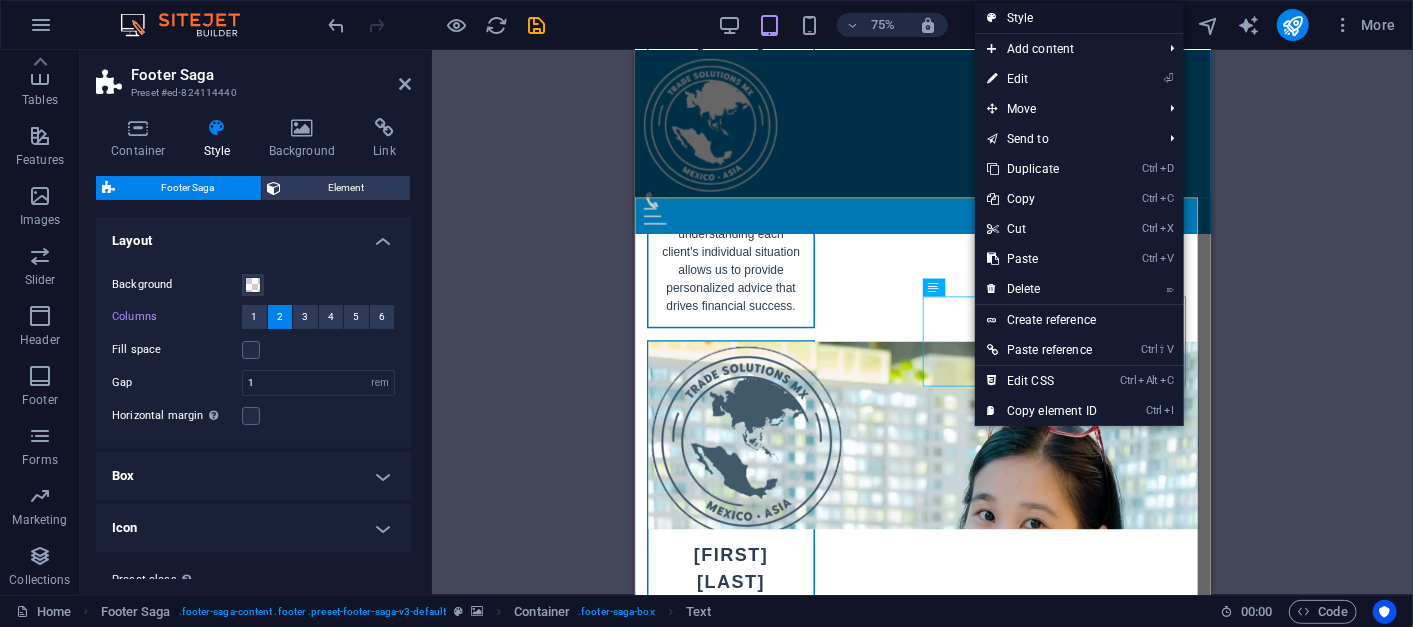 click on "Style" at bounding box center (1079, 18) 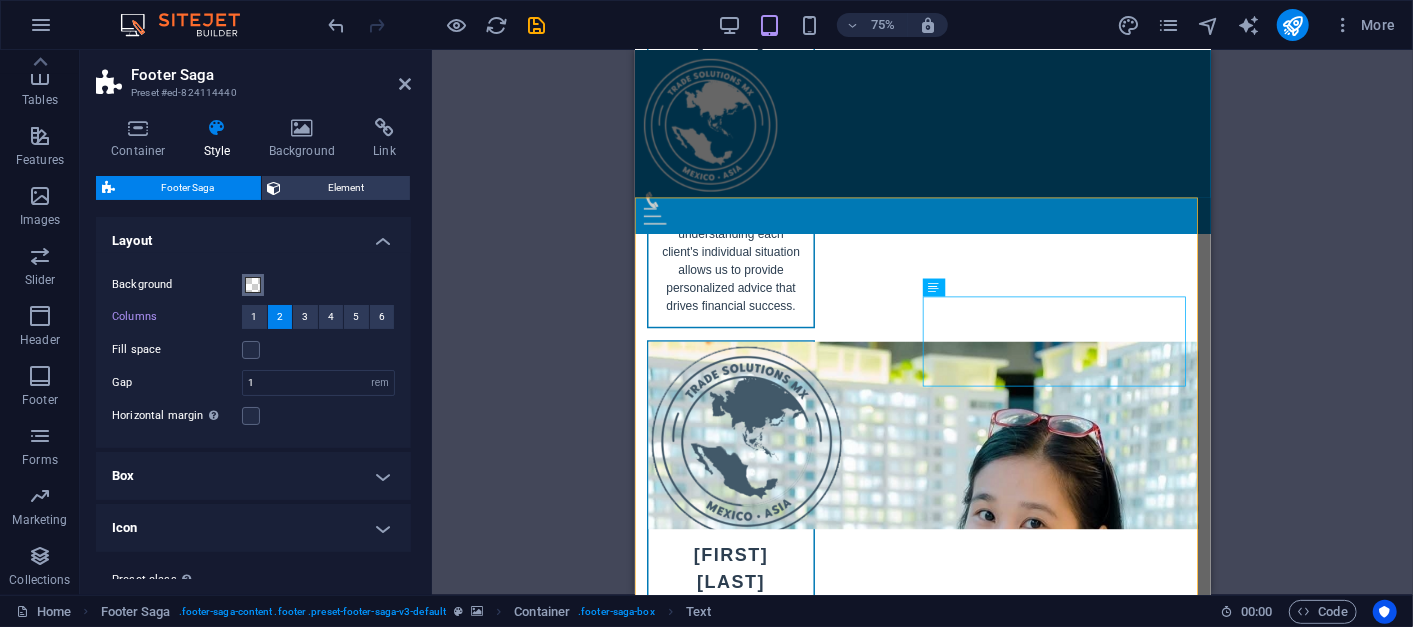 click on "Background" at bounding box center [253, 285] 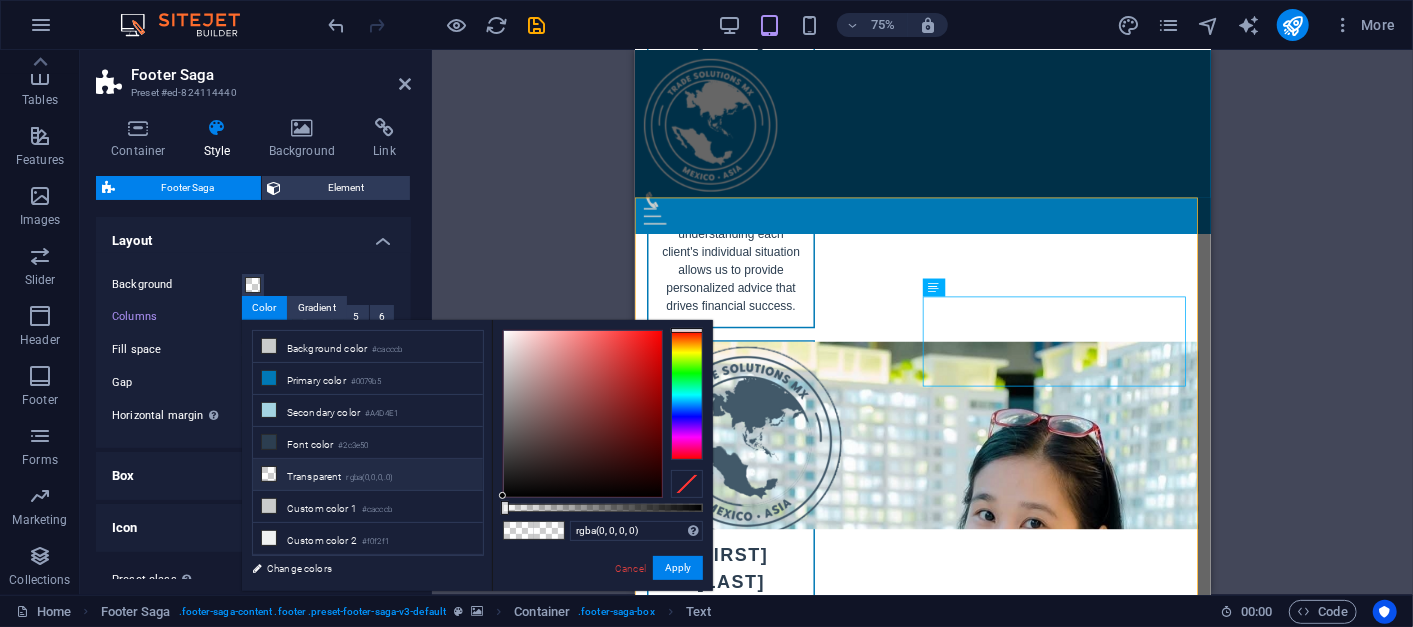 click on "Transparent
rgba(0,0,0,.0)" at bounding box center (368, 475) 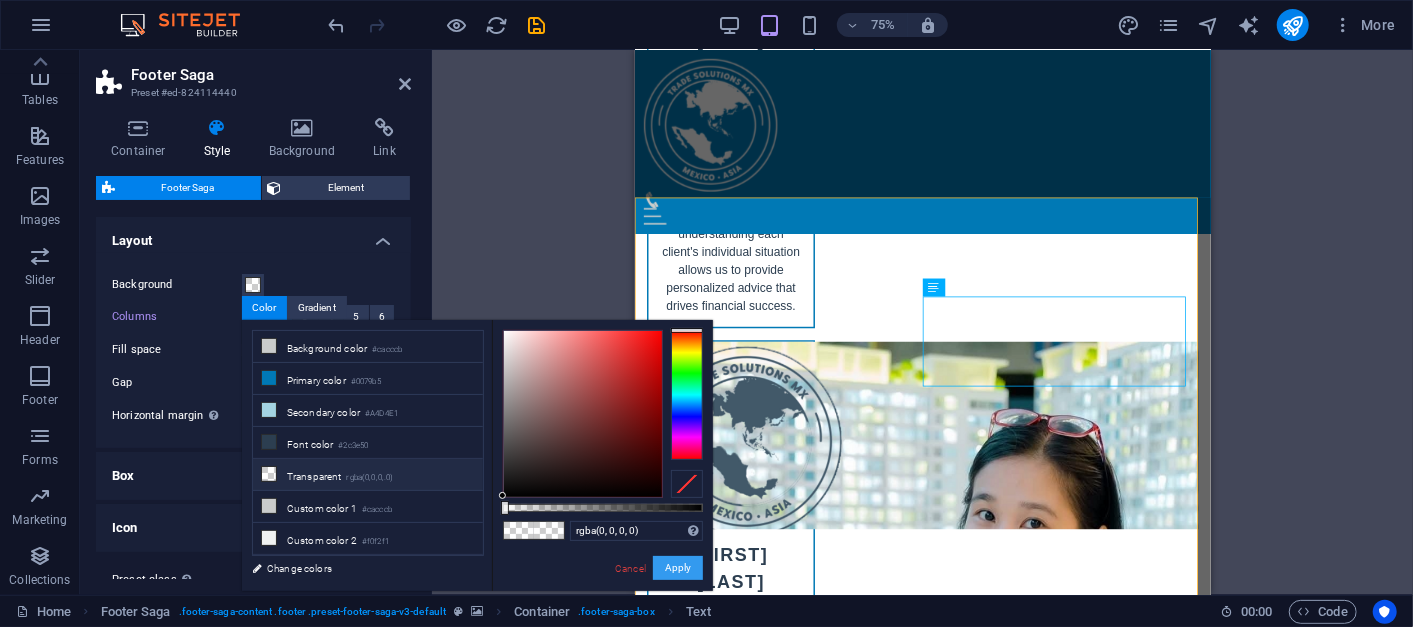 click on "Apply" at bounding box center (678, 568) 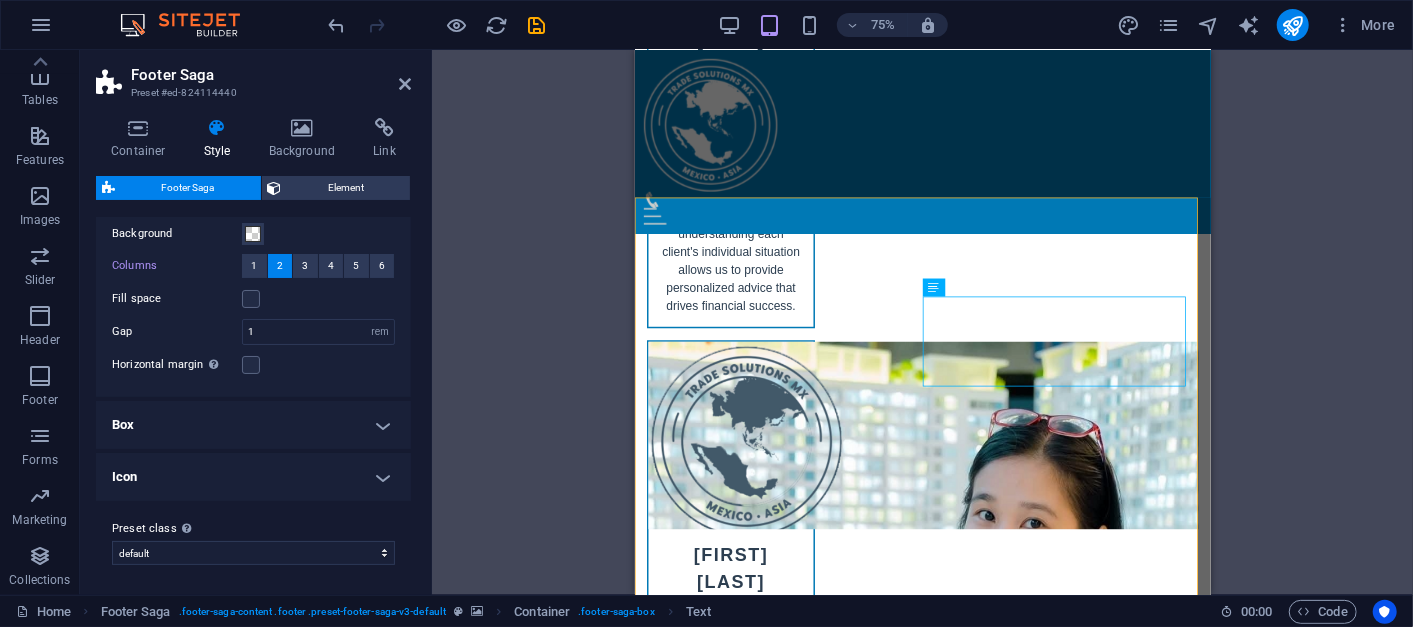 scroll, scrollTop: 51, scrollLeft: 0, axis: vertical 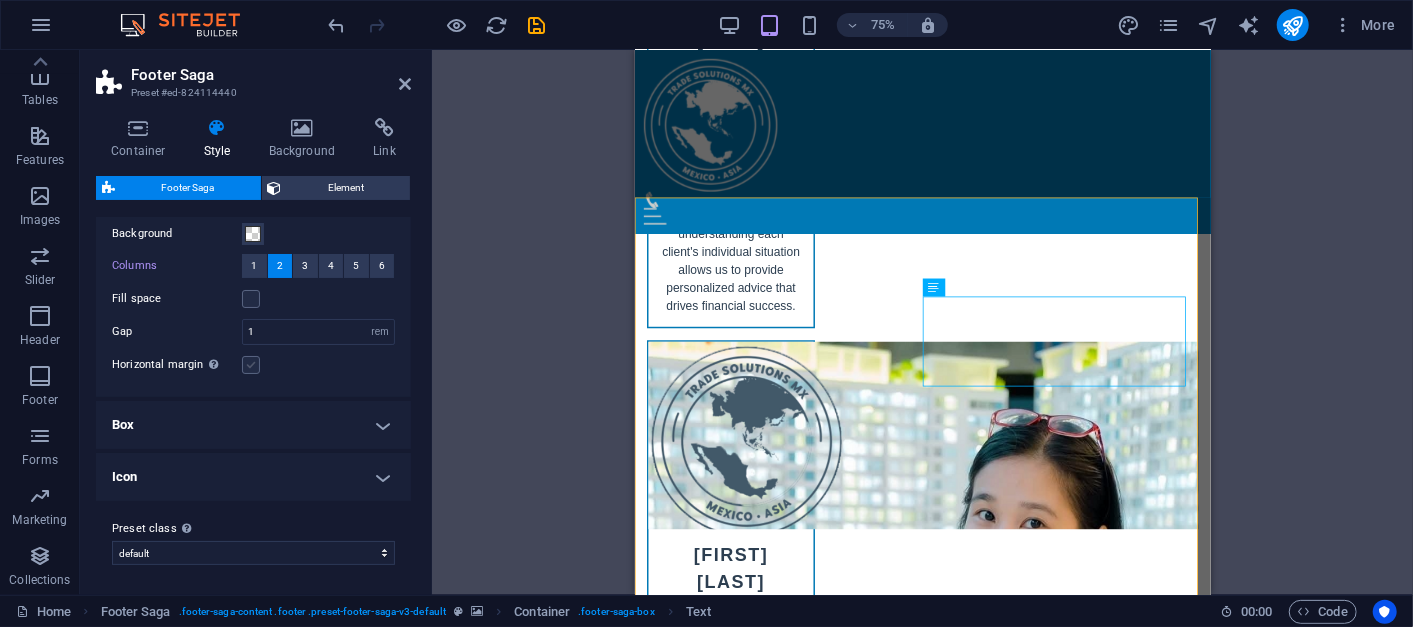 click at bounding box center (251, 365) 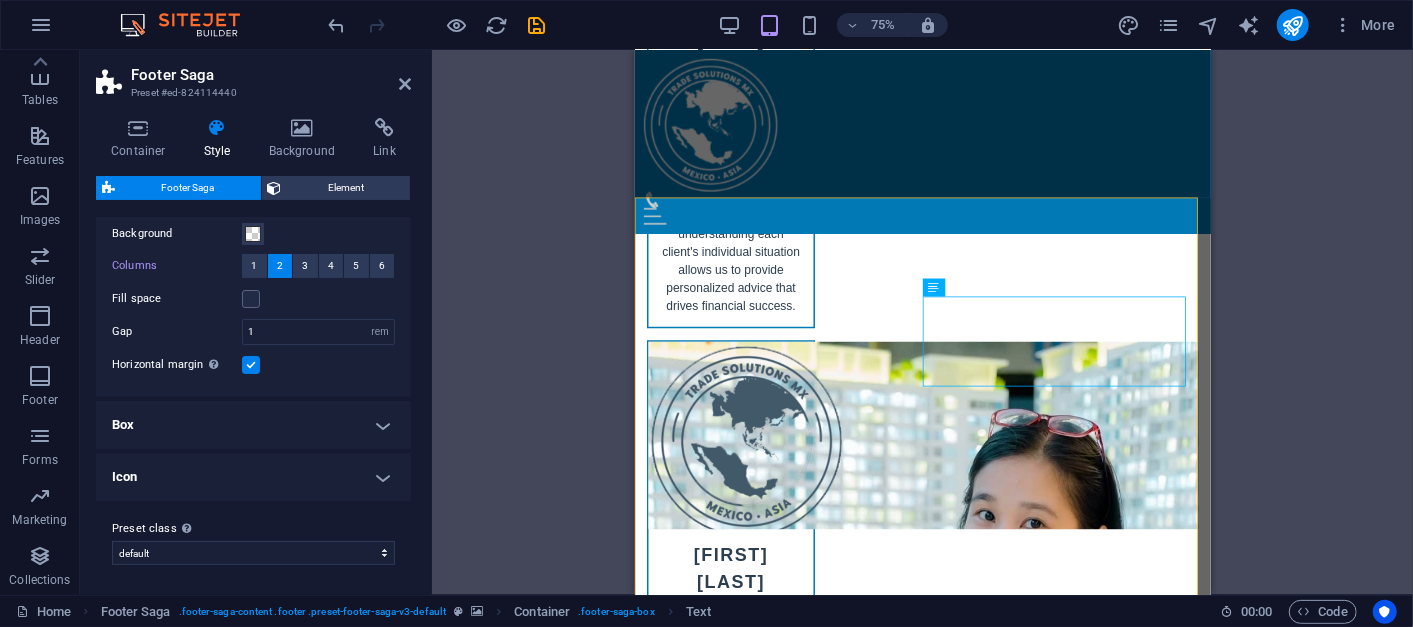 click at bounding box center [251, 365] 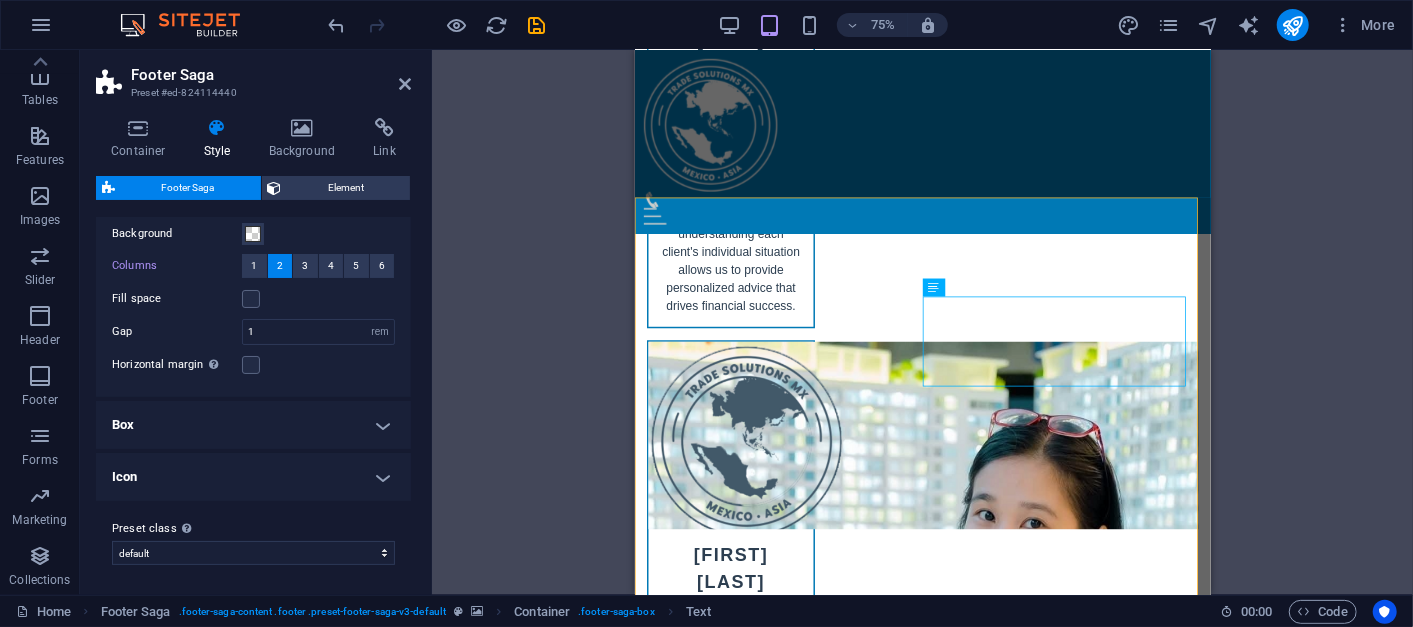 click on "Box" at bounding box center (253, 425) 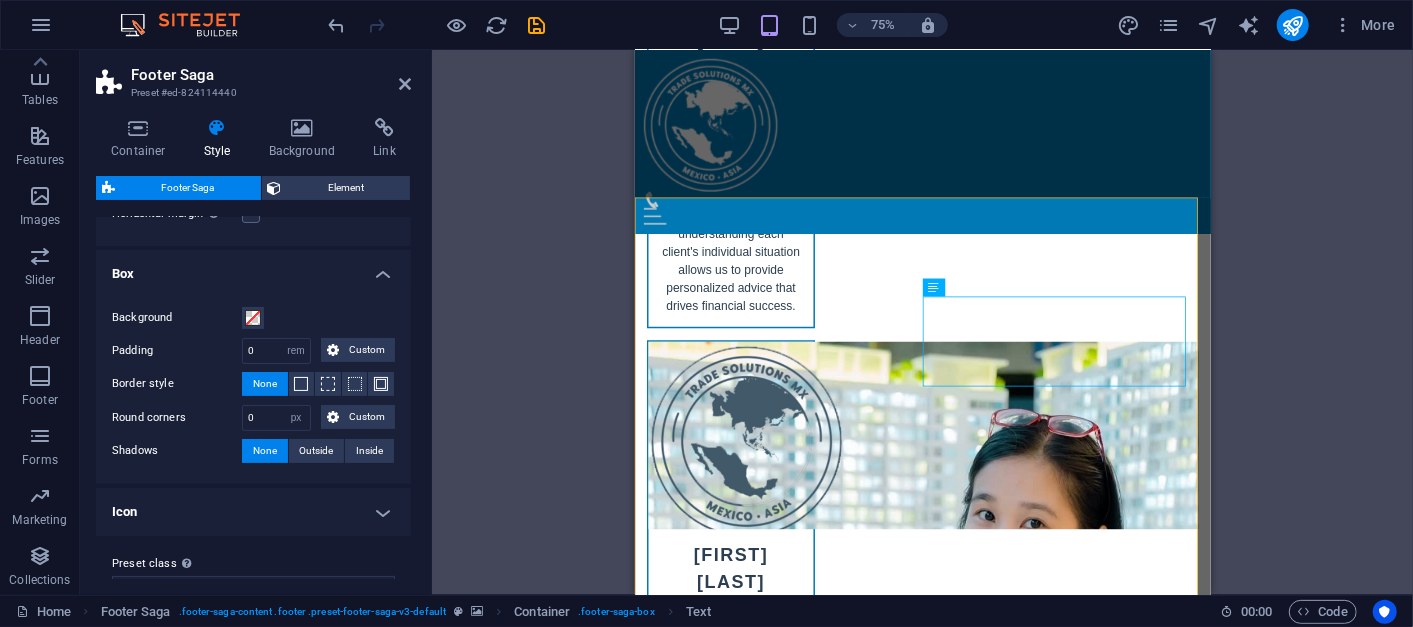 scroll, scrollTop: 237, scrollLeft: 0, axis: vertical 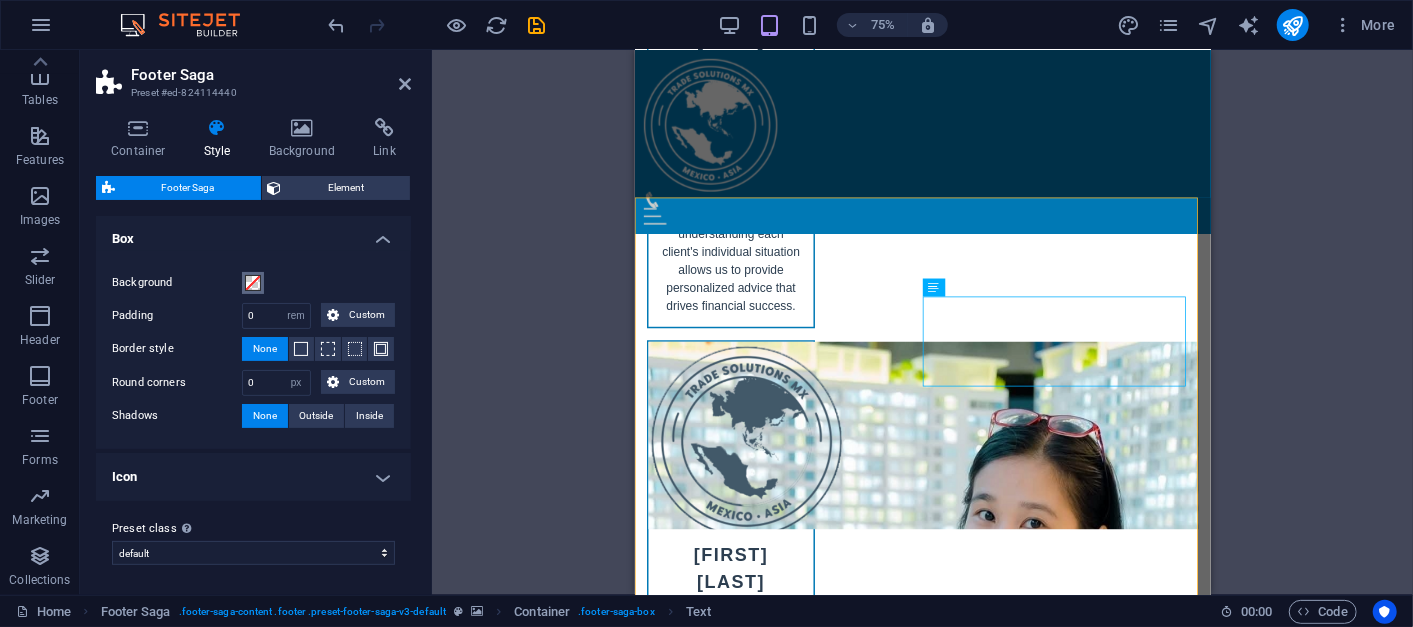 drag, startPoint x: 256, startPoint y: 267, endPoint x: 256, endPoint y: 282, distance: 15 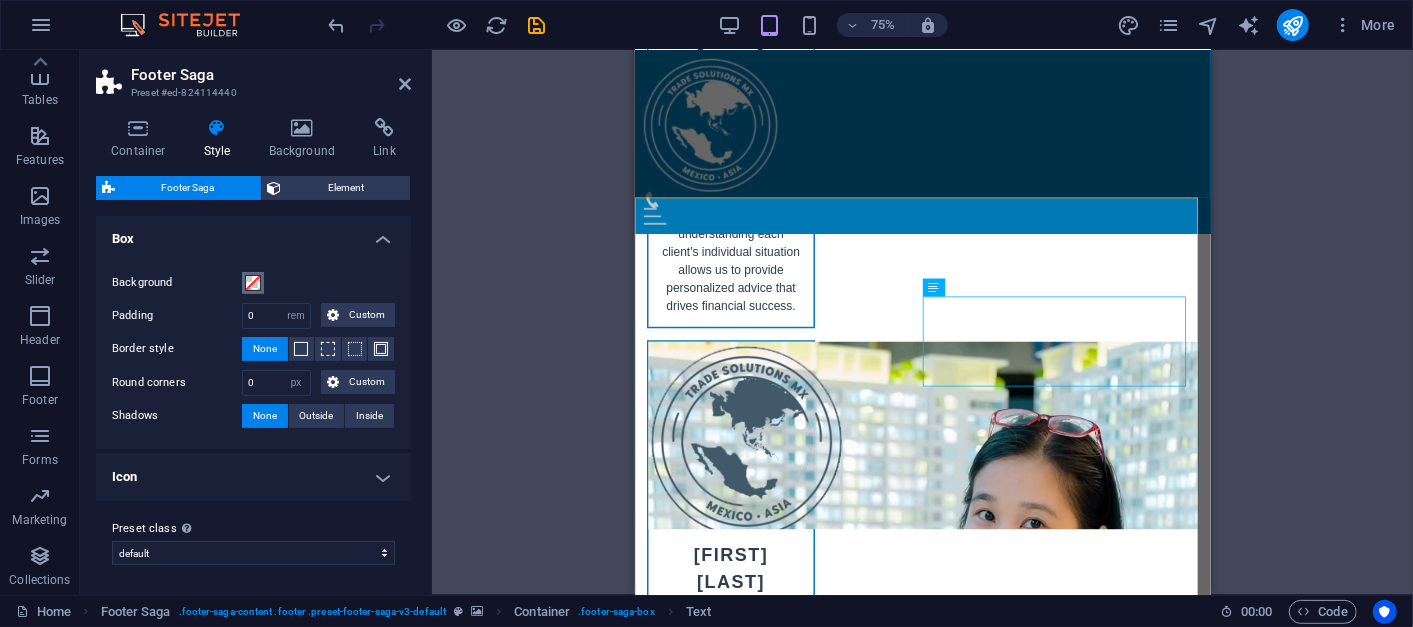 click on "Background Padding 0 px rem % vh vw Custom Custom 0 px rem % vh vw 0 px rem % vh vw 0 px rem % vh vw 0 px rem % vh vw Border style None              - Width 1 px rem vh vw Custom Custom 1 px rem vh vw 1 px rem vh vw 1 px rem vh vw 1 px rem vh vw  - Color Round corners 0 px rem % vh vw Custom Custom 0 px rem % vh vw 0 px rem % vh vw 0 px rem % vh vw 0 px rem % vh vw Shadows None Outside Inside Color X offset 0 px rem vh vw Y offset 0 px rem vh vw Blur 0 px rem % vh vw Spread 0 px rem vh vw" at bounding box center (253, 350) 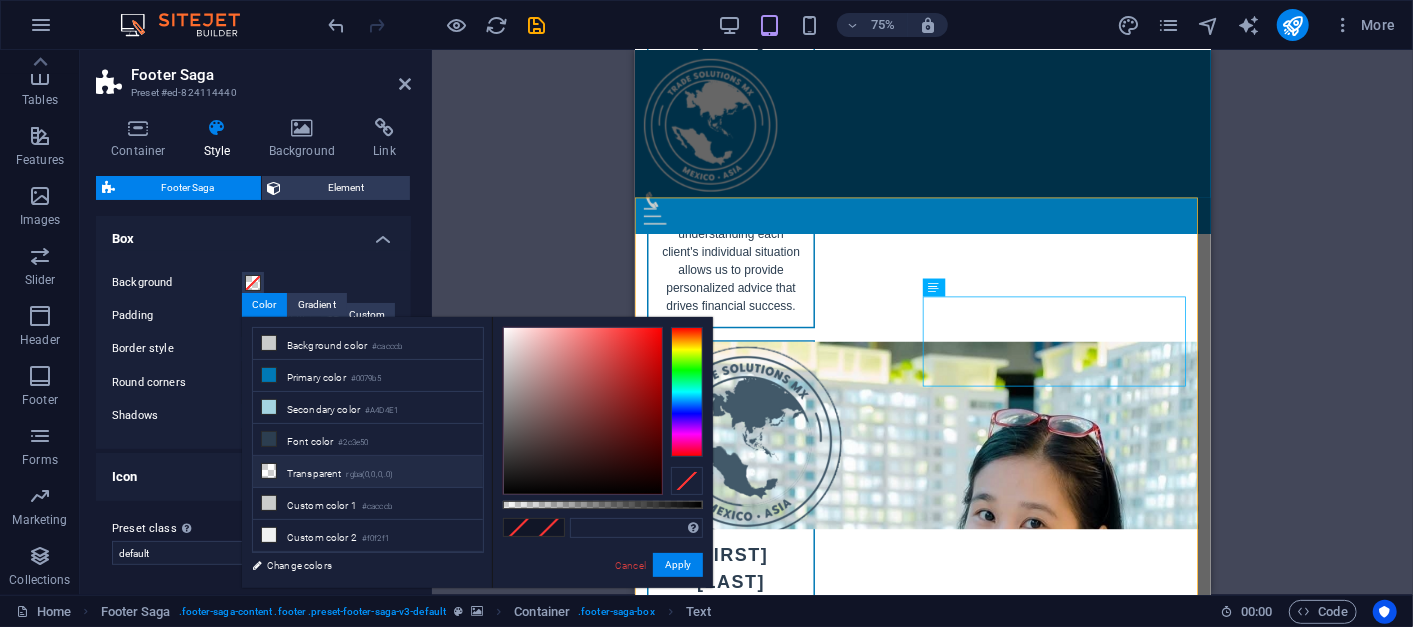 click on "Transparent
rgba(0,0,0,.0)" at bounding box center [368, 472] 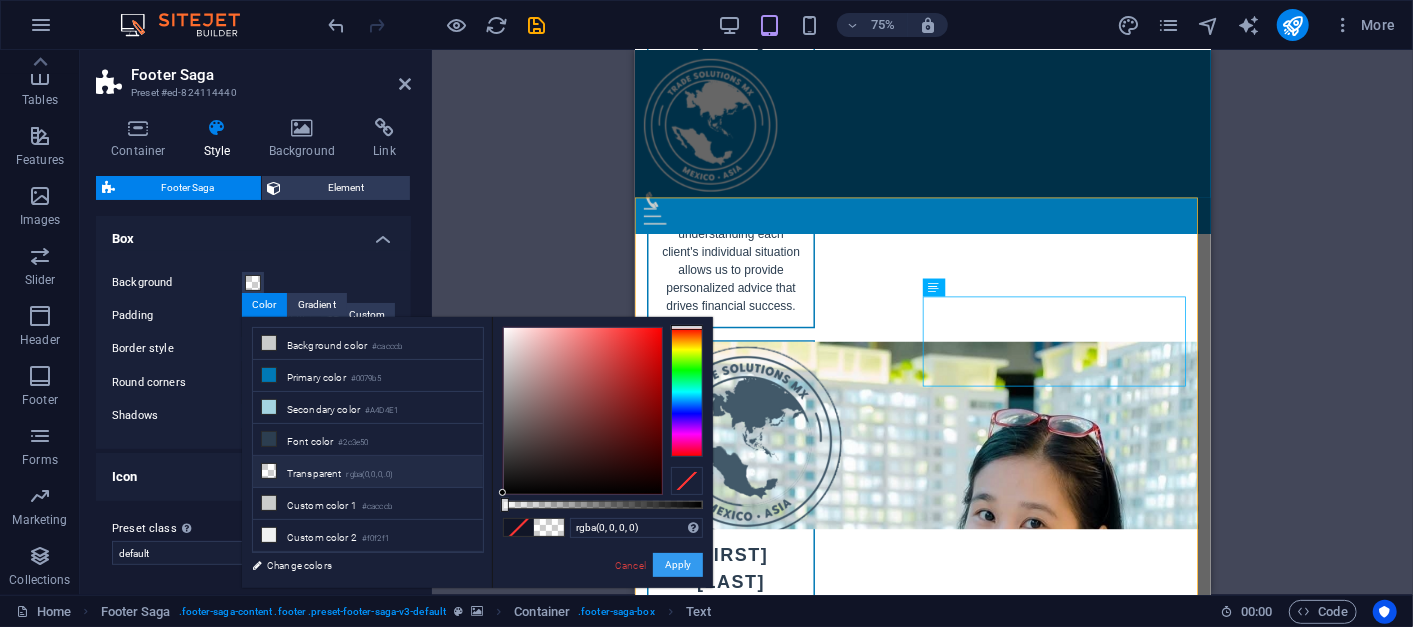 click on "Apply" at bounding box center (678, 565) 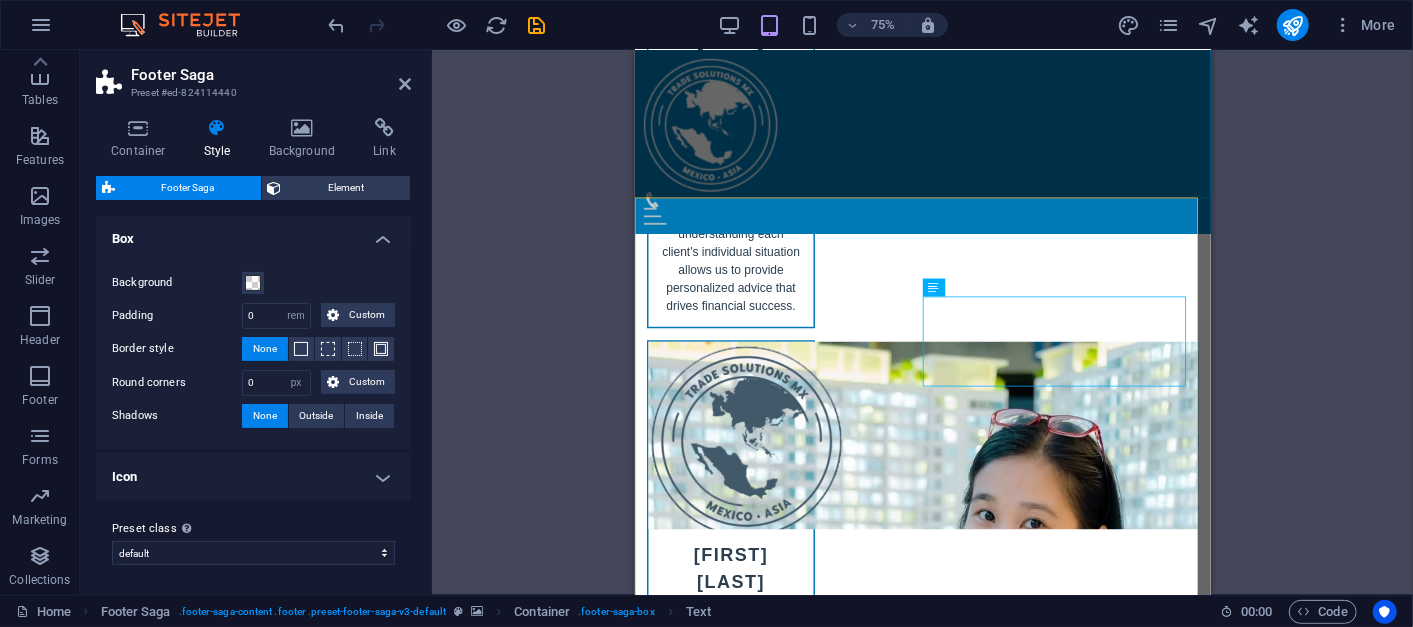 click on "75% More" at bounding box center [864, 25] 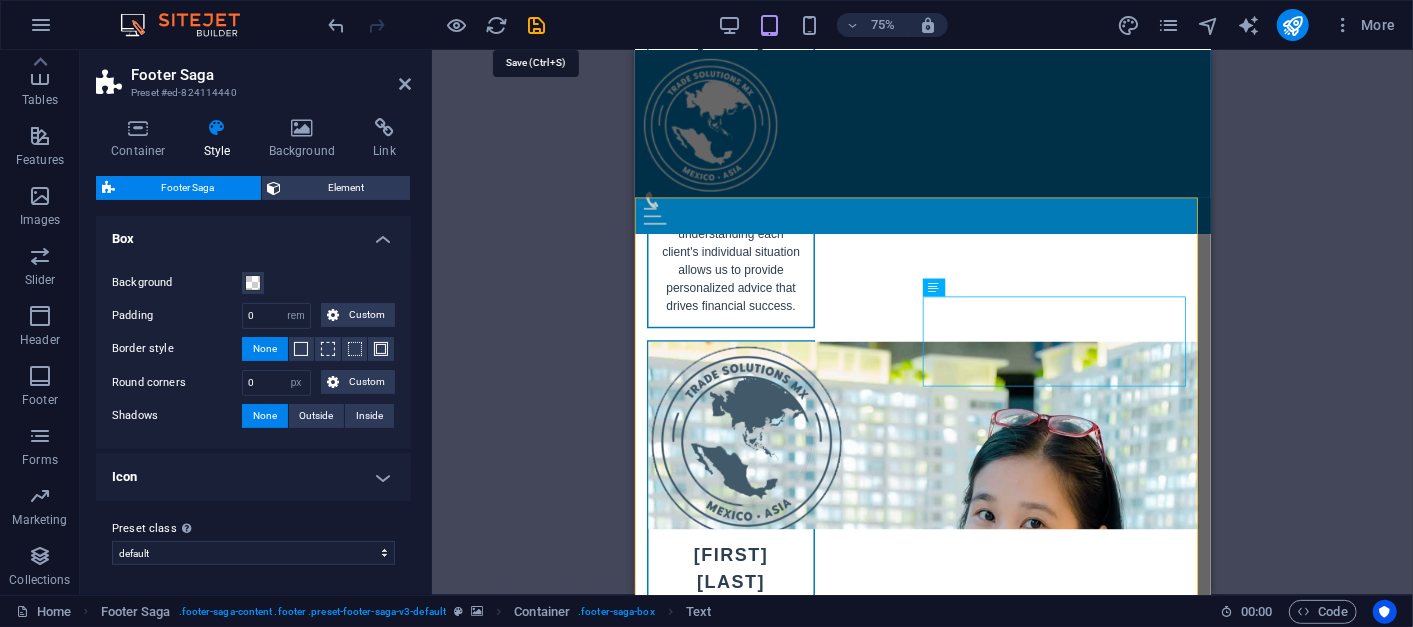 click at bounding box center (537, 25) 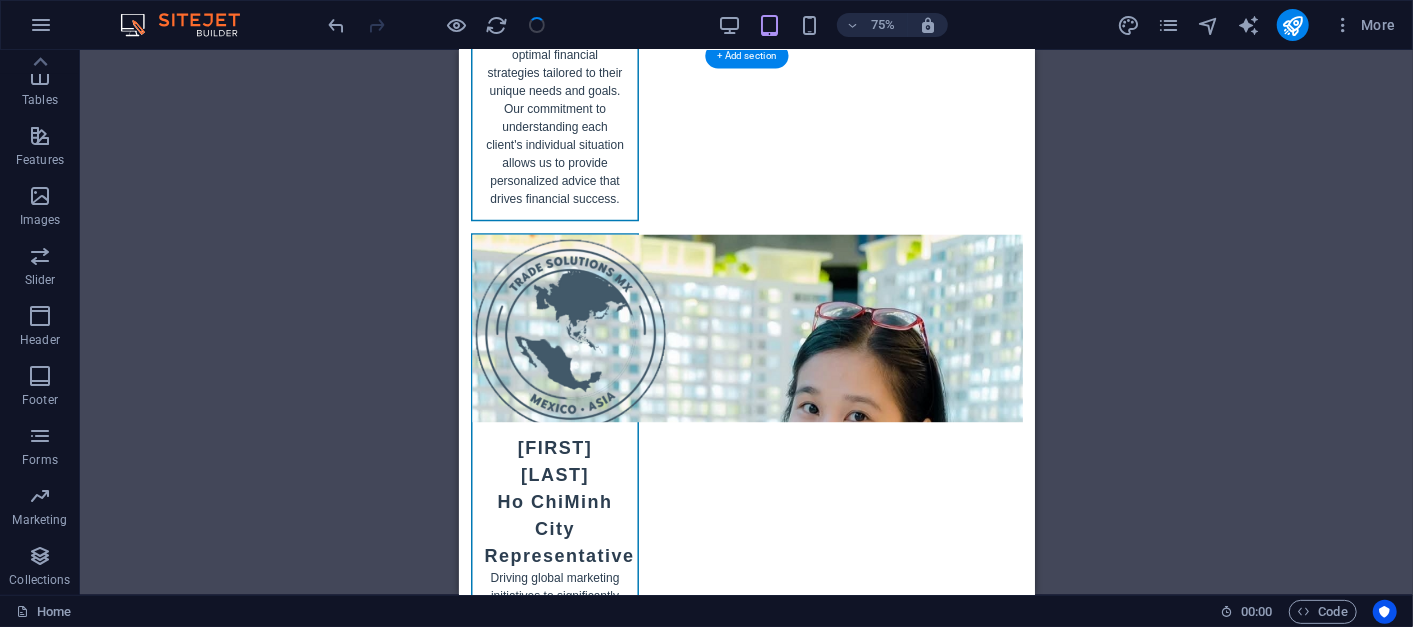 scroll, scrollTop: 11032, scrollLeft: 0, axis: vertical 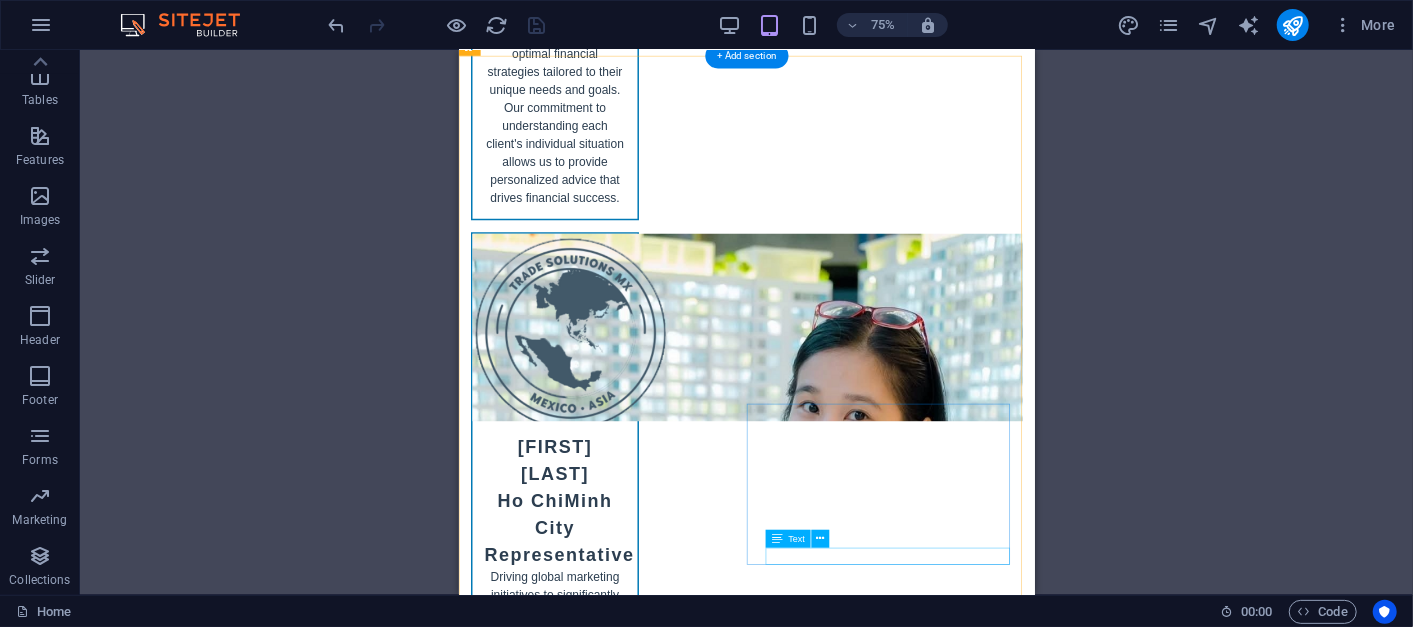 click on "Instagram" at bounding box center (654, 9551) 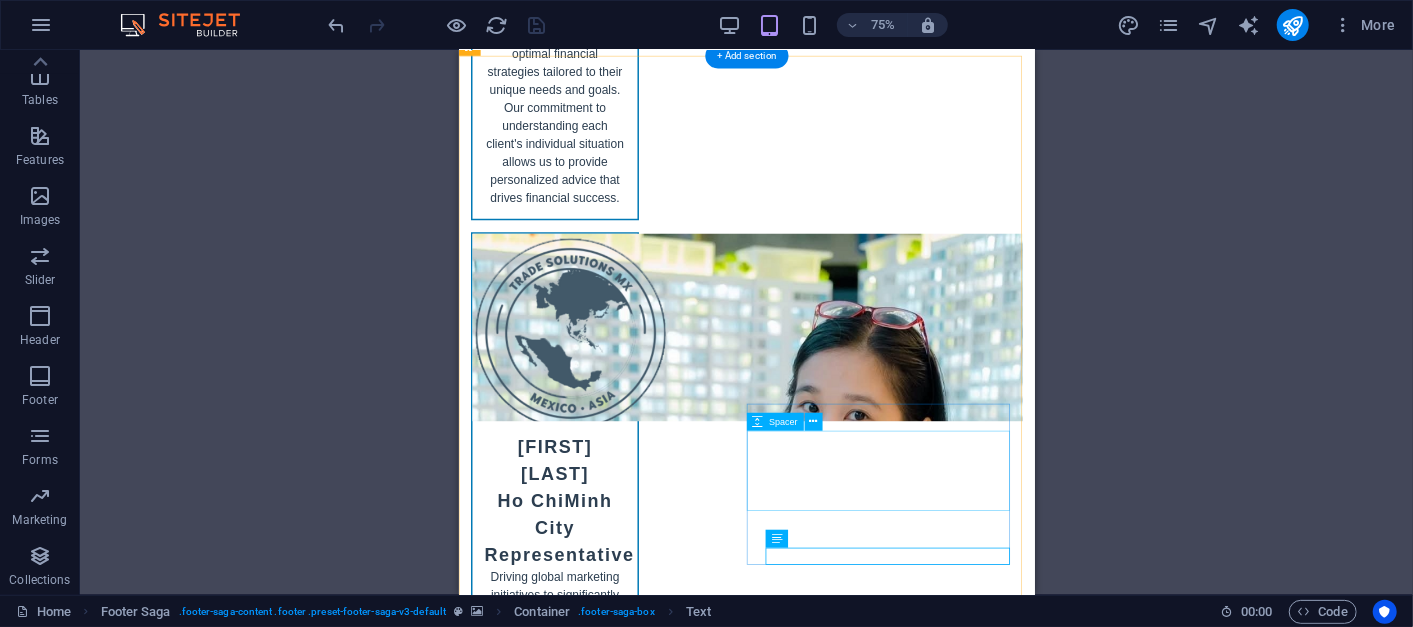 click at bounding box center (654, 9365) 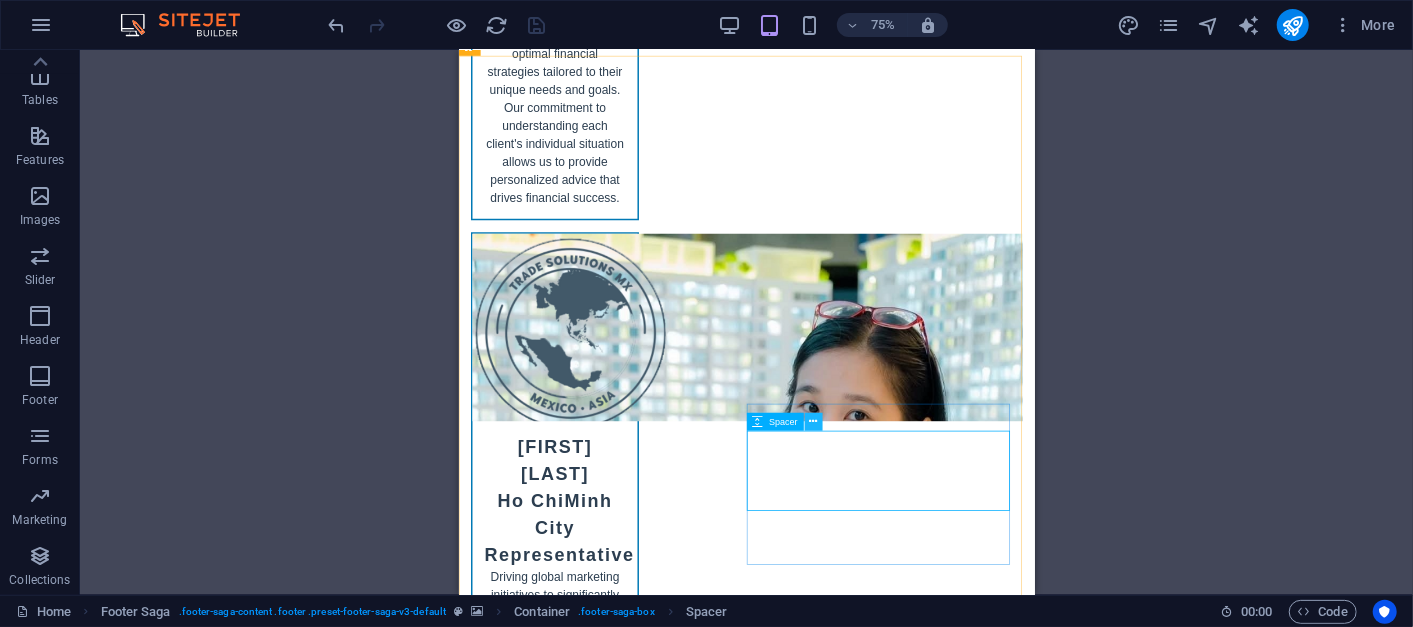 click at bounding box center [813, 422] 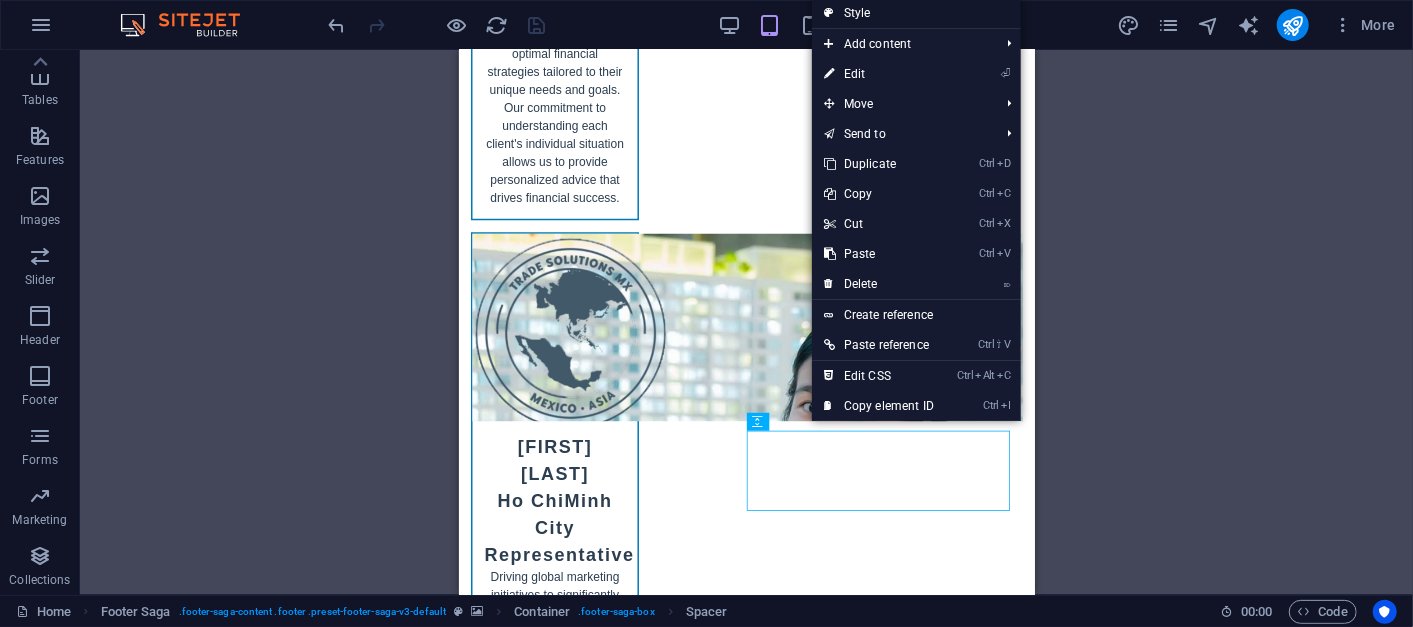 click on "Style" at bounding box center [916, 13] 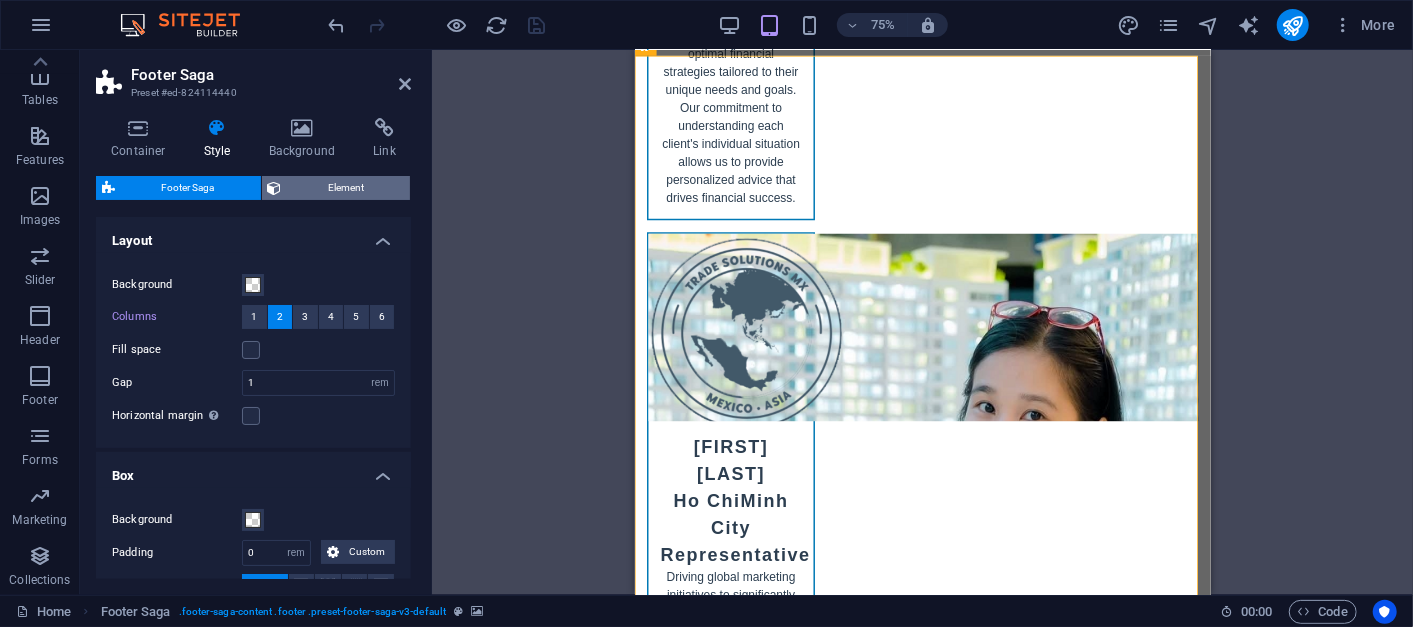 click on "Element" at bounding box center [346, 188] 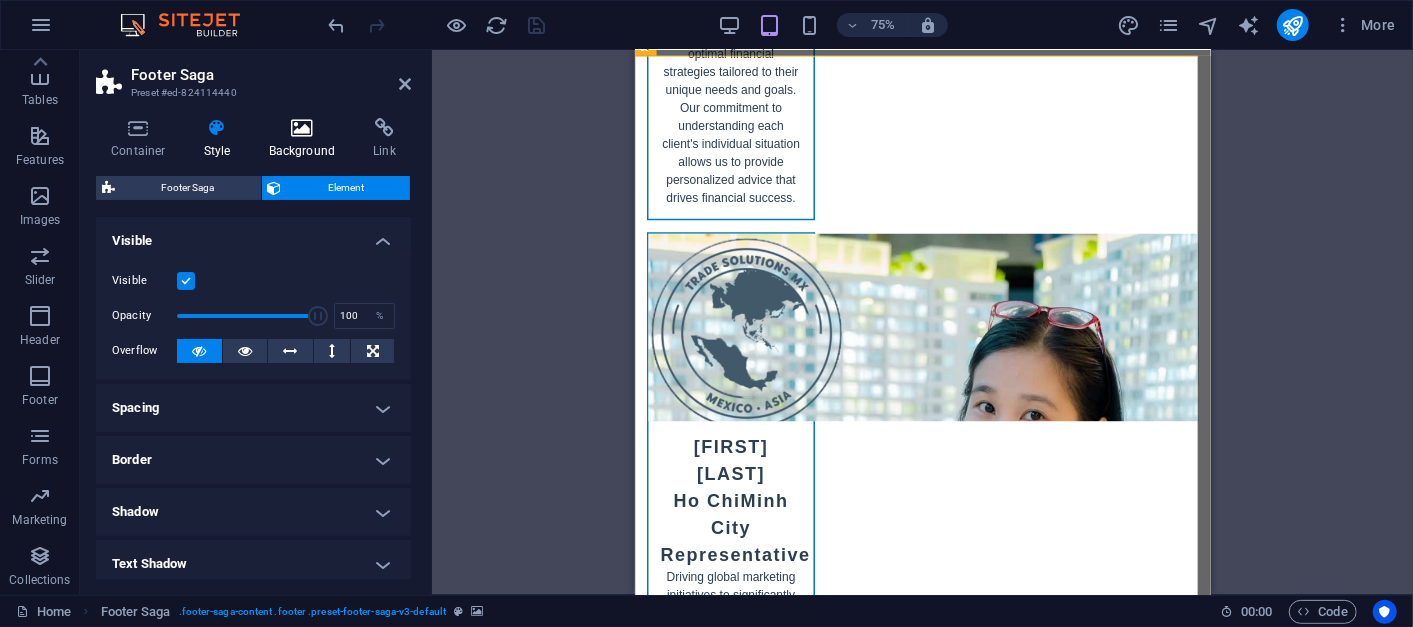 click at bounding box center [302, 128] 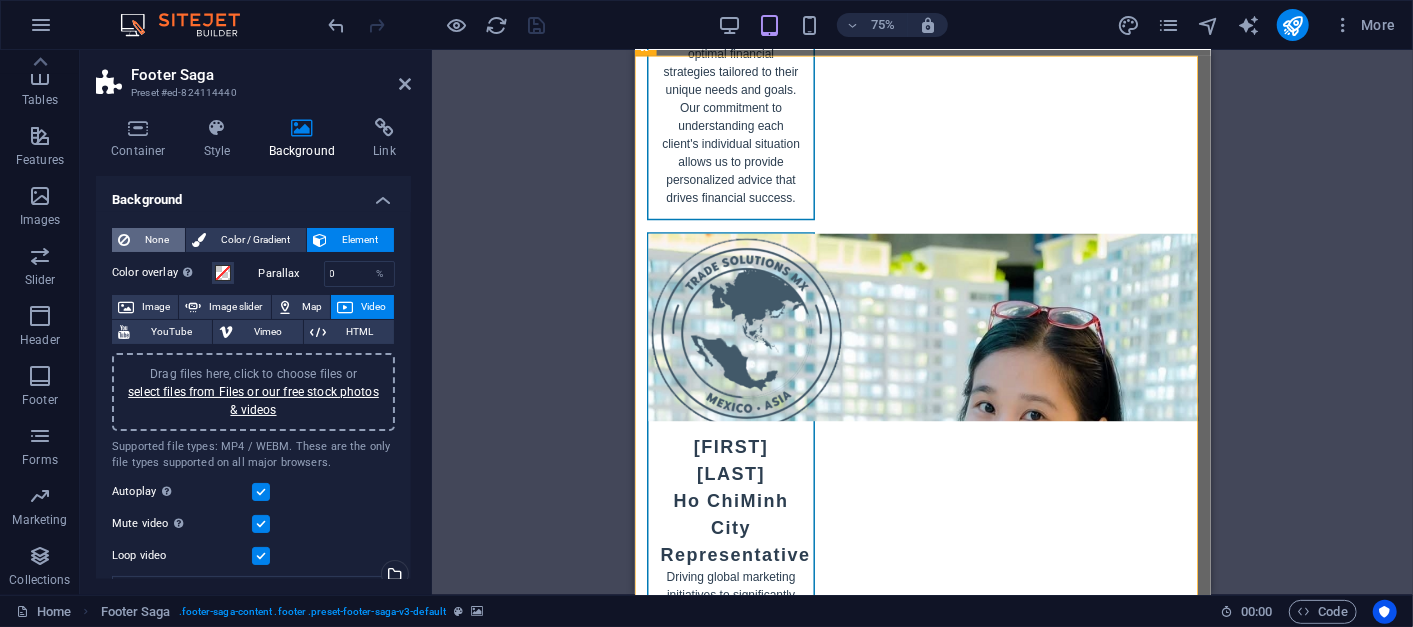 click on "None" at bounding box center (157, 240) 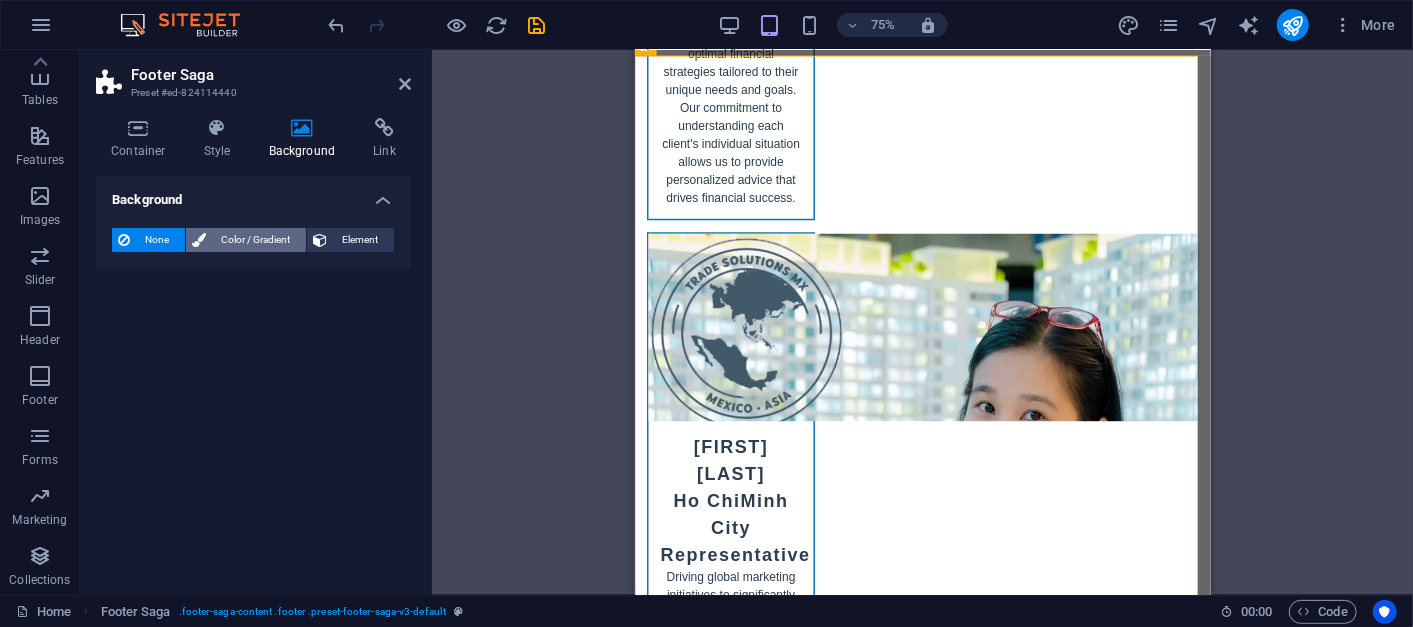 click on "Color / Gradient" at bounding box center [256, 240] 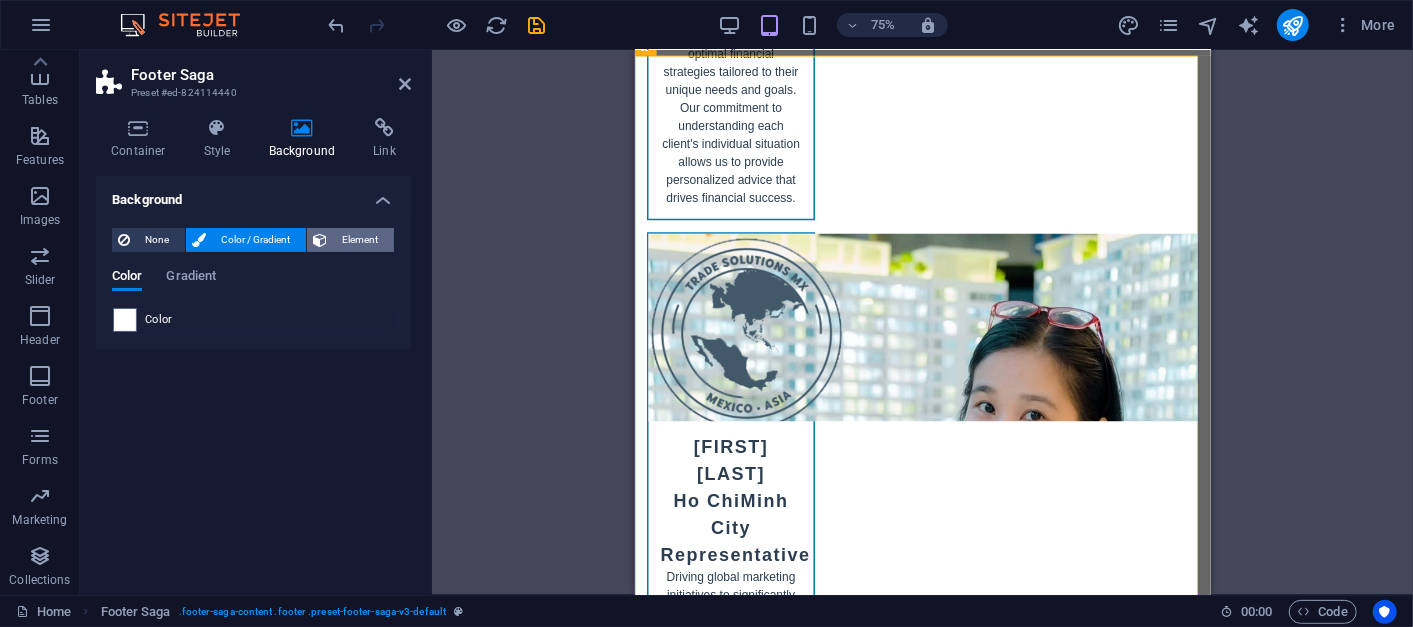 click on "Element" at bounding box center [360, 240] 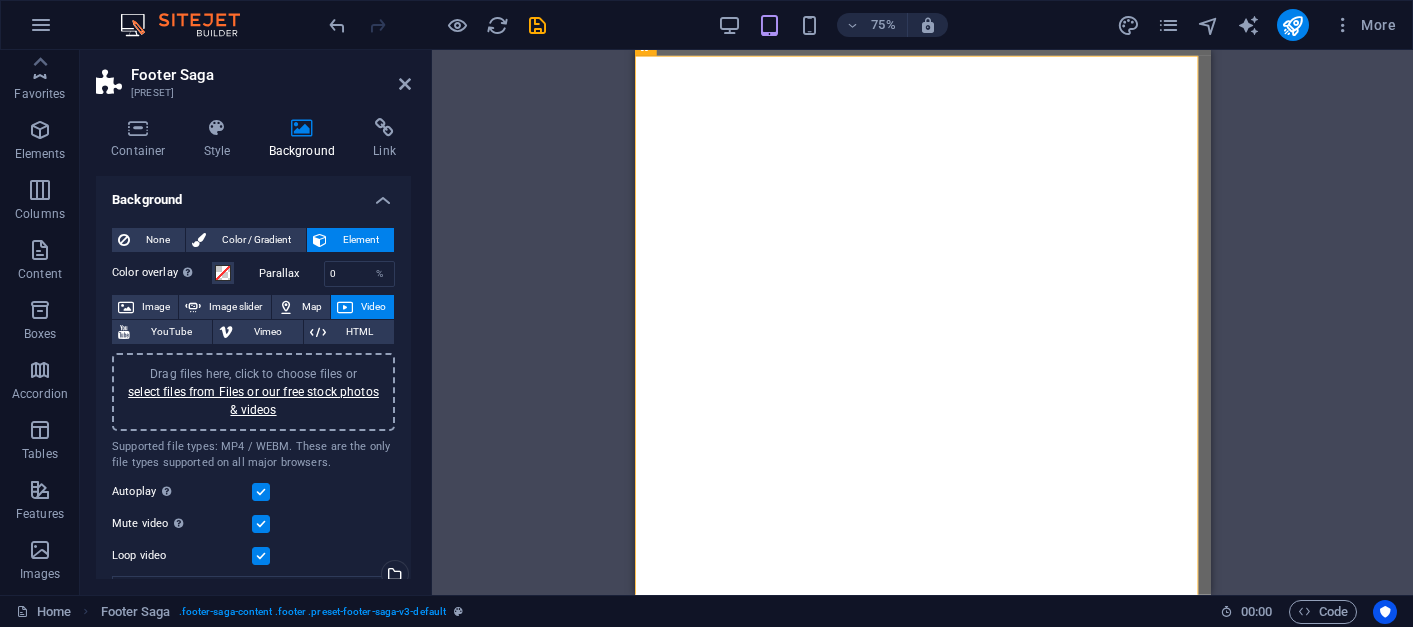 scroll, scrollTop: 0, scrollLeft: 0, axis: both 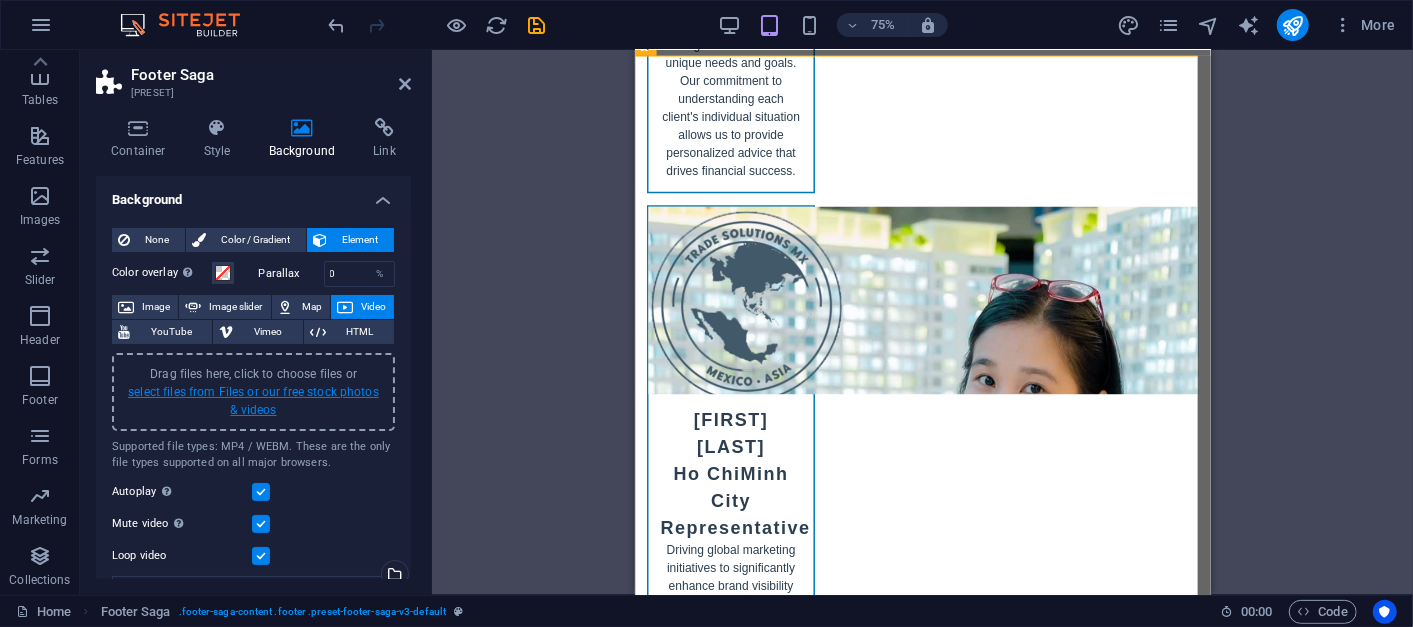 click on "select files from Files or our free stock photos & videos" at bounding box center (253, 401) 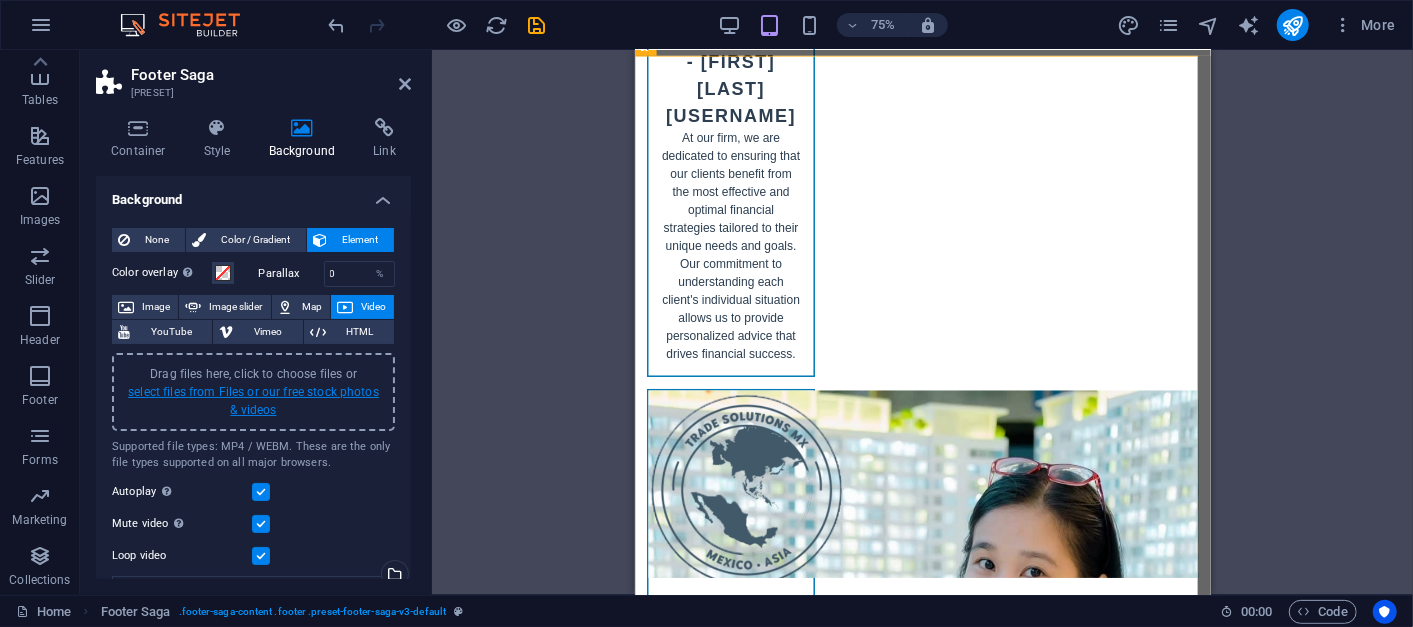 scroll, scrollTop: 11617, scrollLeft: 0, axis: vertical 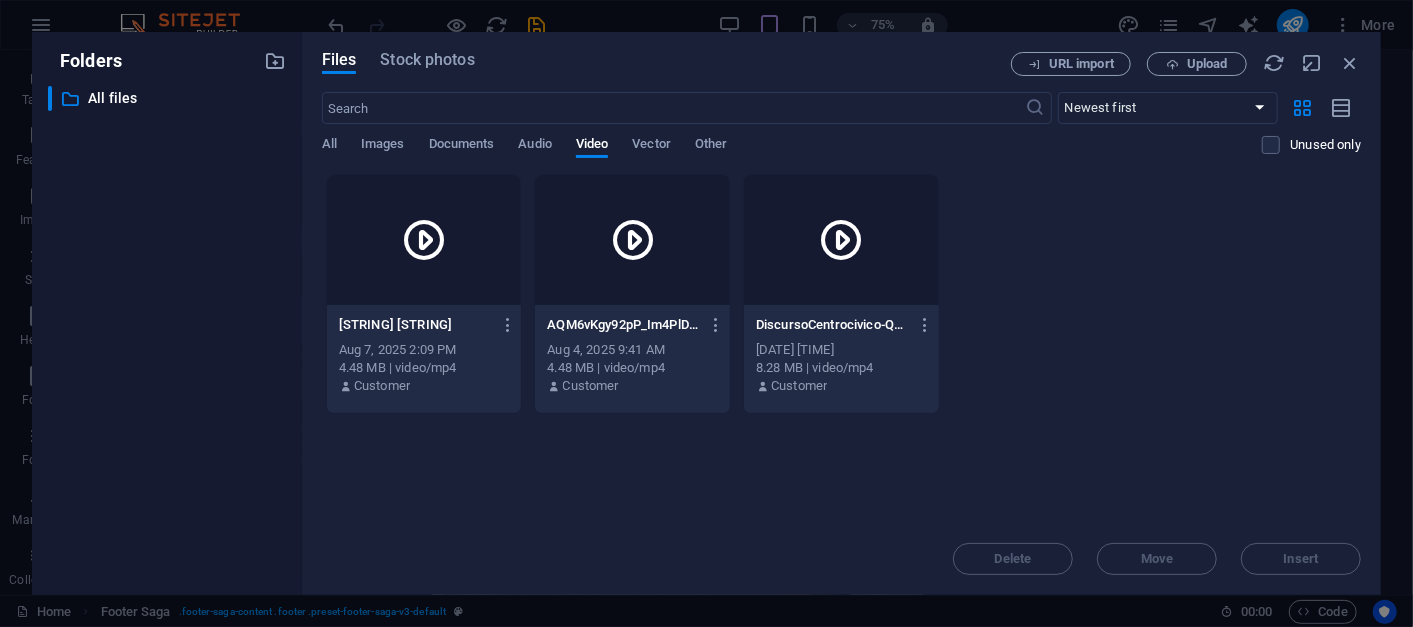 click on "[STRING] [STRING]" at bounding box center [424, 325] 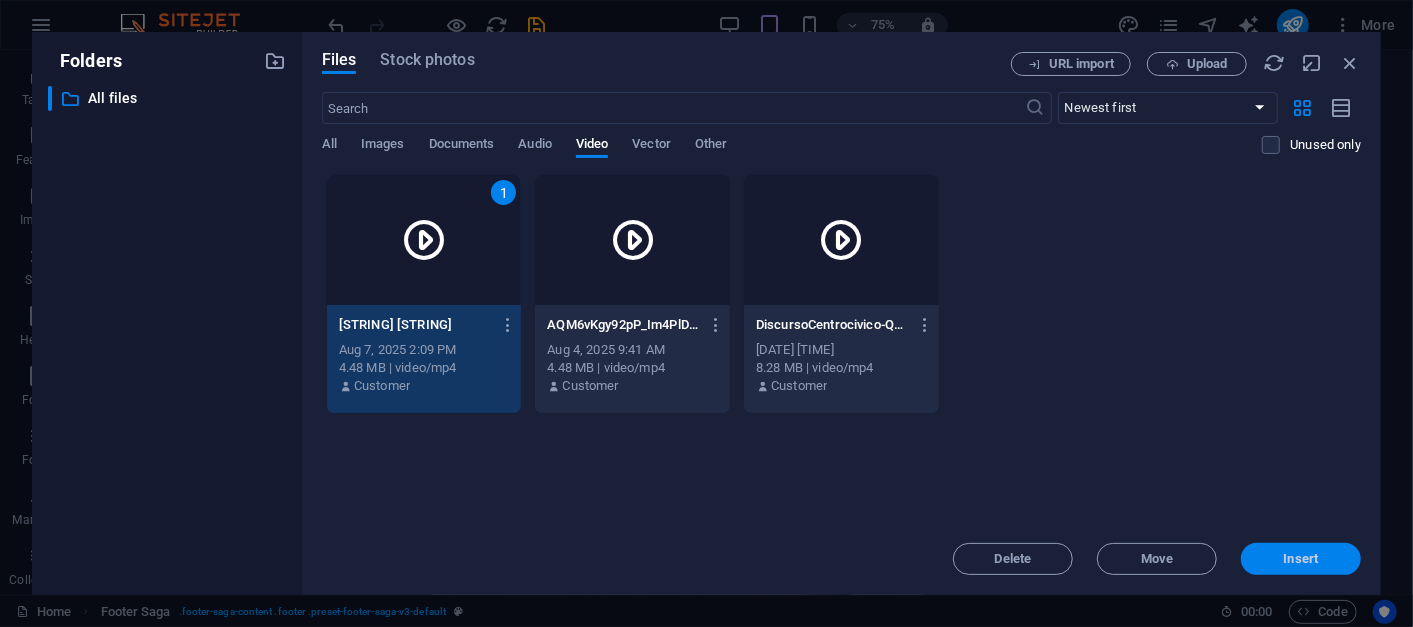 click on "Insert" at bounding box center [1301, 559] 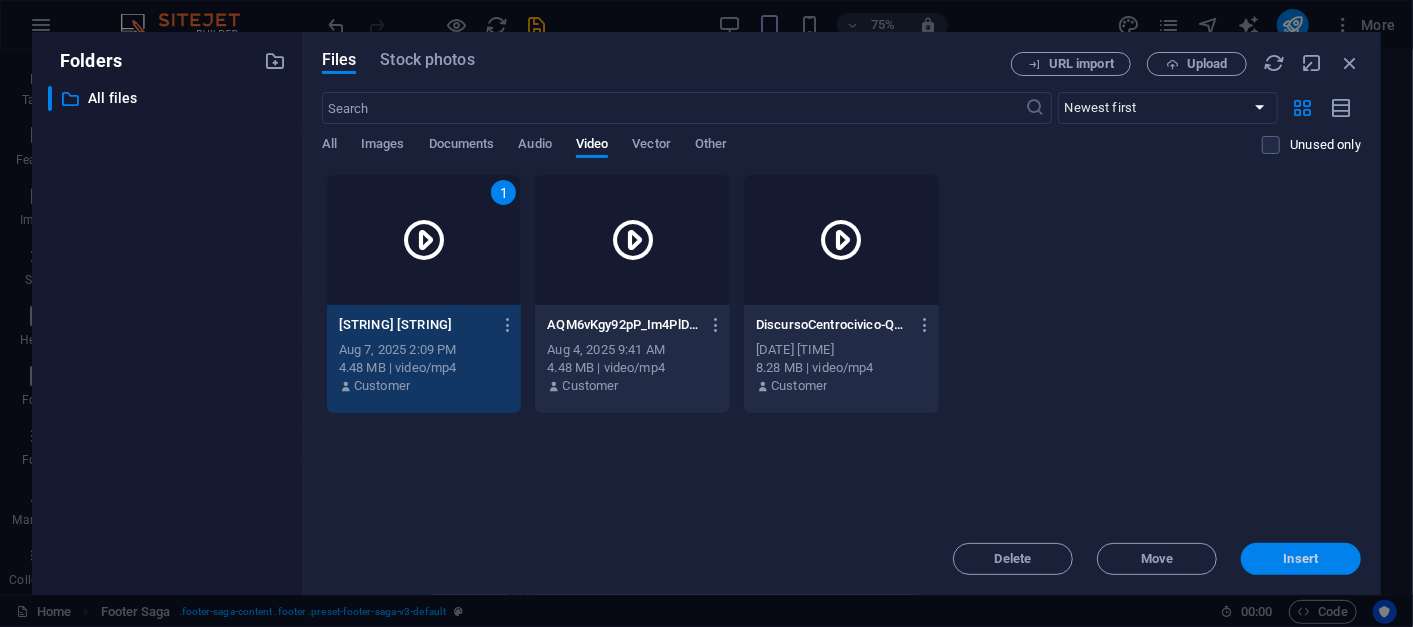 scroll, scrollTop: 11032, scrollLeft: 0, axis: vertical 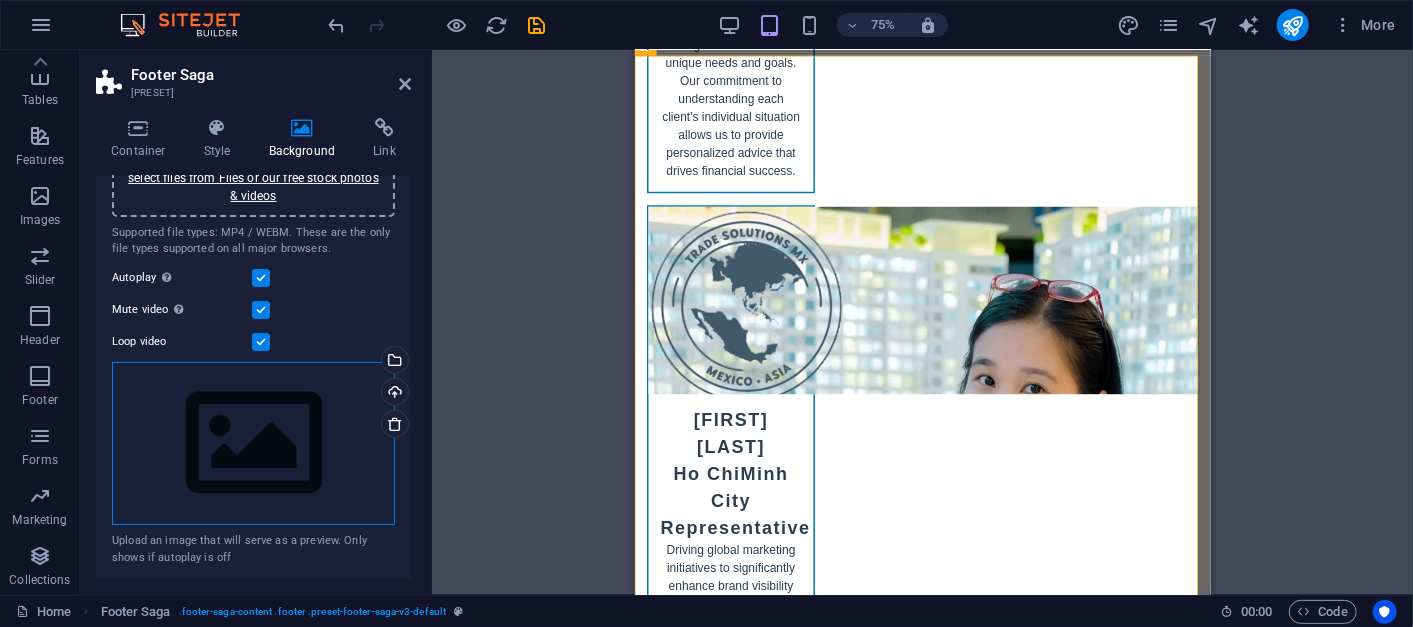 click on "Drag files here, click to choose files or select files from Files or our free stock photos & videos" at bounding box center [253, 444] 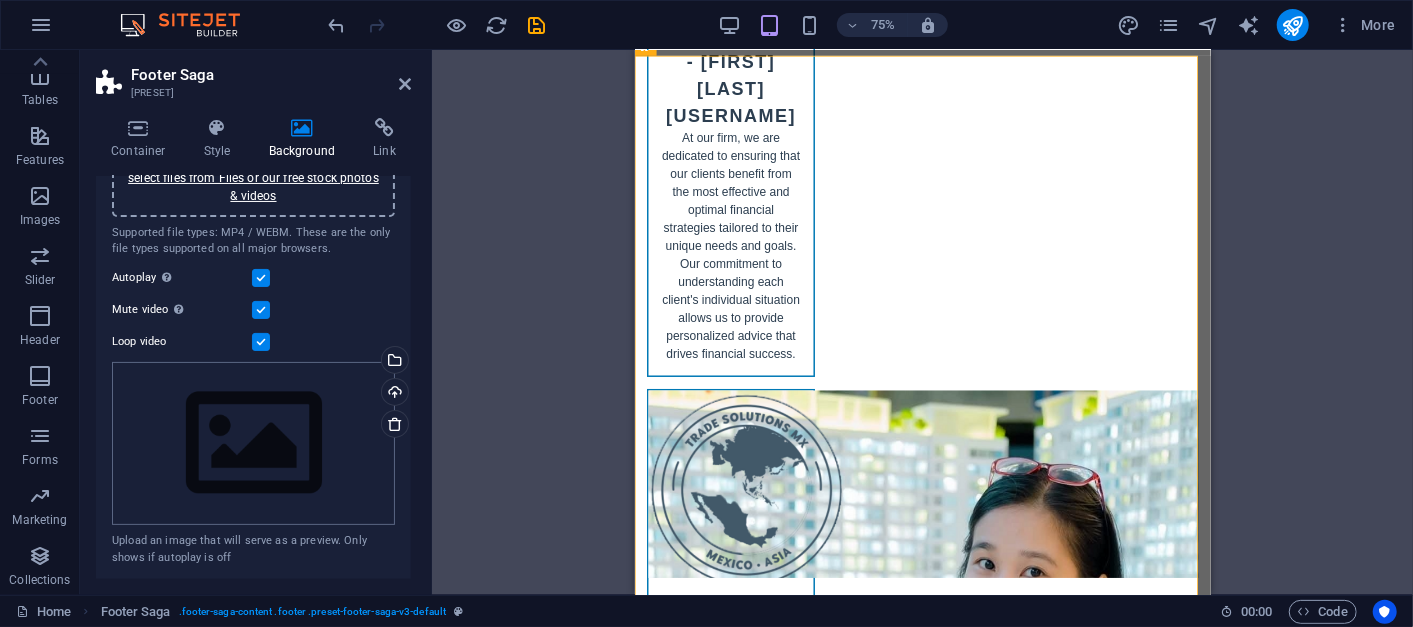 scroll, scrollTop: 11617, scrollLeft: 0, axis: vertical 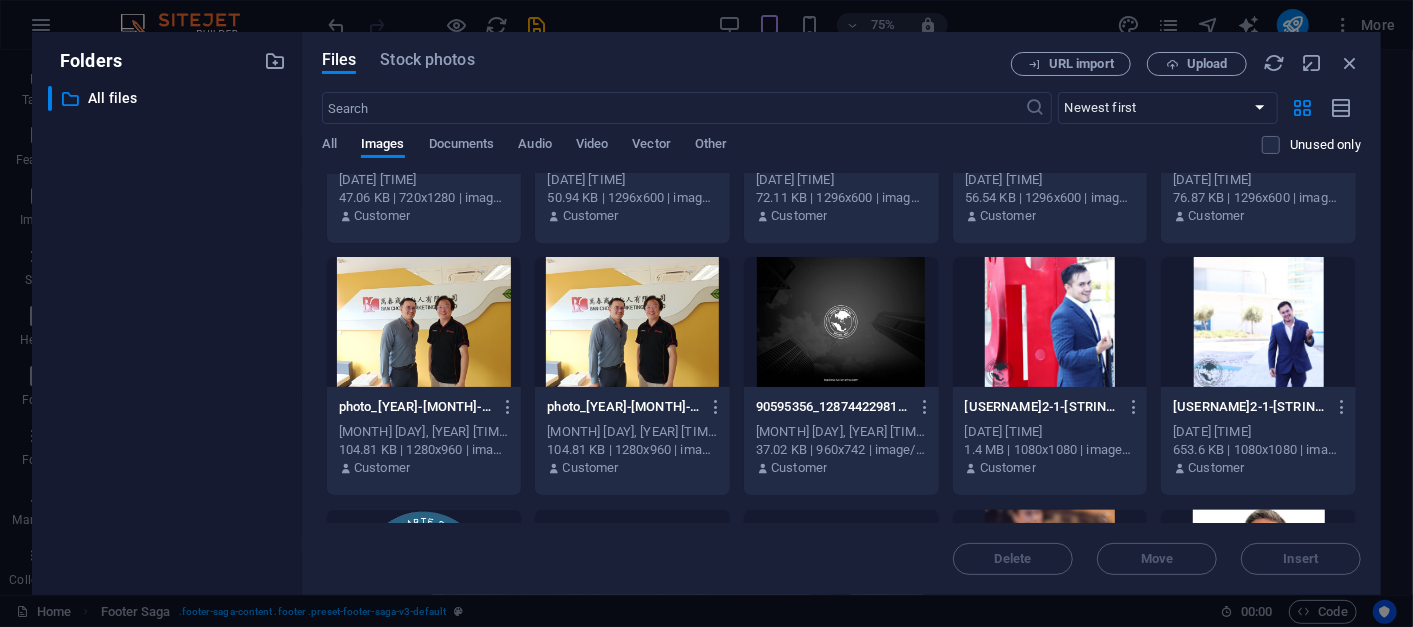 click at bounding box center (841, 322) 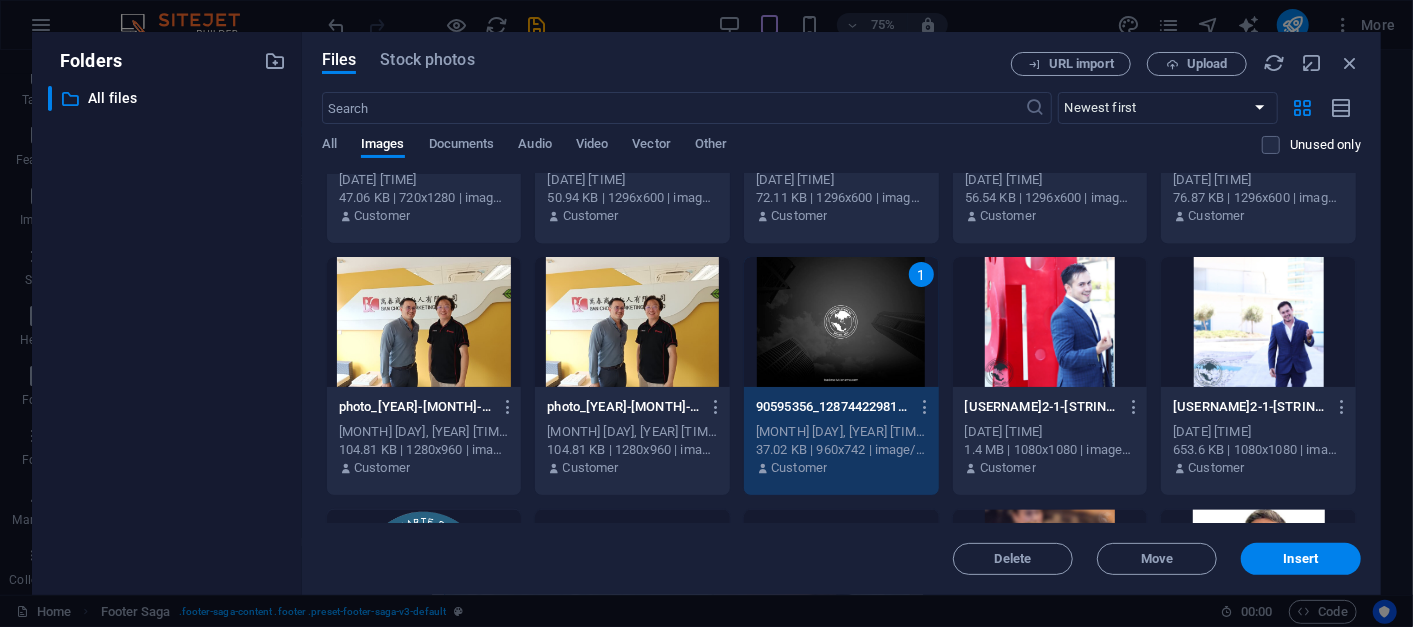 click on "1" at bounding box center (841, 322) 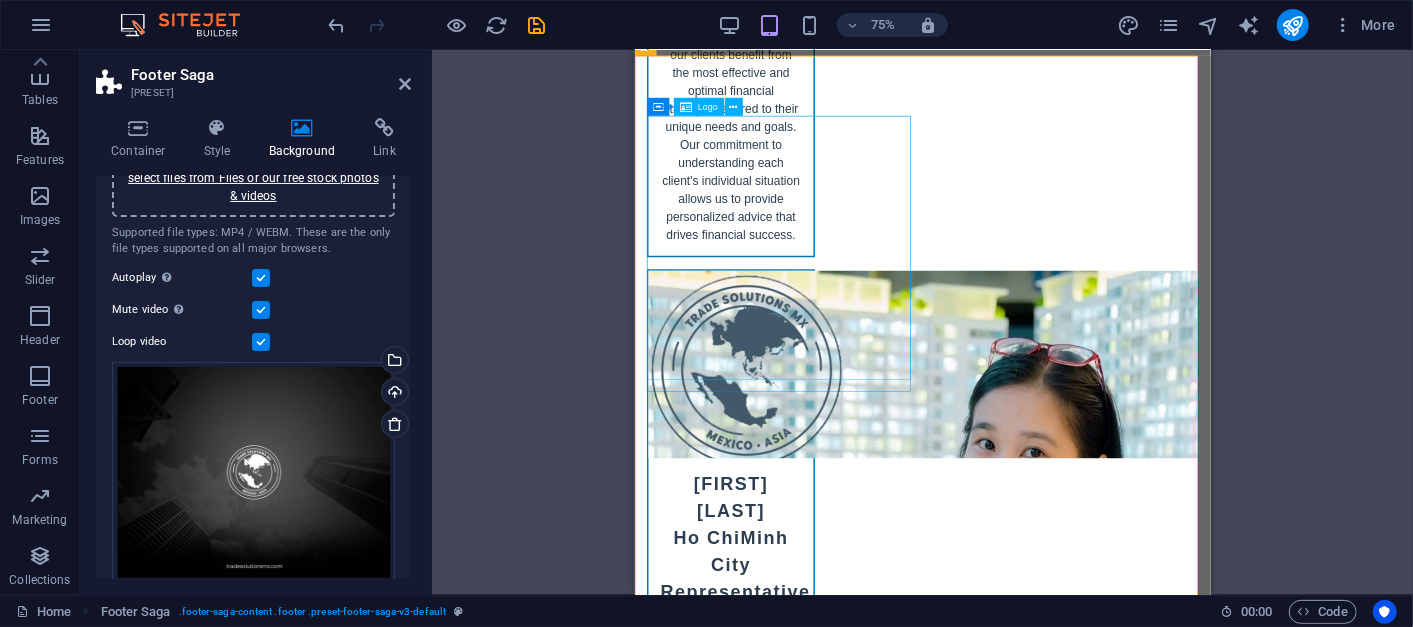 scroll, scrollTop: 11032, scrollLeft: 0, axis: vertical 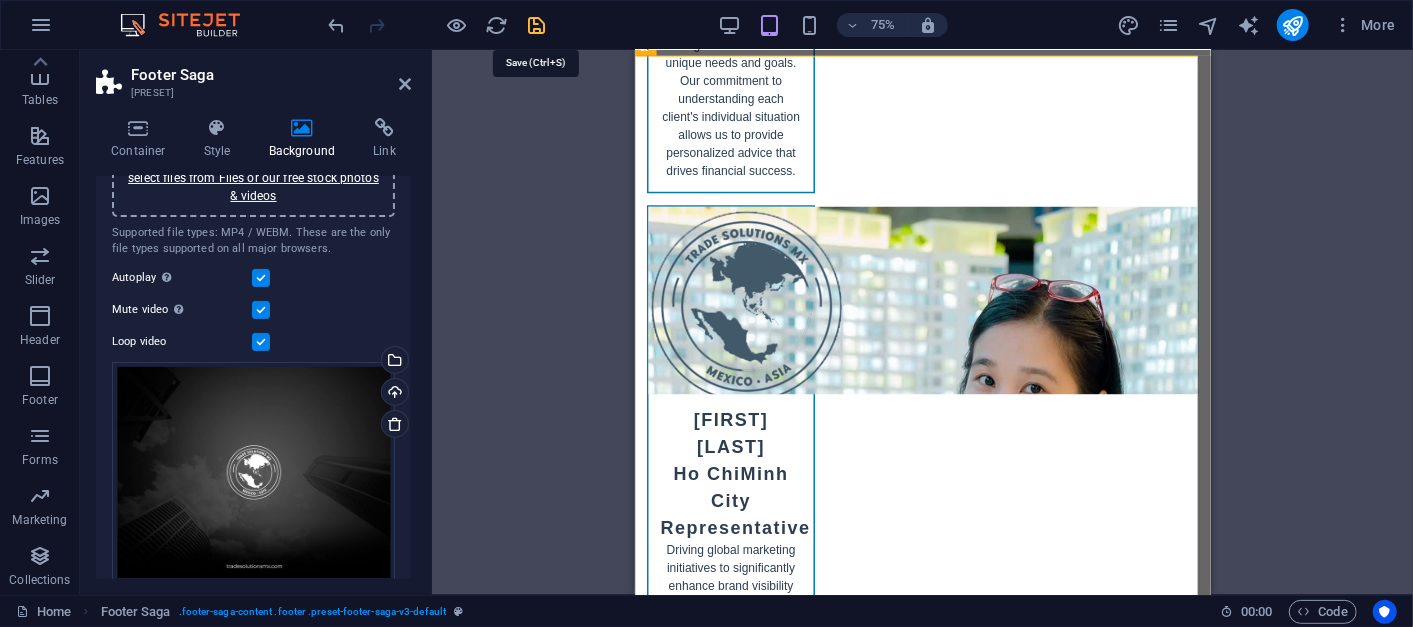 click at bounding box center [537, 25] 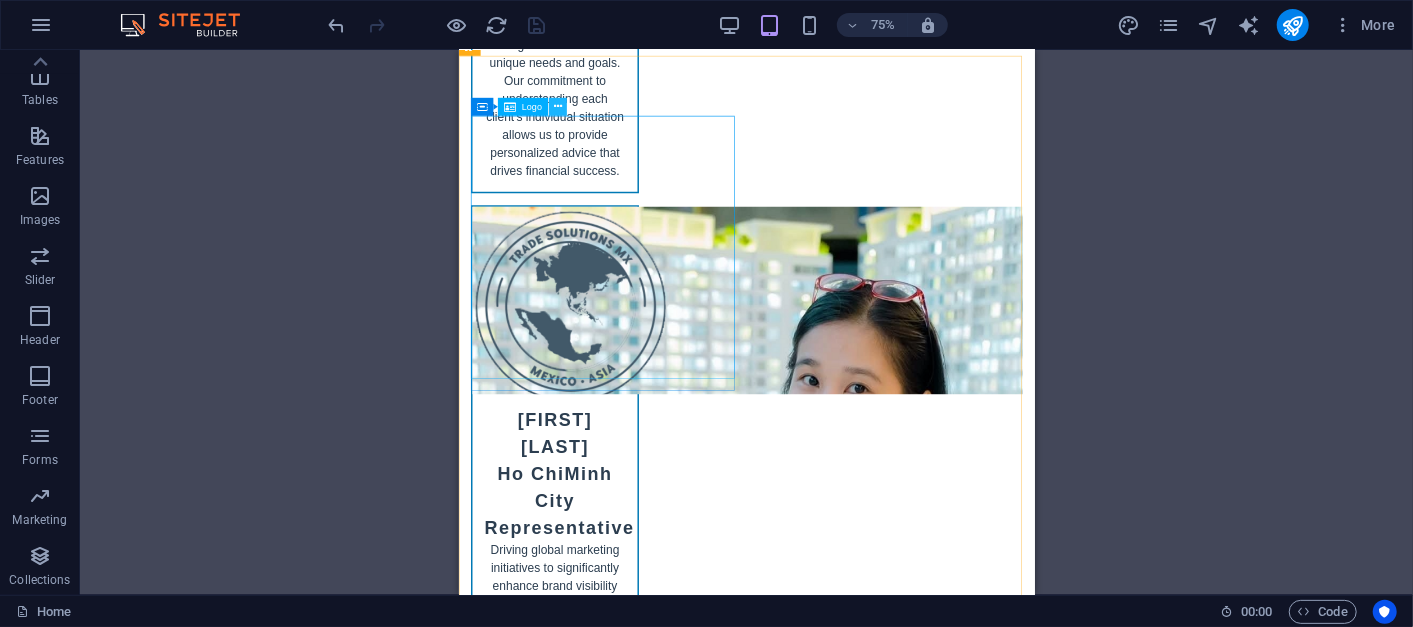 click at bounding box center [557, 107] 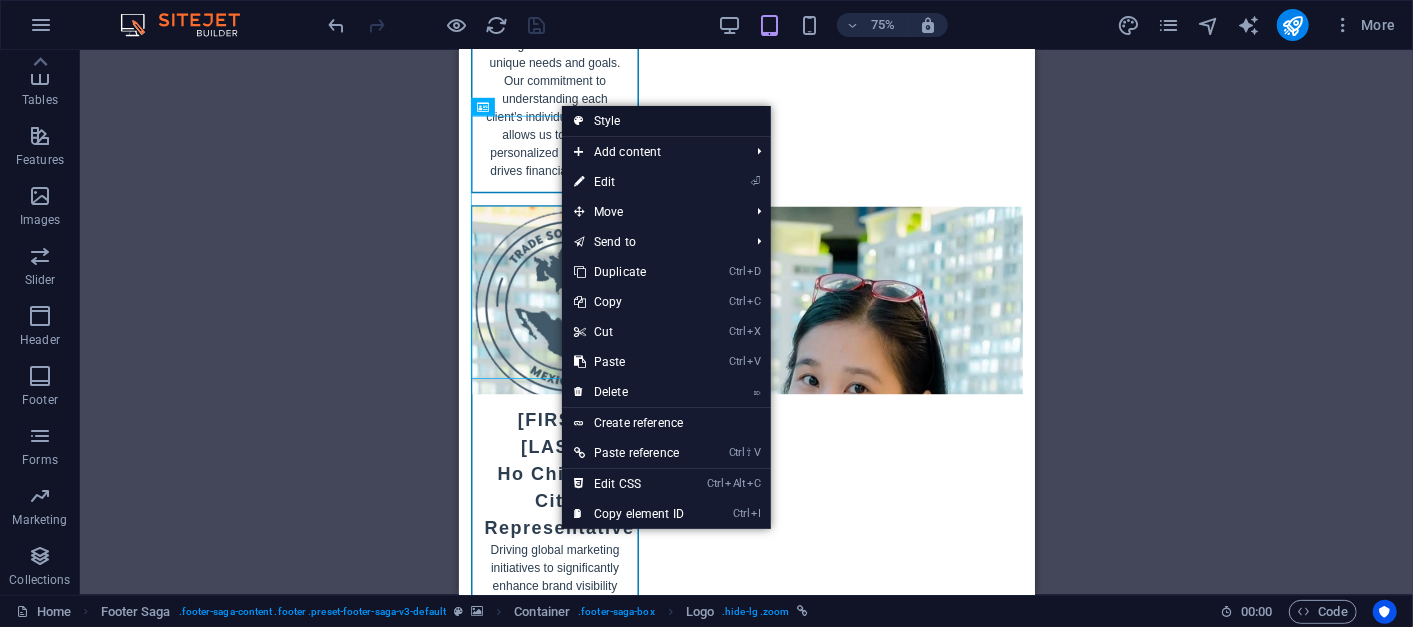 click on "Style" at bounding box center (666, 121) 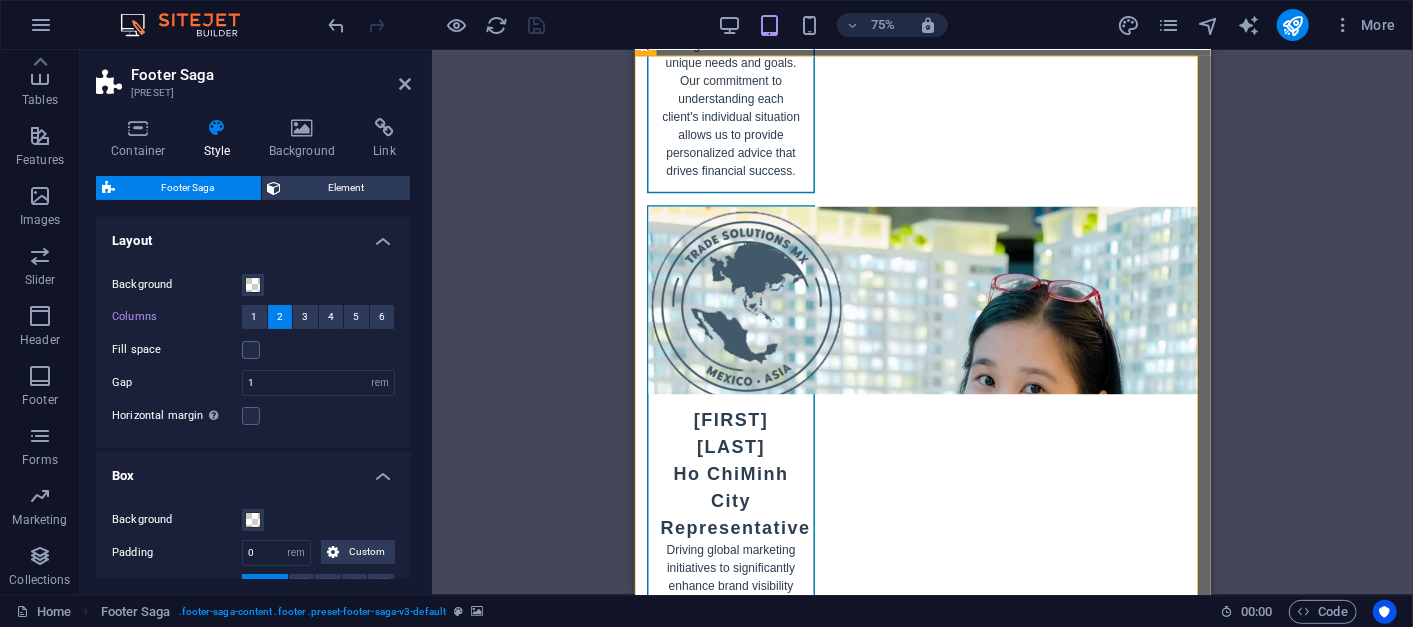 click on "Container Style Background Link Size Height Default px rem % vh vw Min. height None px rem % vh vw Width Default px rem % em vh vw Min. width None px rem % vh vw Content width Default Custom width Width Default px rem % em vh vw Min. width None px rem % vh vw Default padding Custom spacing Default content width and padding can be changed under Design. Edit design Layout (Flexbox) Alignment Determines the flex direction. Default Main axis Determine how elements should behave along the main axis inside this container (justify content). Default Side axis Control the vertical direction of the element inside of the container (align items). Default Wrap Default On Off Fill Controls the distances and direction of elements on the y-axis across several lines (align content). Default Accessibility ARIA helps assistive technologies (like screen readers) to understand the role, state, and behavior of web elements Role The ARIA role defines the purpose of an element.  None Alert Article Banner Comment Fan" at bounding box center [253, 348] 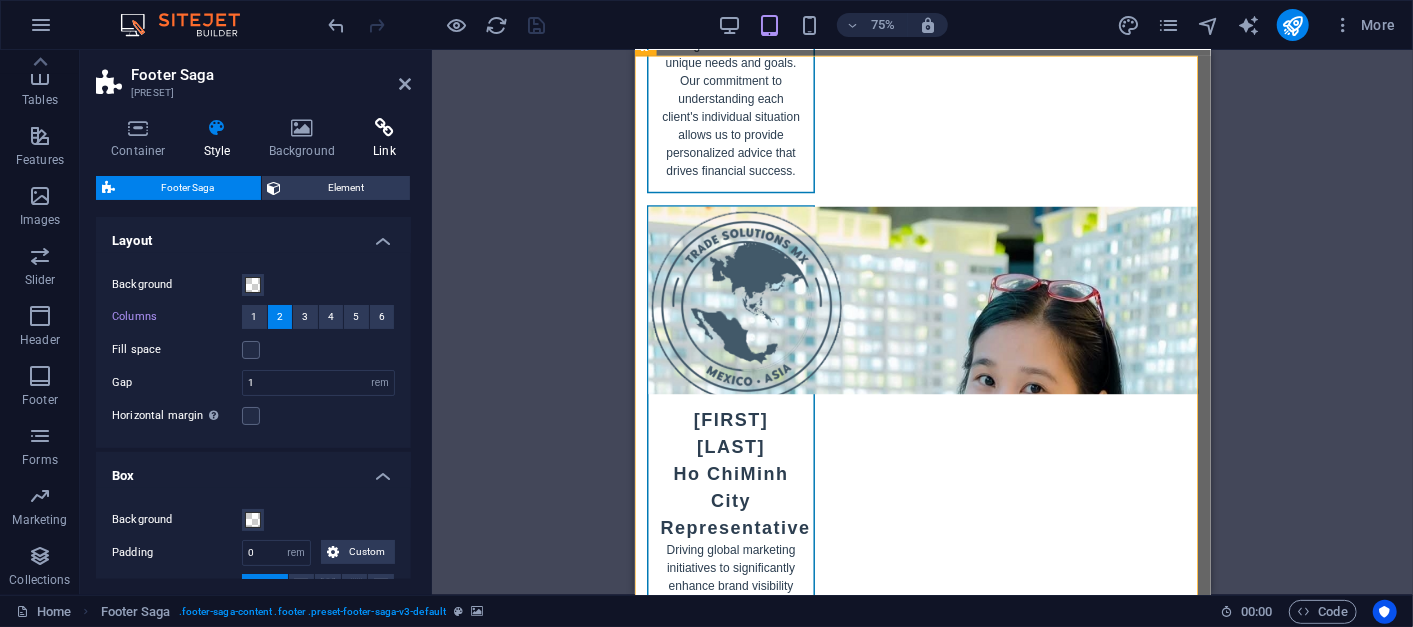 click at bounding box center [384, 128] 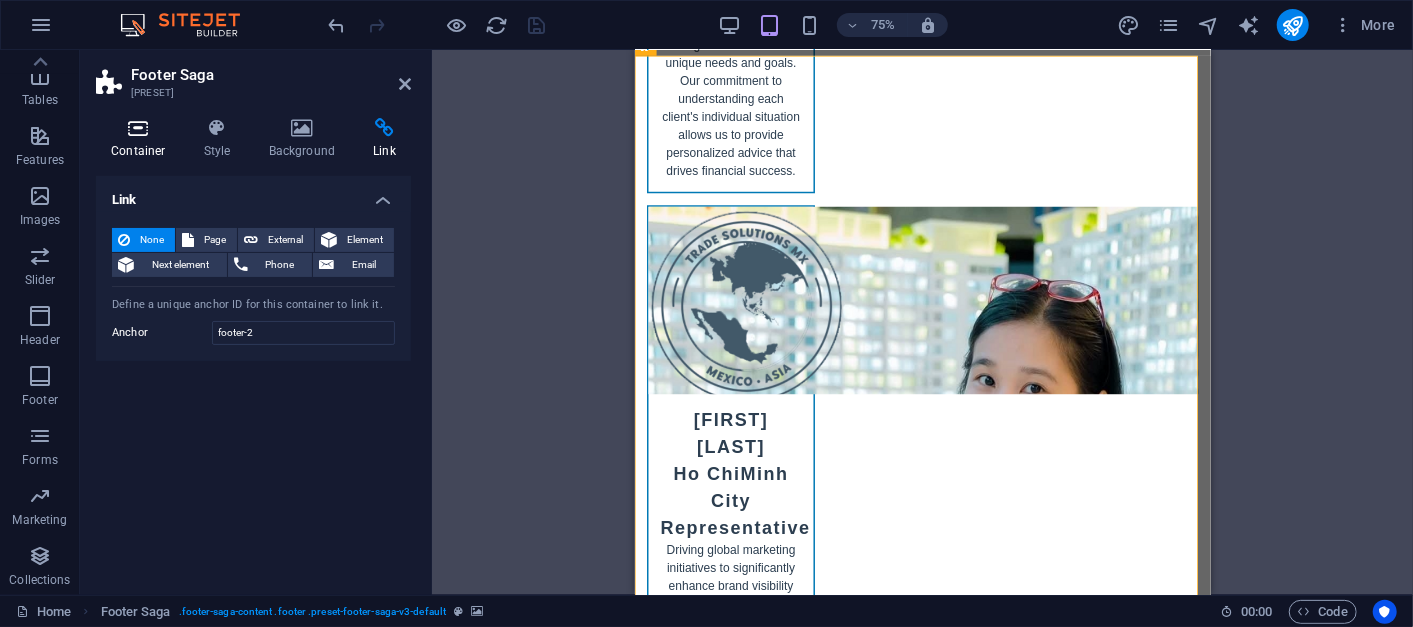 click on "Container" at bounding box center [142, 139] 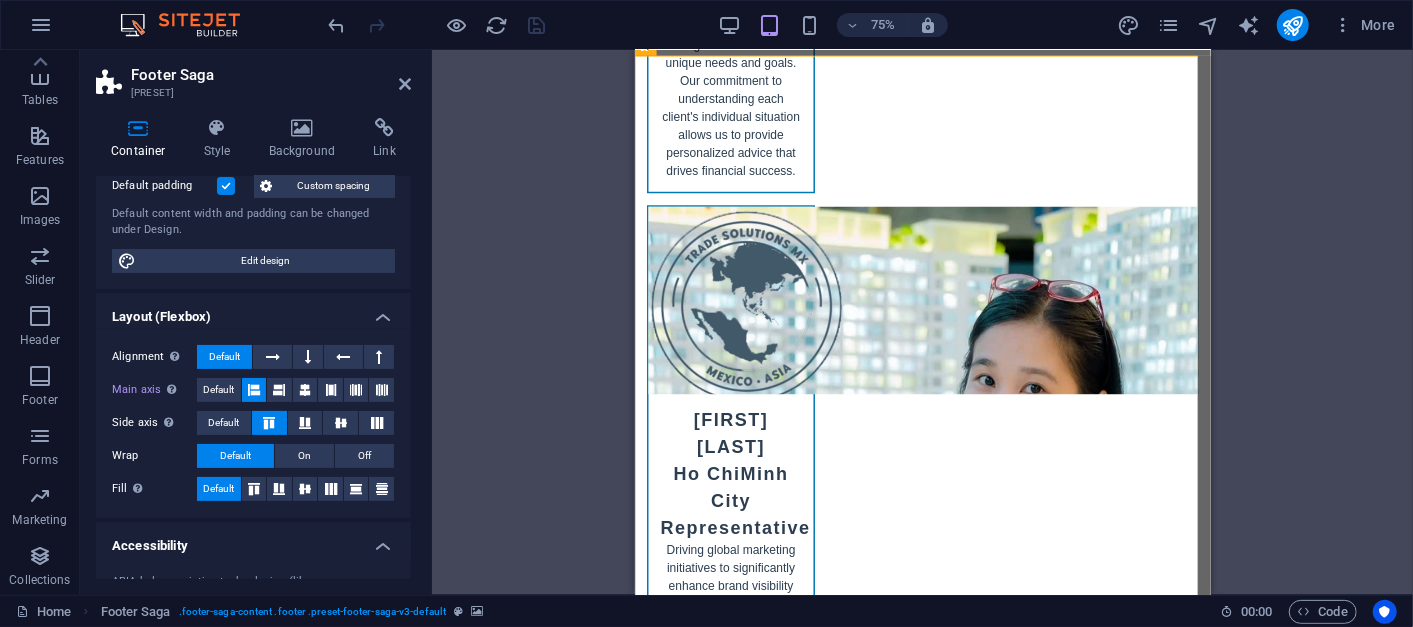 scroll, scrollTop: 135, scrollLeft: 0, axis: vertical 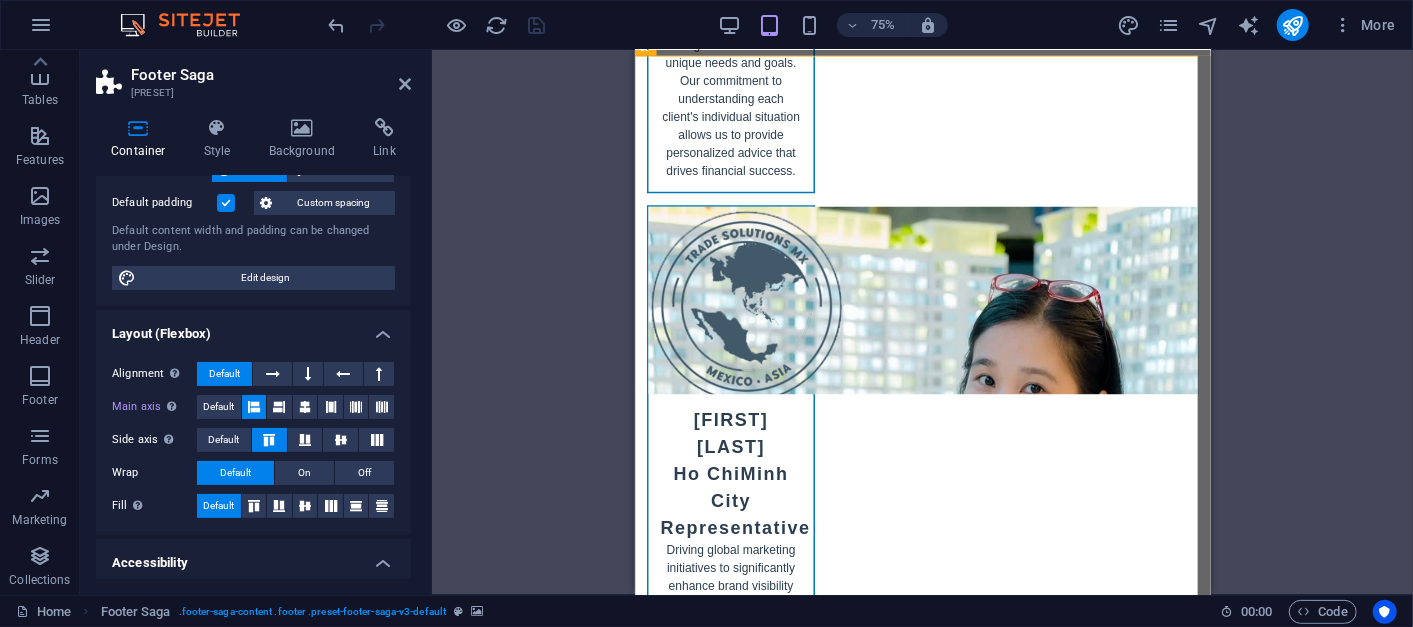 click on "Edit design" at bounding box center [265, 278] 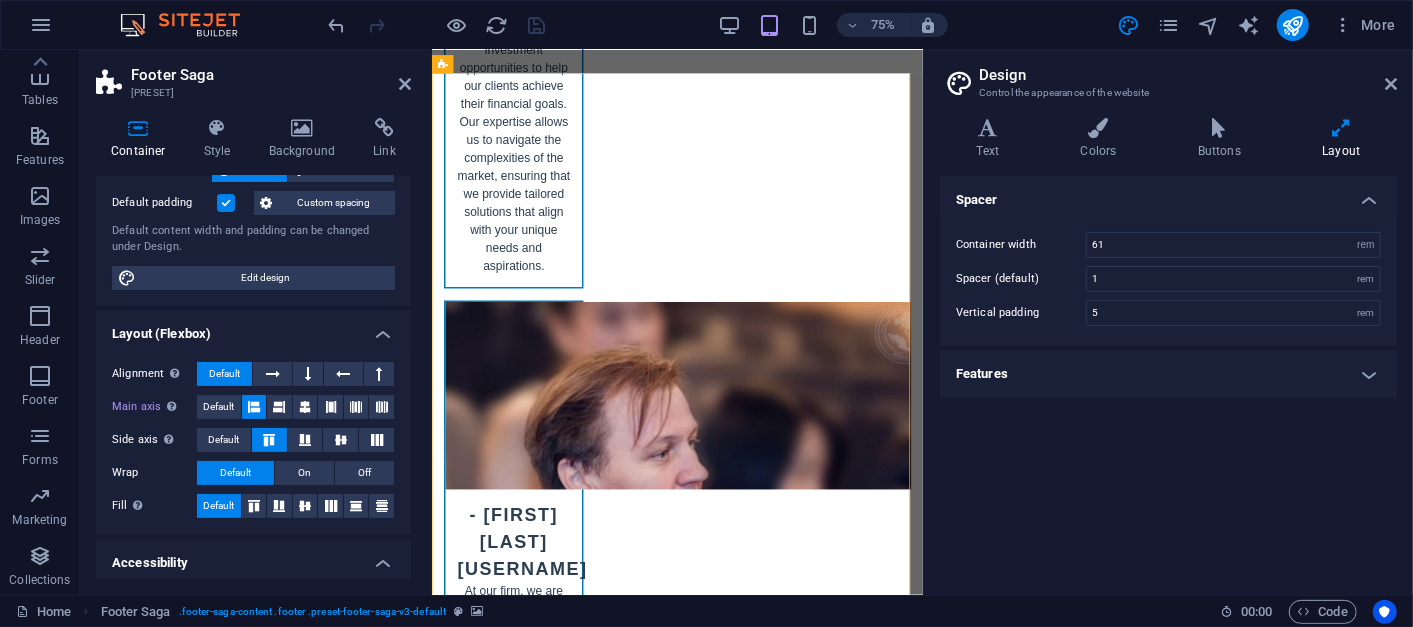 scroll, scrollTop: 11617, scrollLeft: 0, axis: vertical 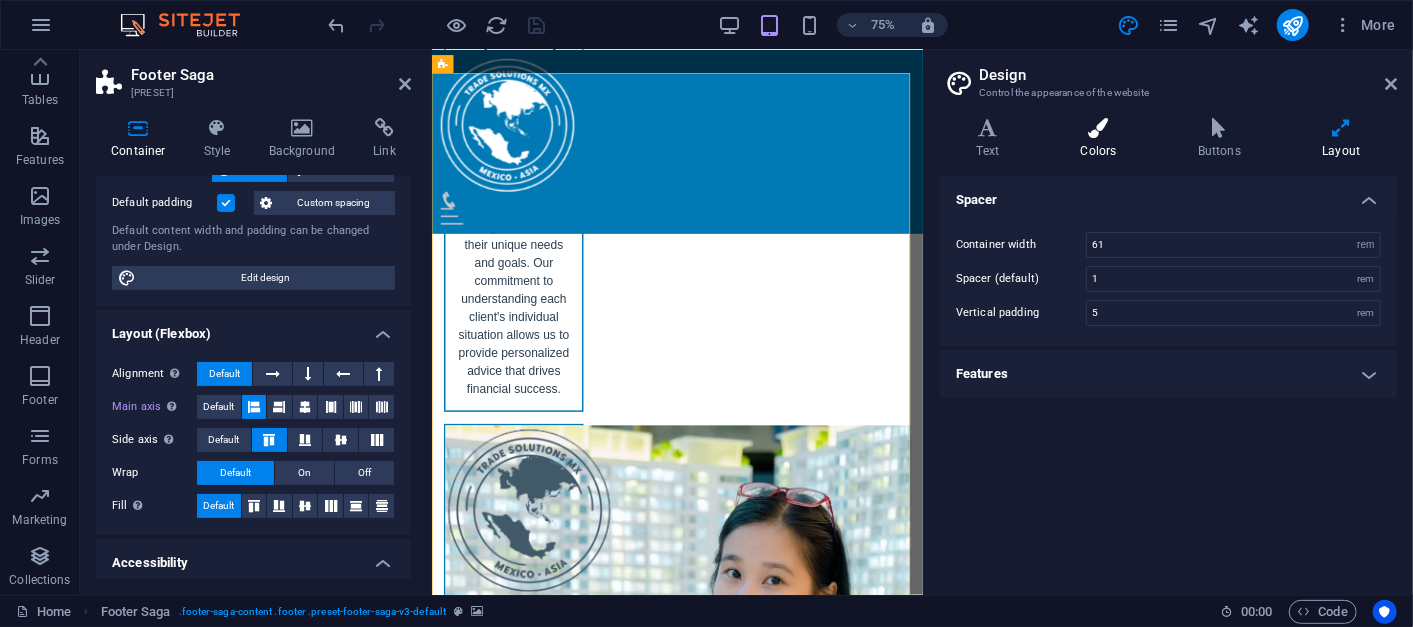 click at bounding box center [1098, 128] 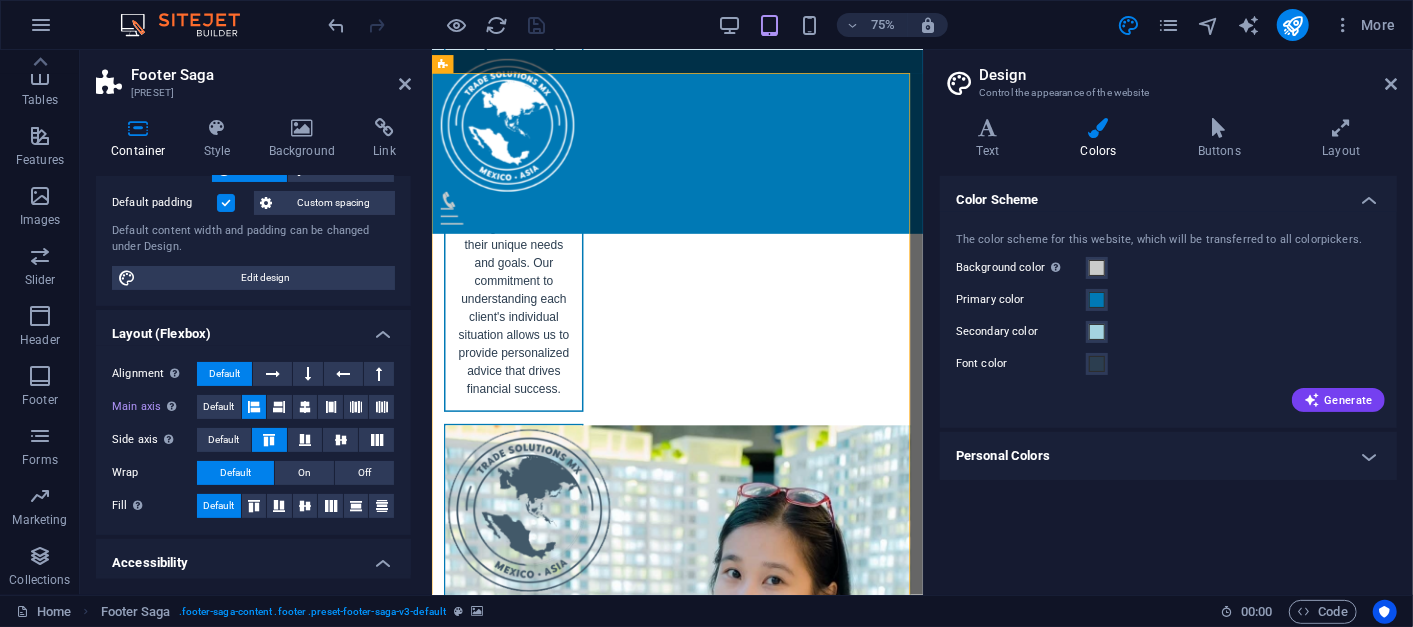 click on "Personal Colors" at bounding box center (1168, 456) 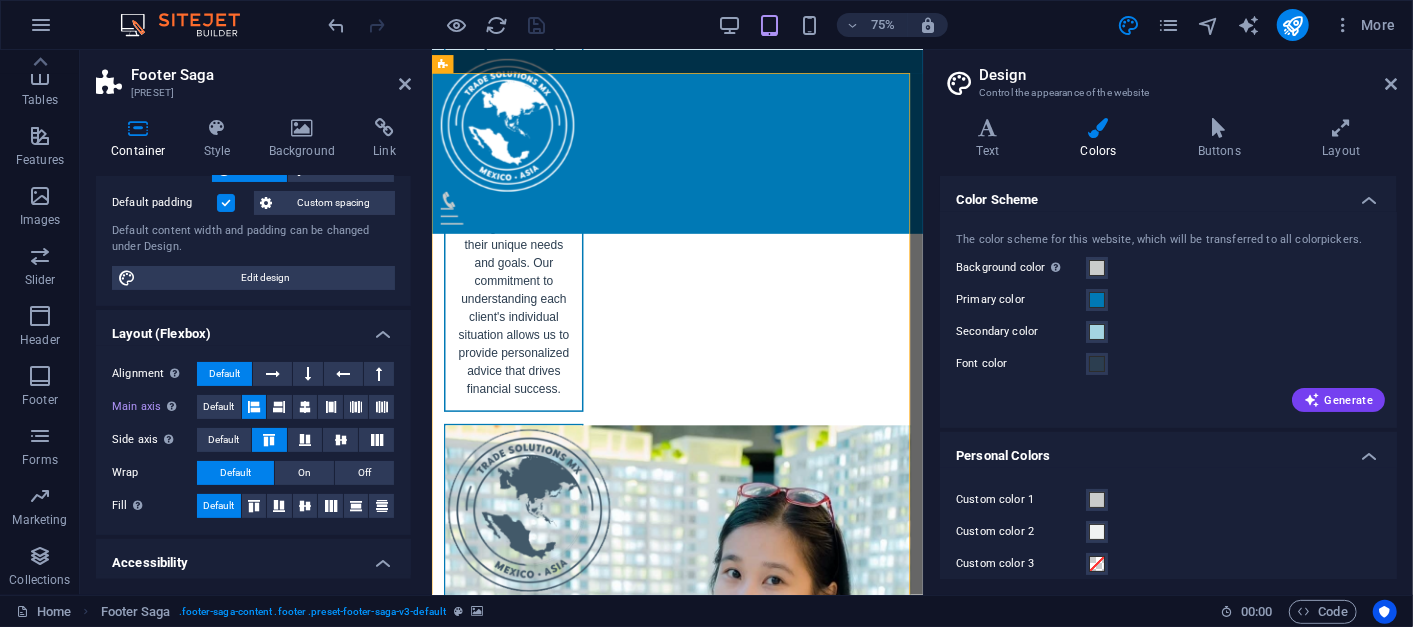 scroll, scrollTop: 81, scrollLeft: 0, axis: vertical 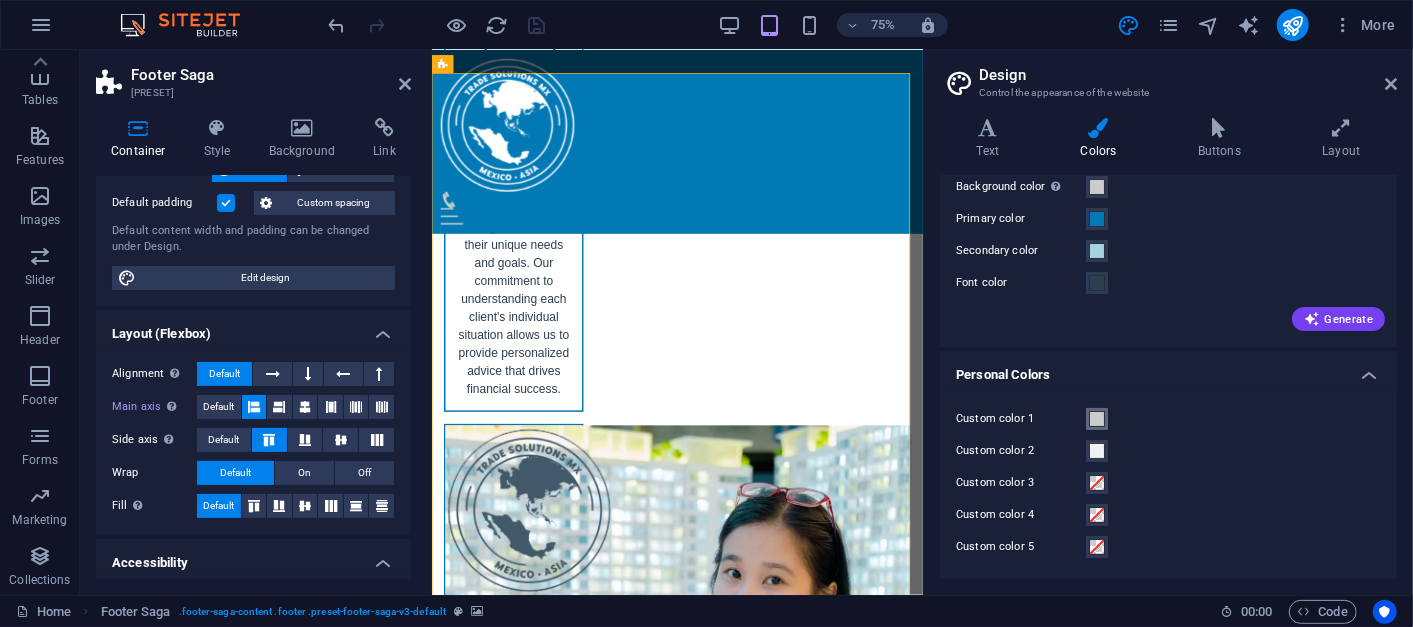 click at bounding box center [1097, 419] 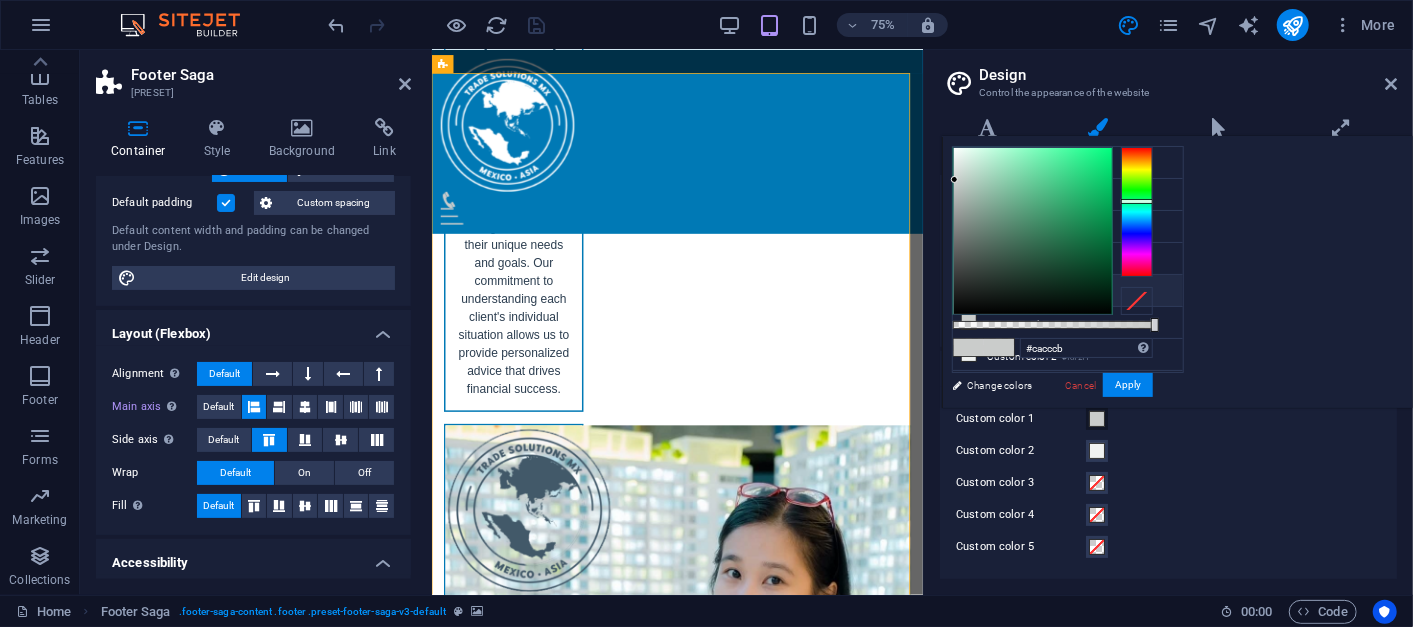 click on "Transparent
rgba(0,0,0,.0)" at bounding box center [1068, 291] 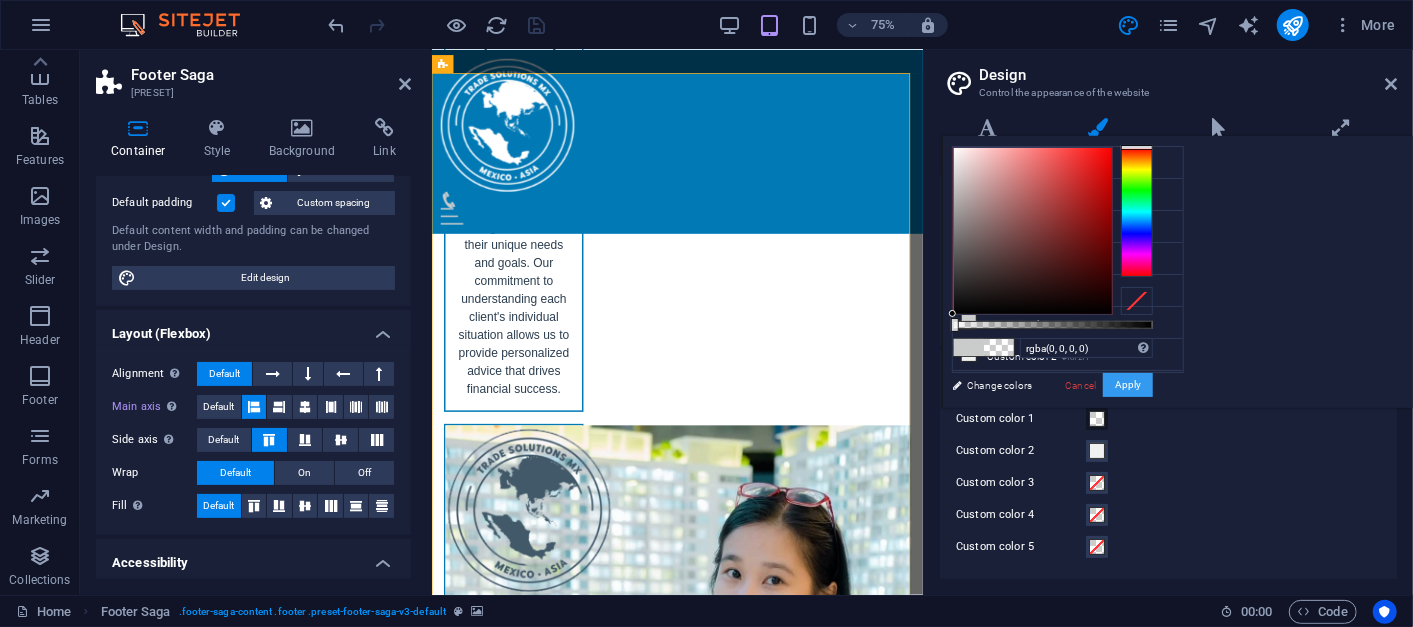 click on "Apply" at bounding box center [1128, 385] 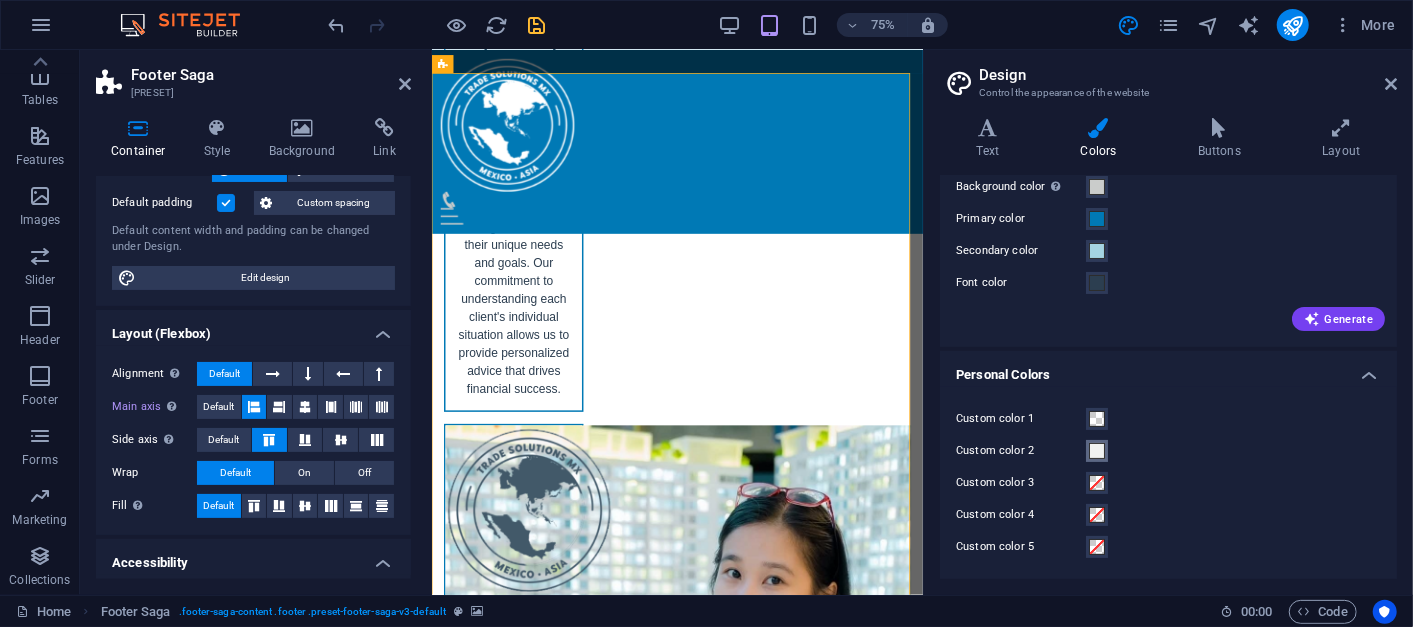 click at bounding box center (1097, 451) 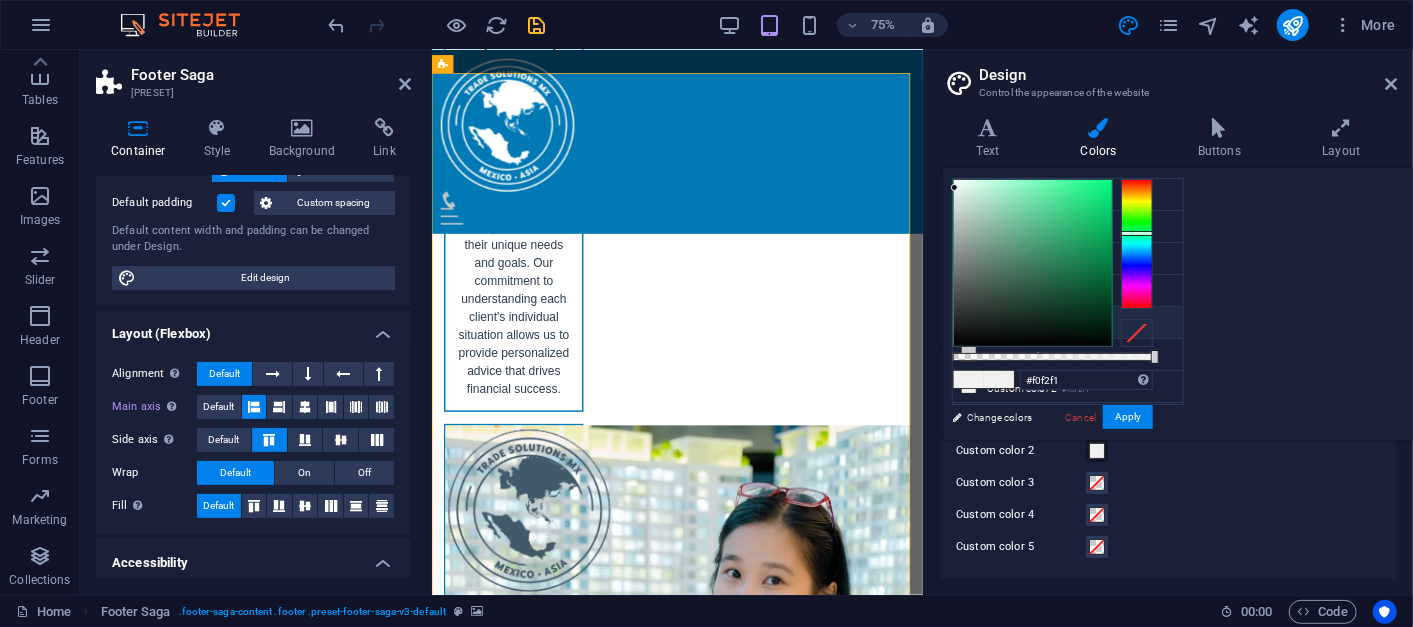 click on "Transparent
rgba(0,0,0,.0)" at bounding box center (1068, 323) 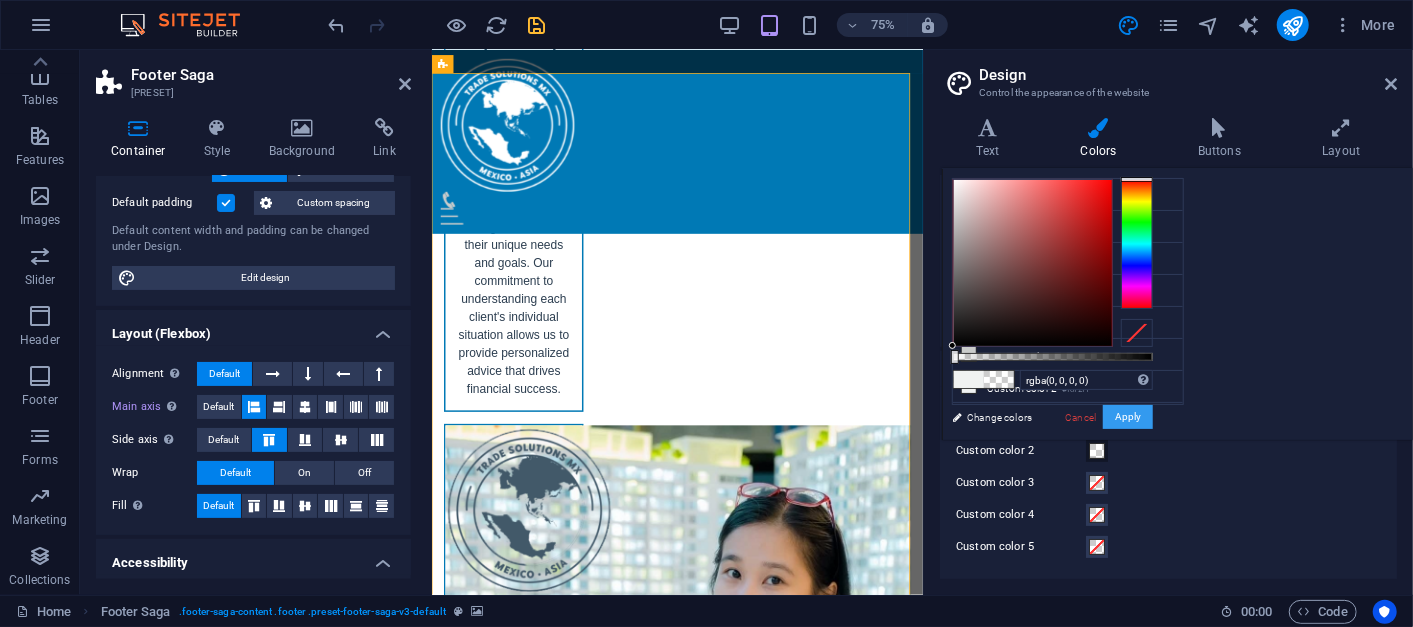 click on "Apply" at bounding box center (1128, 417) 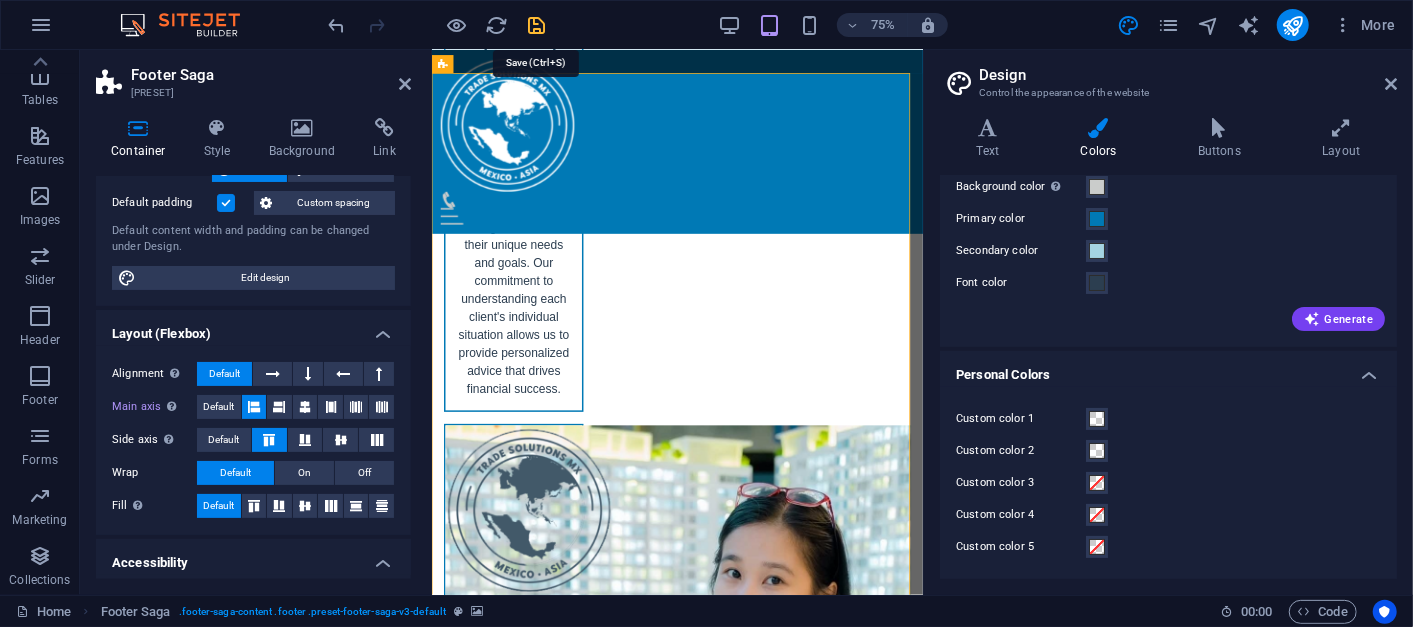 click at bounding box center (537, 25) 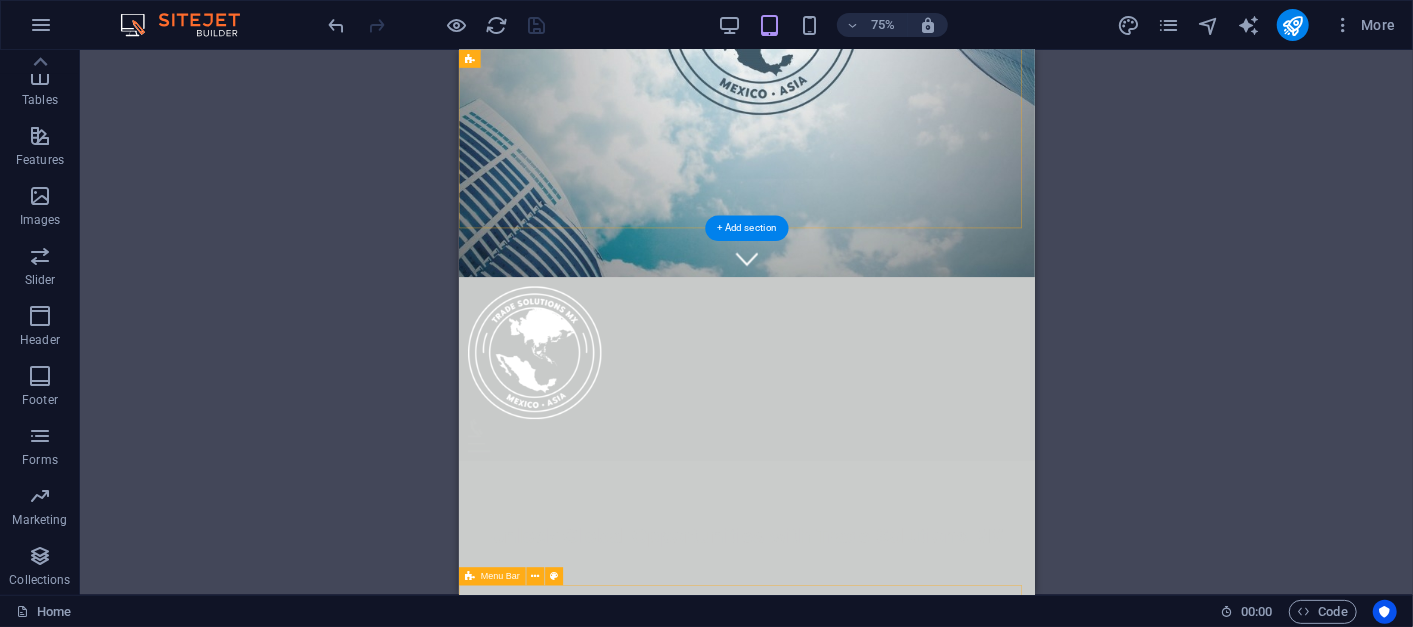 scroll, scrollTop: 0, scrollLeft: 0, axis: both 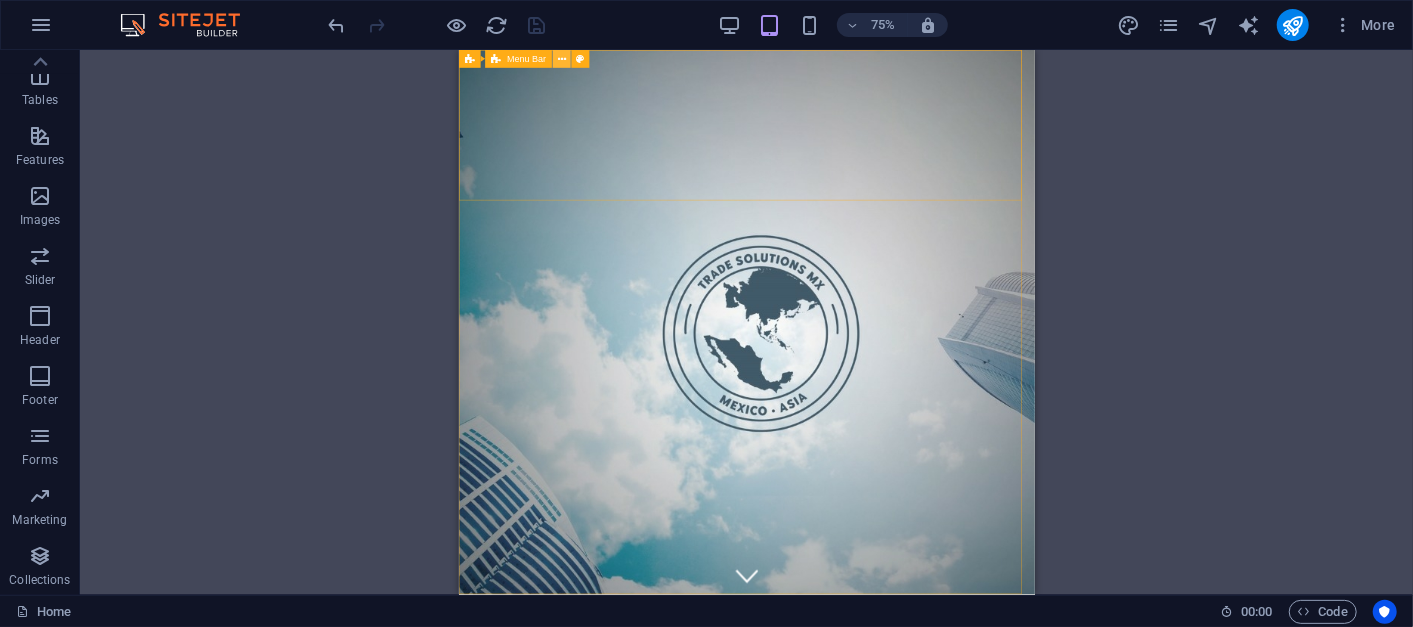 click at bounding box center [561, 59] 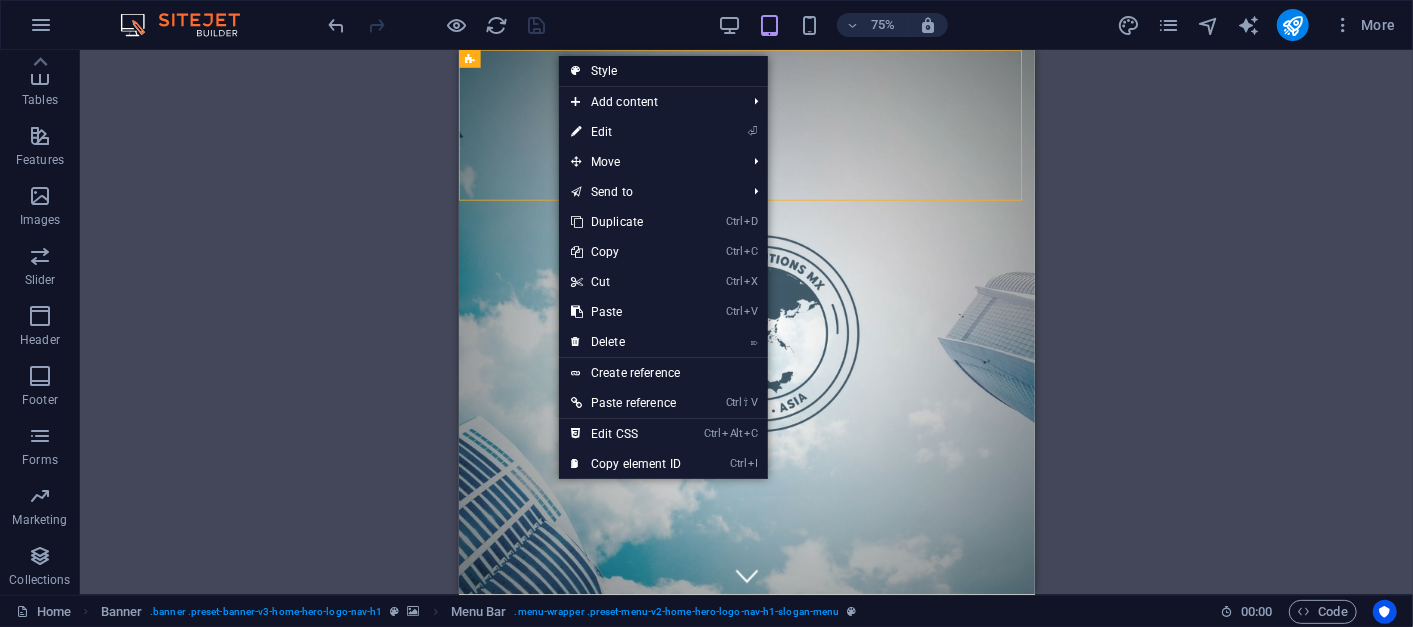 click on "Style" at bounding box center [663, 71] 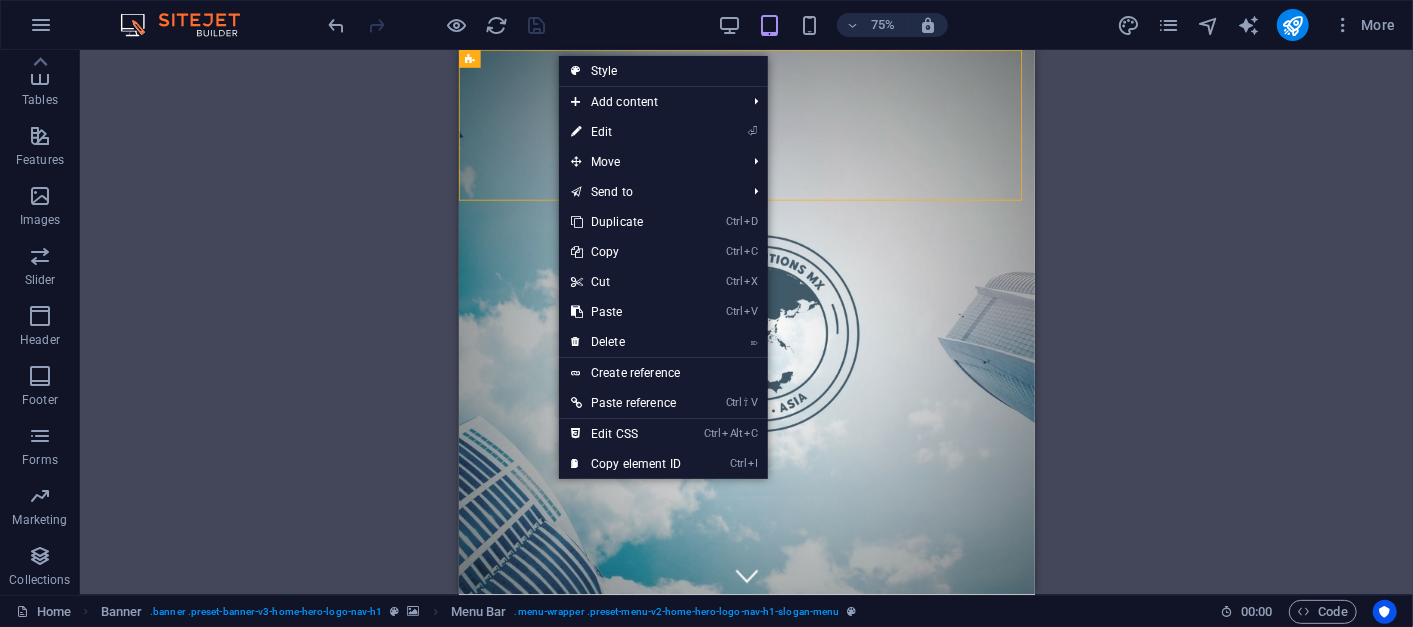 select on "rem" 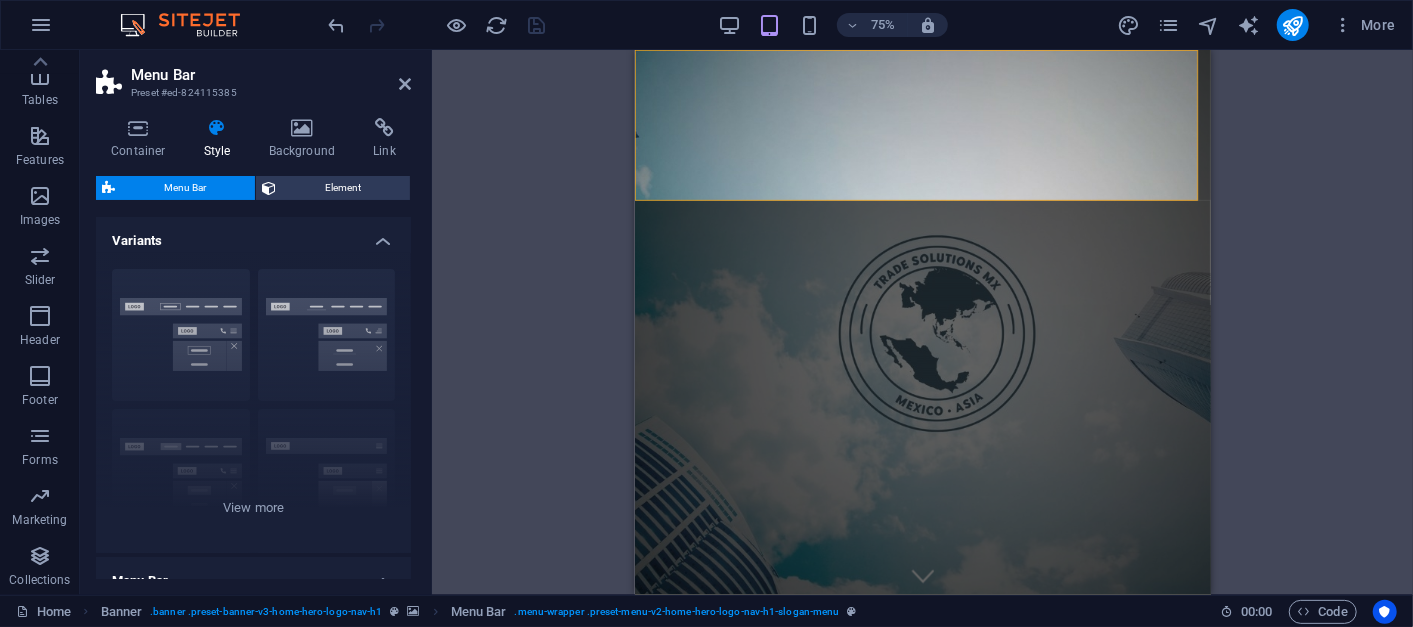 click on "Drag here to replace the existing content. Press “Ctrl” if you want to create a new element.
H2   Banner   Container   Menu Bar   Preset   Spacer   Container   Container   Spacer   Container   Boxes   Container   Container   Container   H3   Text   Container   Container   Spacer   Container   Container   H2   Container   Pricing table   Container   Container   Pricing table   Text   Container   Container   Text   Pricing table   Container   Container   Text   Pricing table   Container   H3   Pricing table   Container   Text   Pricing table   Pricing table   Container   Container   H2   Cards   Container   Image   Container   Cards   Container   Cards   Container   H3   Text   Container   Image   Cards   Container   H3   Container   Container   Image   Text   Container   H3   Menu   Container   Text   Container   Image   Container   H3   Image   H3   Text   Spacer   Image slider   Text   Container   Slider   Slider   Container   Text   Container   Accordion   Container   H3   Container" at bounding box center (922, 322) 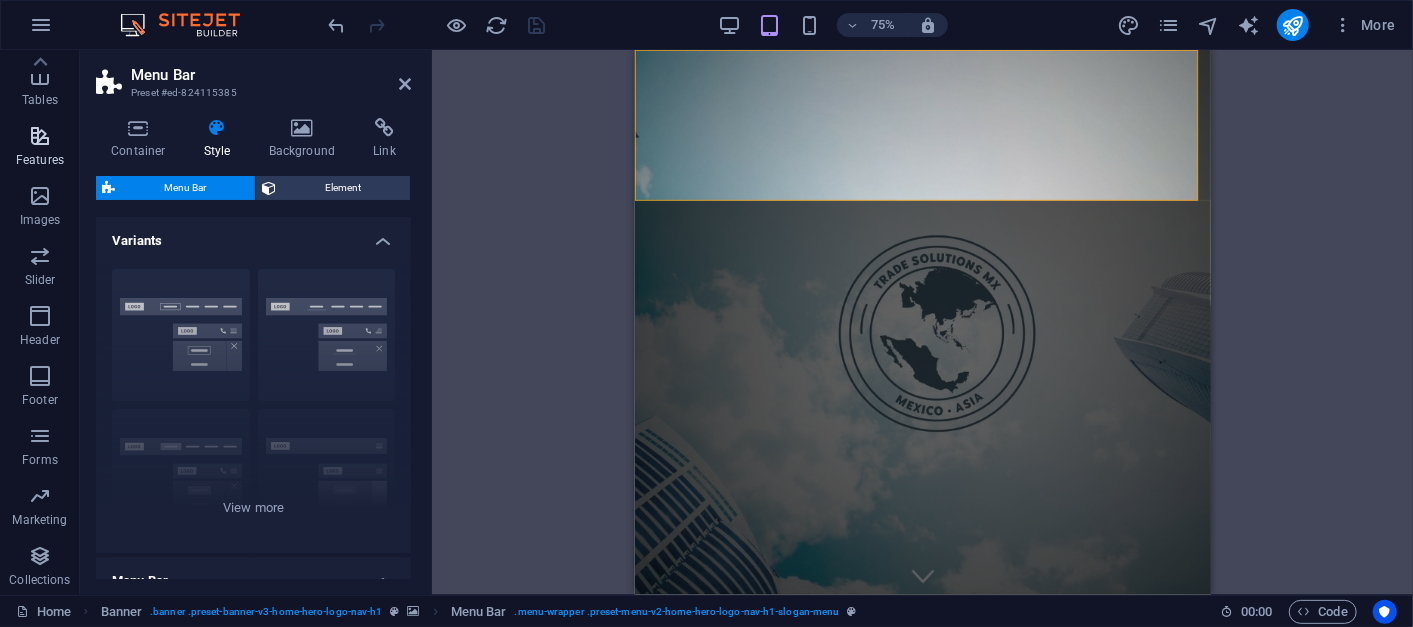 click at bounding box center (40, 136) 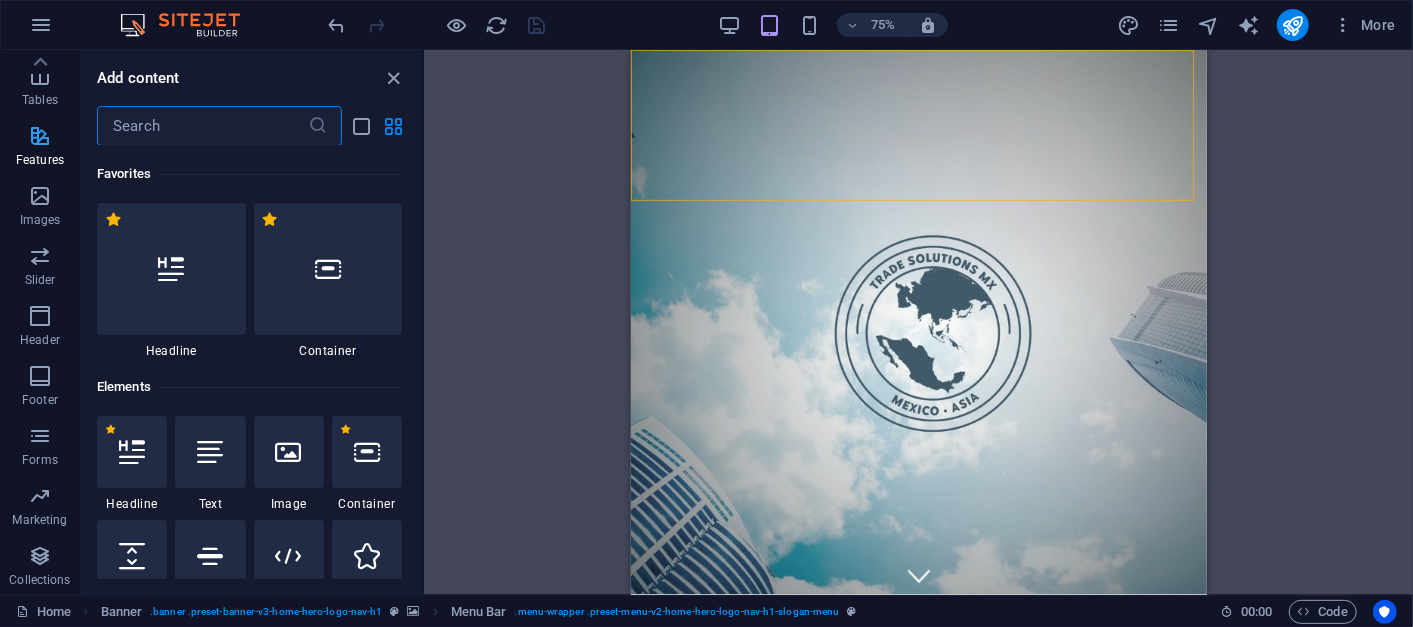 scroll, scrollTop: 2, scrollLeft: 0, axis: vertical 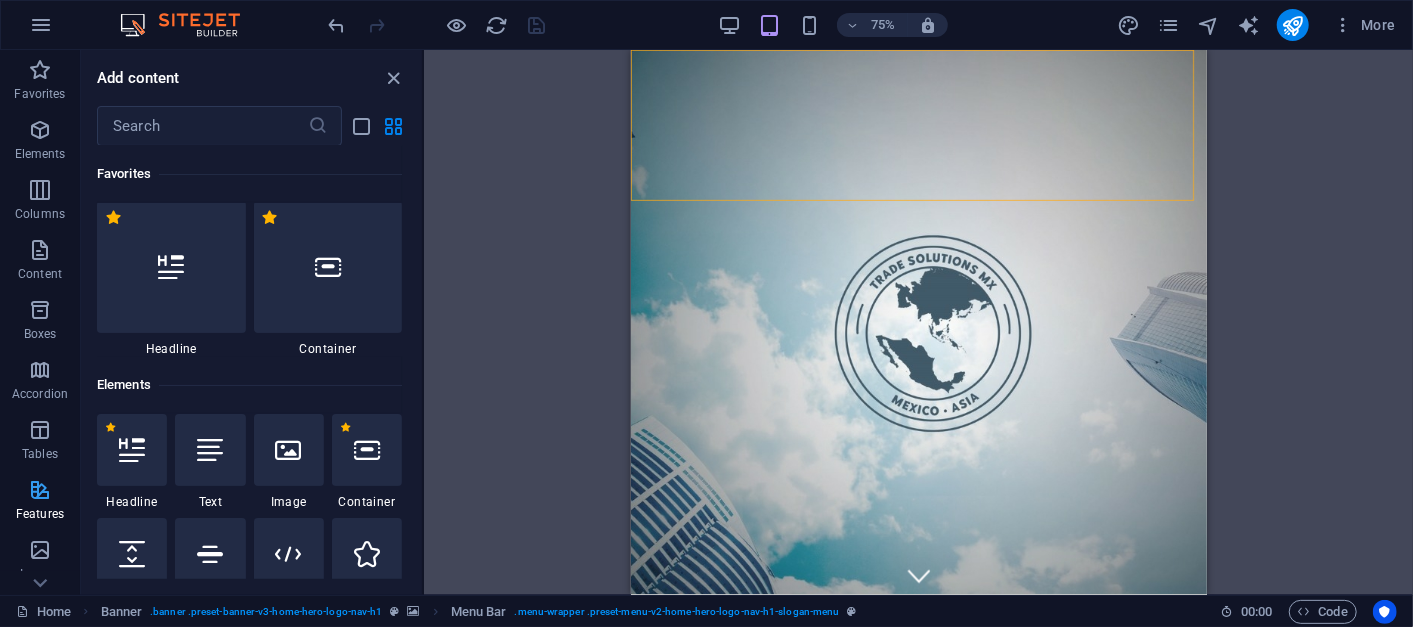 click at bounding box center [40, 130] 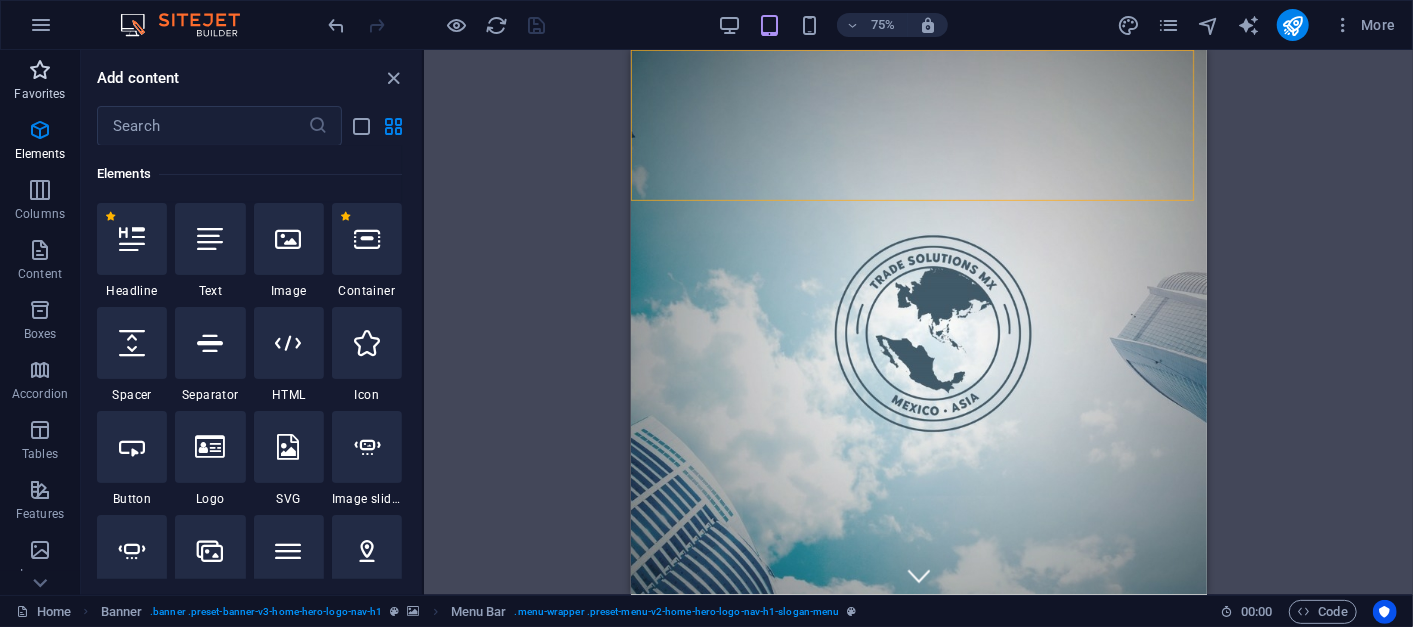 click at bounding box center (40, 70) 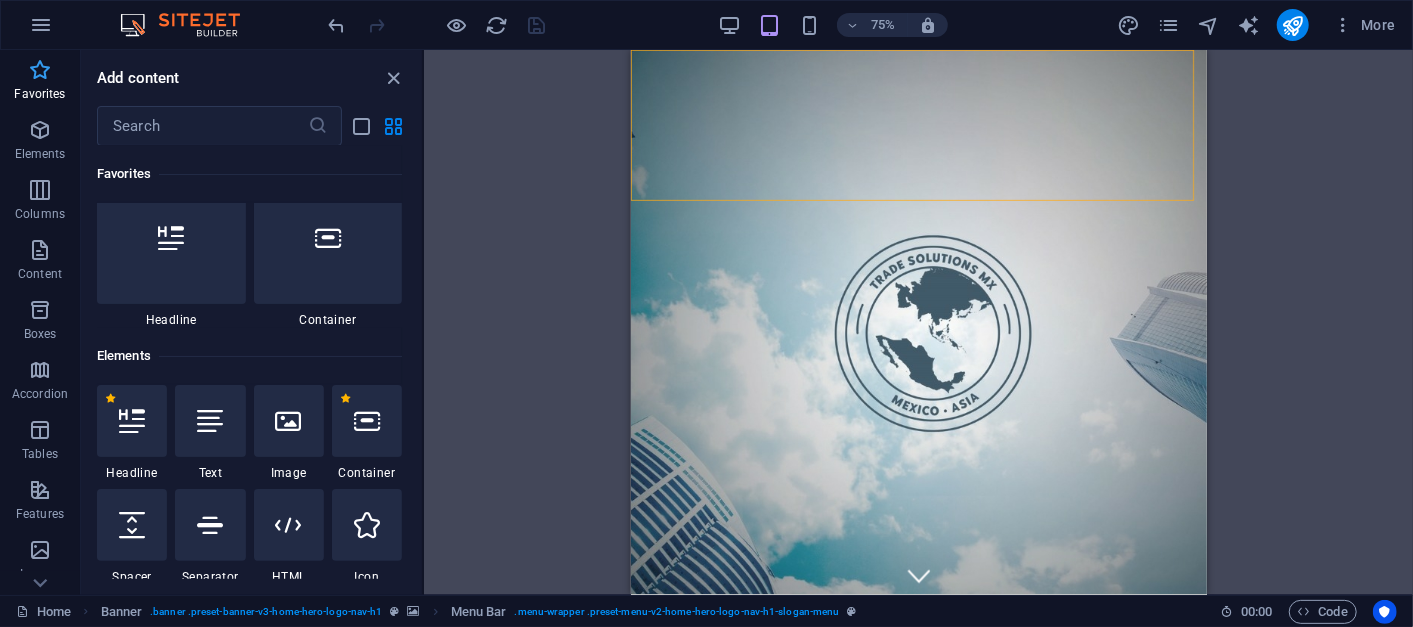 scroll, scrollTop: 0, scrollLeft: 0, axis: both 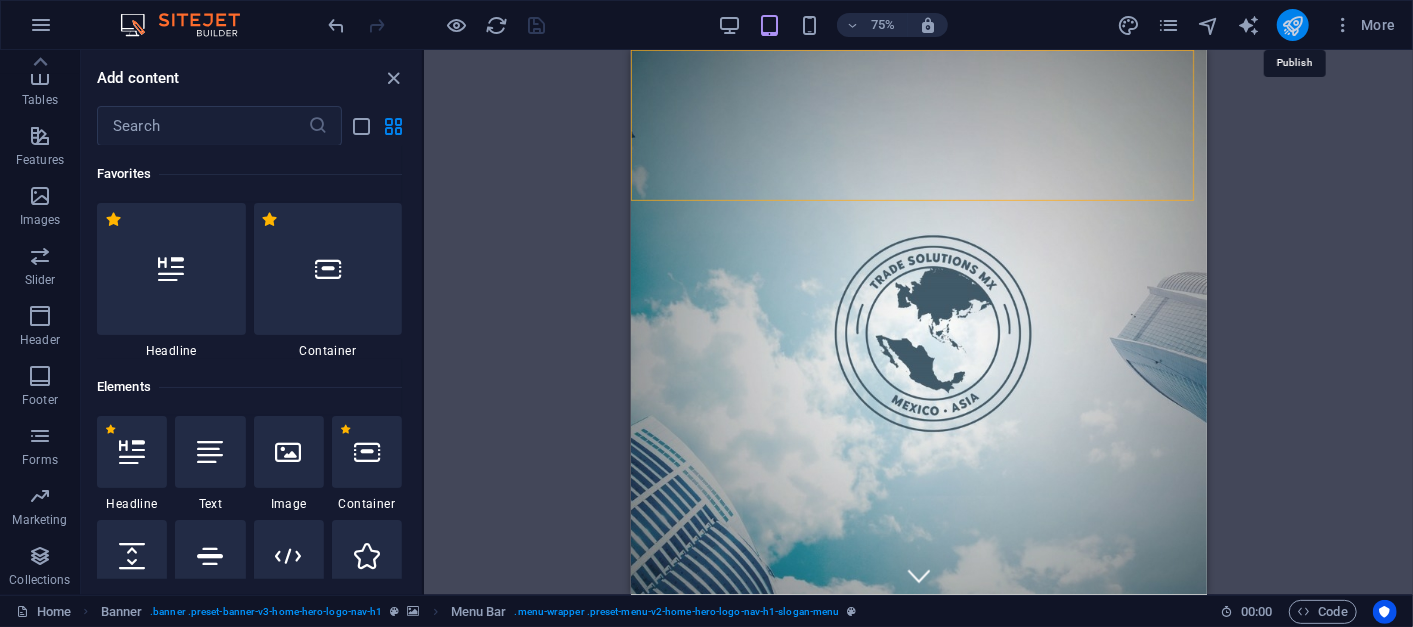 click at bounding box center [1292, 25] 